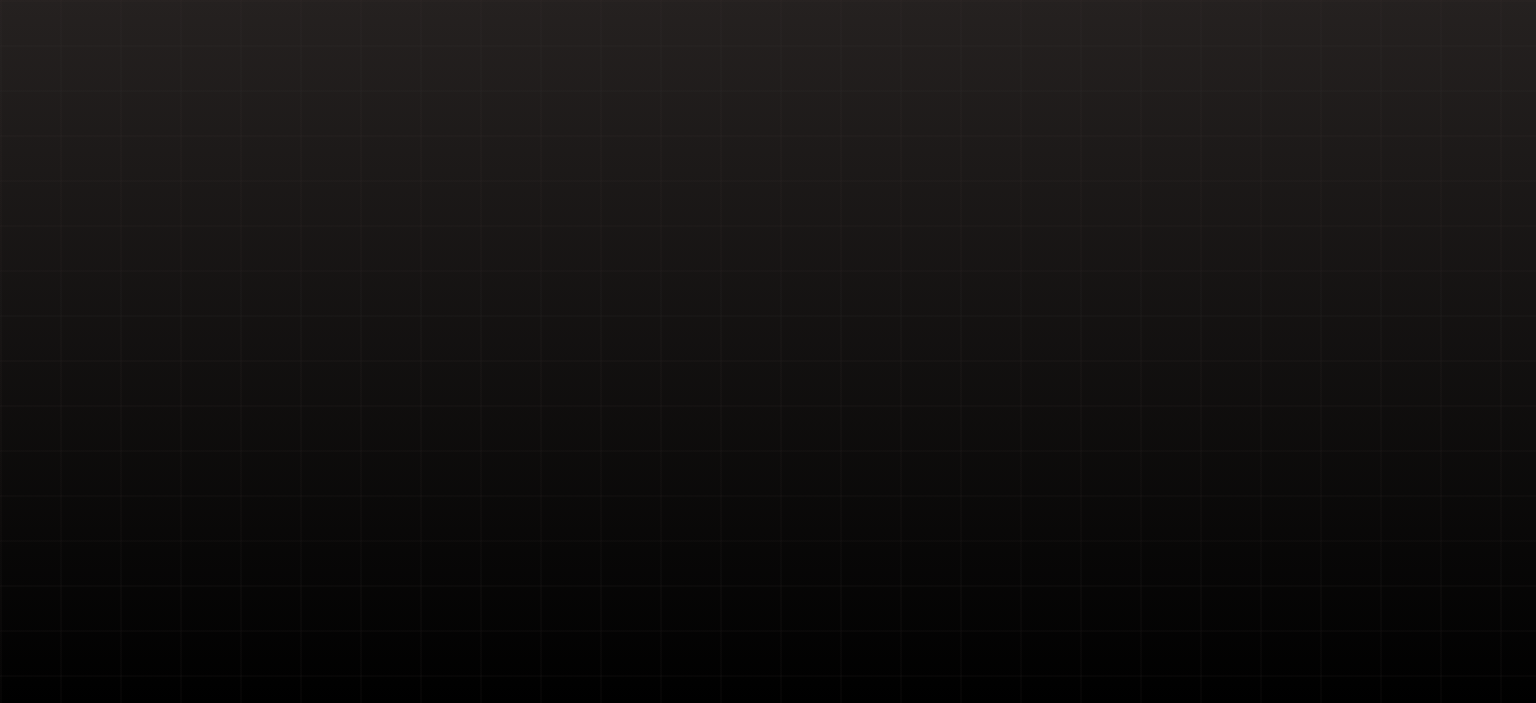 scroll, scrollTop: 0, scrollLeft: 0, axis: both 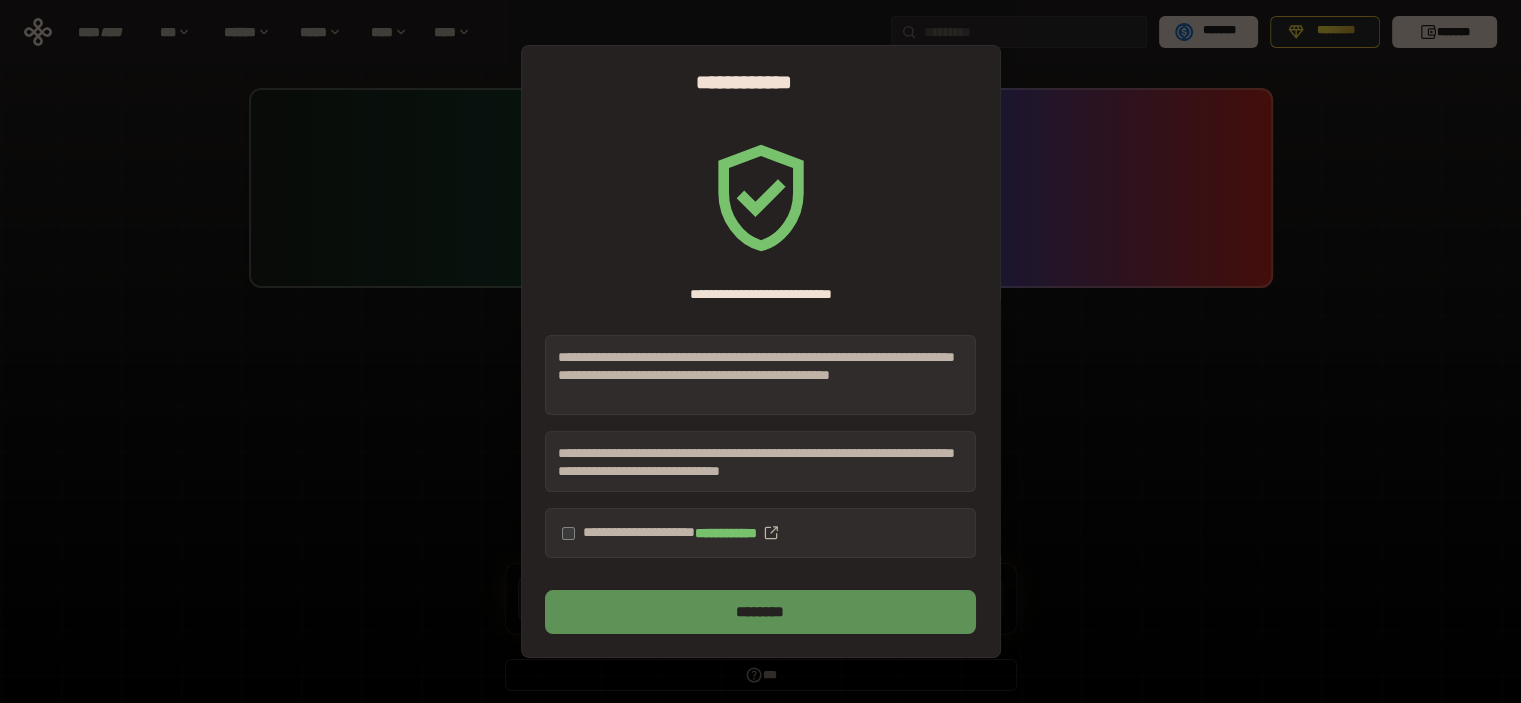 click on "********" at bounding box center [760, 612] 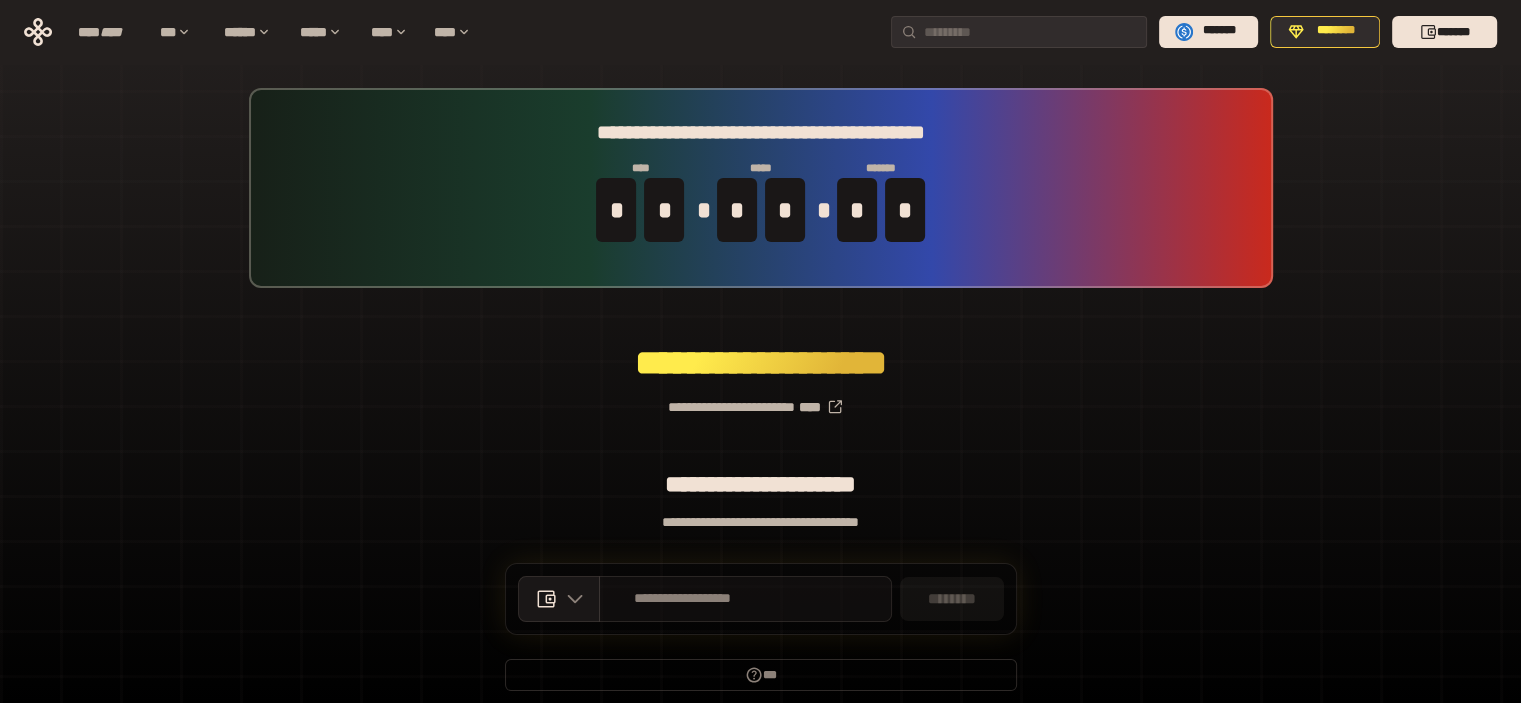 click on "**********" at bounding box center (745, 599) 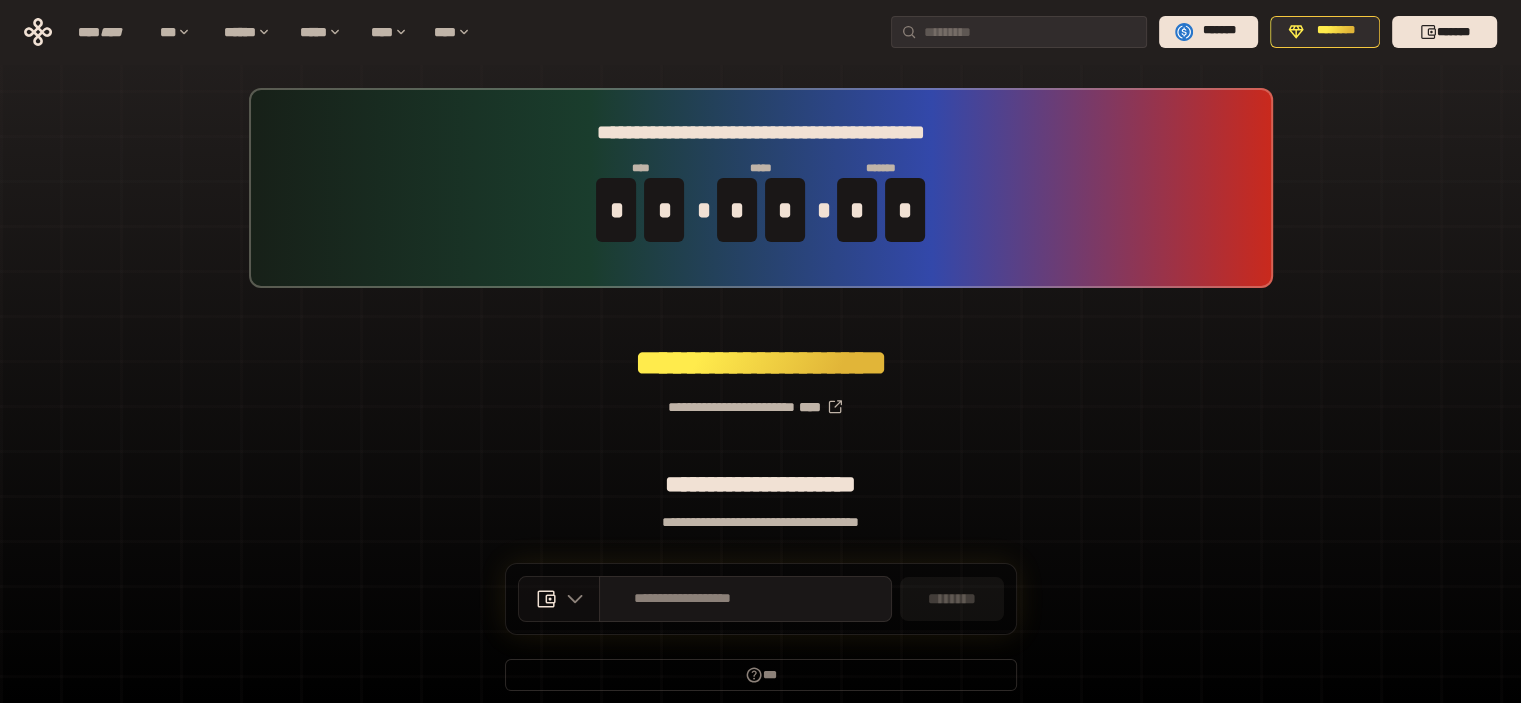 click 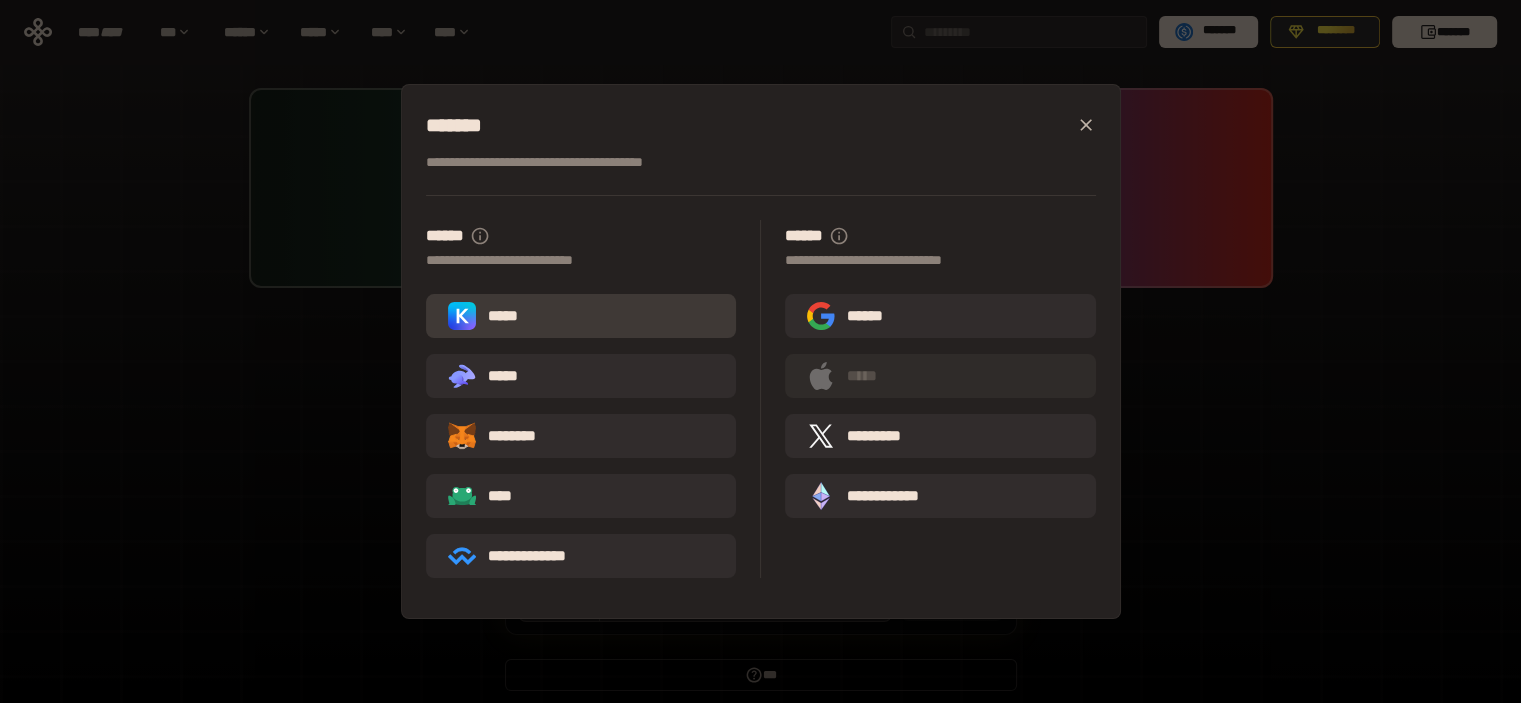 click on "*****" at bounding box center (581, 316) 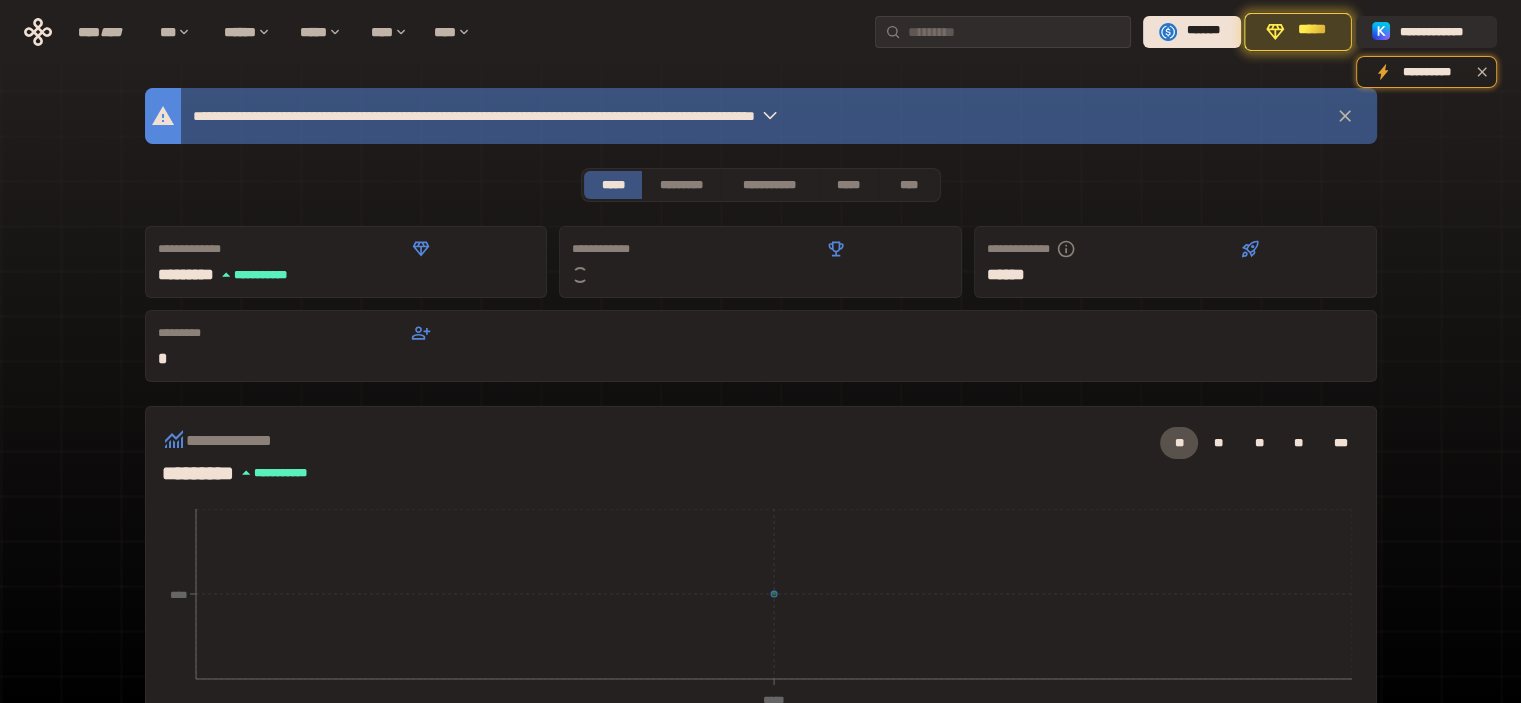 click on "**********" at bounding box center (761, 753) 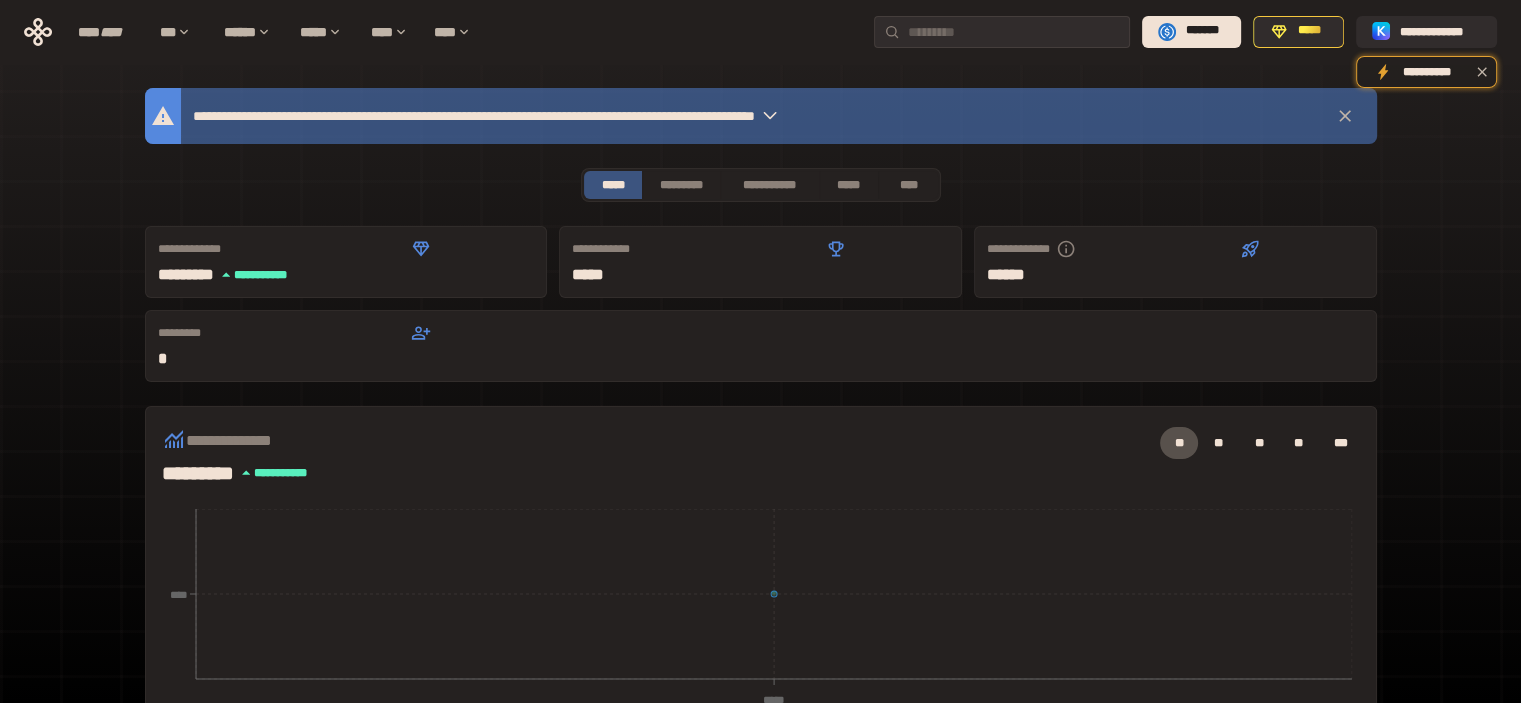 click 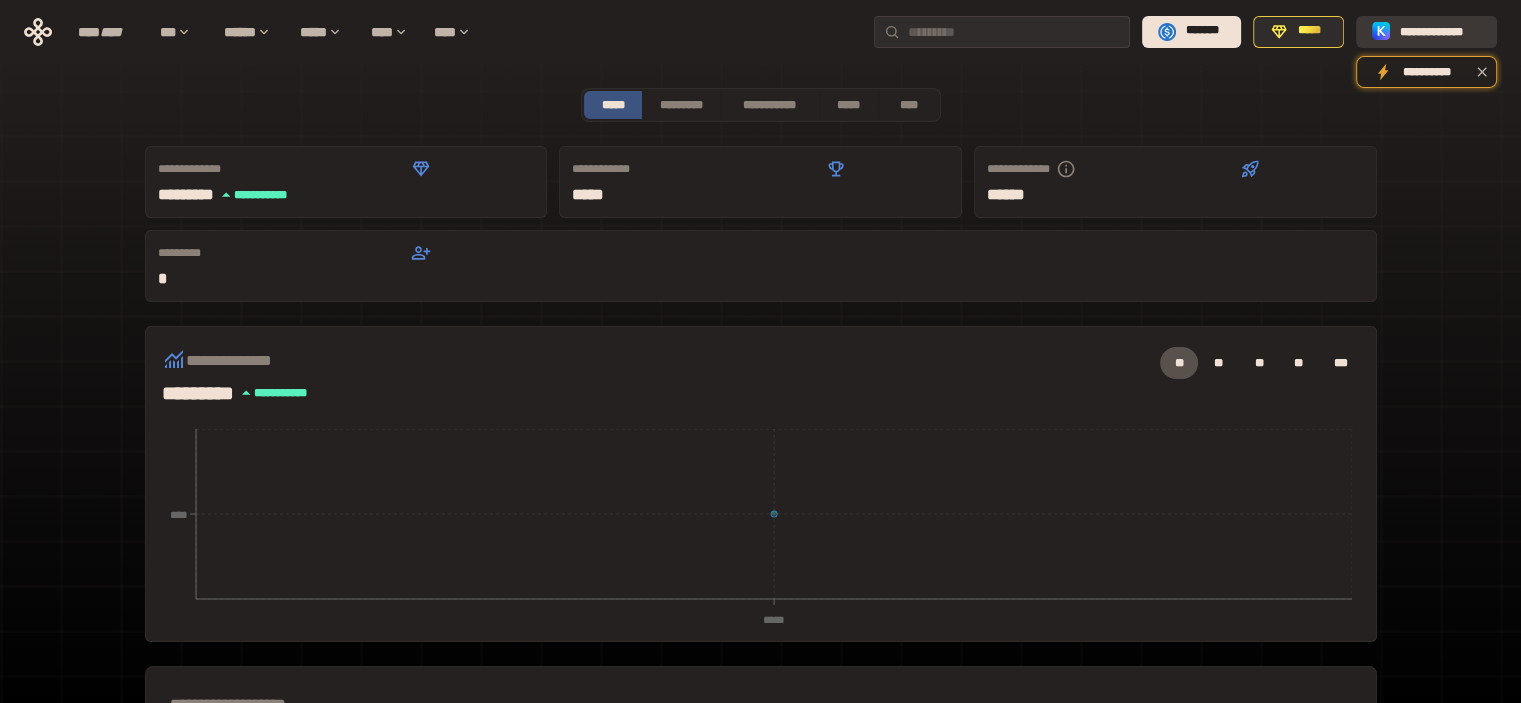 click on "**********" at bounding box center (1440, 31) 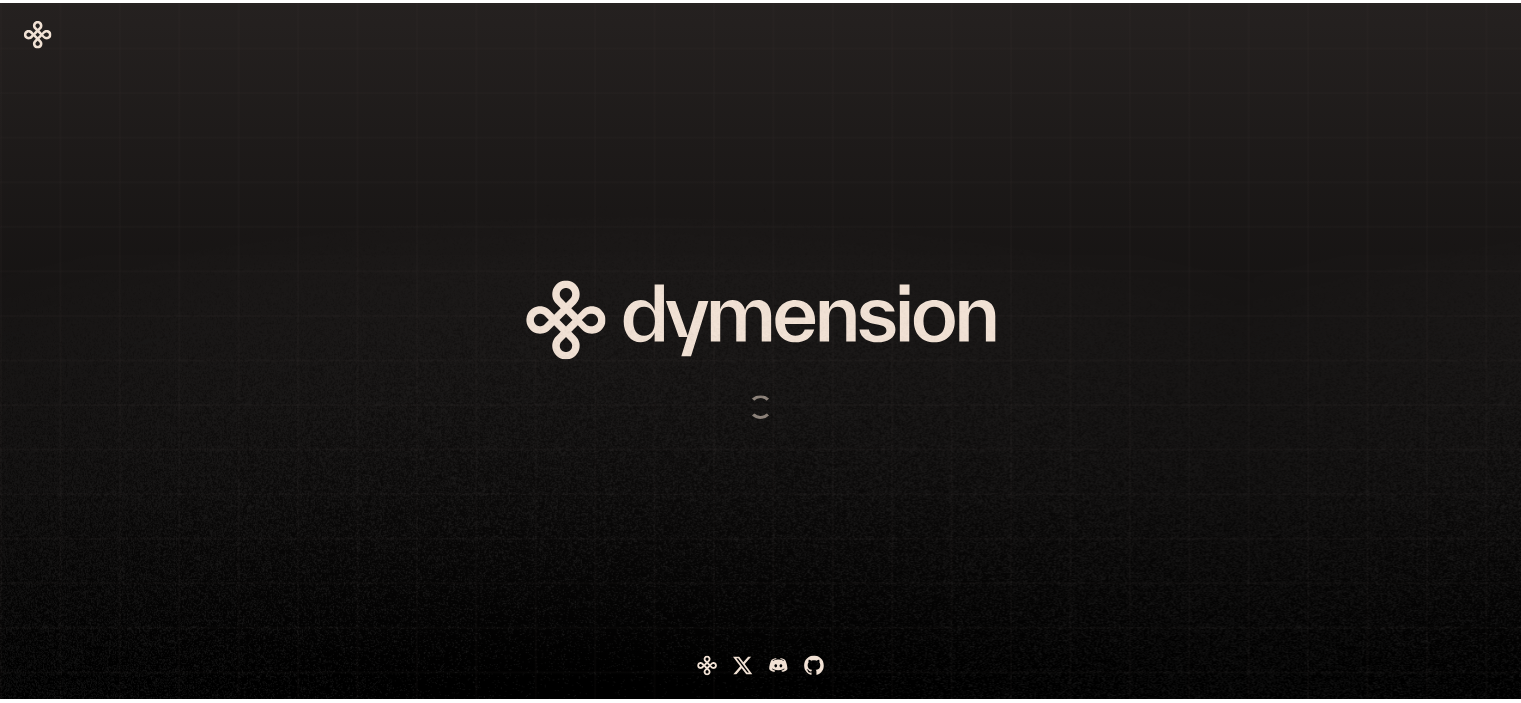 scroll, scrollTop: 0, scrollLeft: 0, axis: both 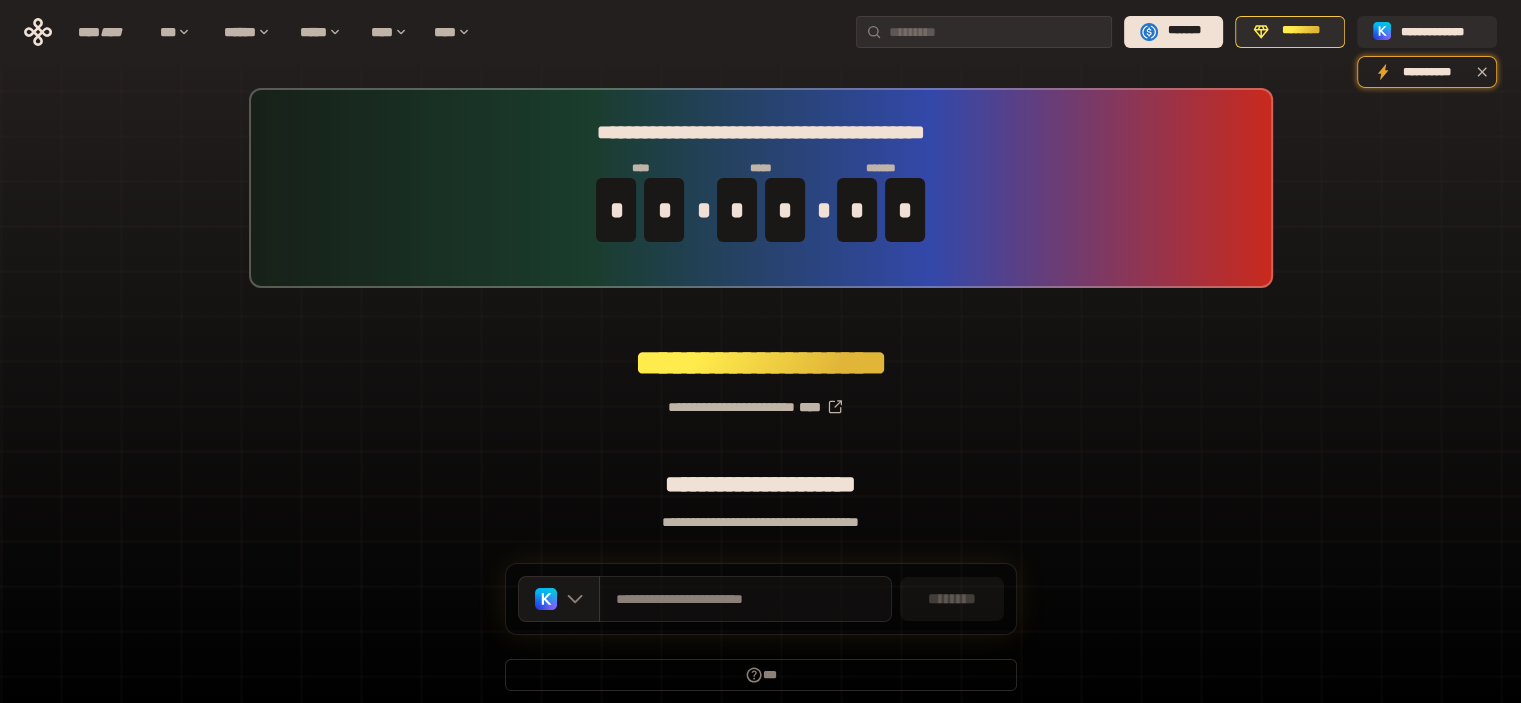 click on "**********" at bounding box center (745, 599) 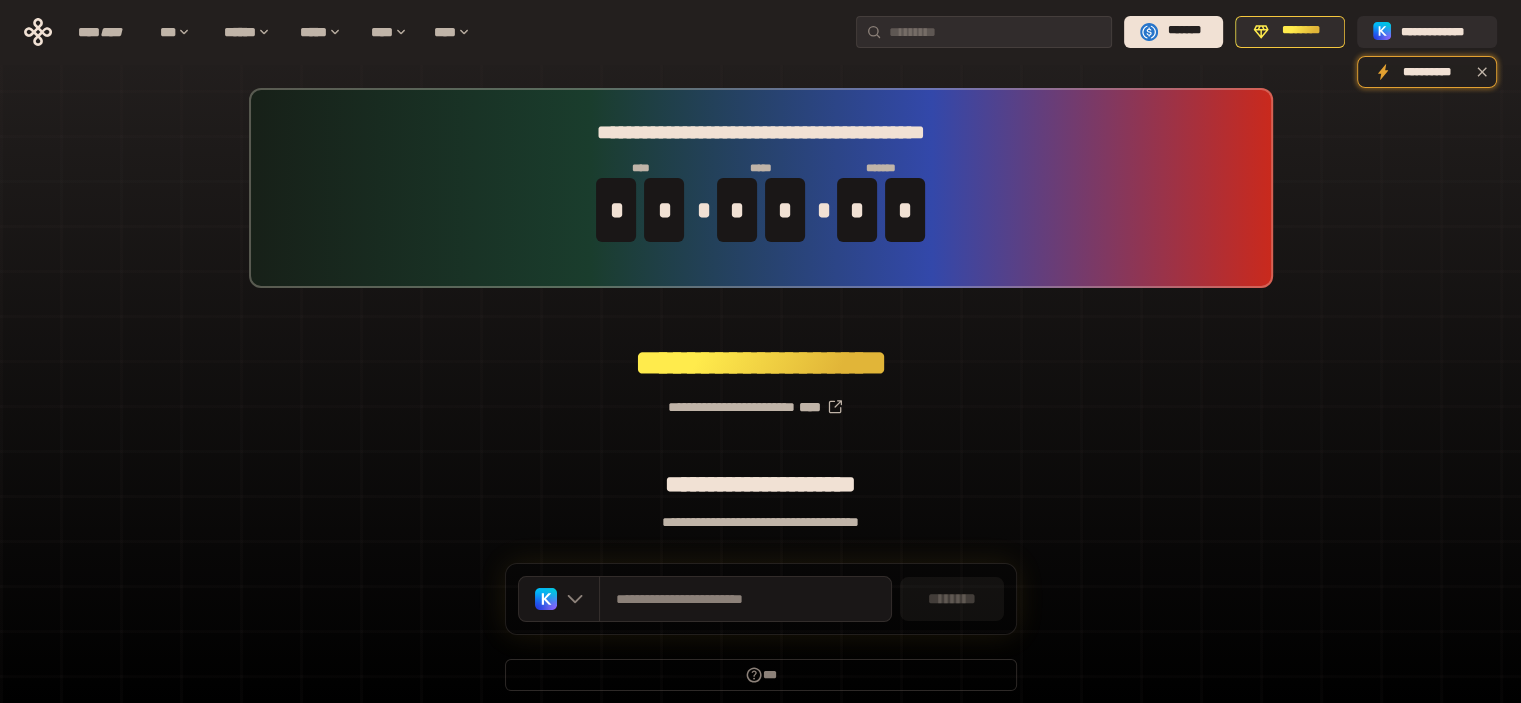 click on "********" at bounding box center [952, 599] 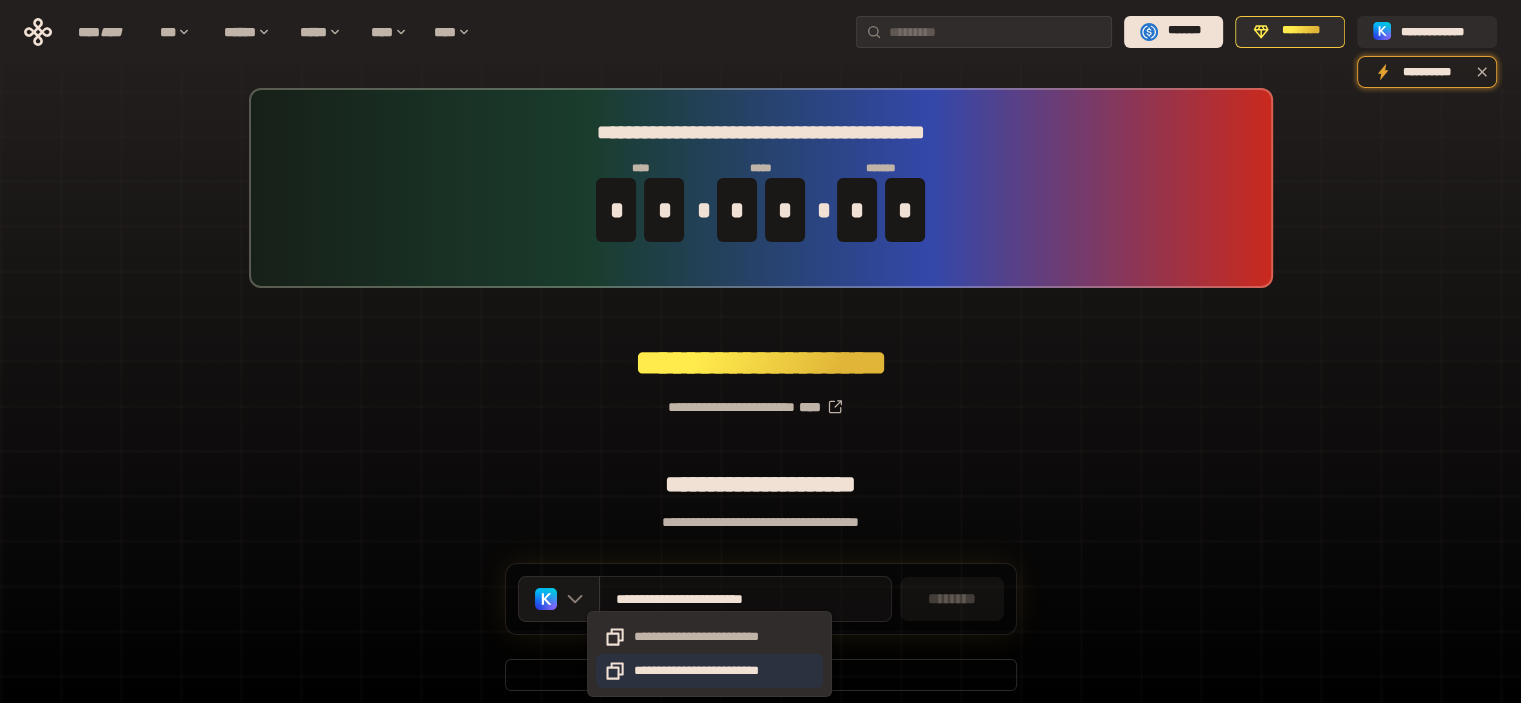 click on "**********" at bounding box center (709, 671) 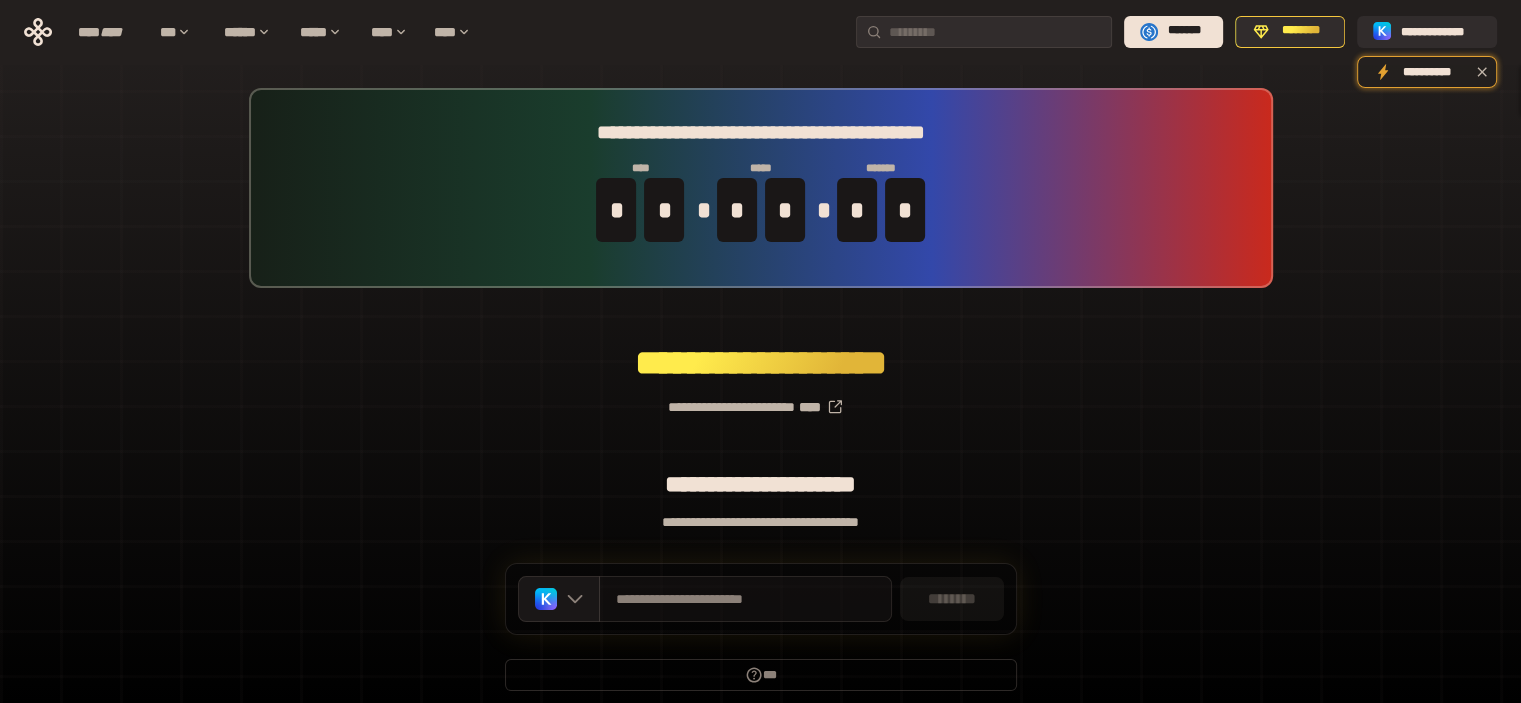 click on "********" at bounding box center [952, 599] 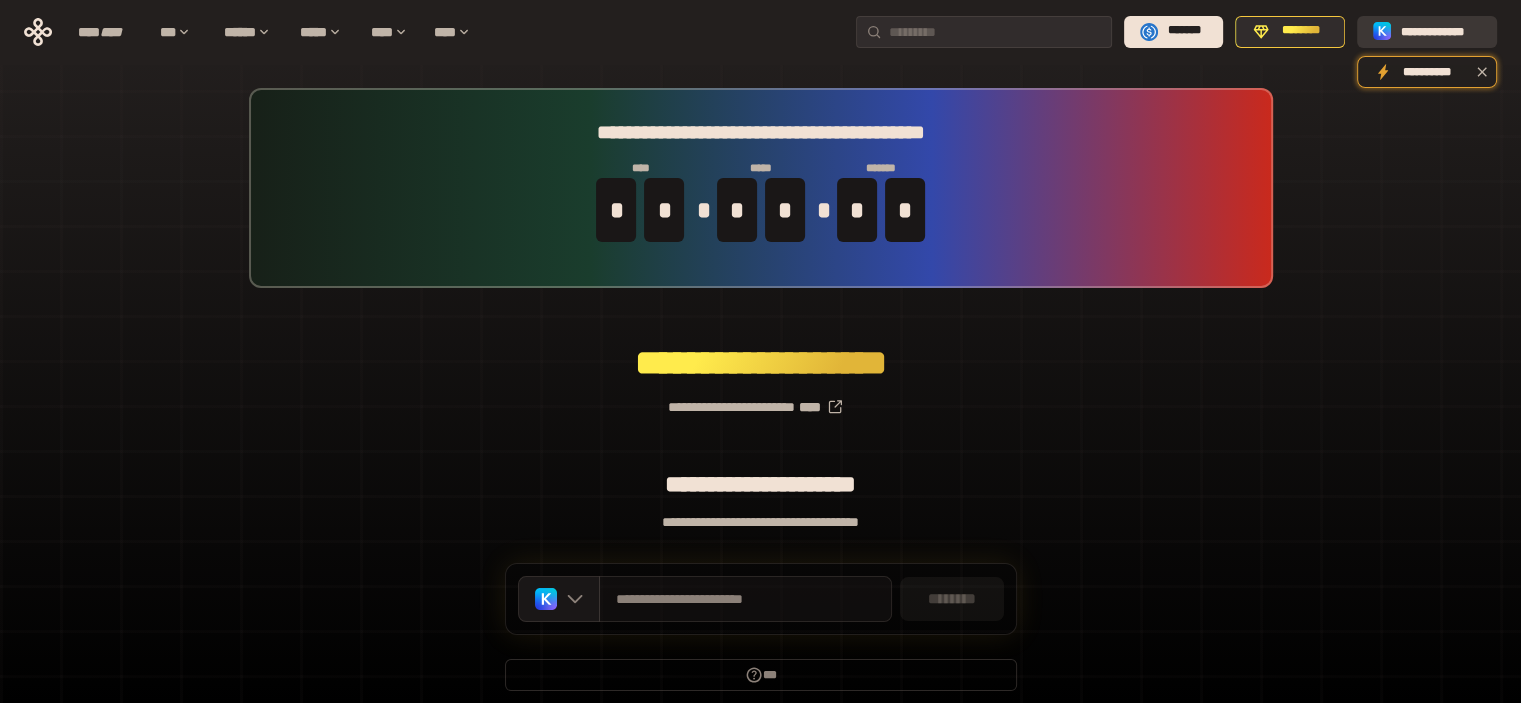 click on "**********" at bounding box center (1441, 31) 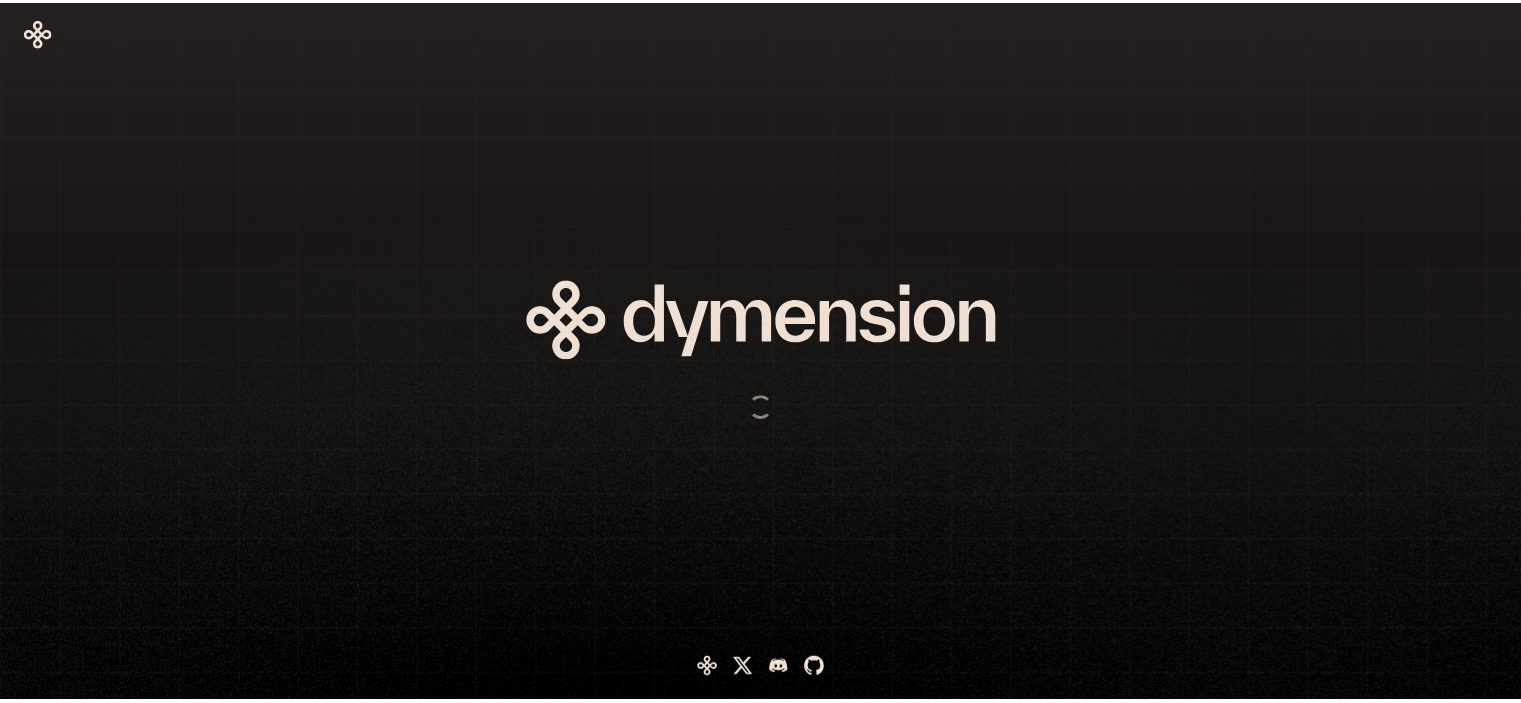 scroll, scrollTop: 0, scrollLeft: 0, axis: both 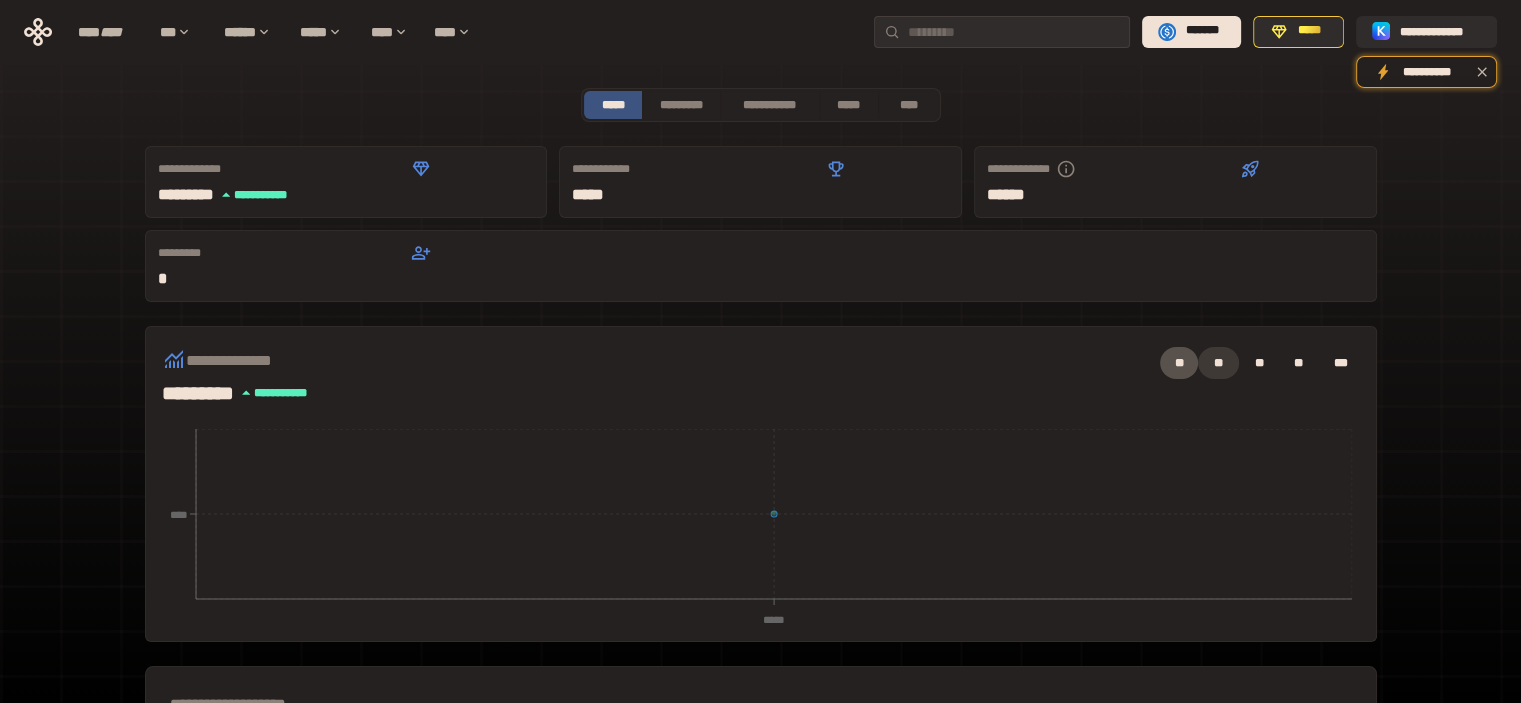 click on "**" at bounding box center (1218, 363) 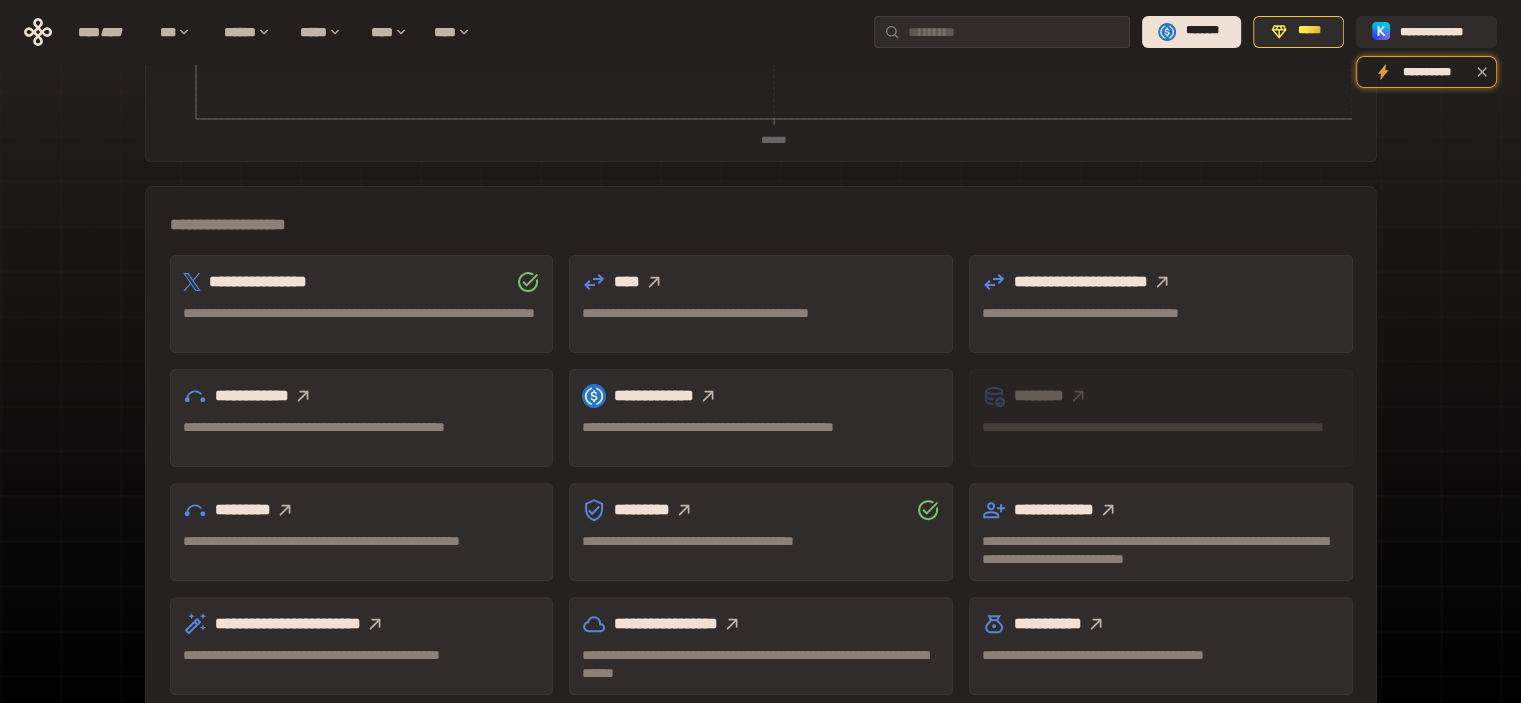 scroll, scrollTop: 501, scrollLeft: 0, axis: vertical 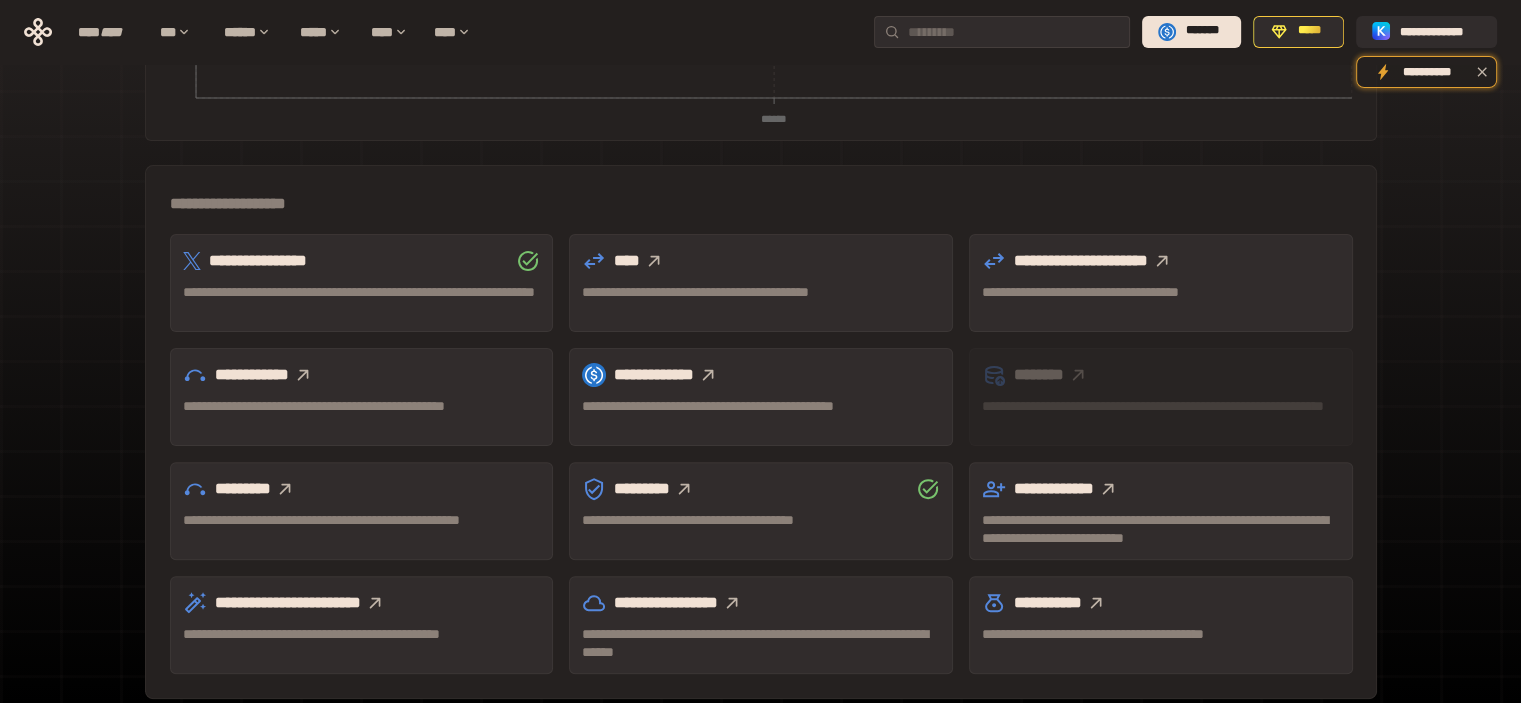 click on "**********" at bounding box center [761, 292] 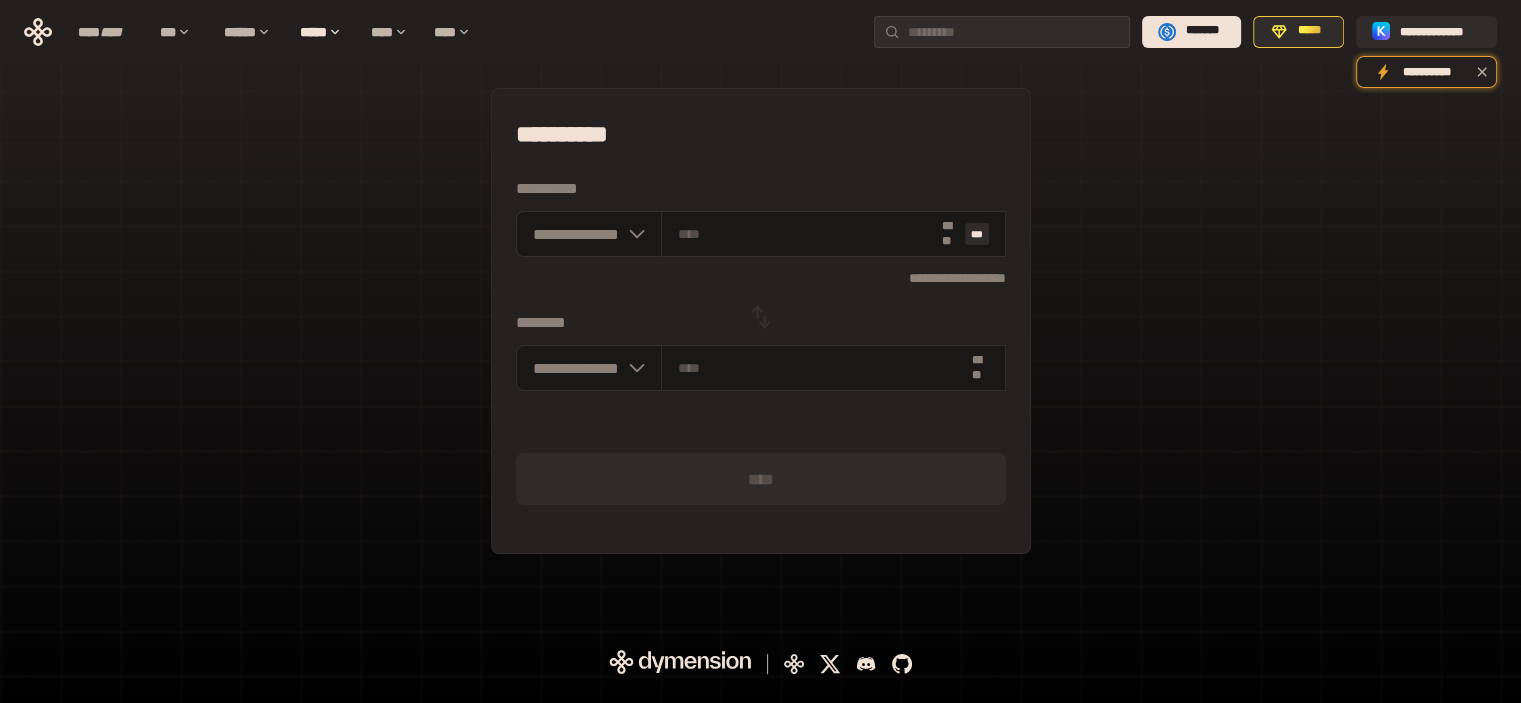 click on "**********" at bounding box center (761, 189) 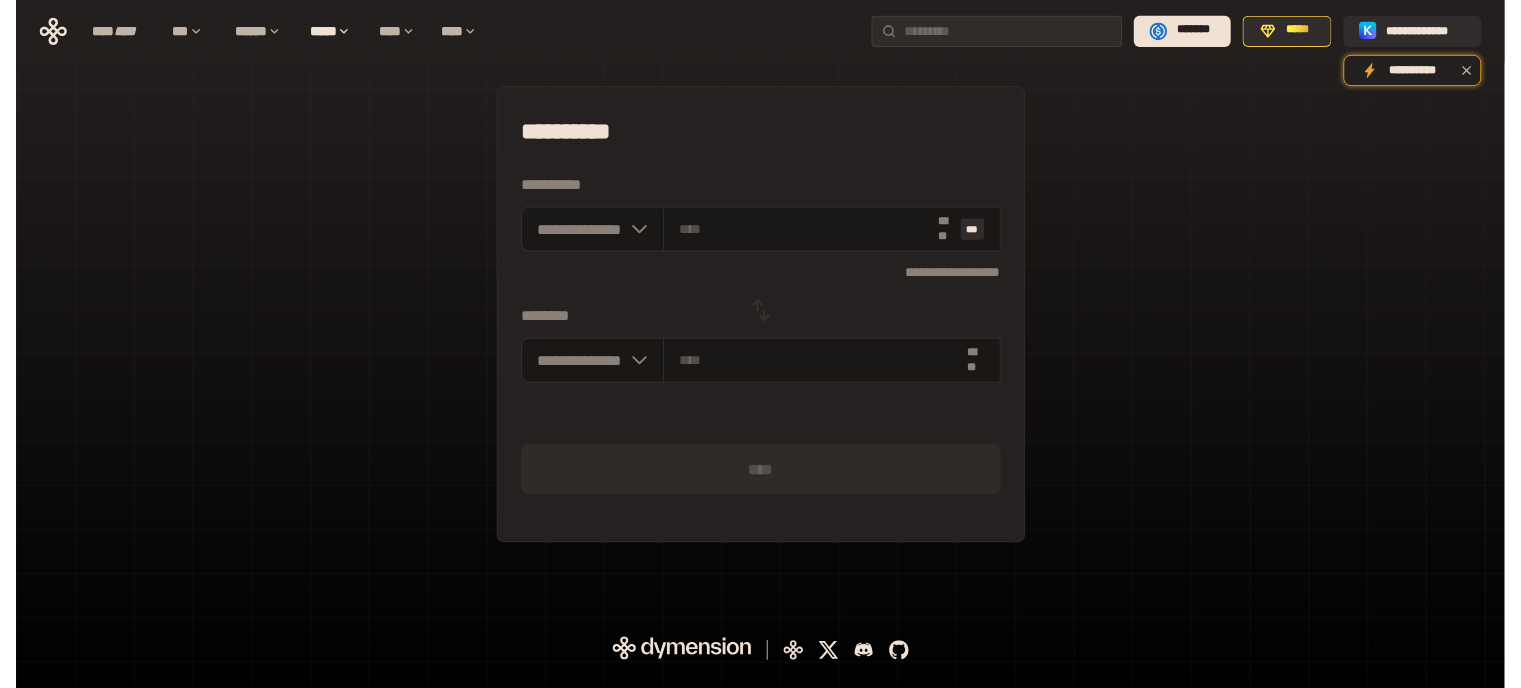scroll, scrollTop: 0, scrollLeft: 0, axis: both 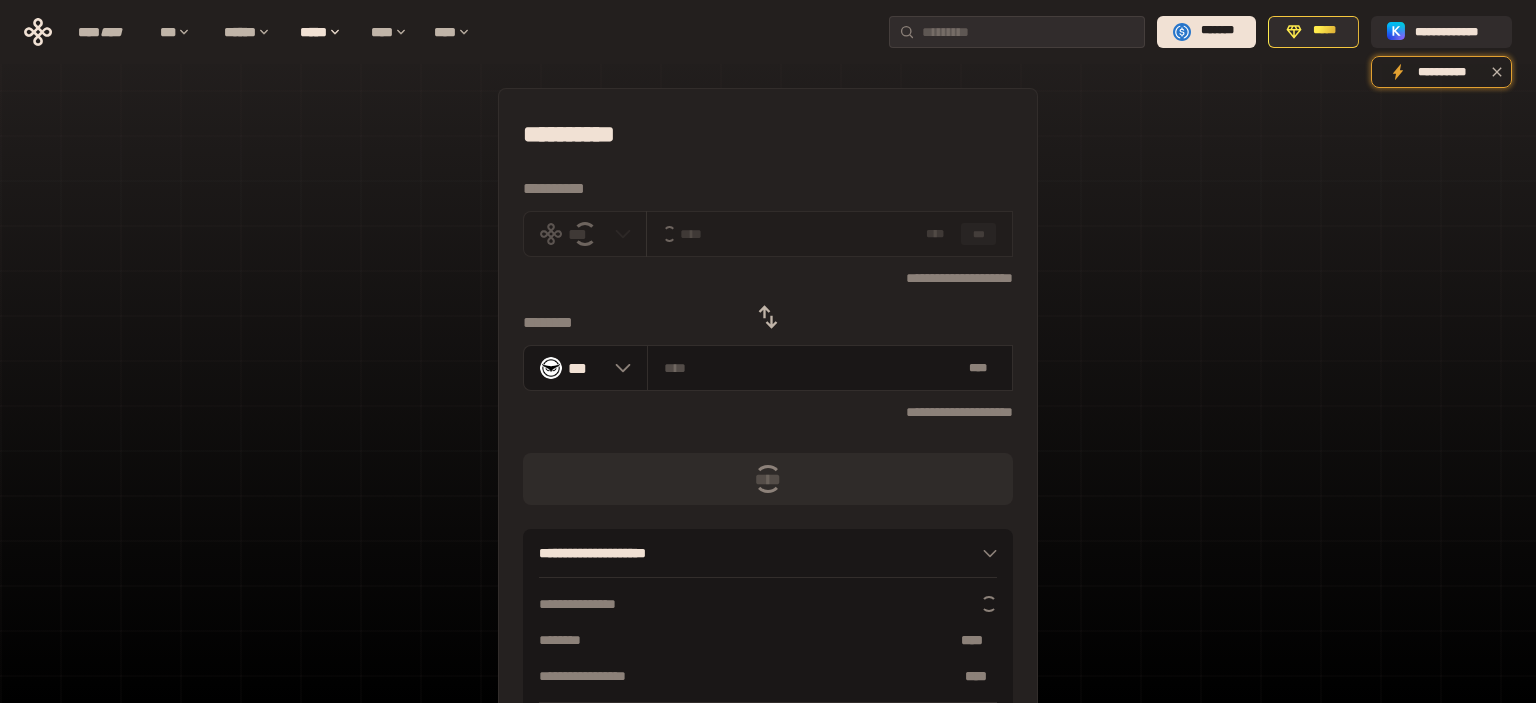 click on "**********" at bounding box center [768, 189] 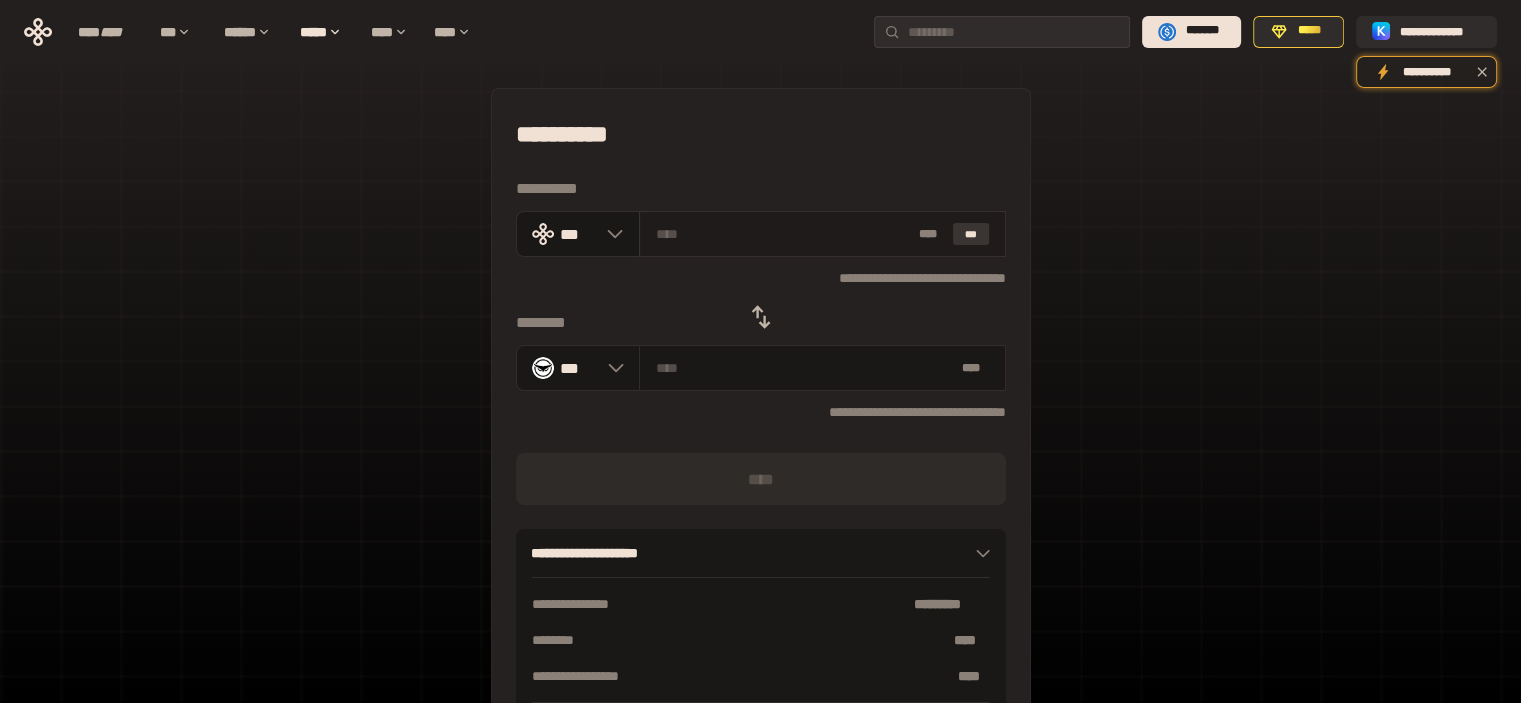 click on "***" at bounding box center [971, 234] 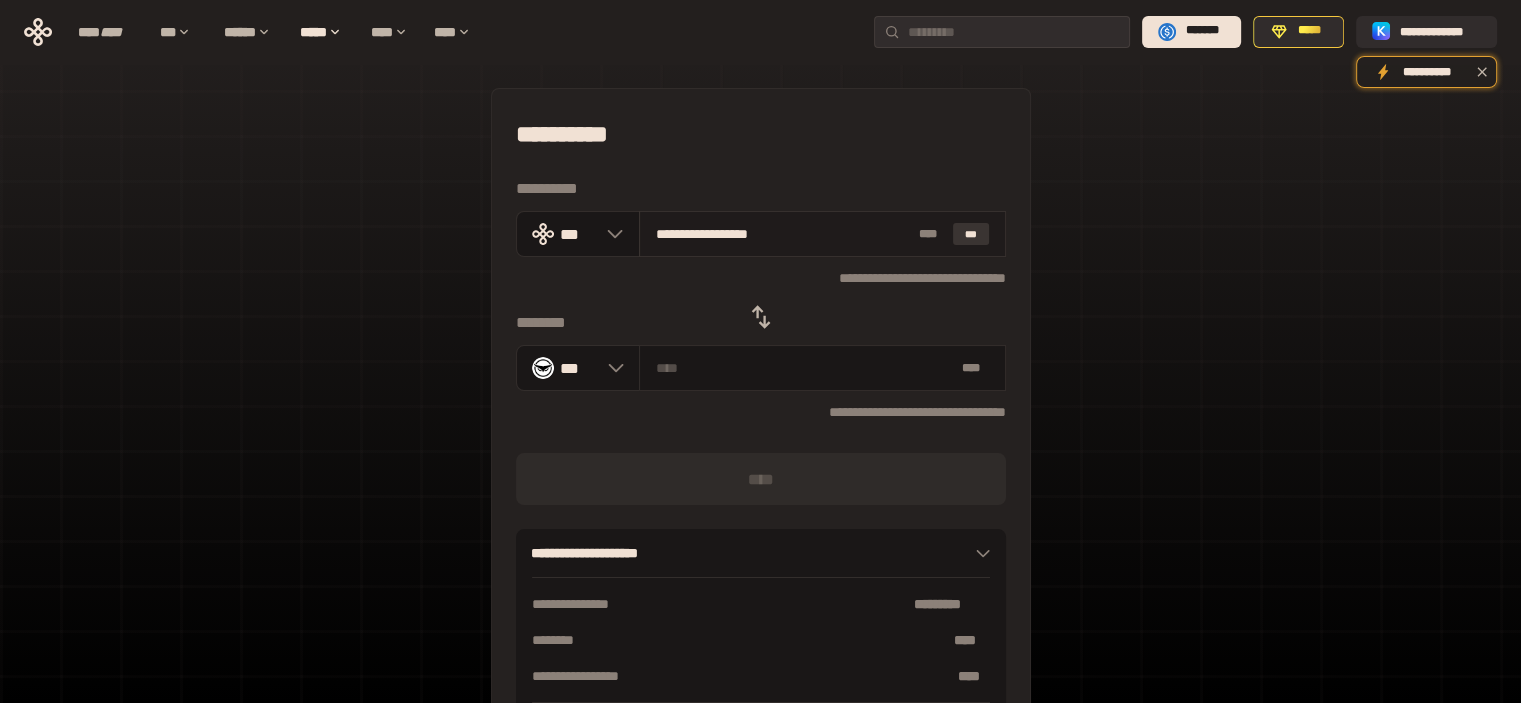 type on "**********" 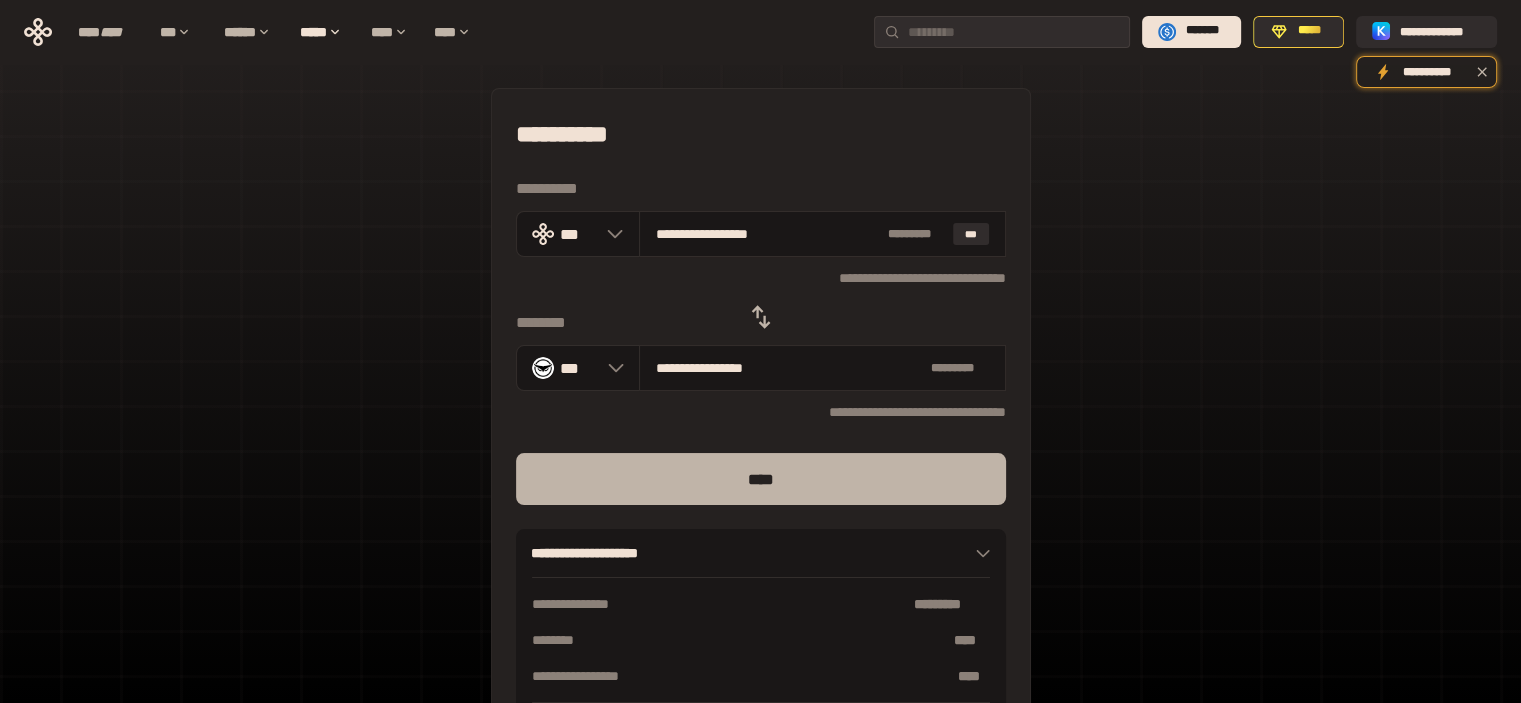 click on "****" at bounding box center (761, 479) 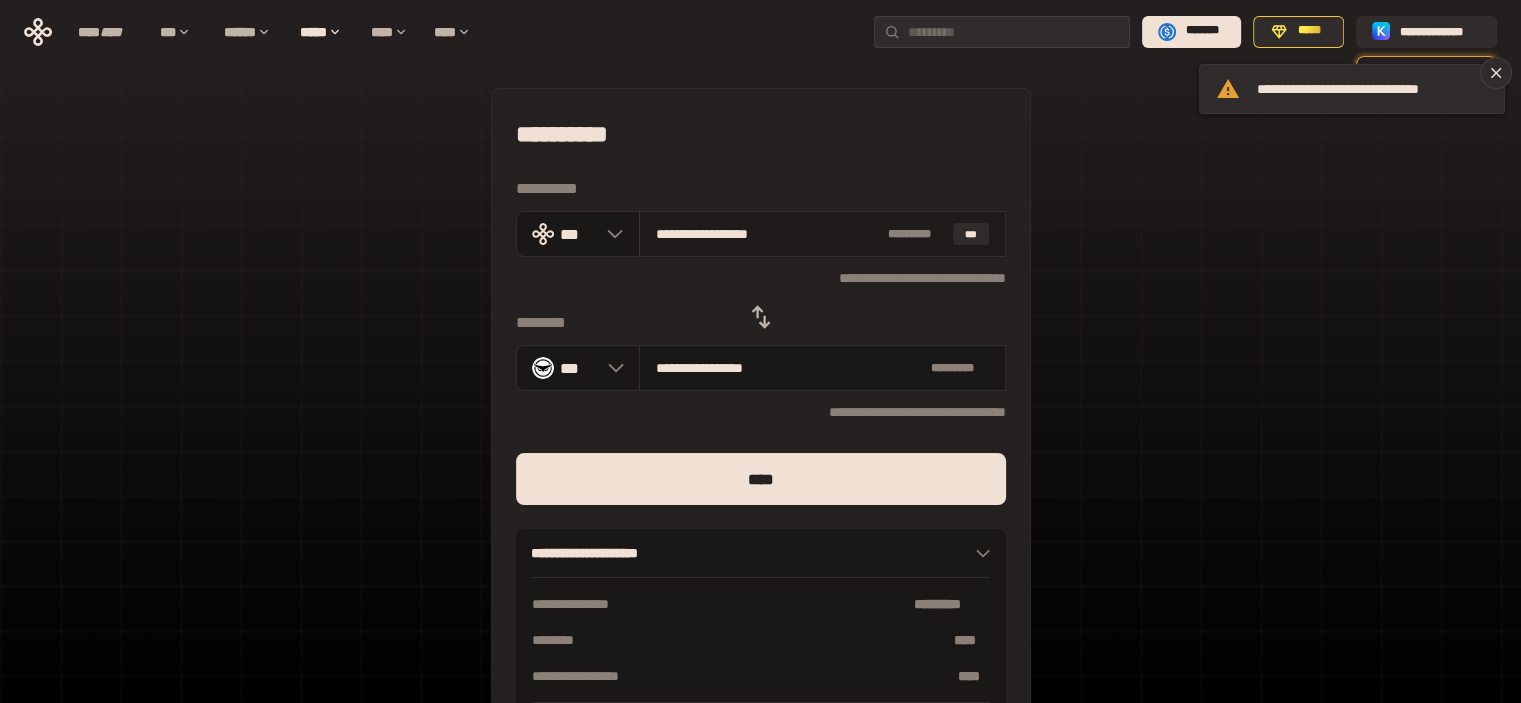 click on "**********" at bounding box center [768, 234] 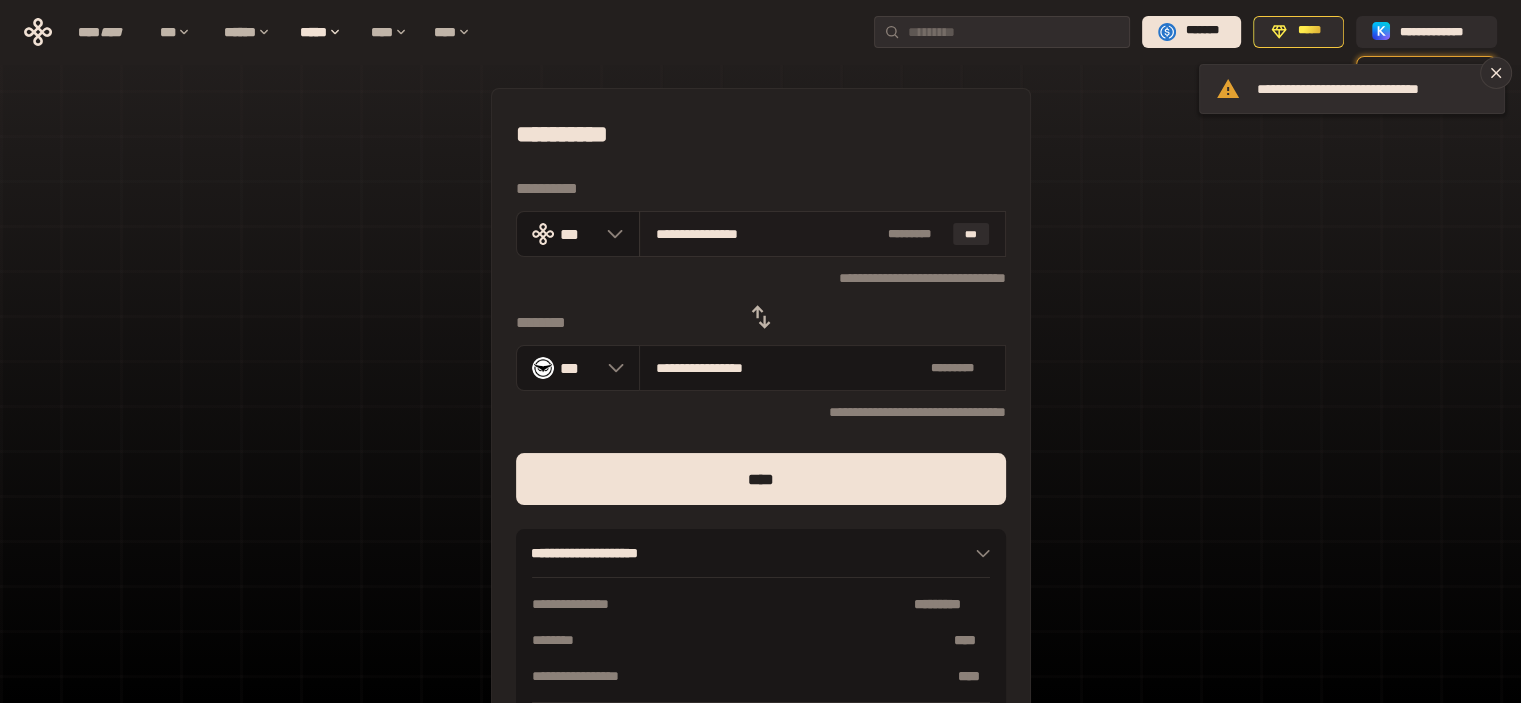 type on "**********" 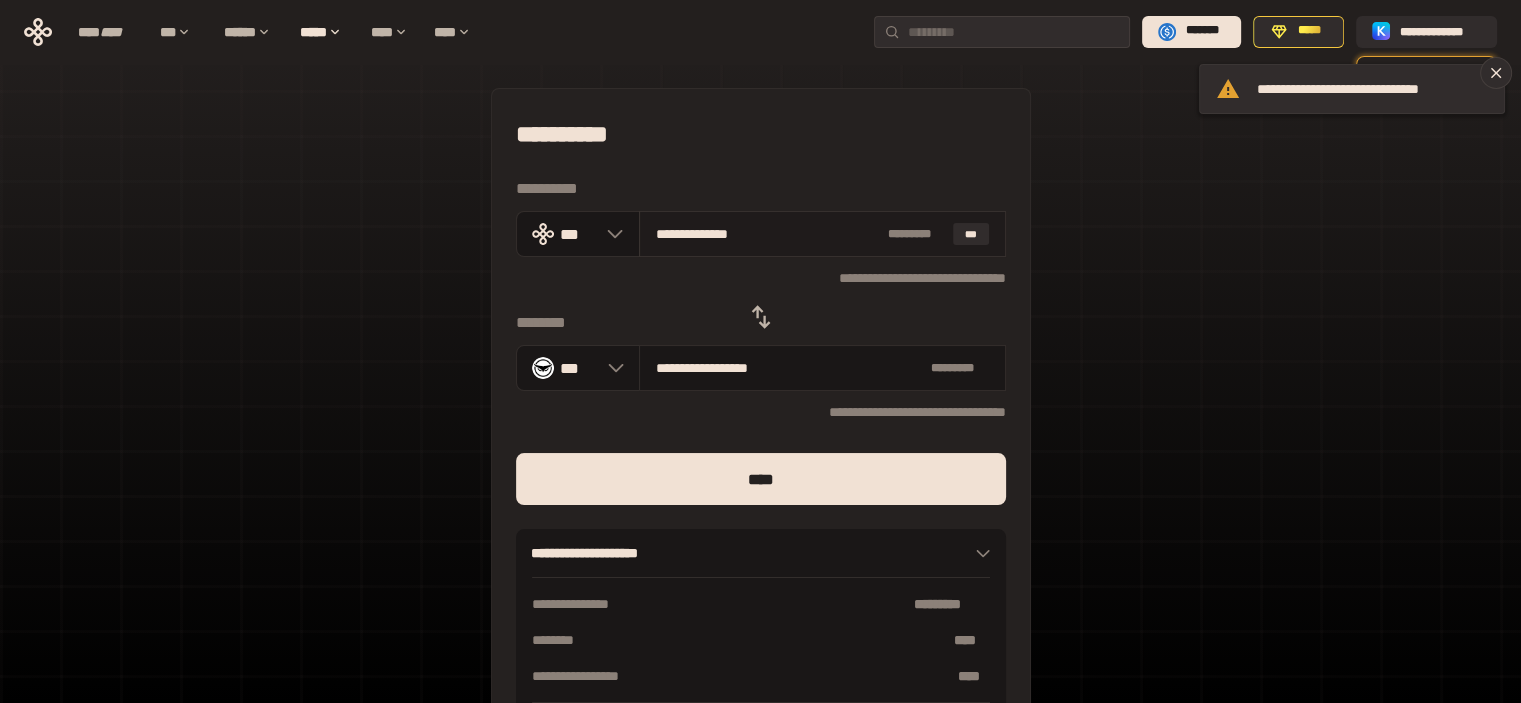 type on "**********" 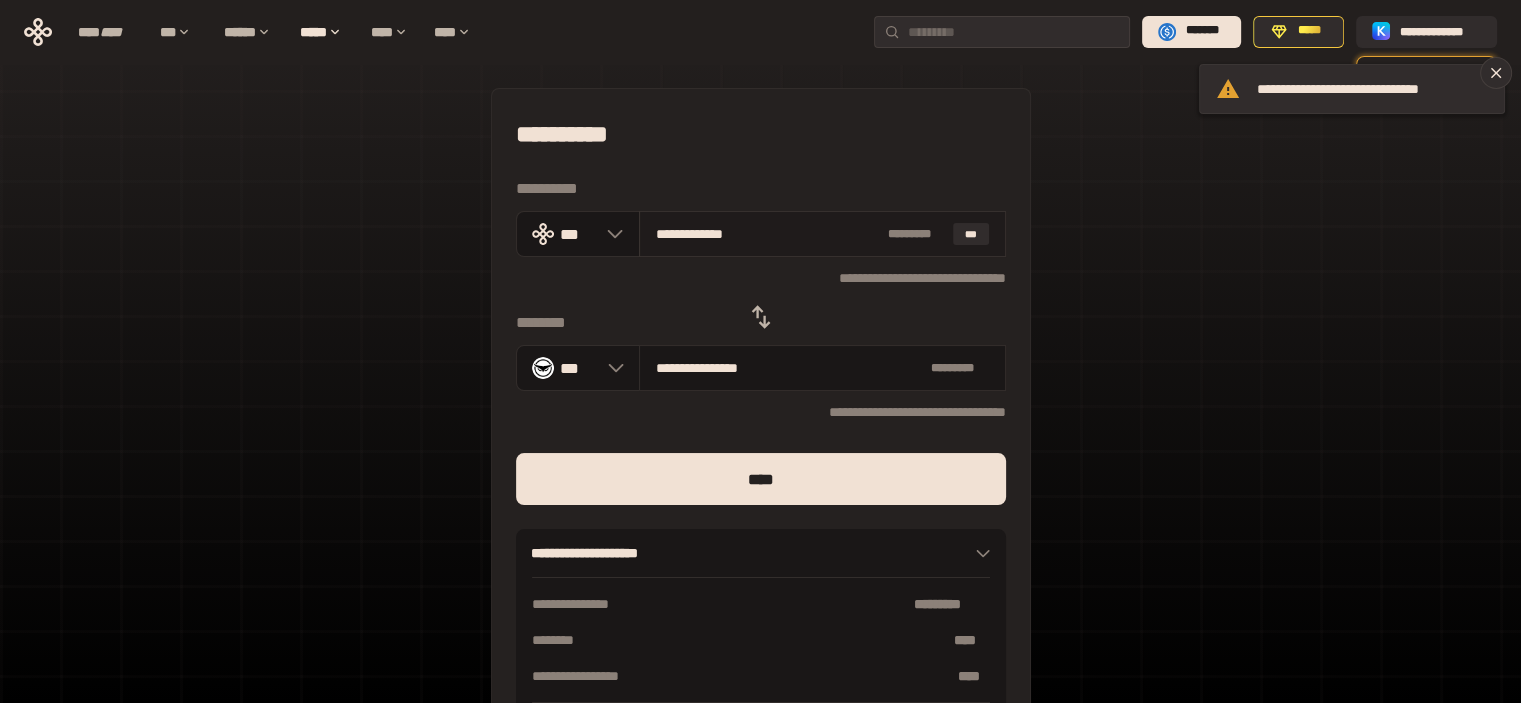 type on "**********" 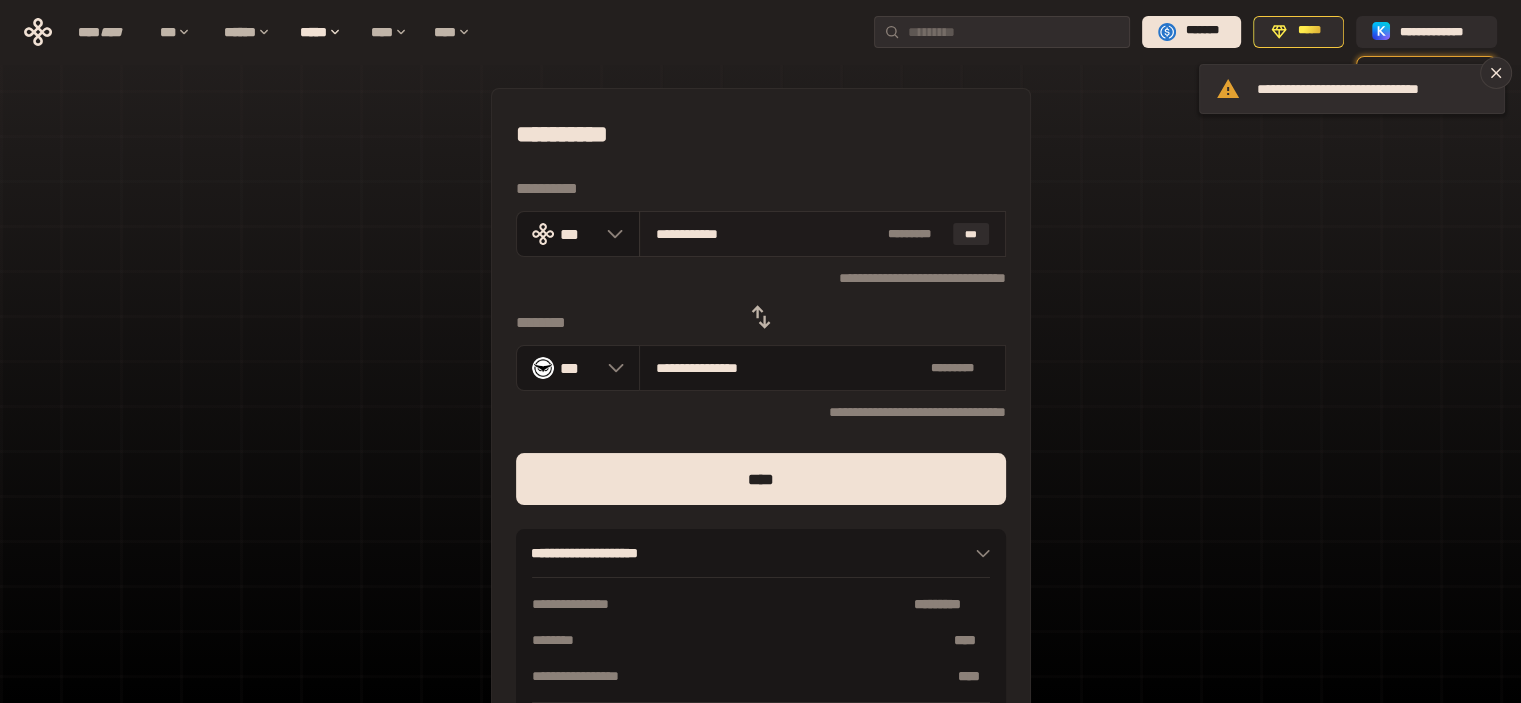 type on "**********" 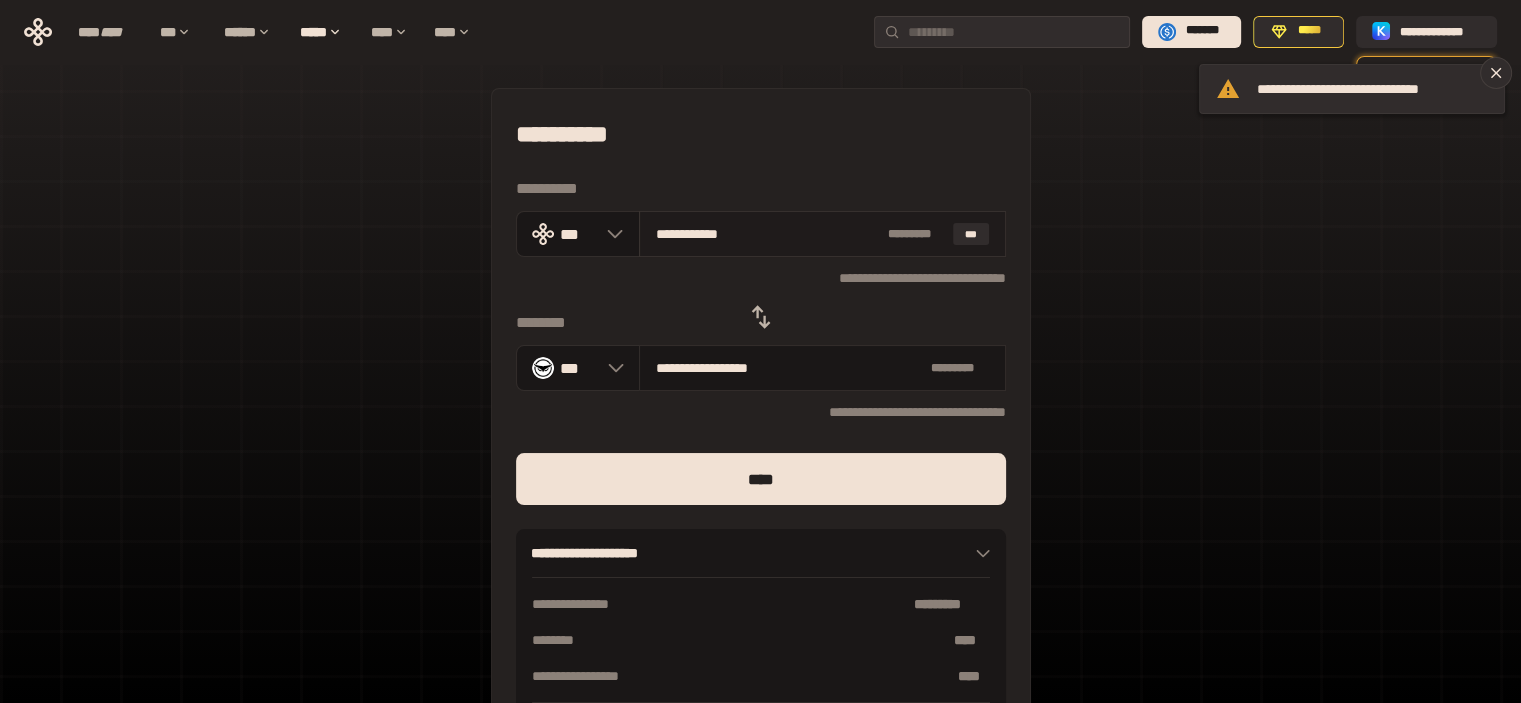 type on "**********" 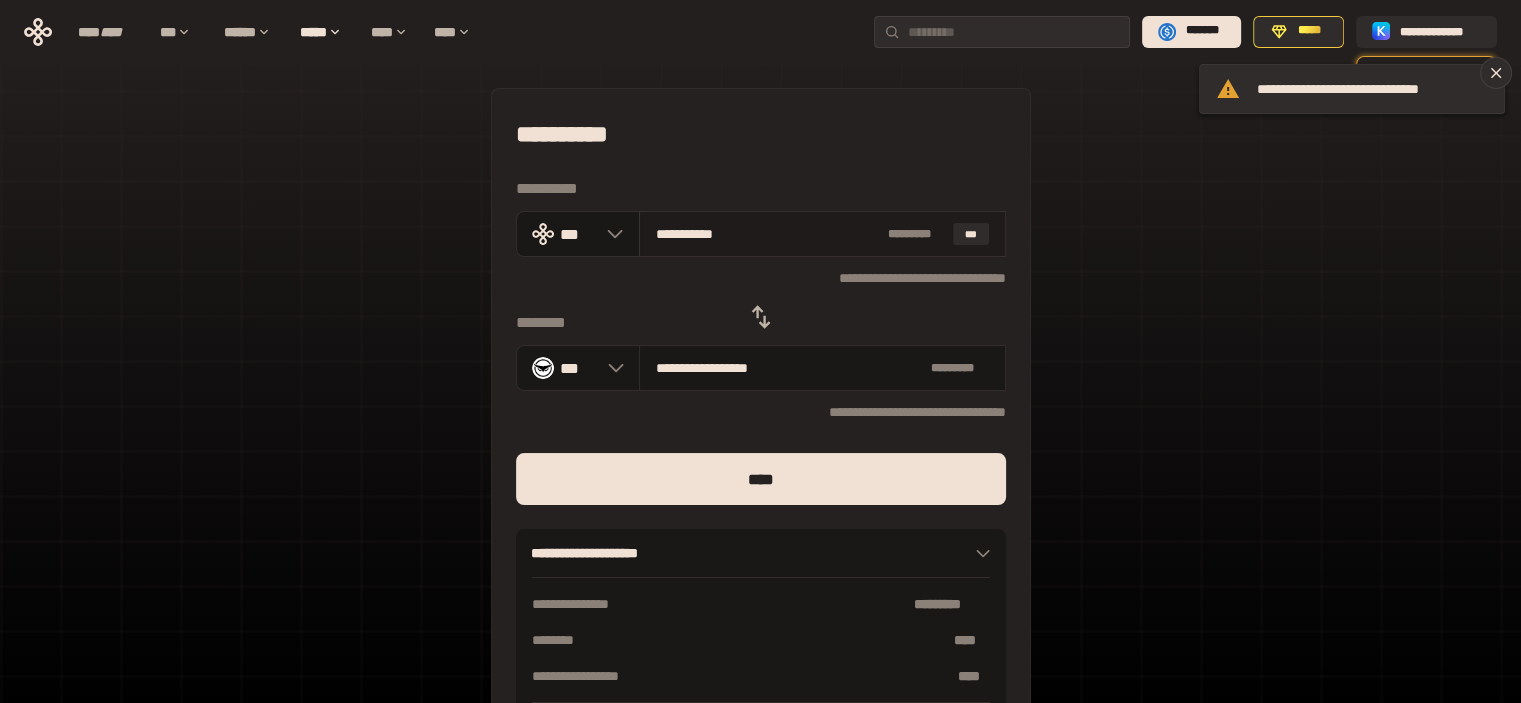 type on "**********" 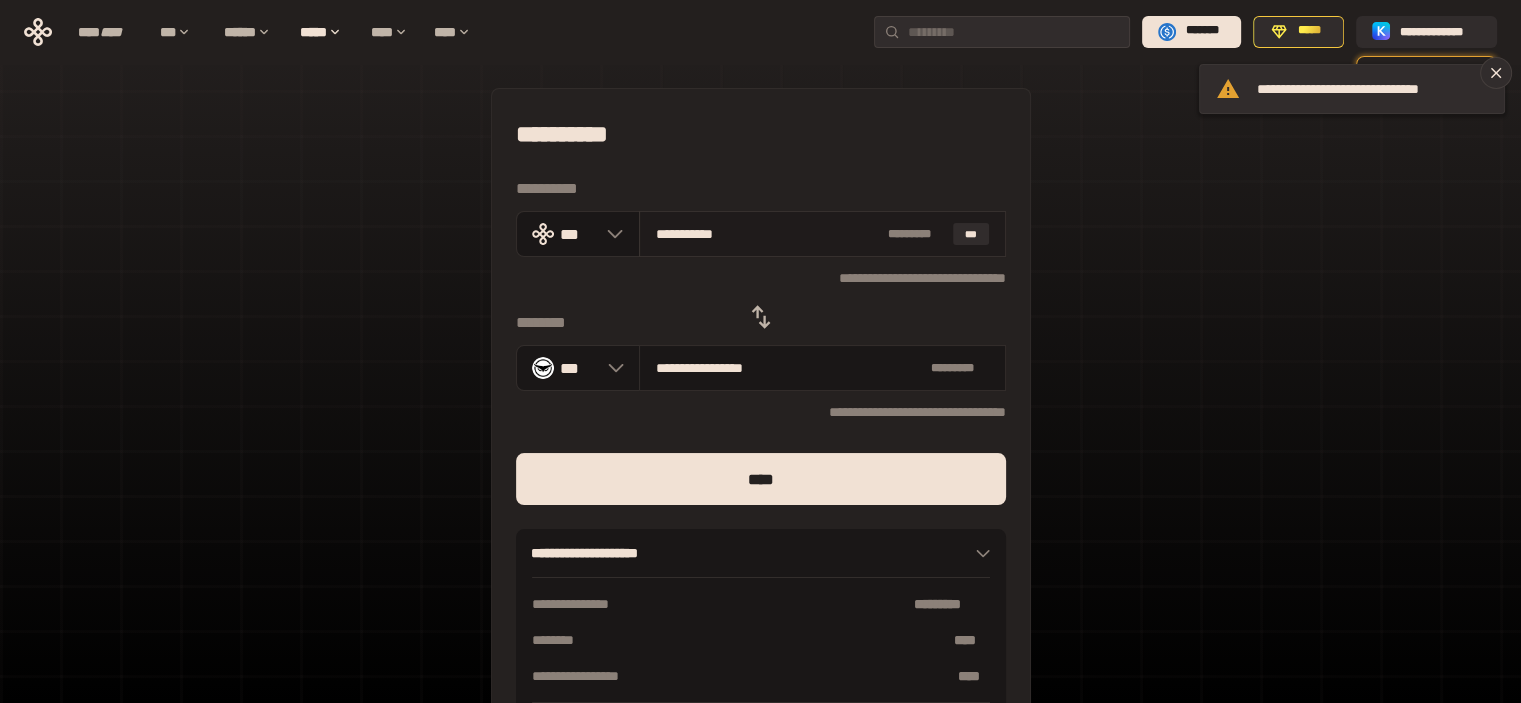 type on "**********" 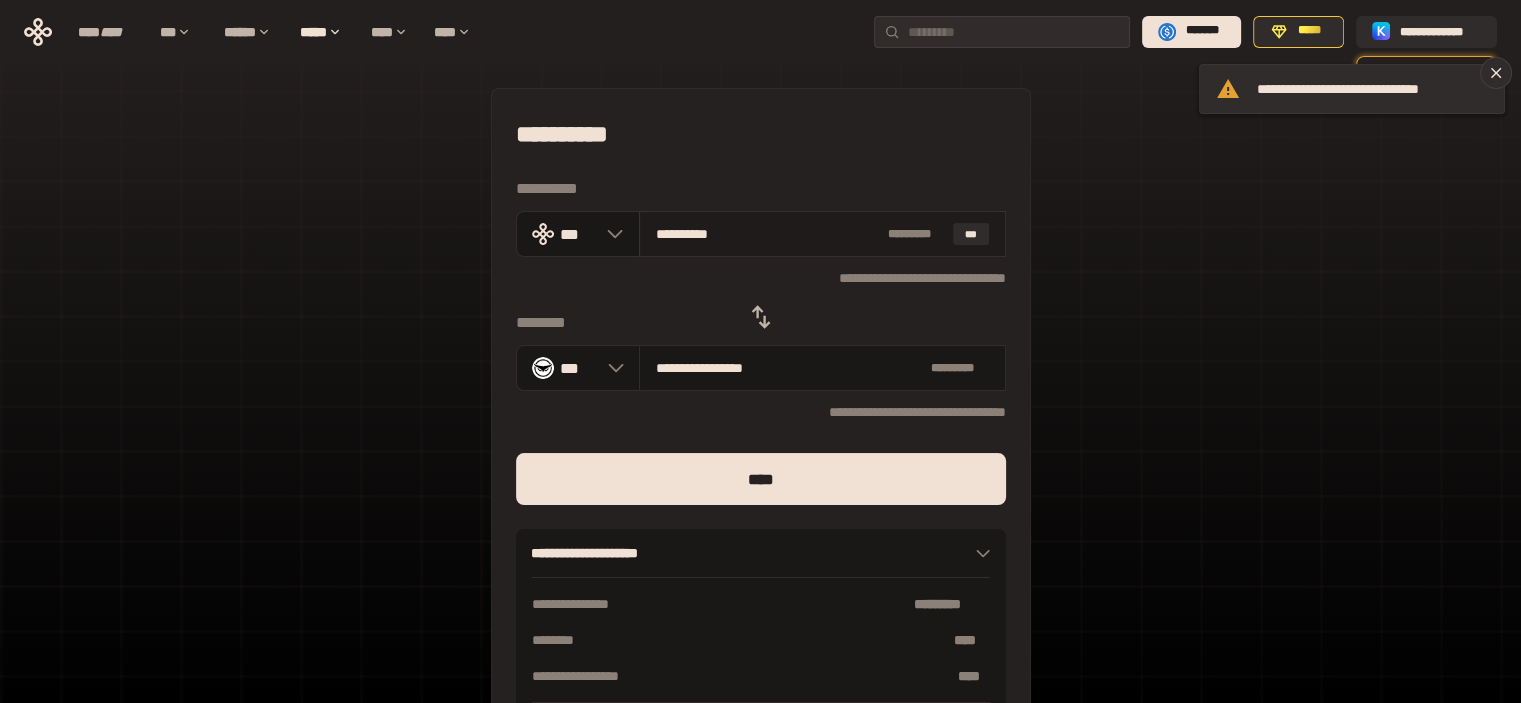 type on "**********" 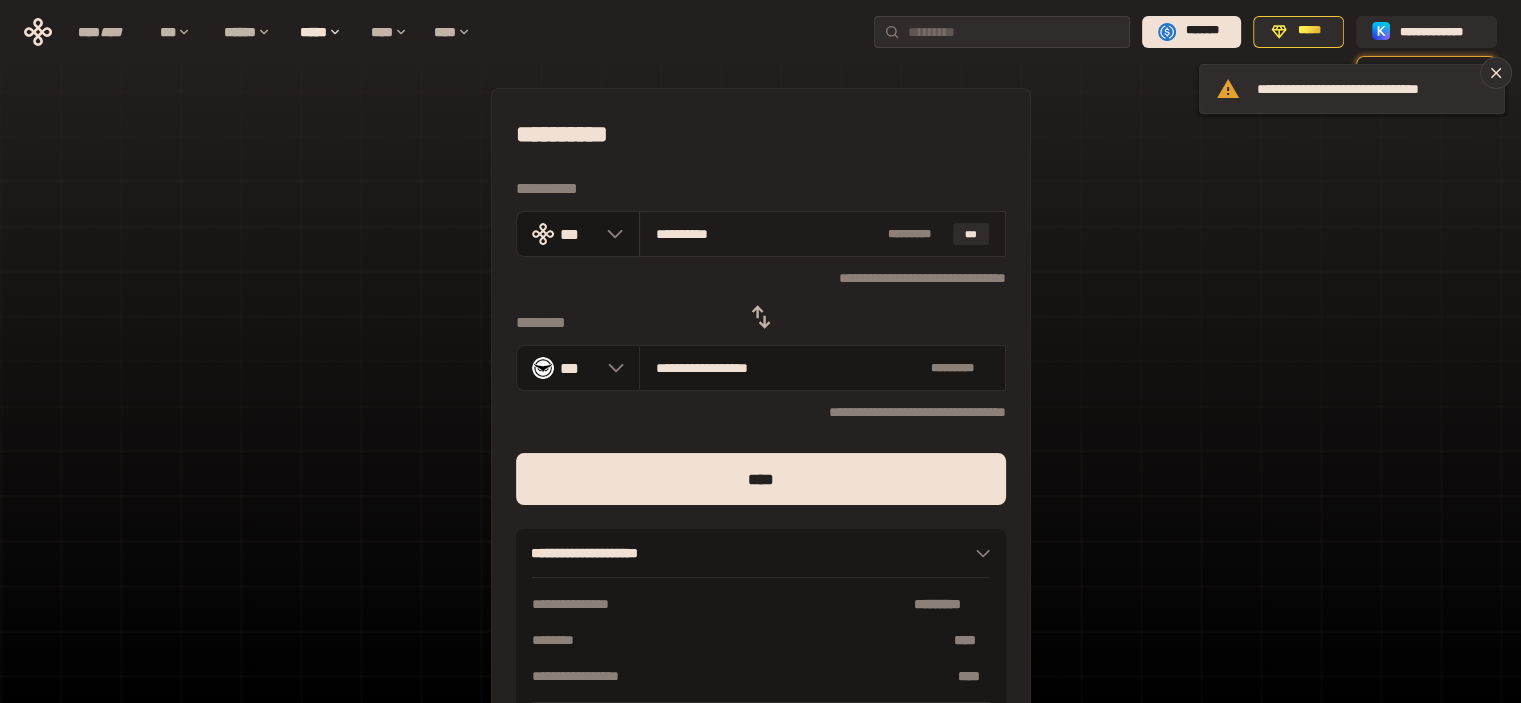 type on "*********" 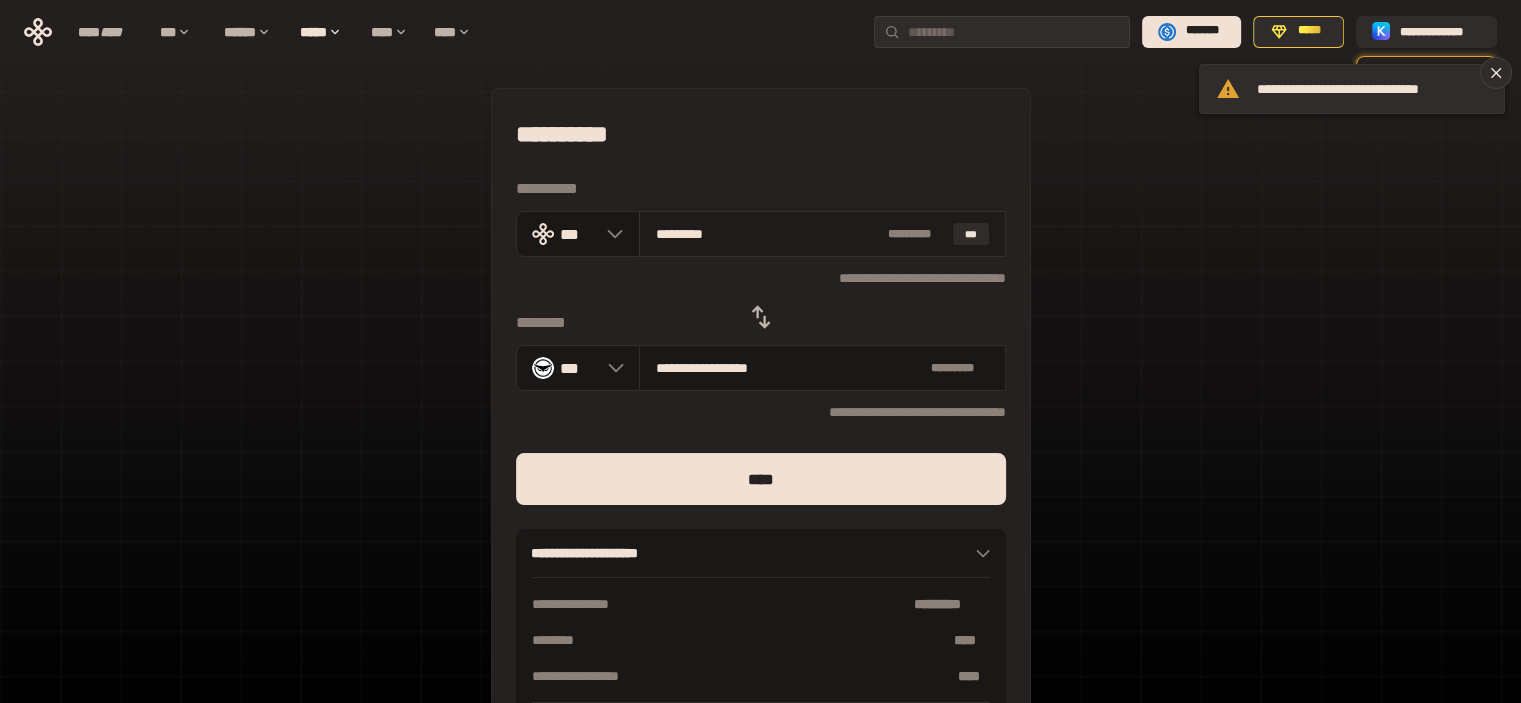 type on "**********" 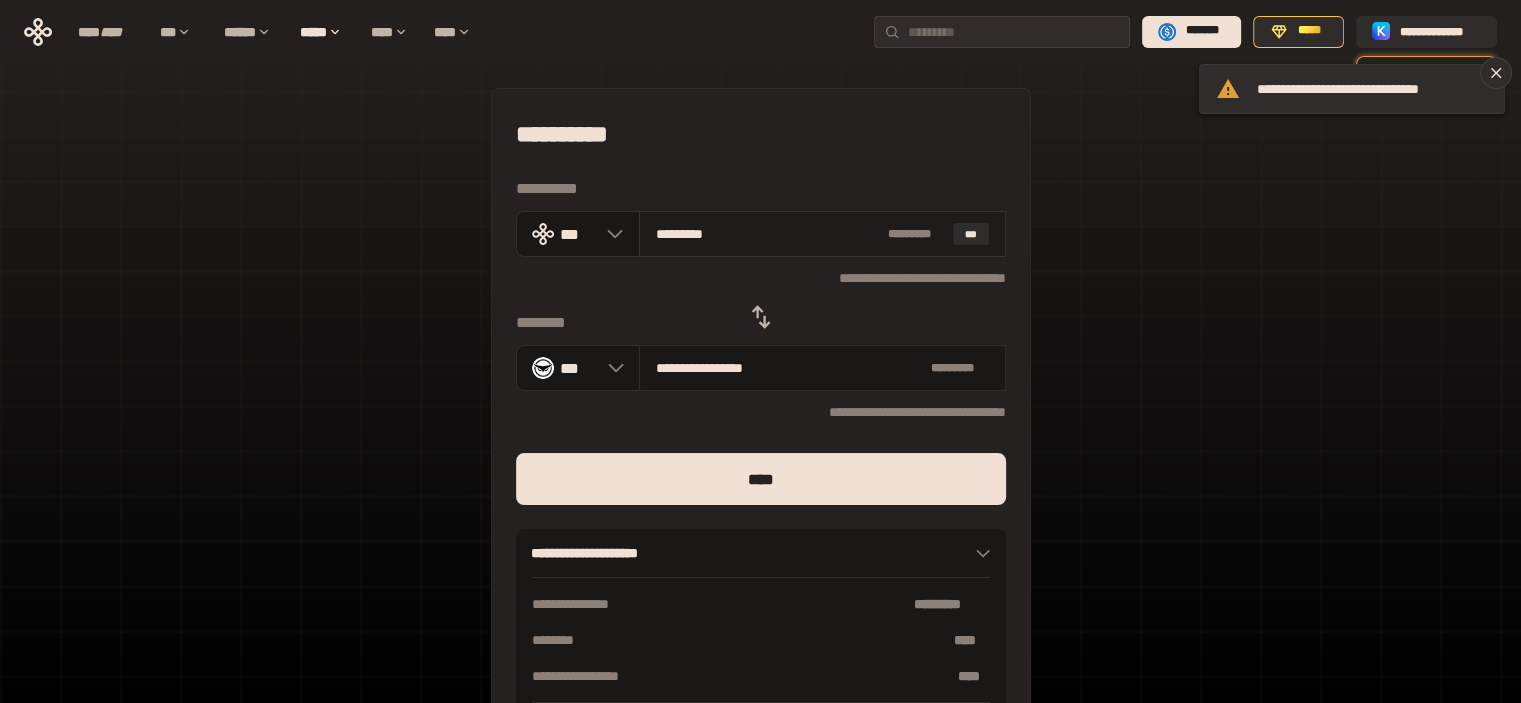 type on "********" 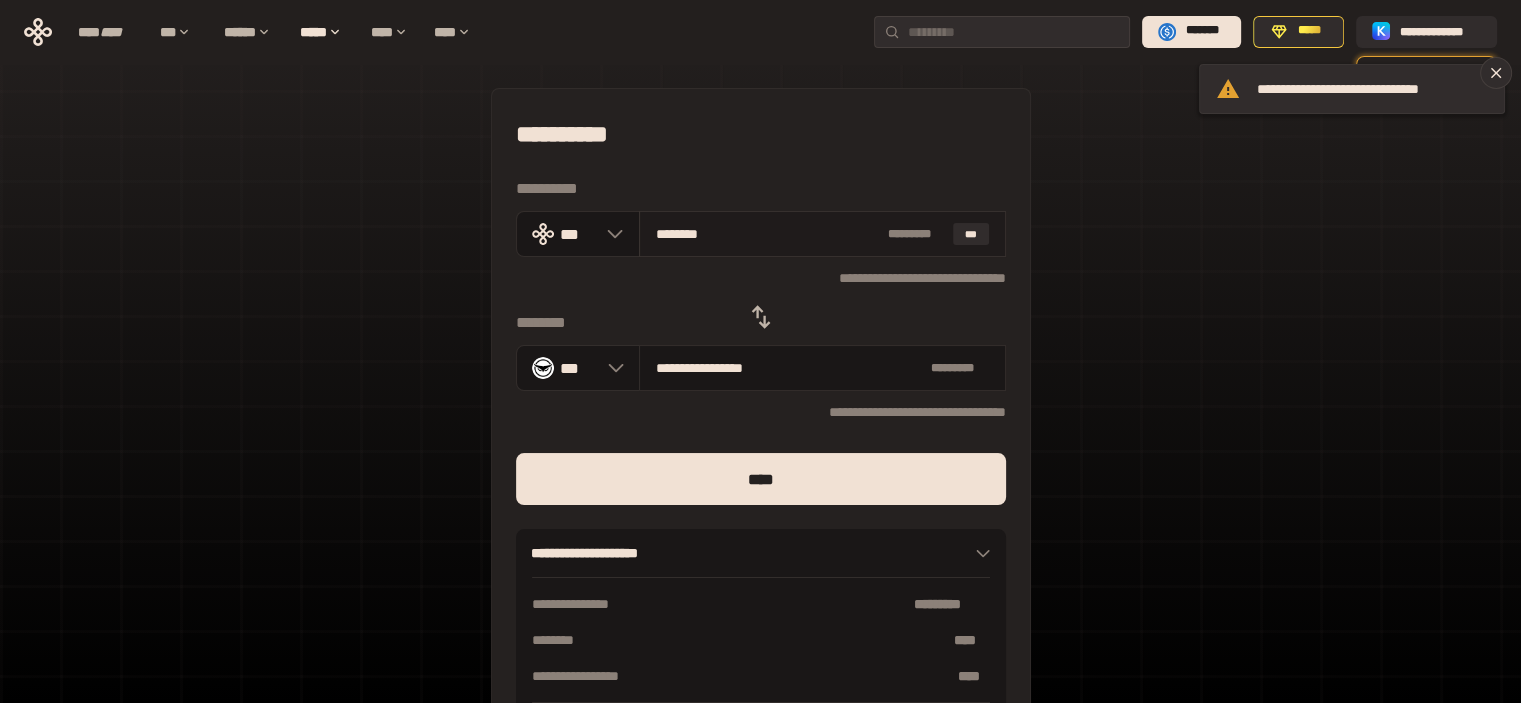 type on "**********" 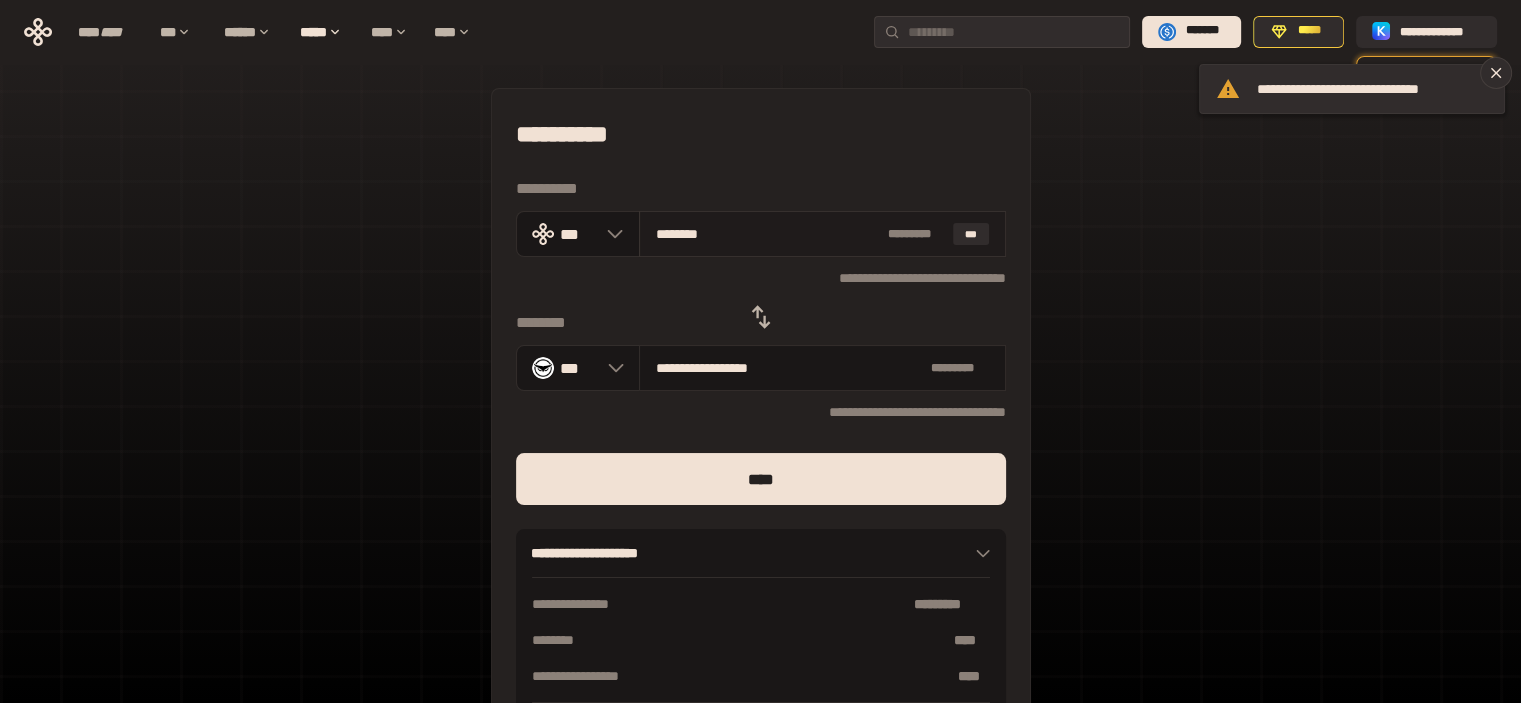 type on "*******" 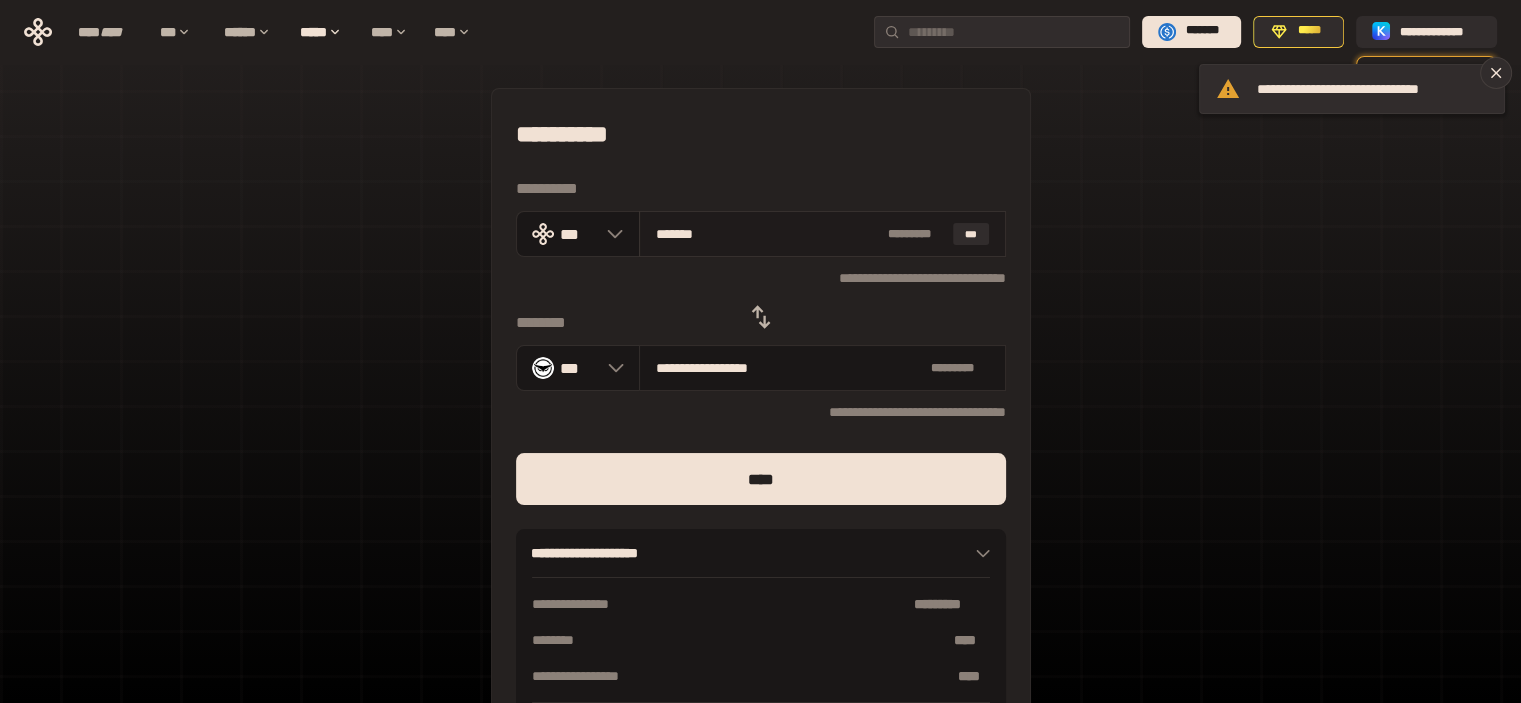 type on "**********" 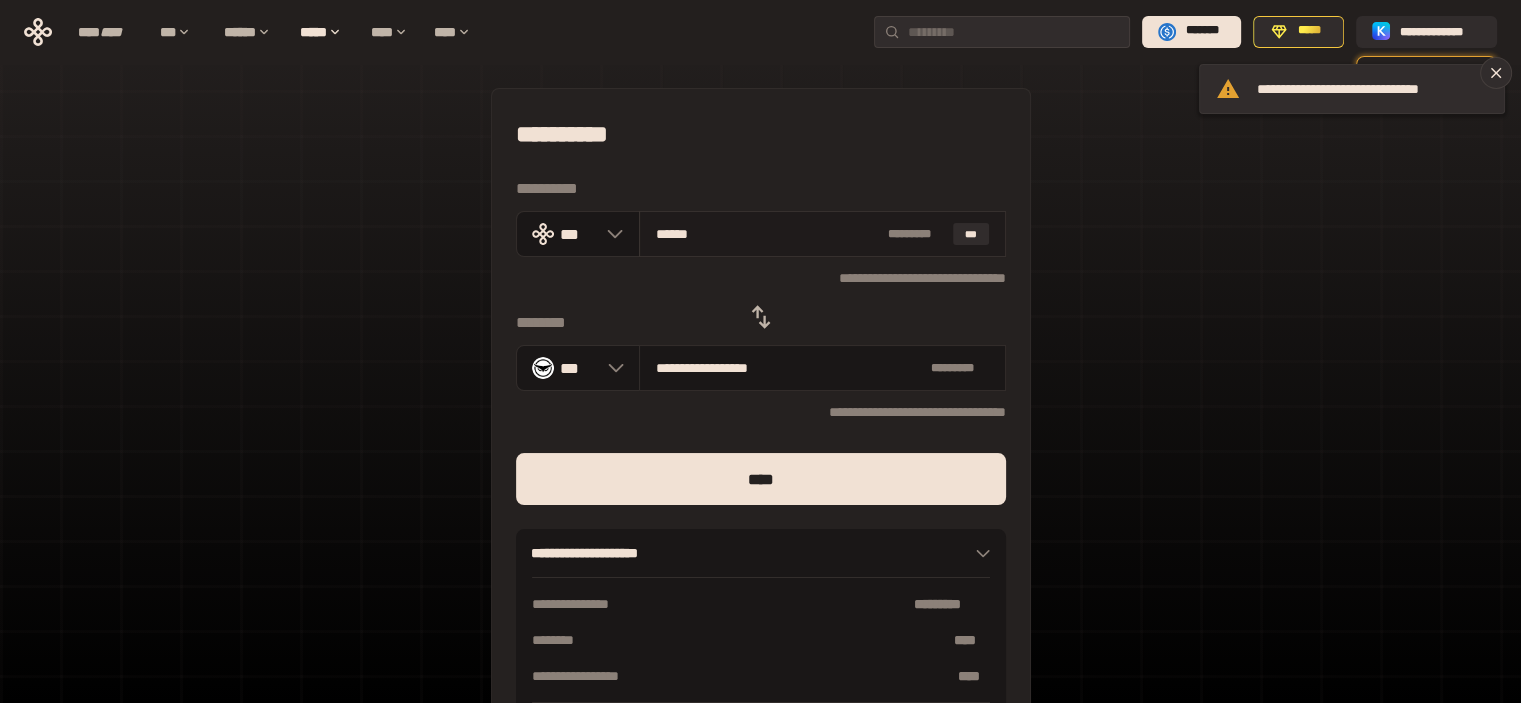 type on "**********" 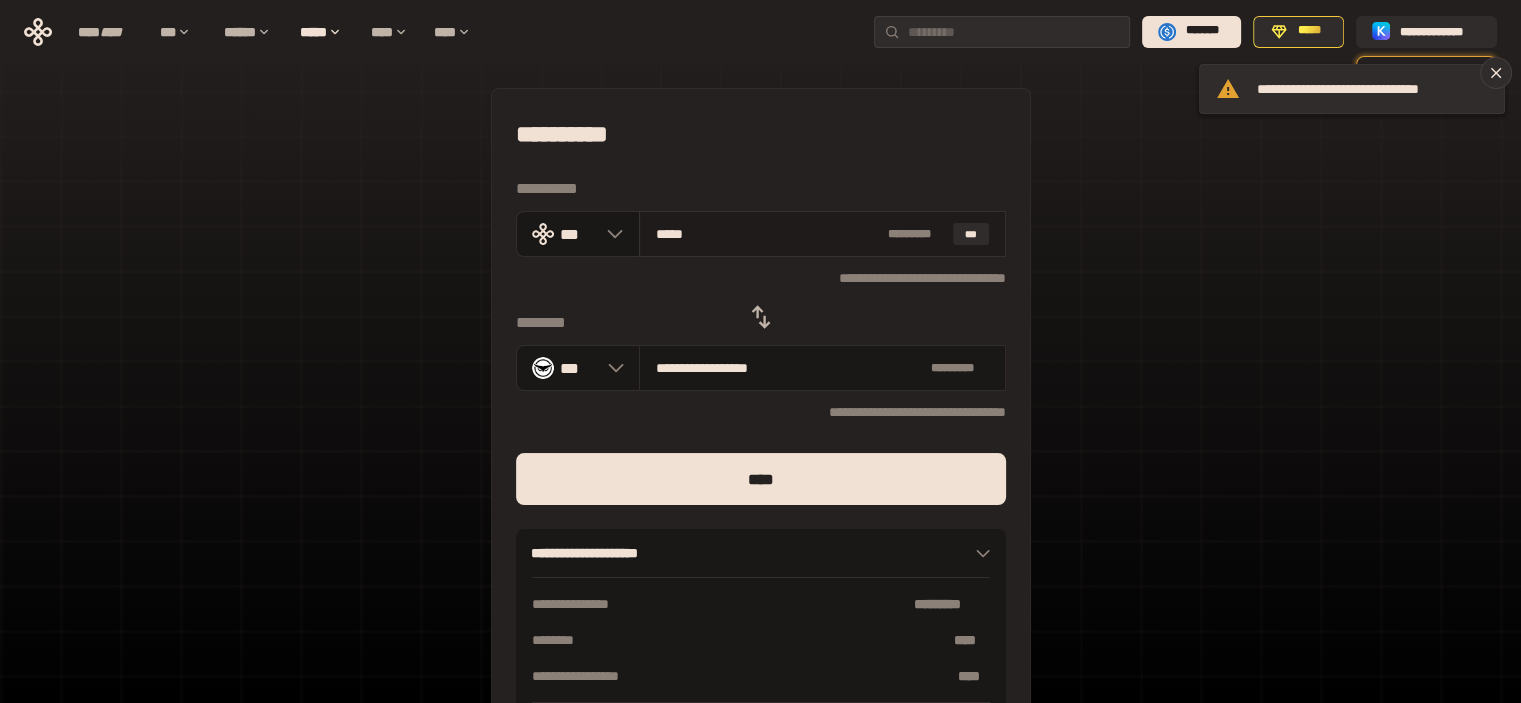 type on "**********" 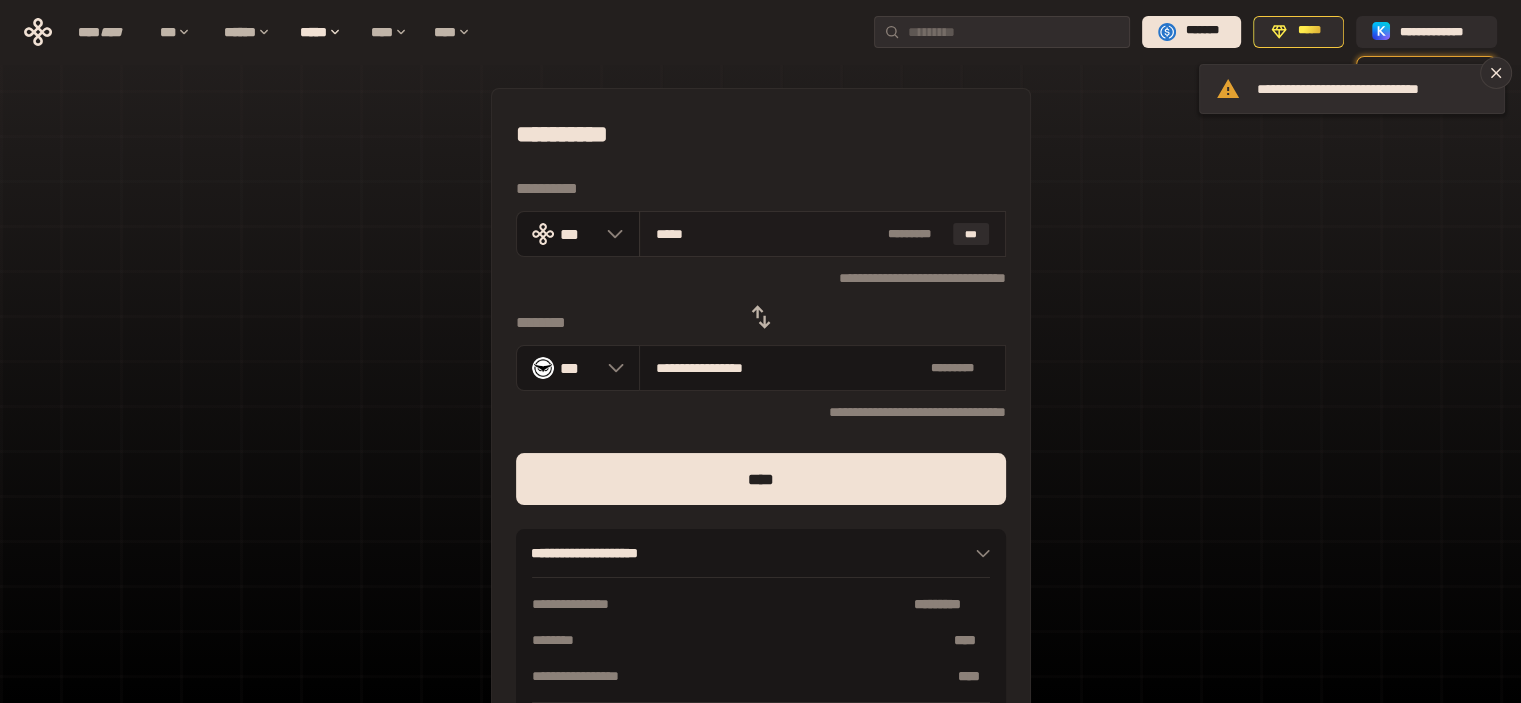type on "****" 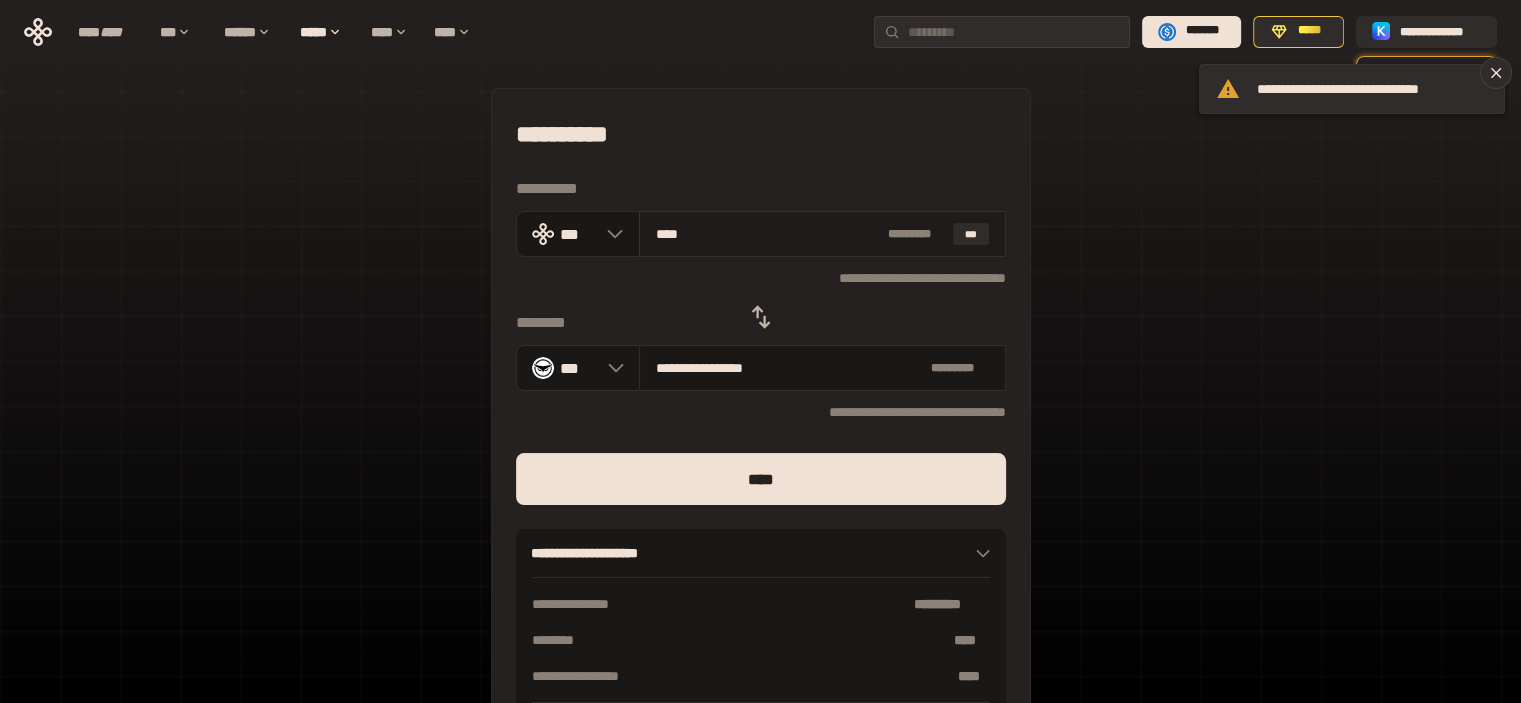 type on "**********" 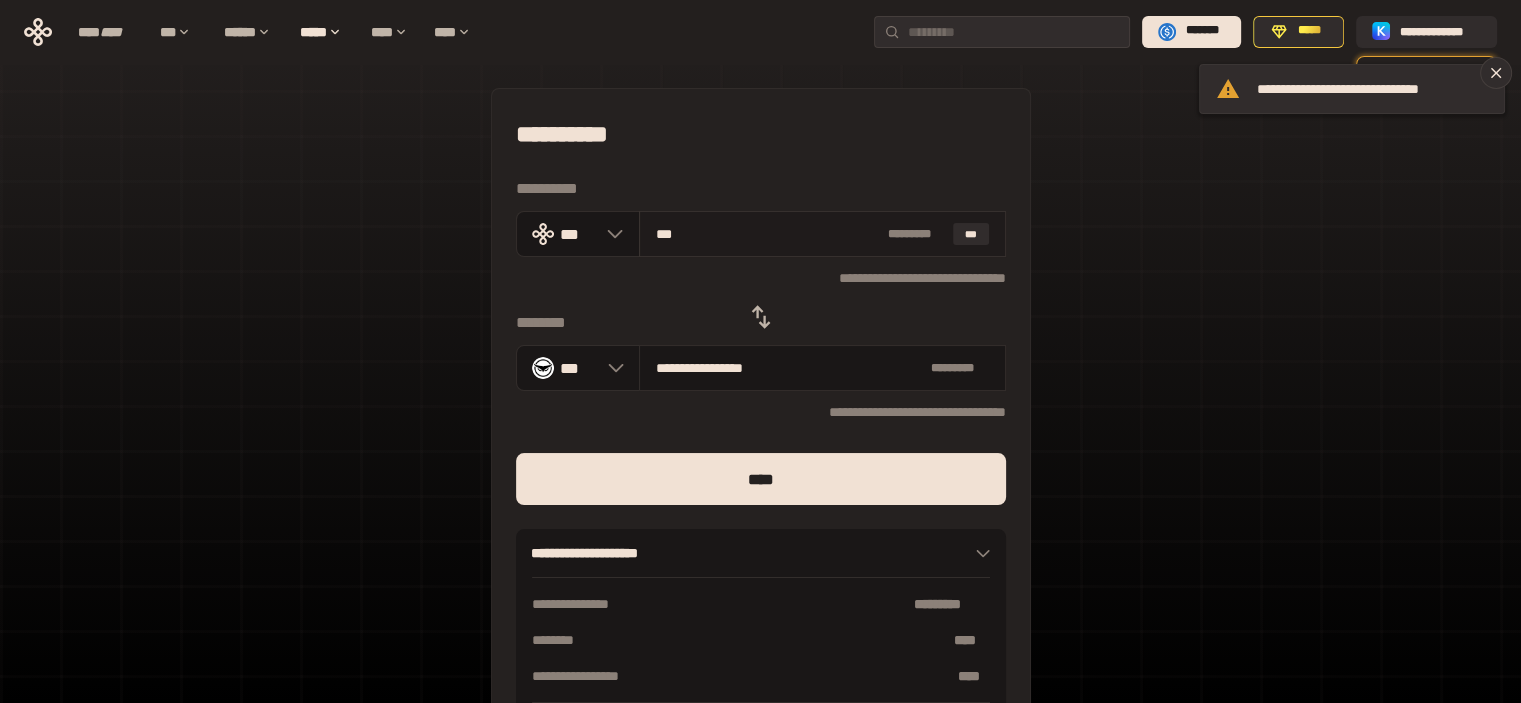 type on "**********" 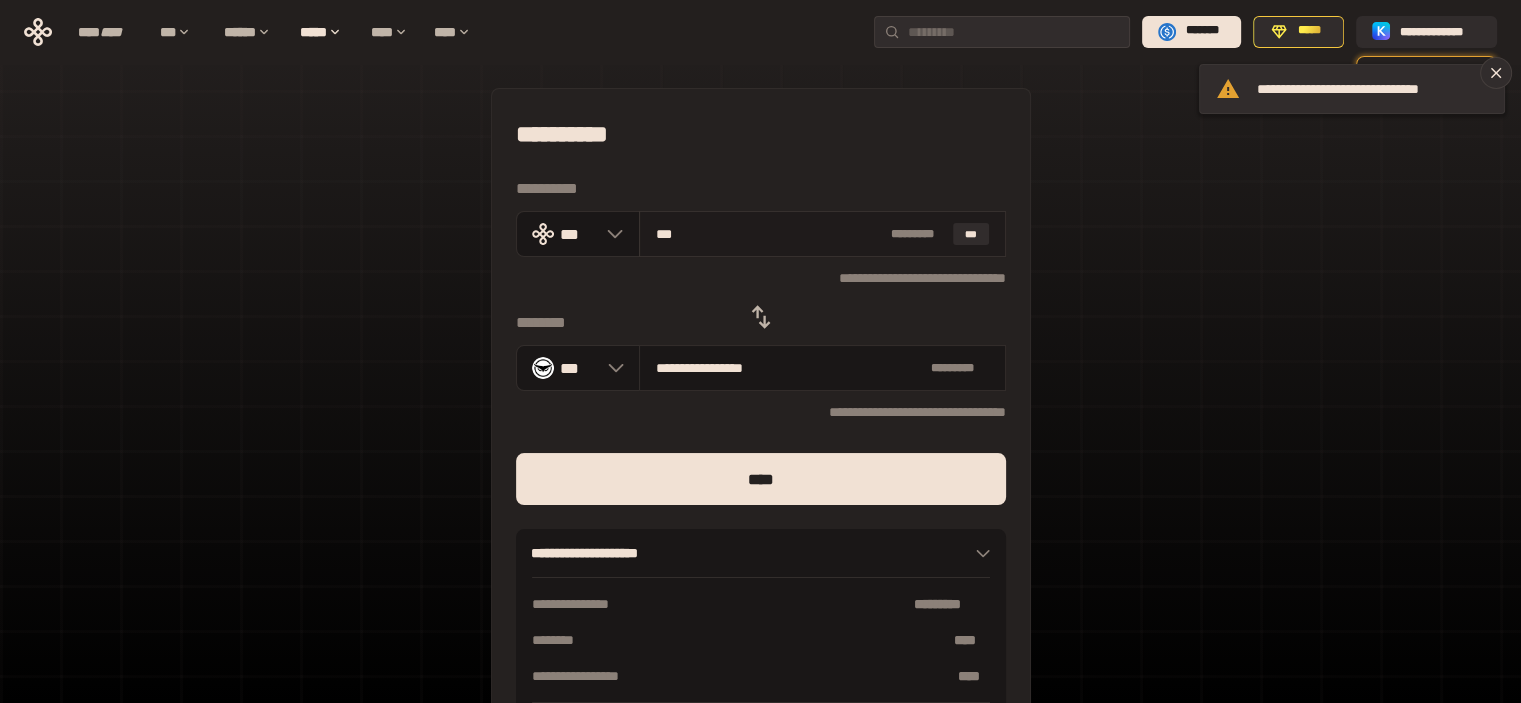 type on "**" 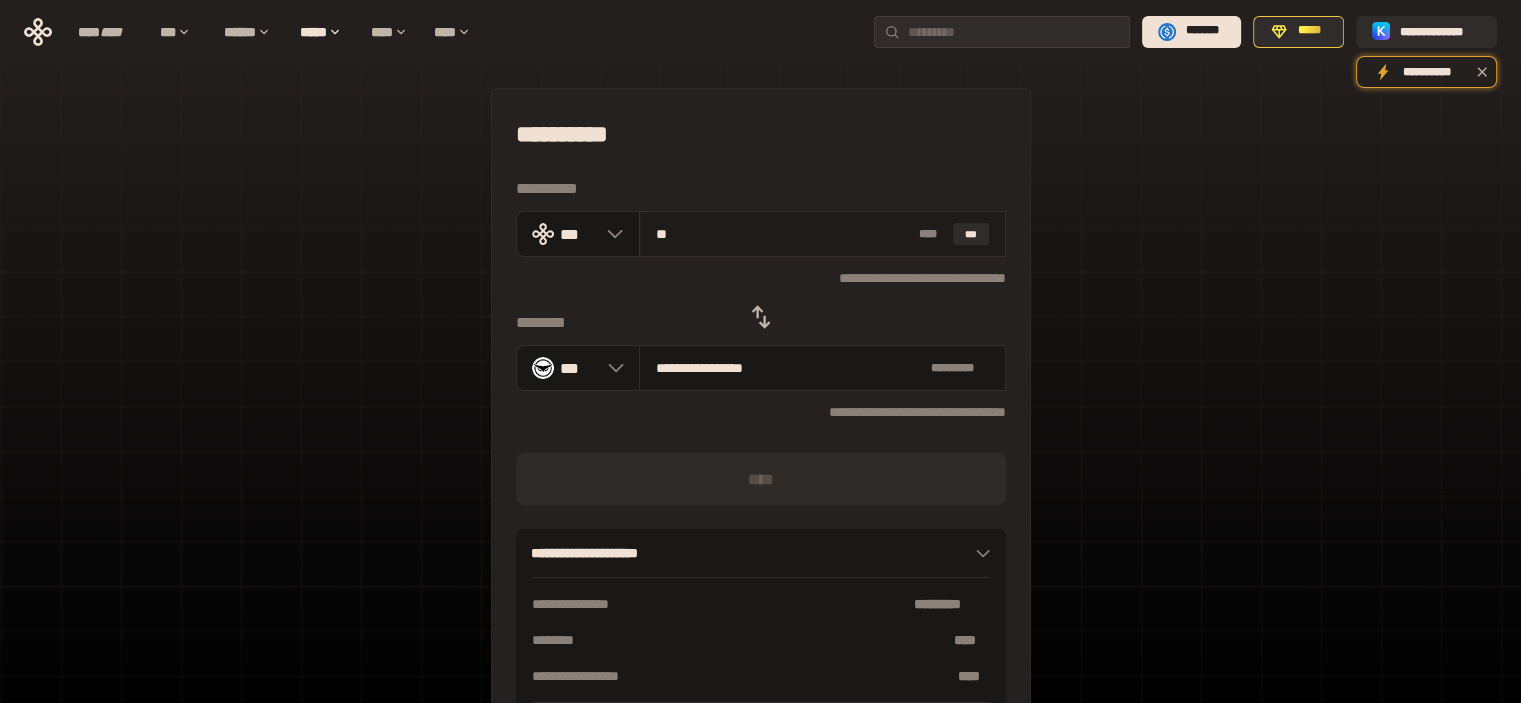 type on "***" 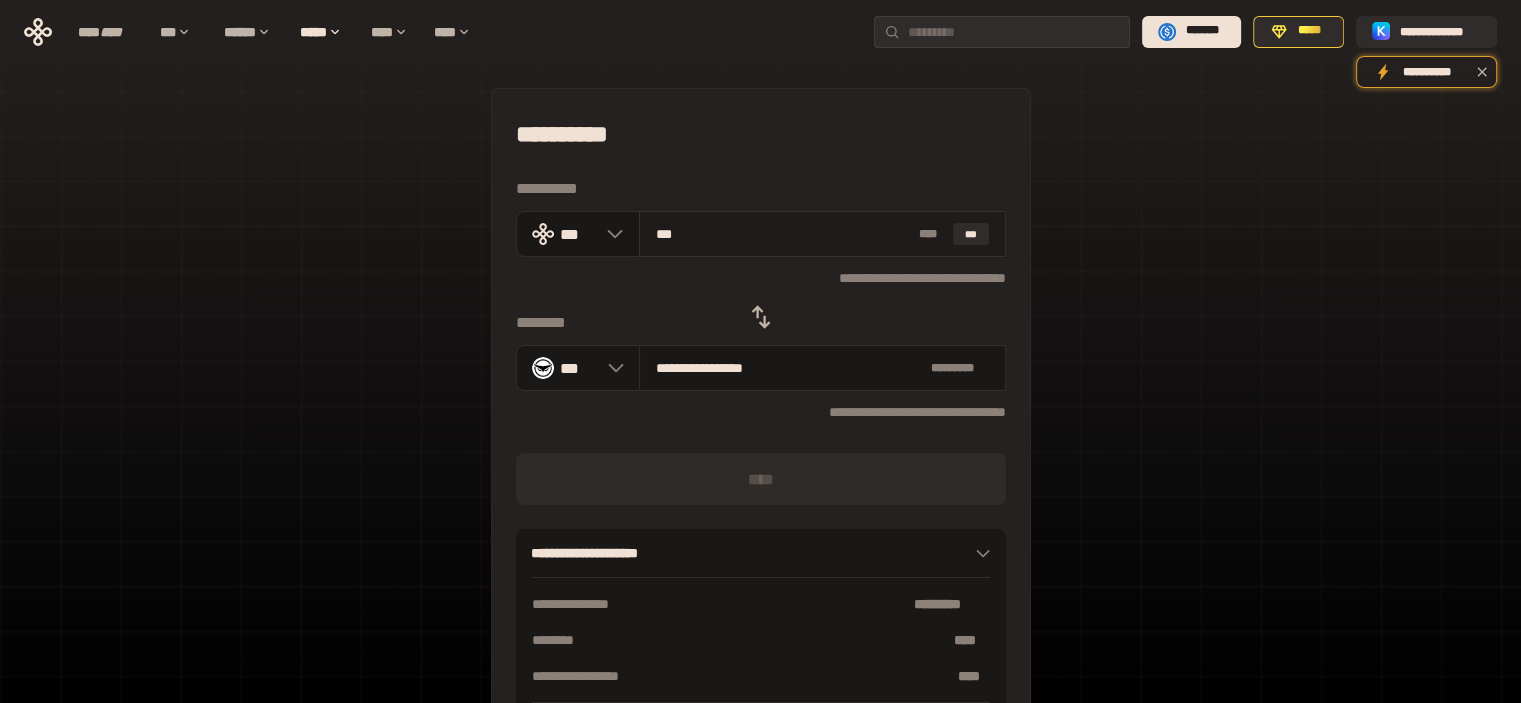 type on "**********" 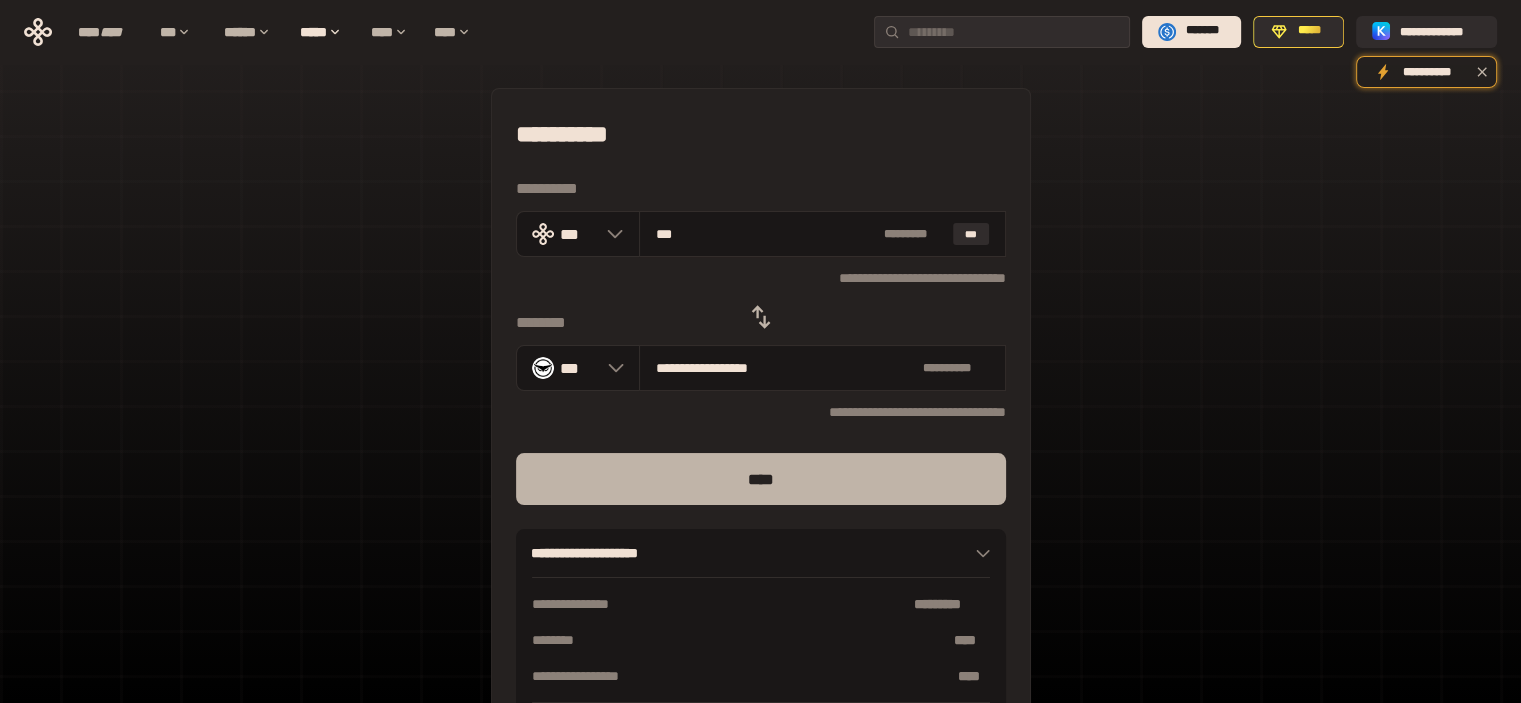 type on "***" 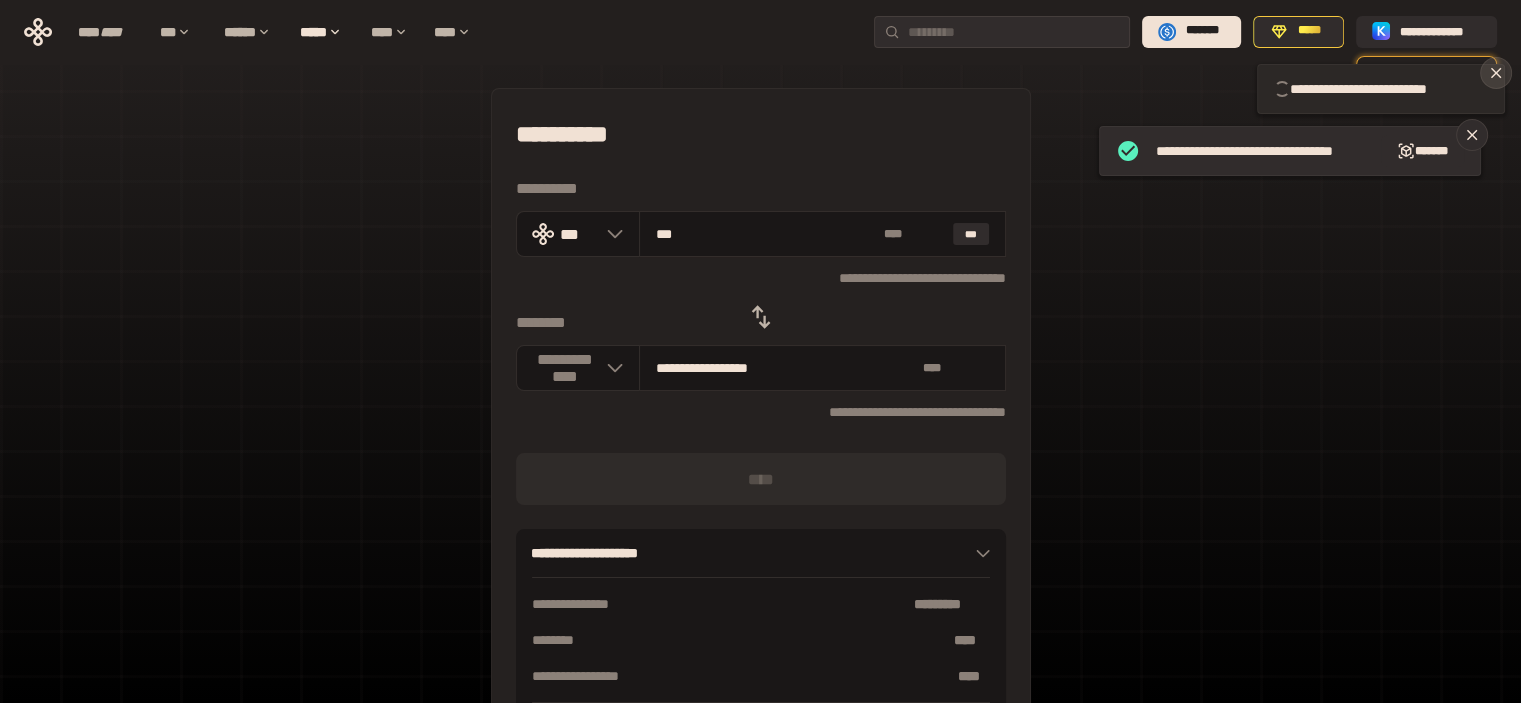 type 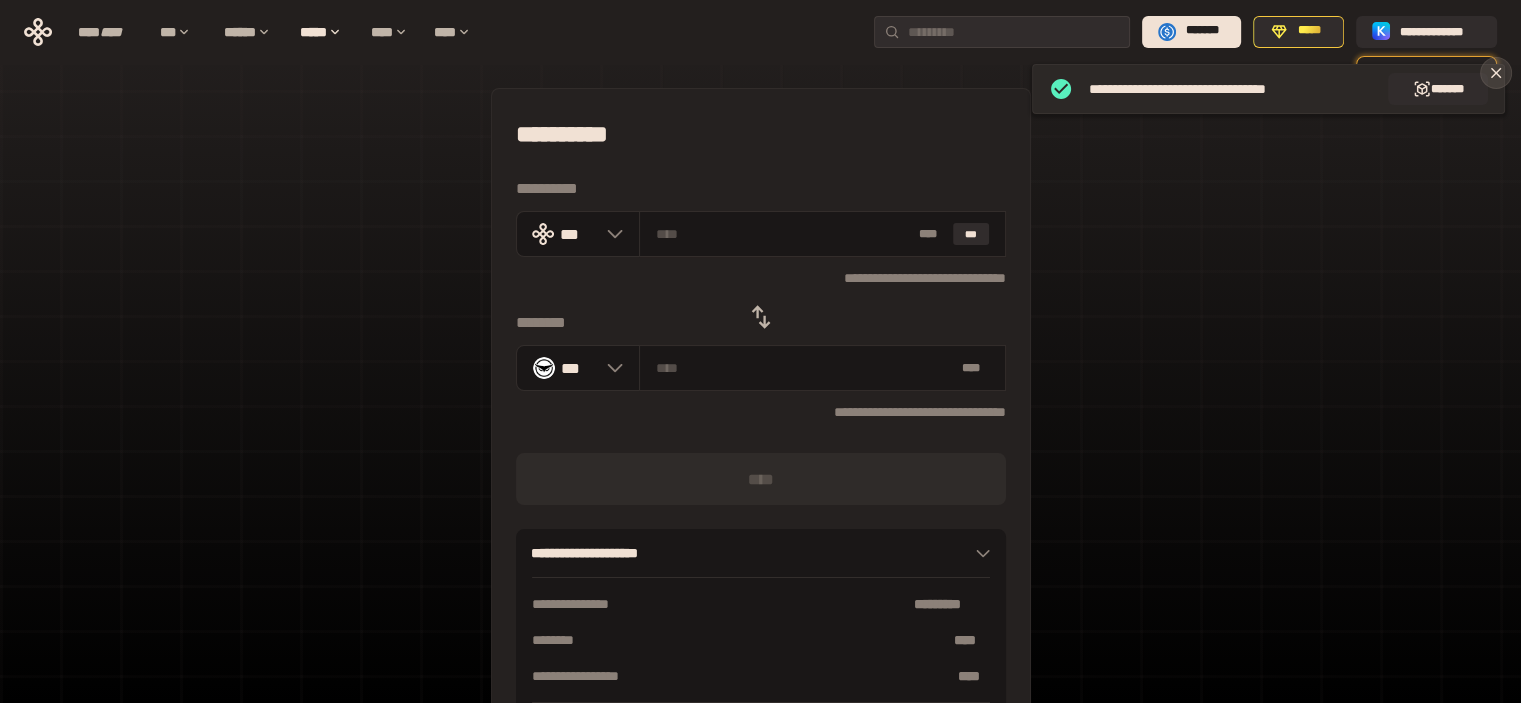 click 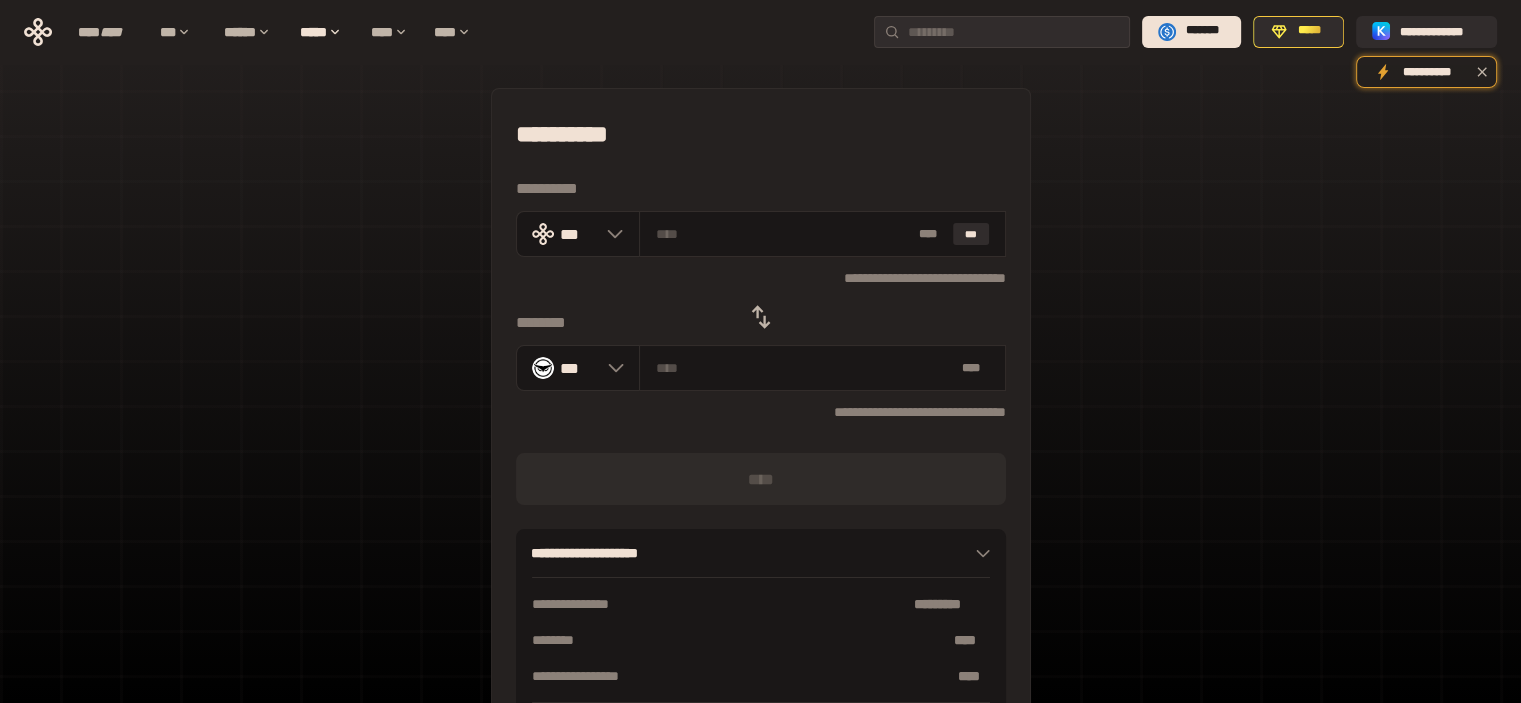 click 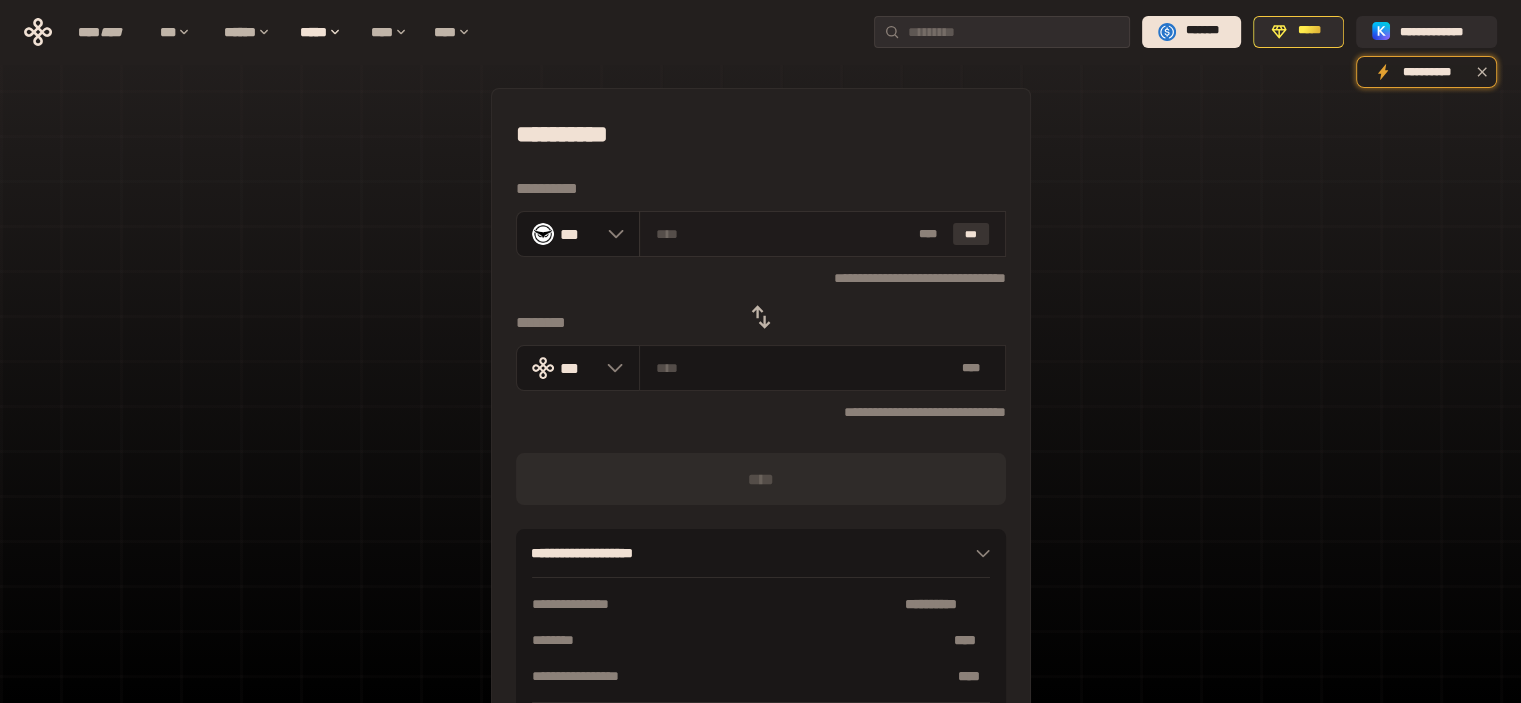 click on "***" at bounding box center (971, 234) 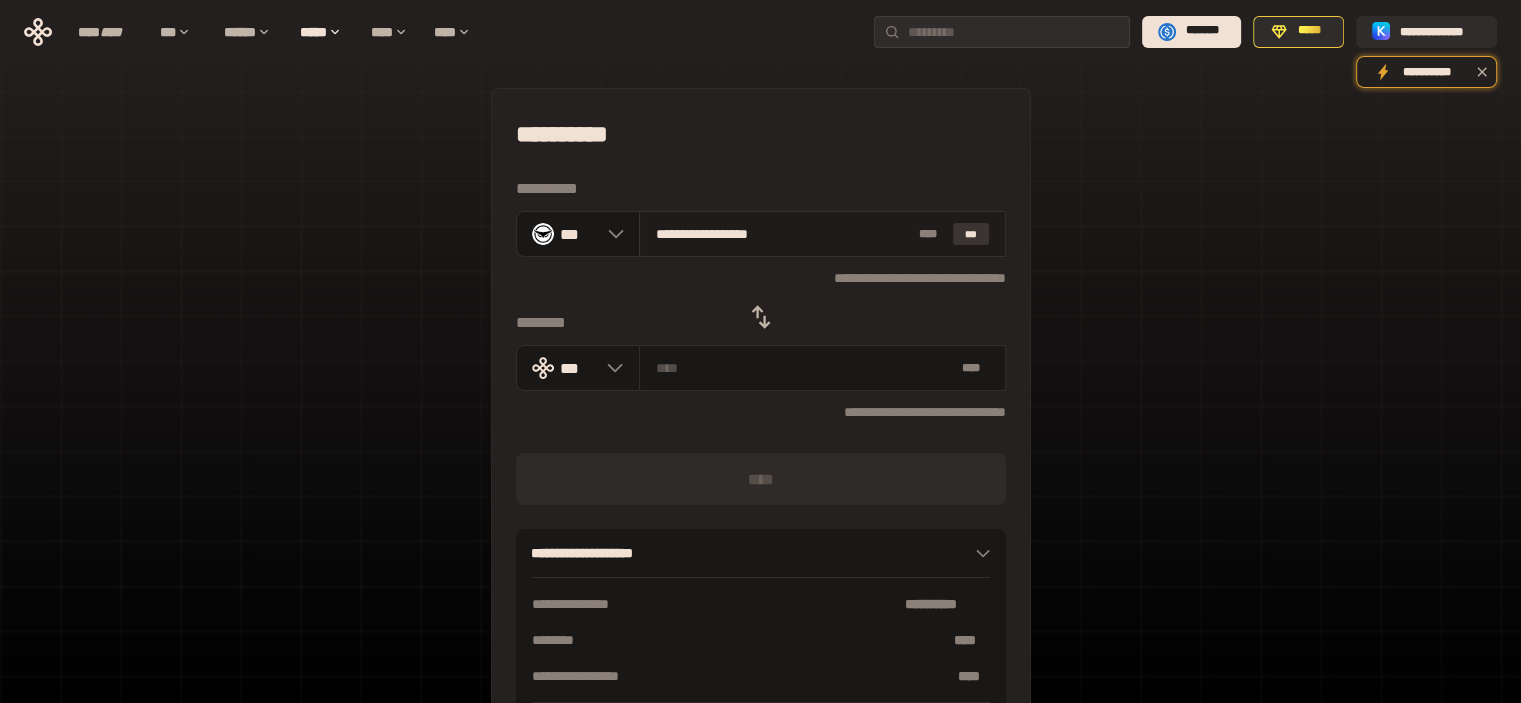 type on "**********" 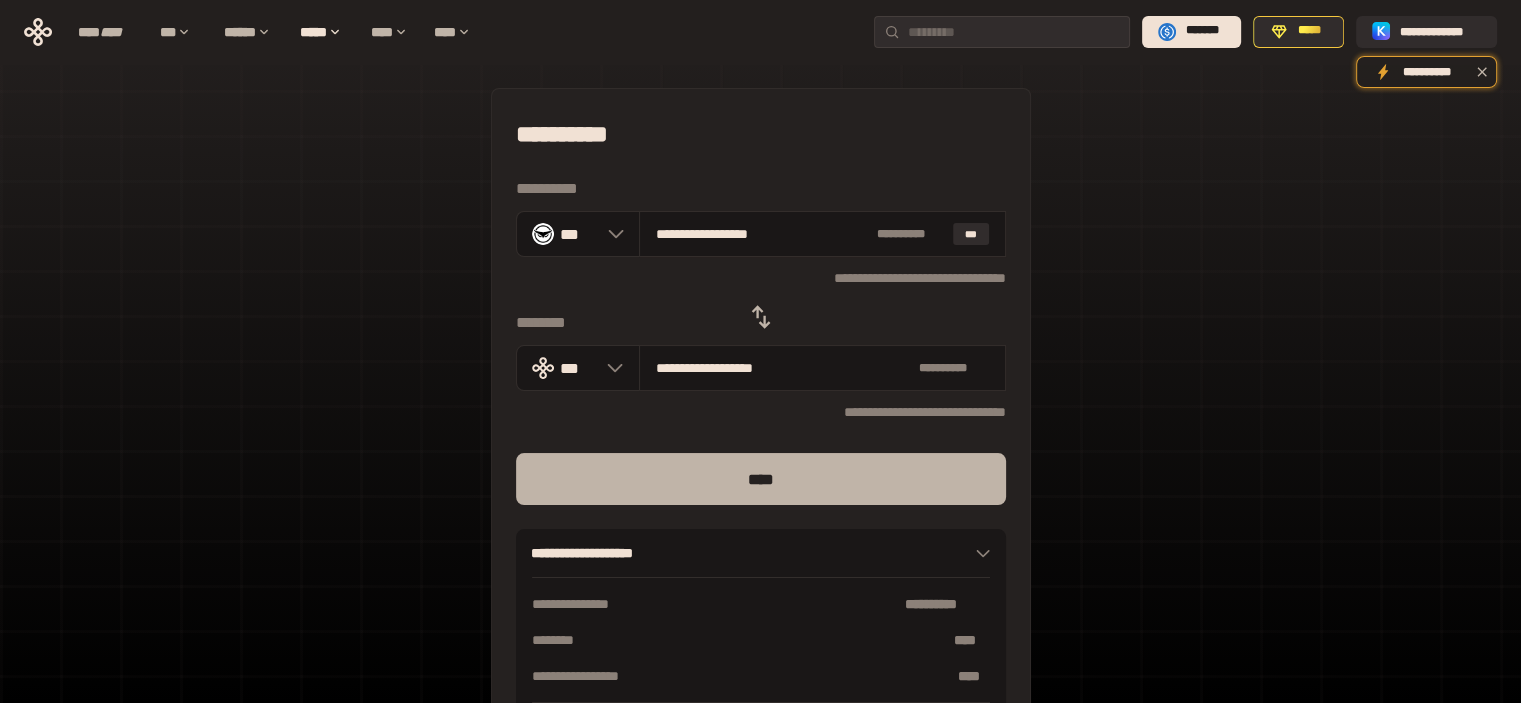 click on "****" at bounding box center [761, 479] 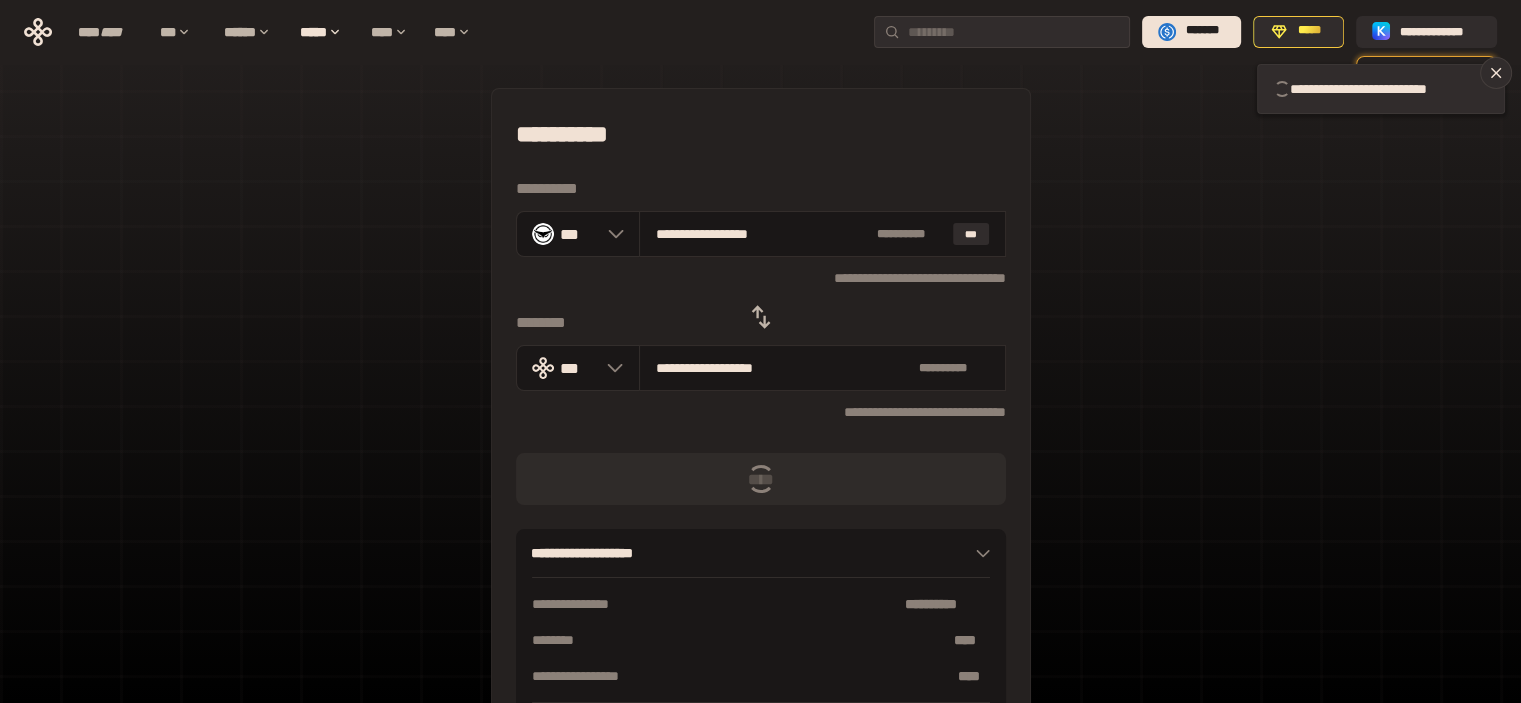 type 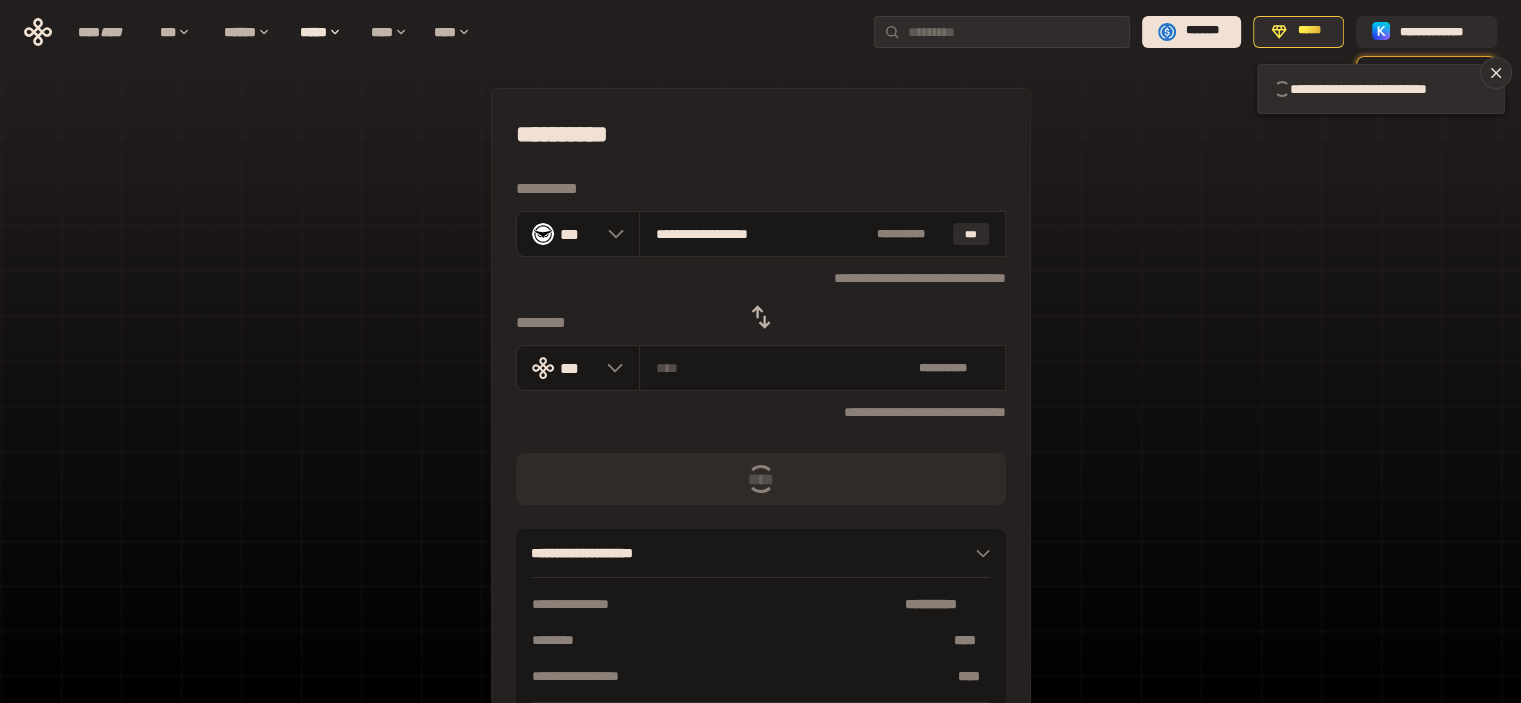 type 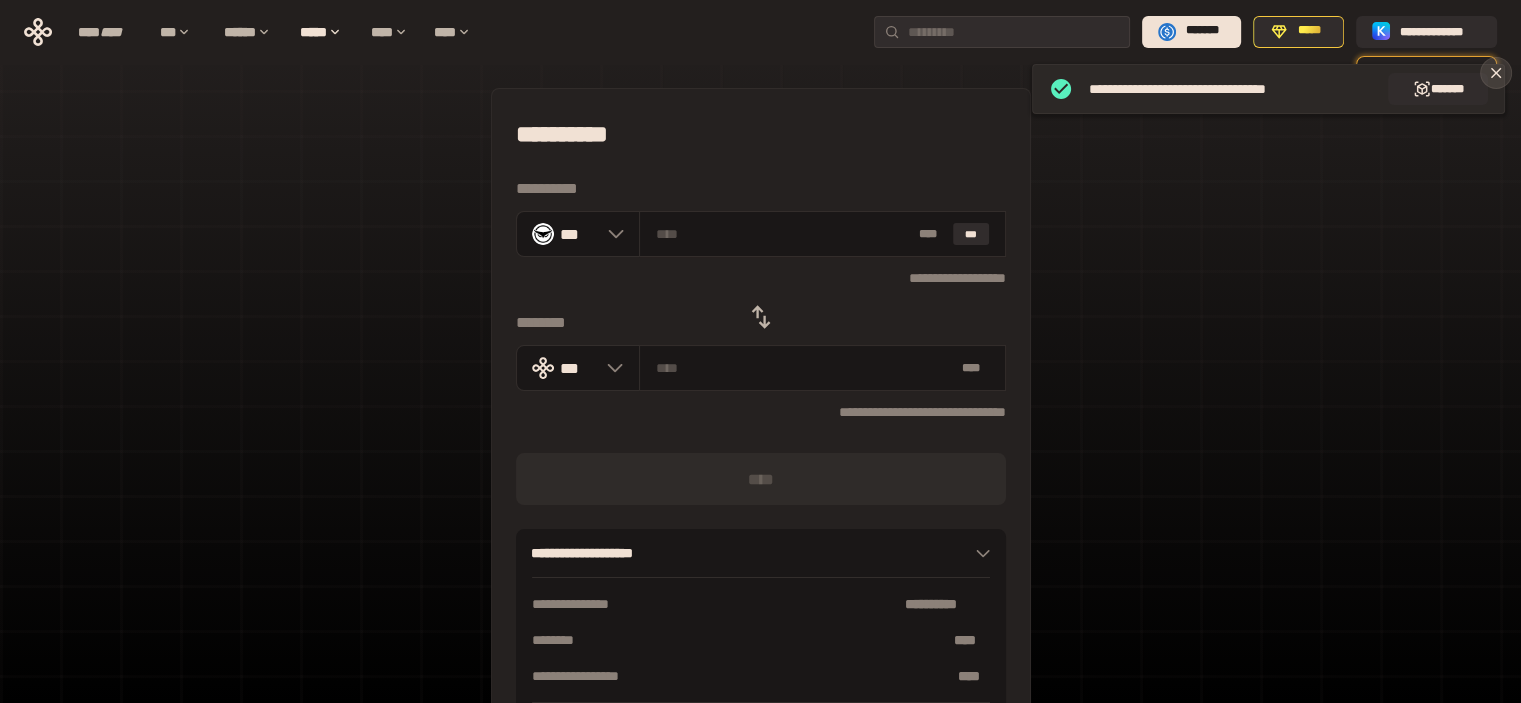 click 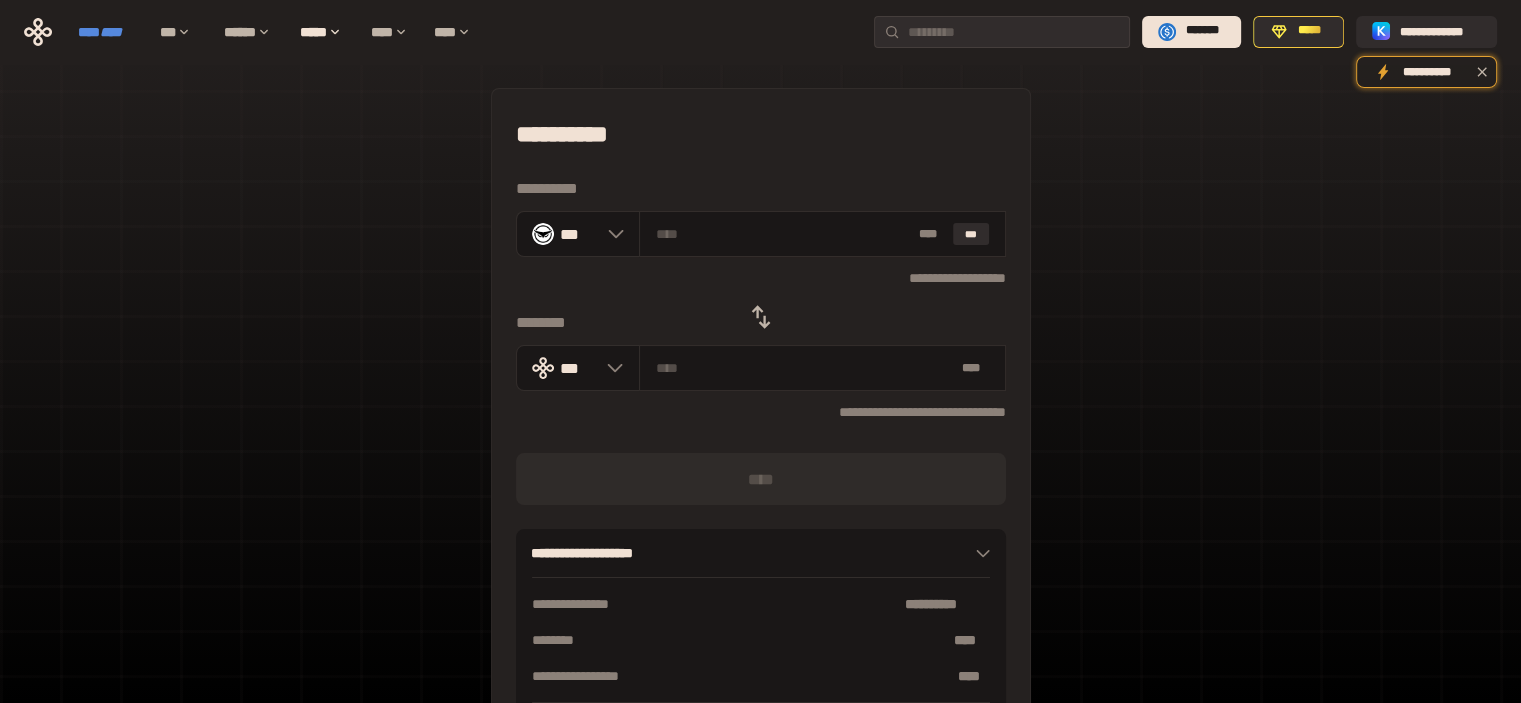 click on "**** ****" at bounding box center [109, 32] 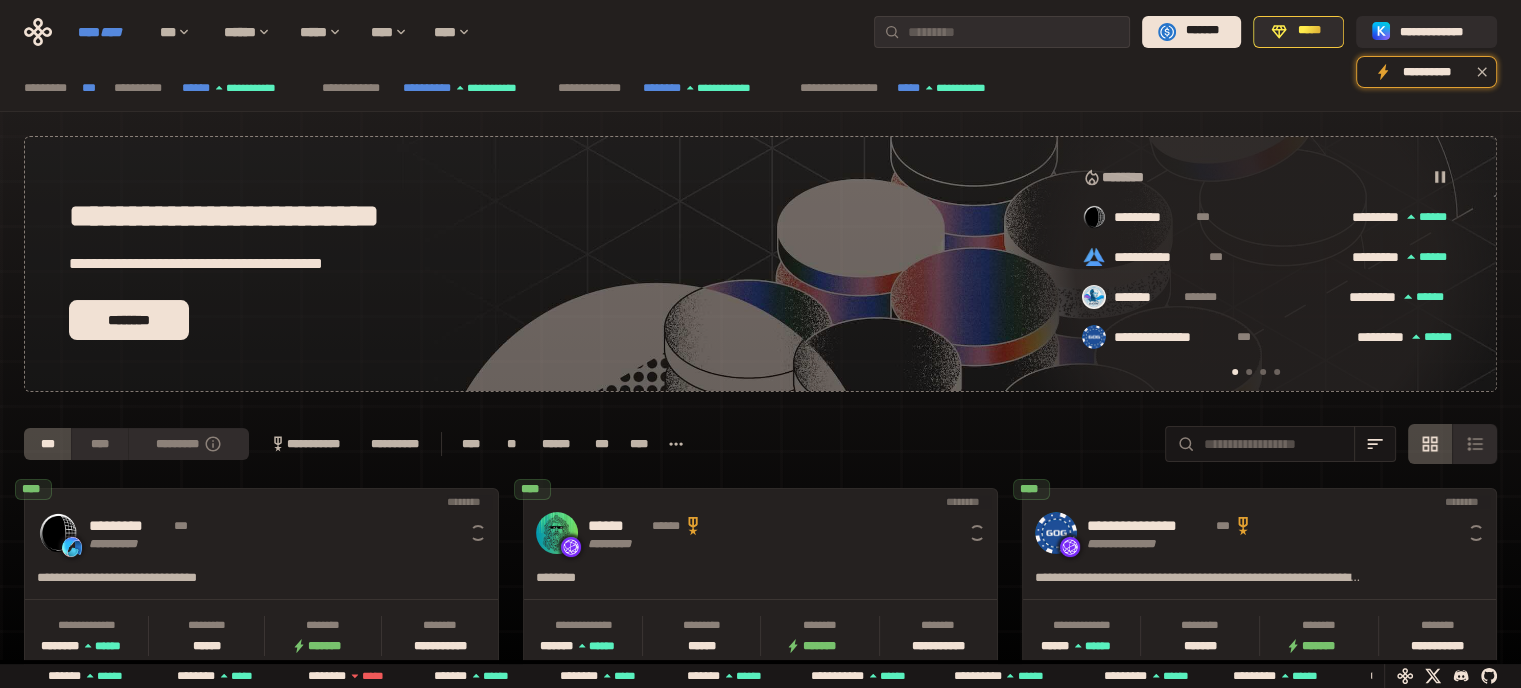scroll, scrollTop: 0, scrollLeft: 16, axis: horizontal 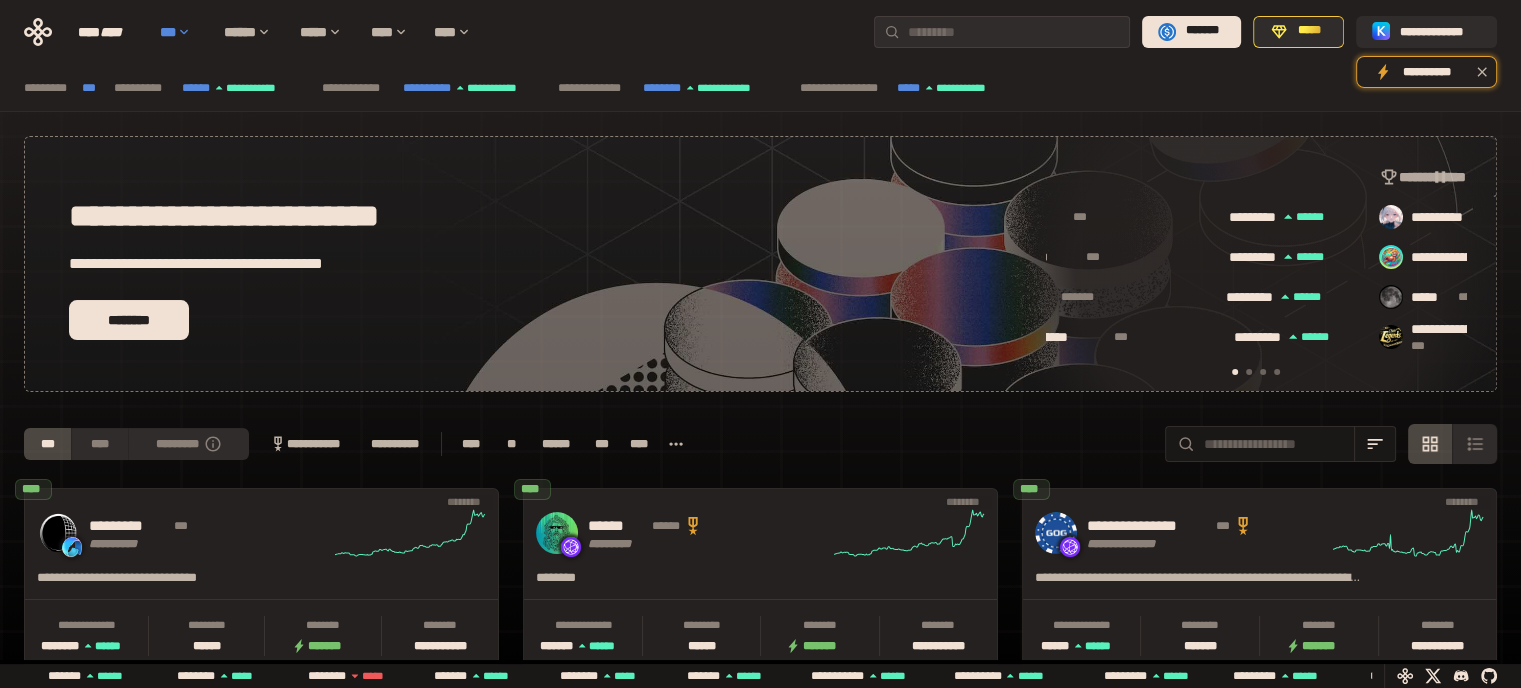 click on "***" at bounding box center [182, 32] 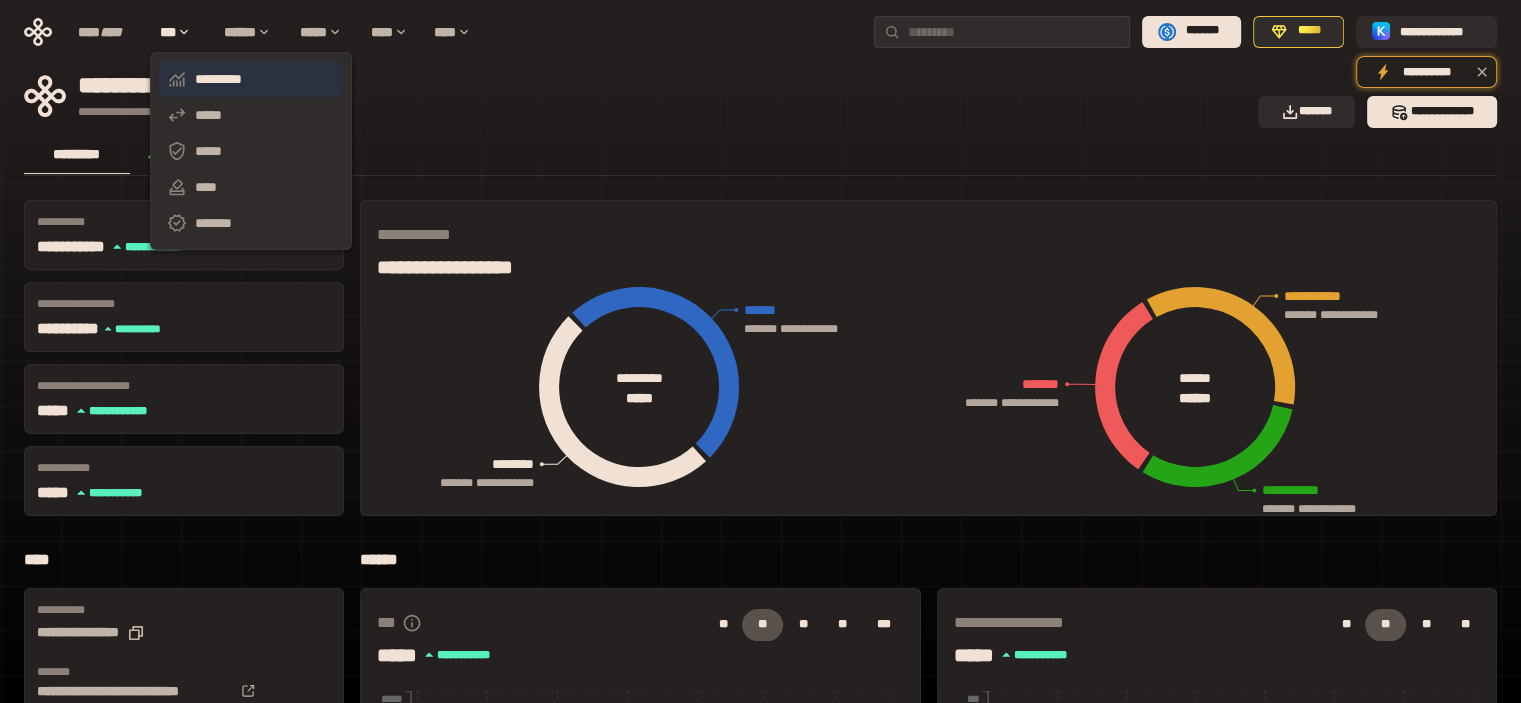 click on "*********" at bounding box center (251, 79) 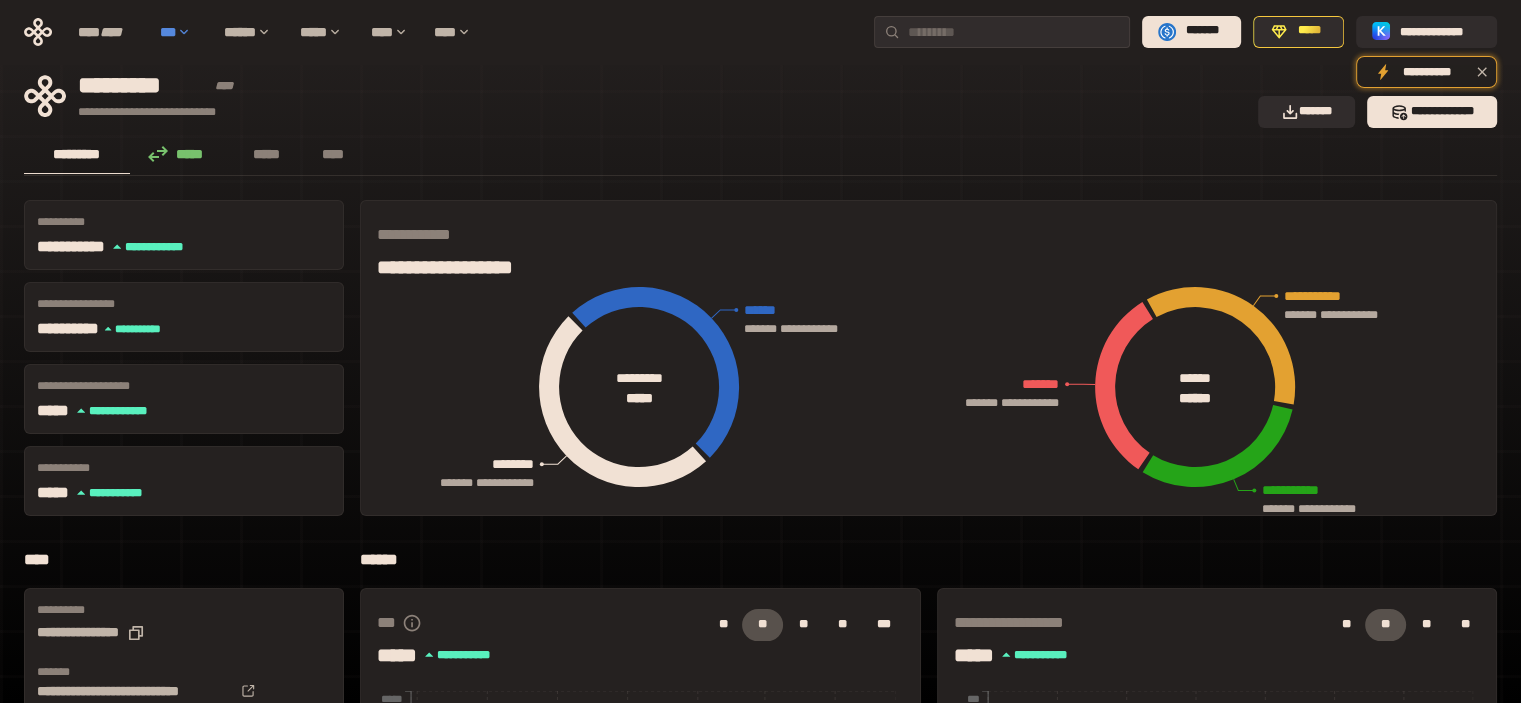click on "***" at bounding box center [182, 32] 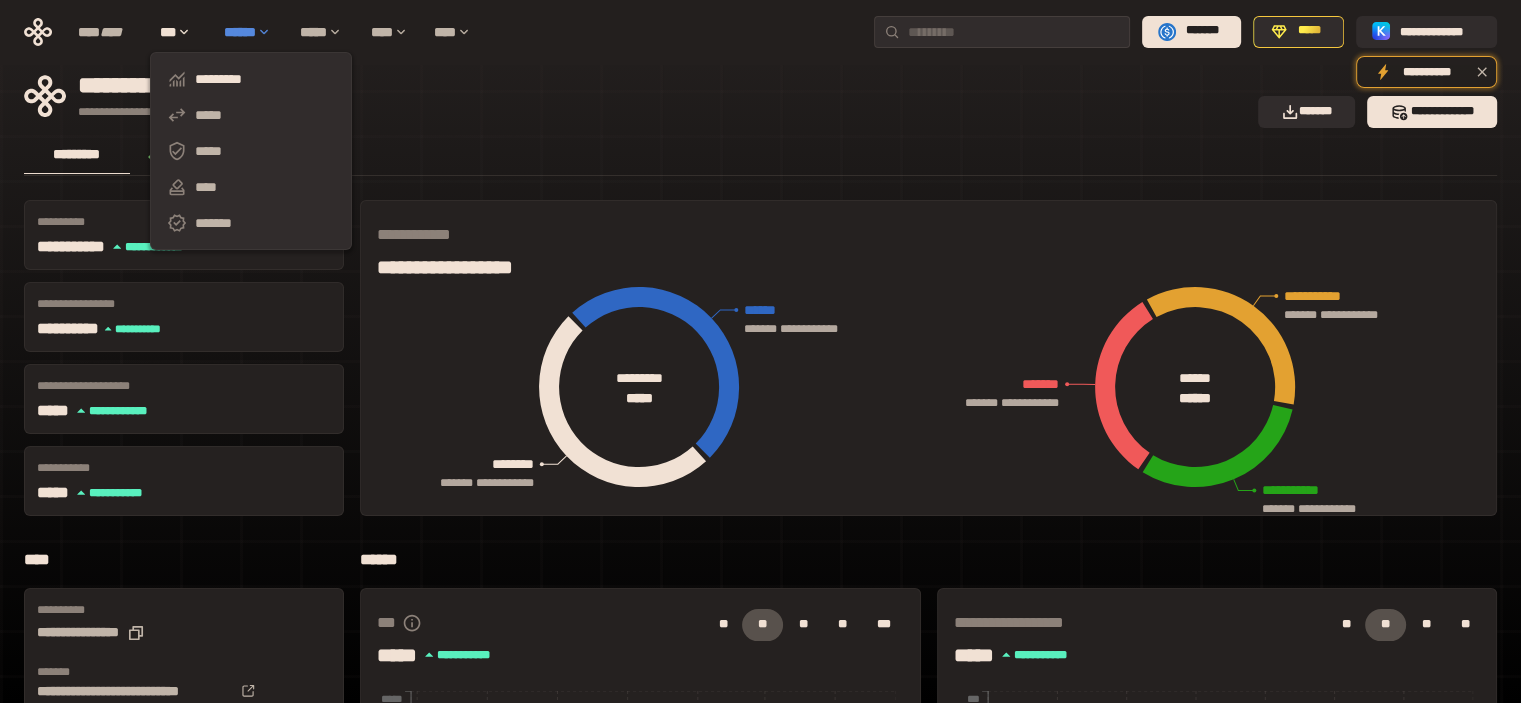 click on "******" at bounding box center (252, 32) 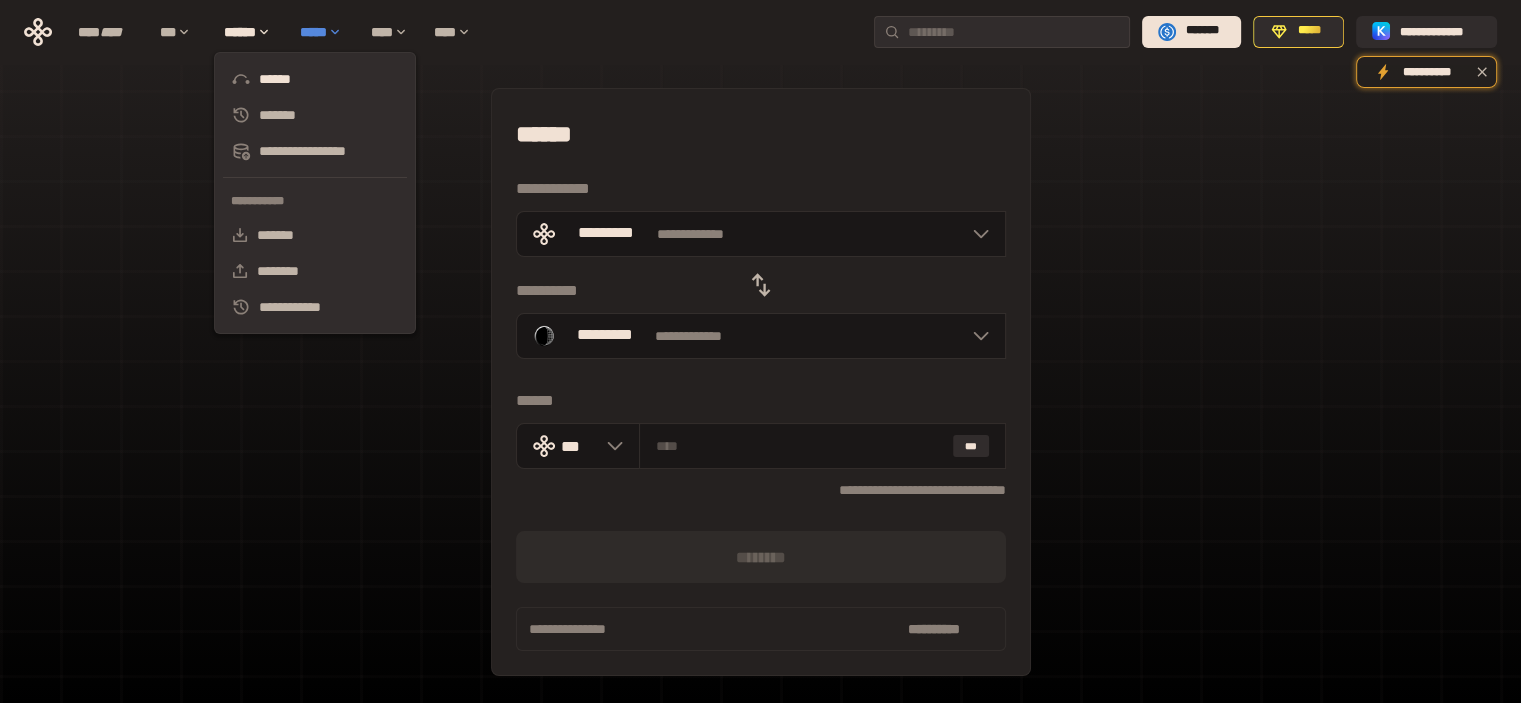 click on "*****" at bounding box center [325, 32] 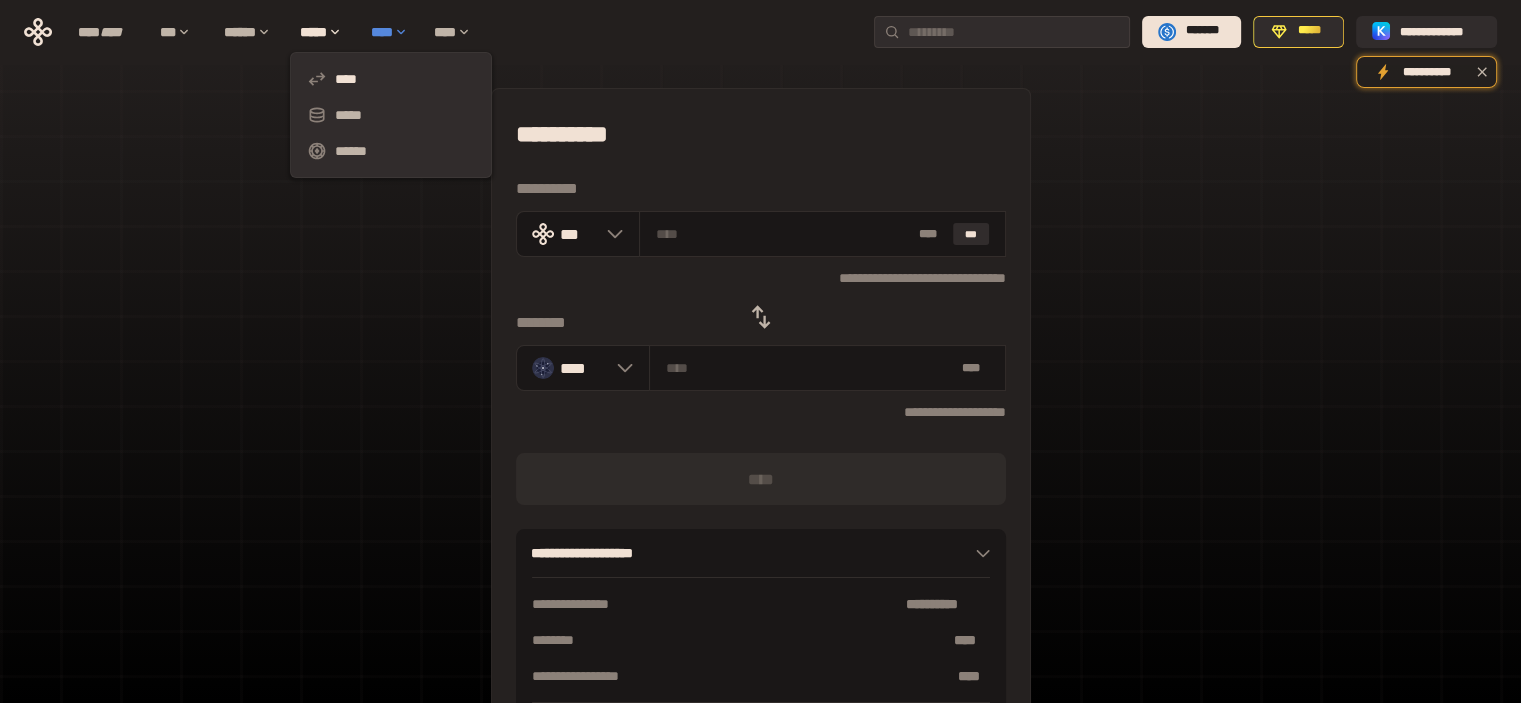 click on "****" at bounding box center (392, 32) 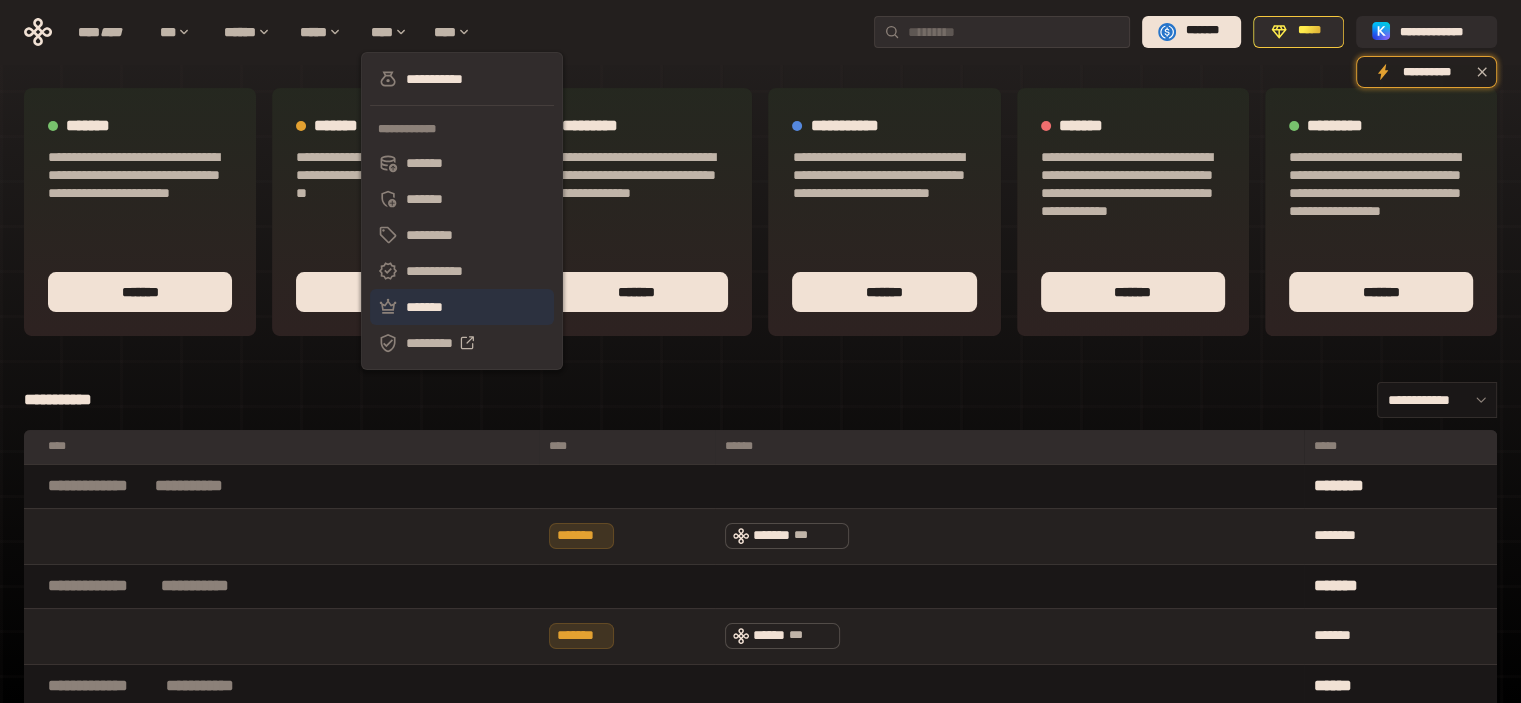 click on "*******" at bounding box center [462, 307] 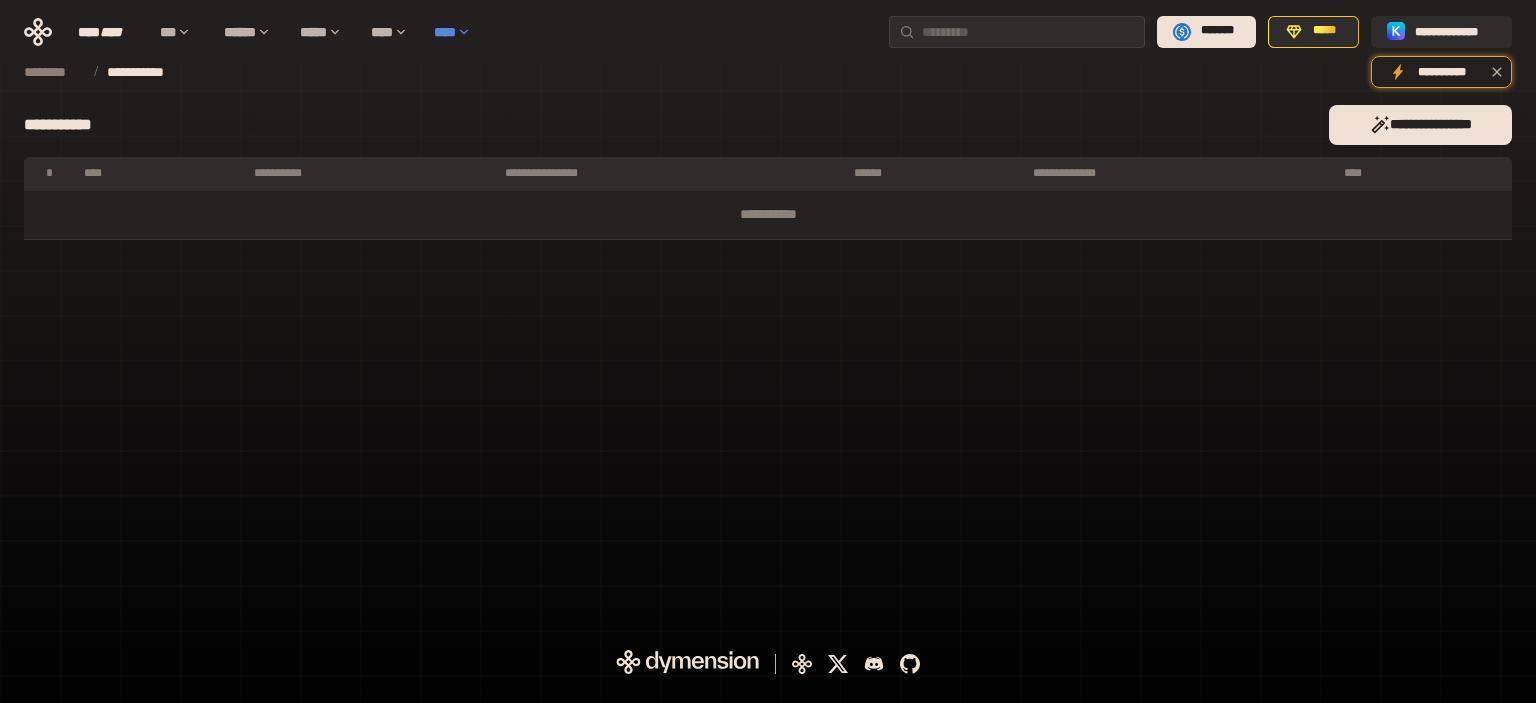 click on "****" at bounding box center (457, 32) 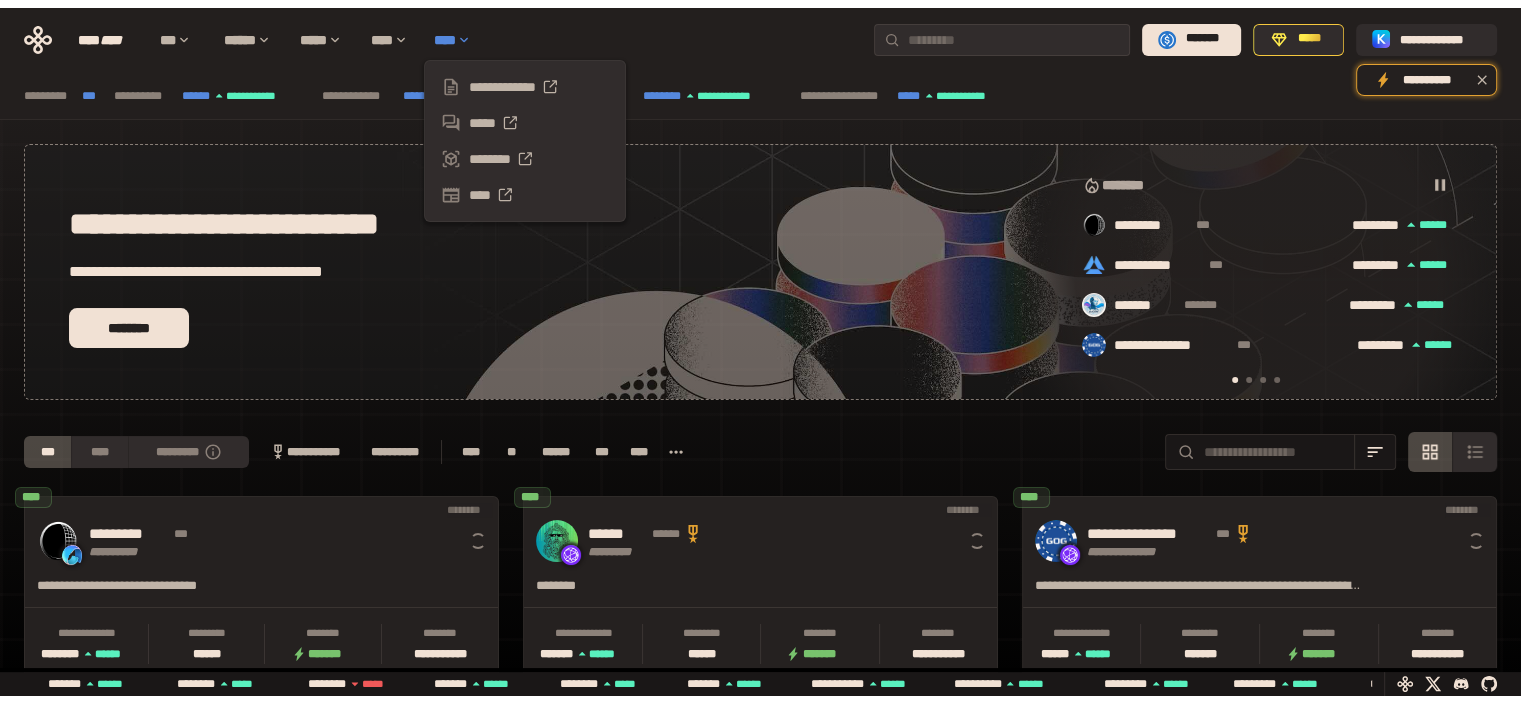 scroll, scrollTop: 0, scrollLeft: 16, axis: horizontal 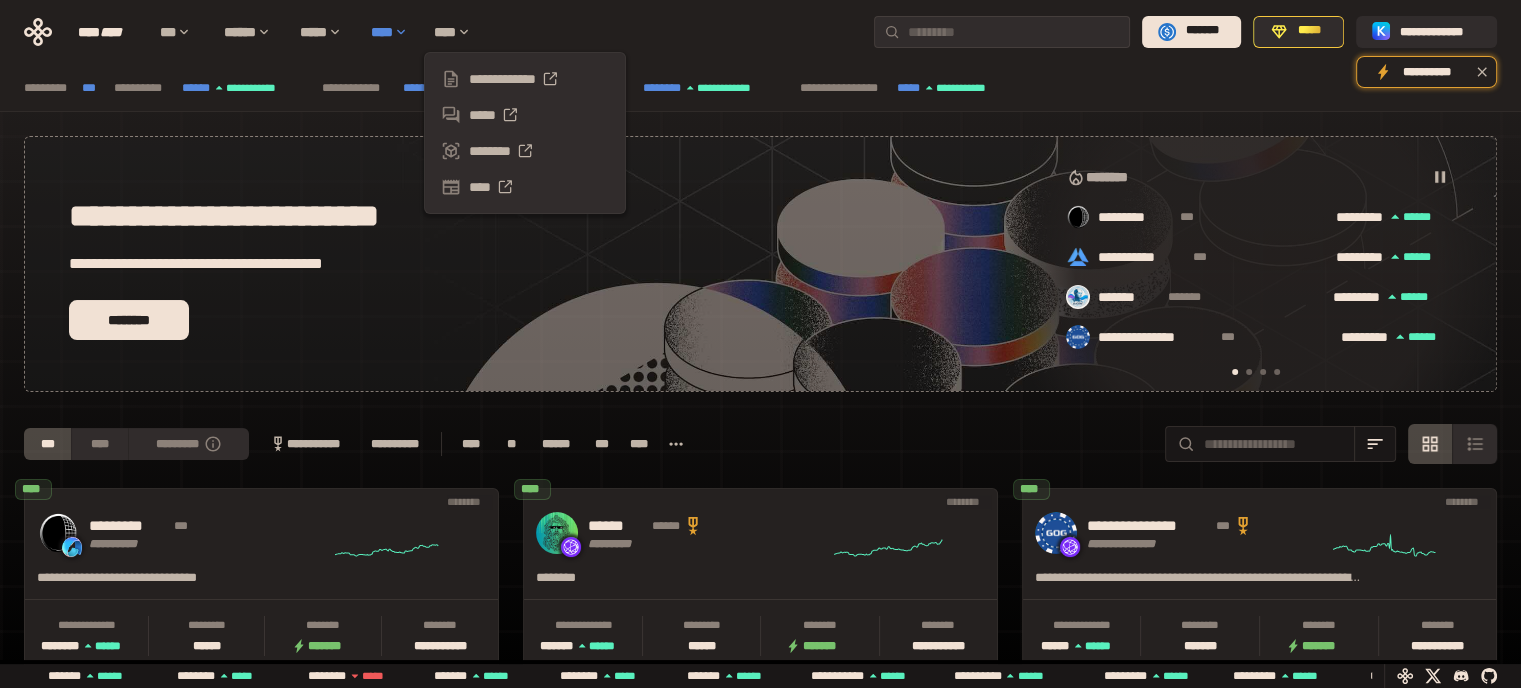 click on "****" at bounding box center [392, 32] 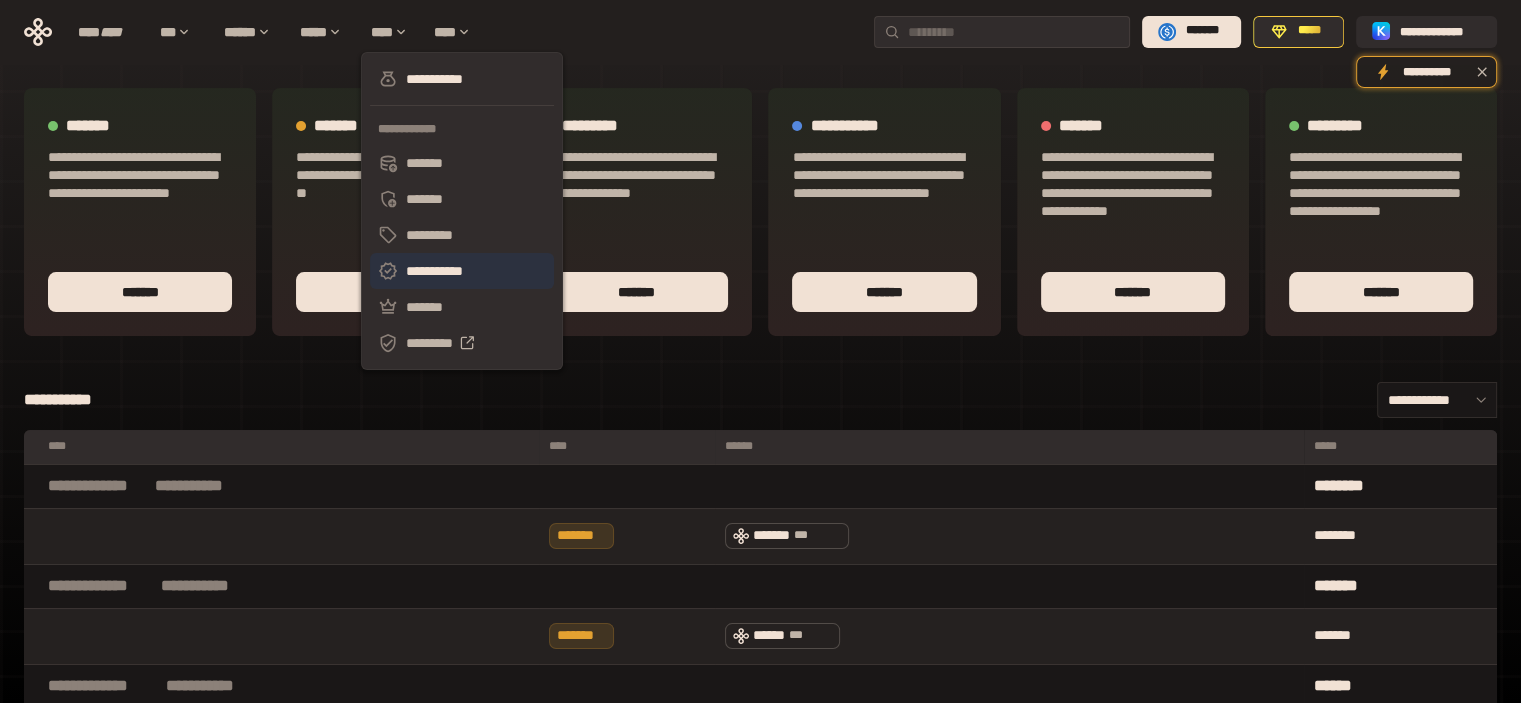 click on "**********" at bounding box center (462, 271) 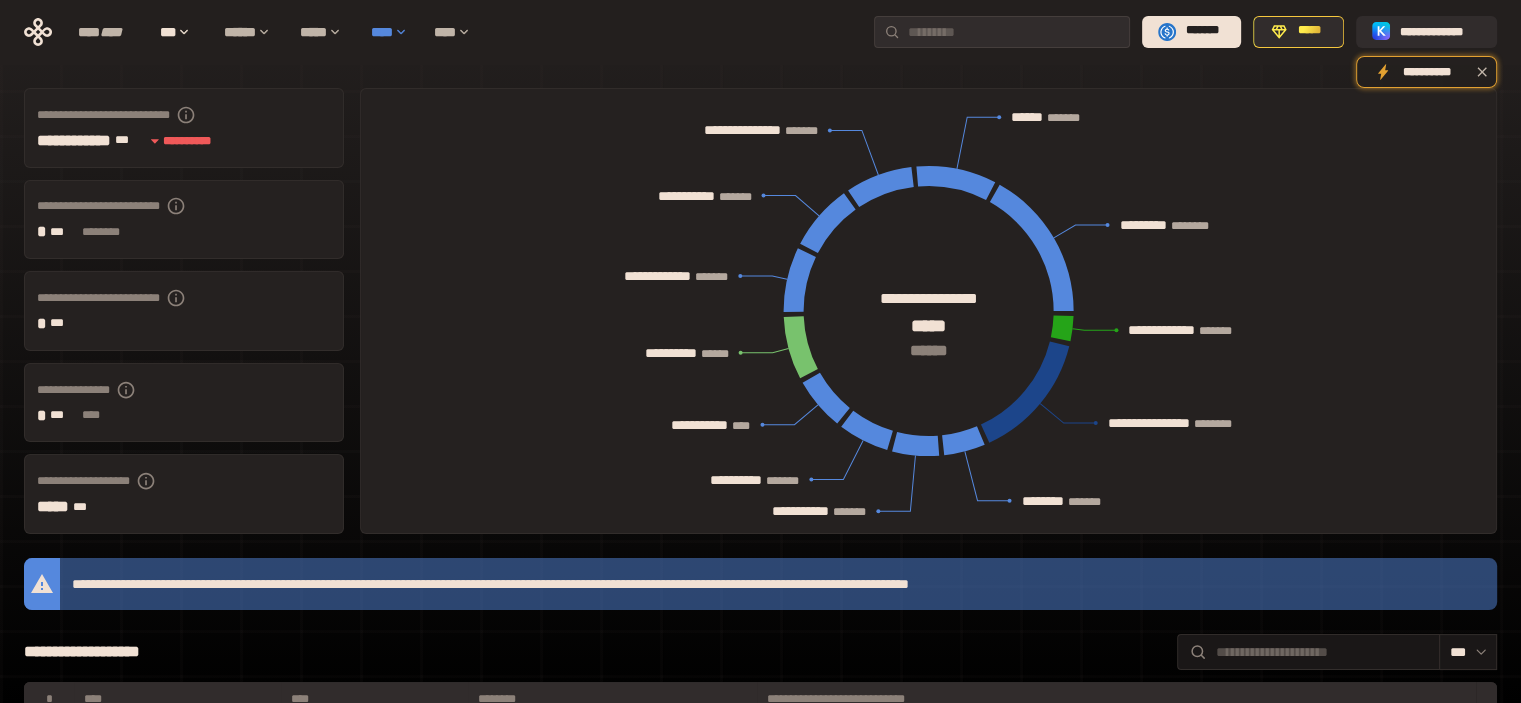 click on "****" at bounding box center [392, 32] 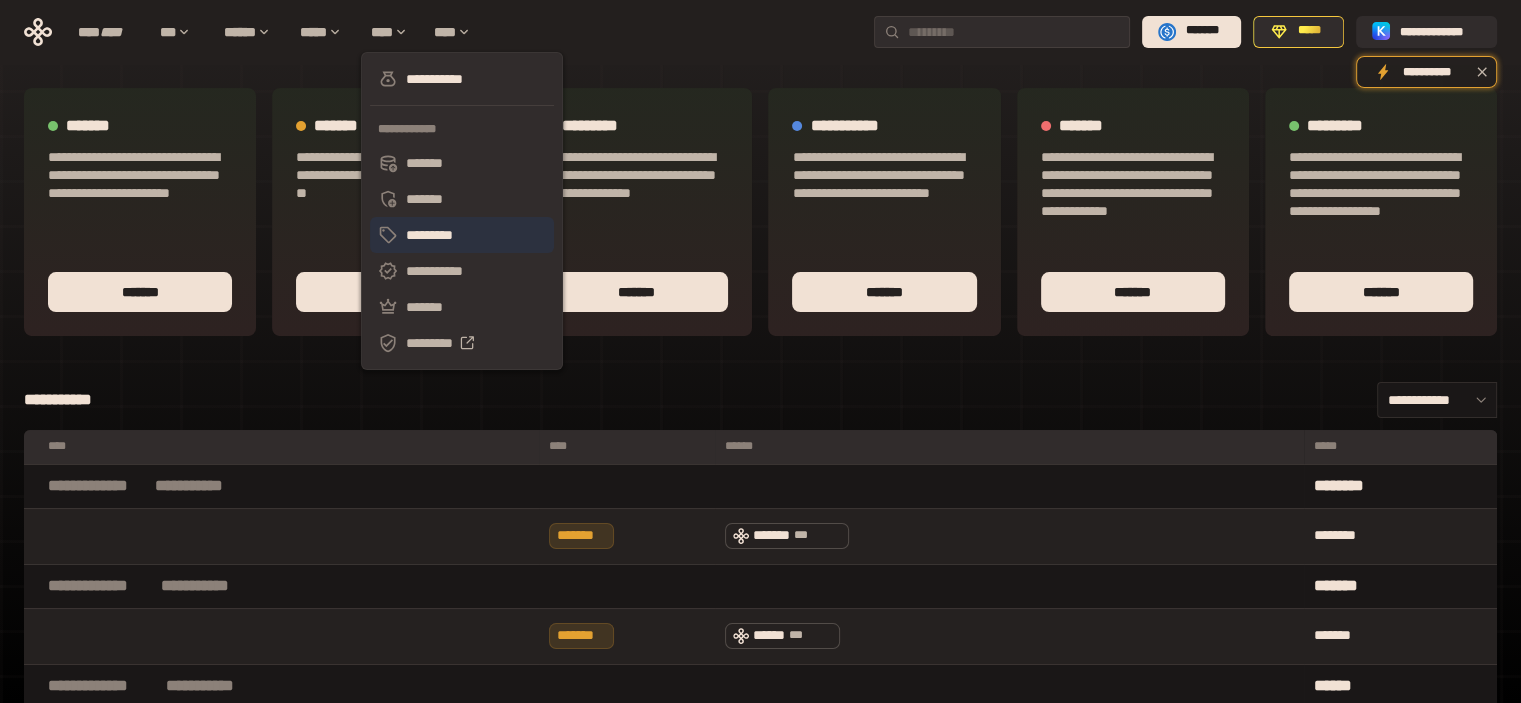 click on "*********" at bounding box center (462, 235) 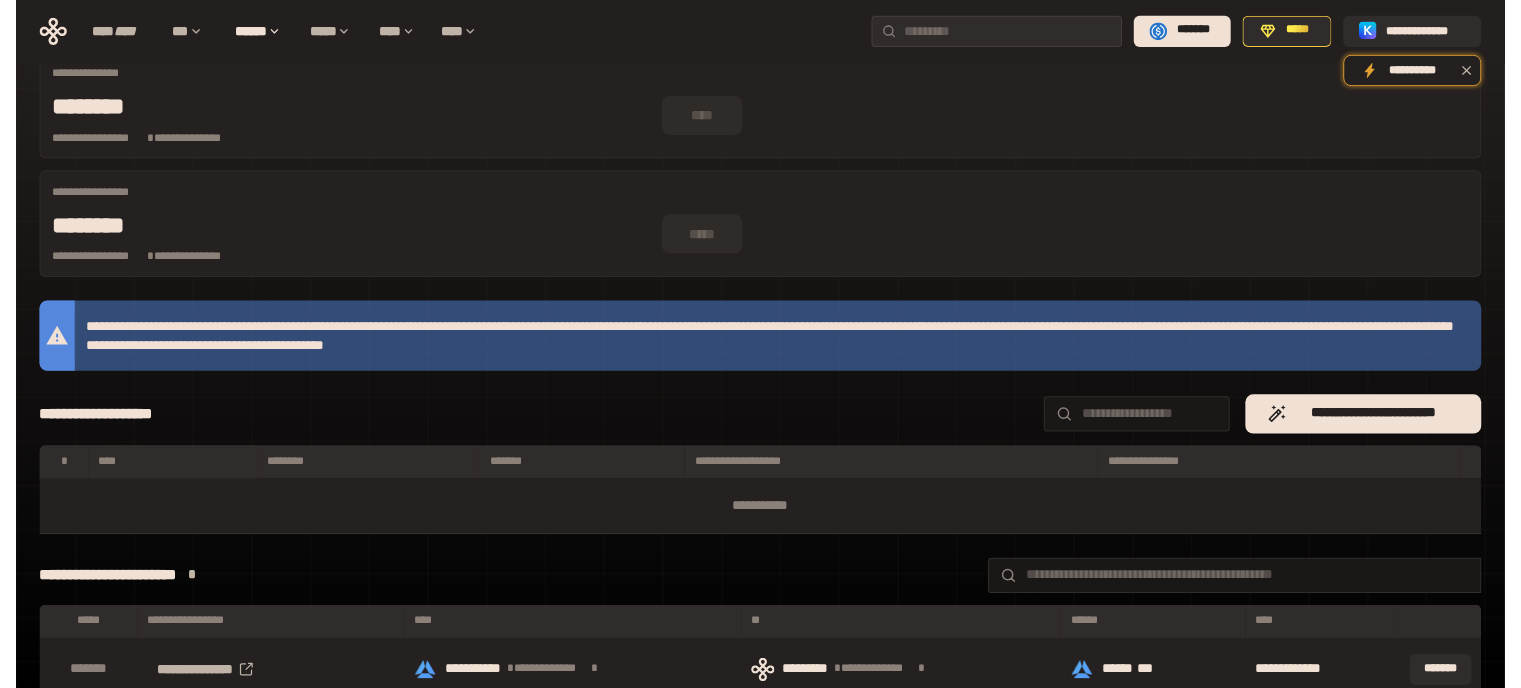 scroll, scrollTop: 0, scrollLeft: 0, axis: both 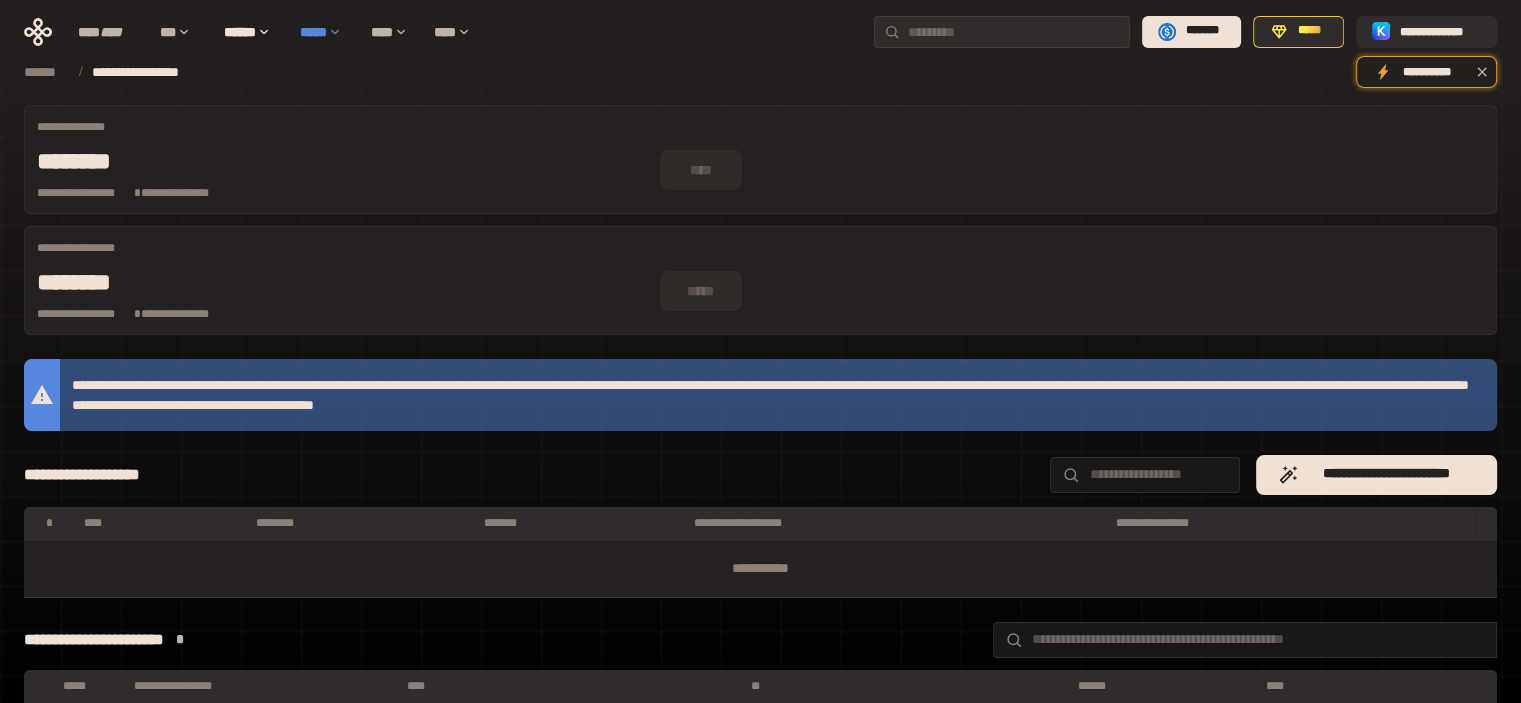 click on "*****" at bounding box center (325, 32) 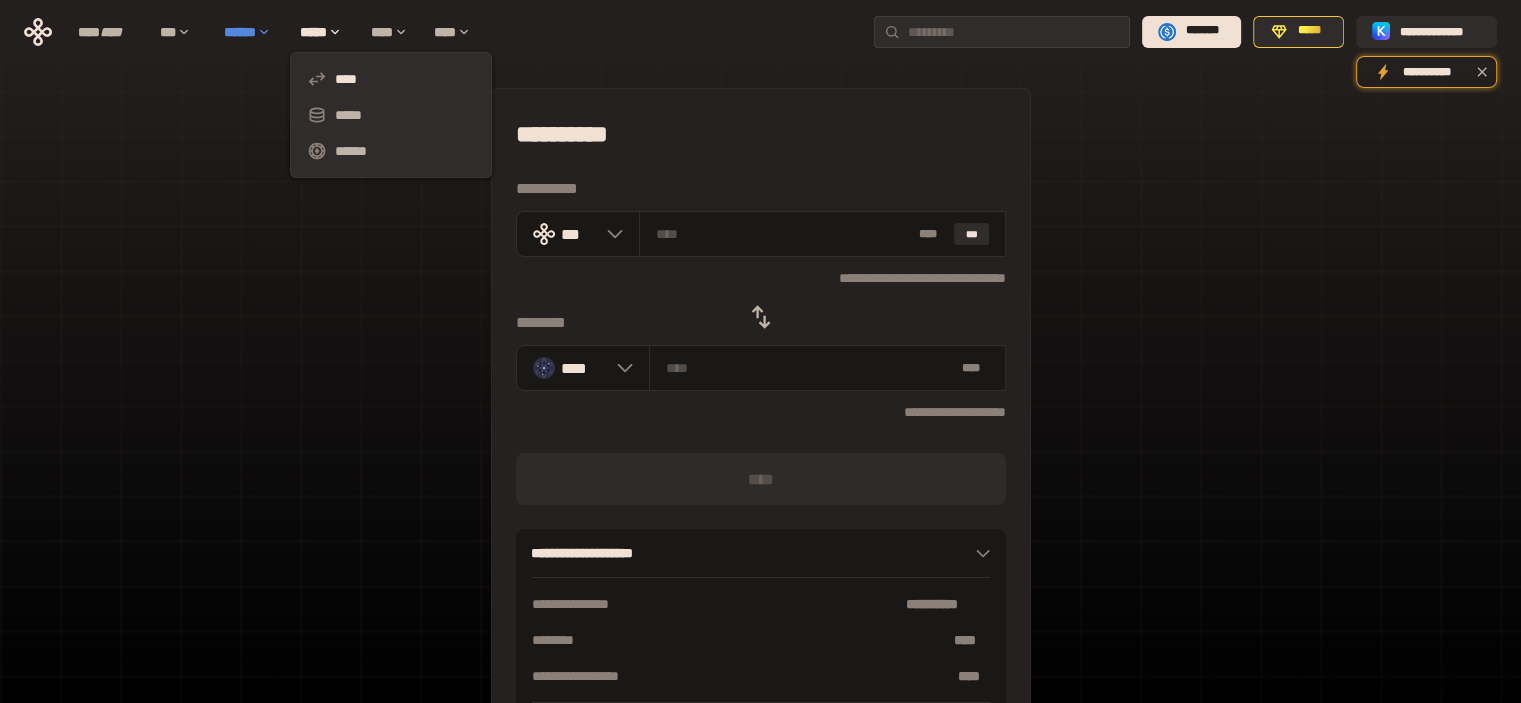 click on "******" at bounding box center [252, 32] 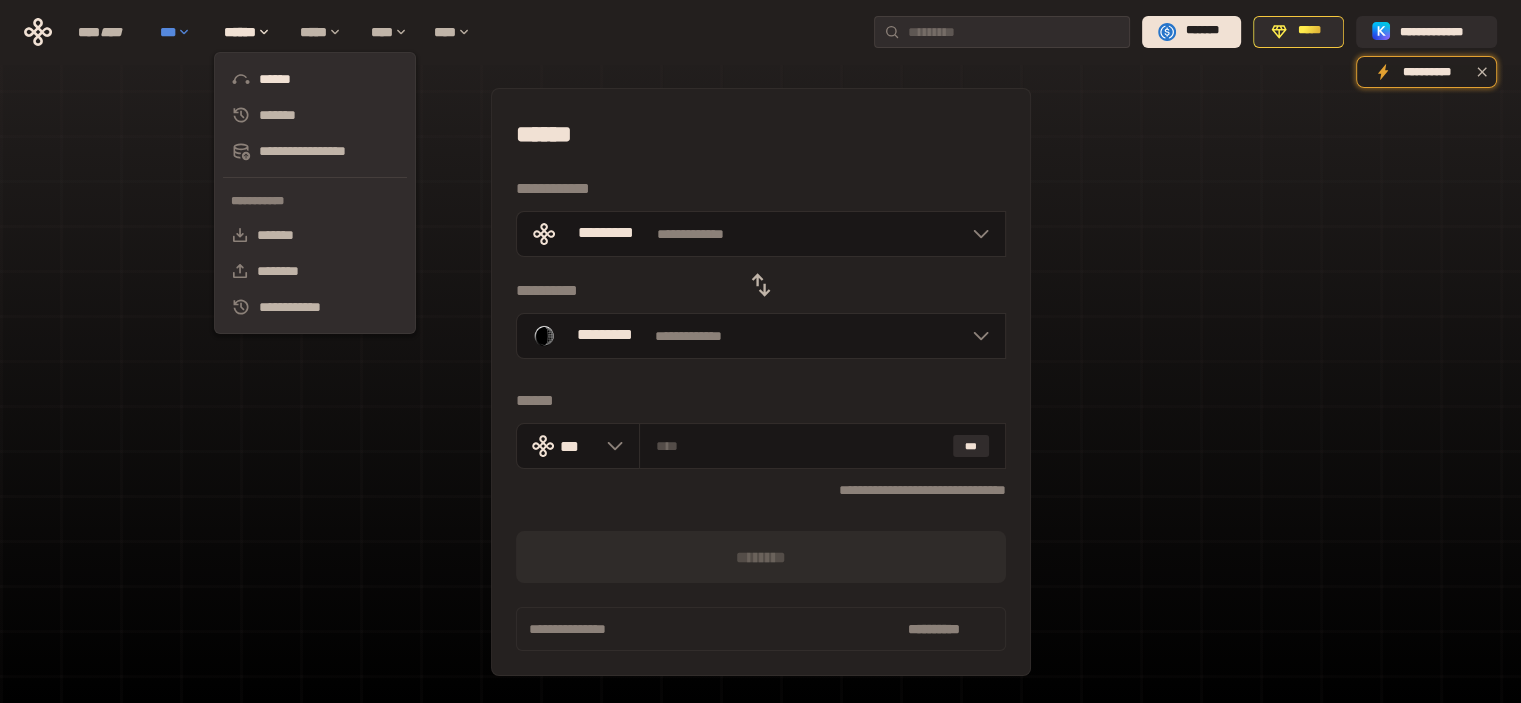 click on "***" at bounding box center [182, 32] 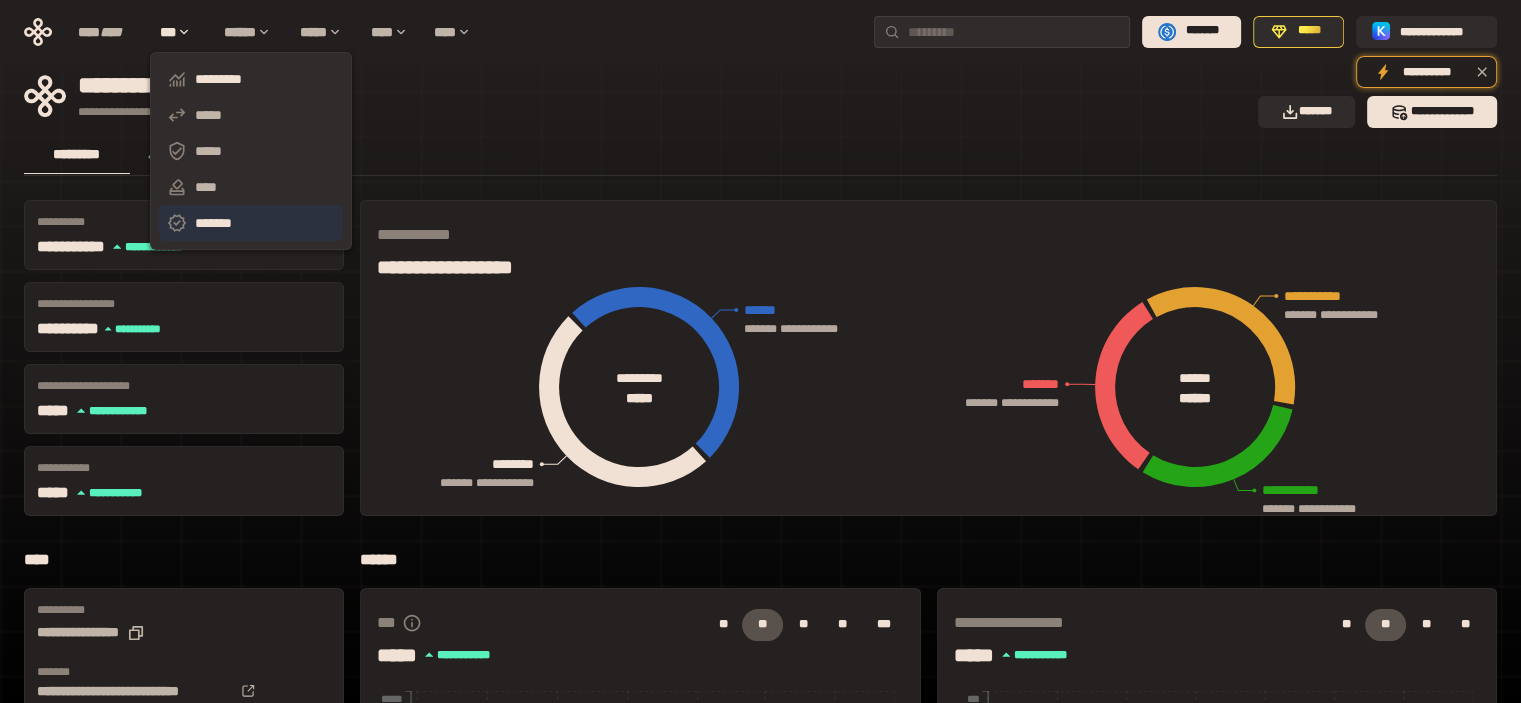 click on "*******" at bounding box center [251, 223] 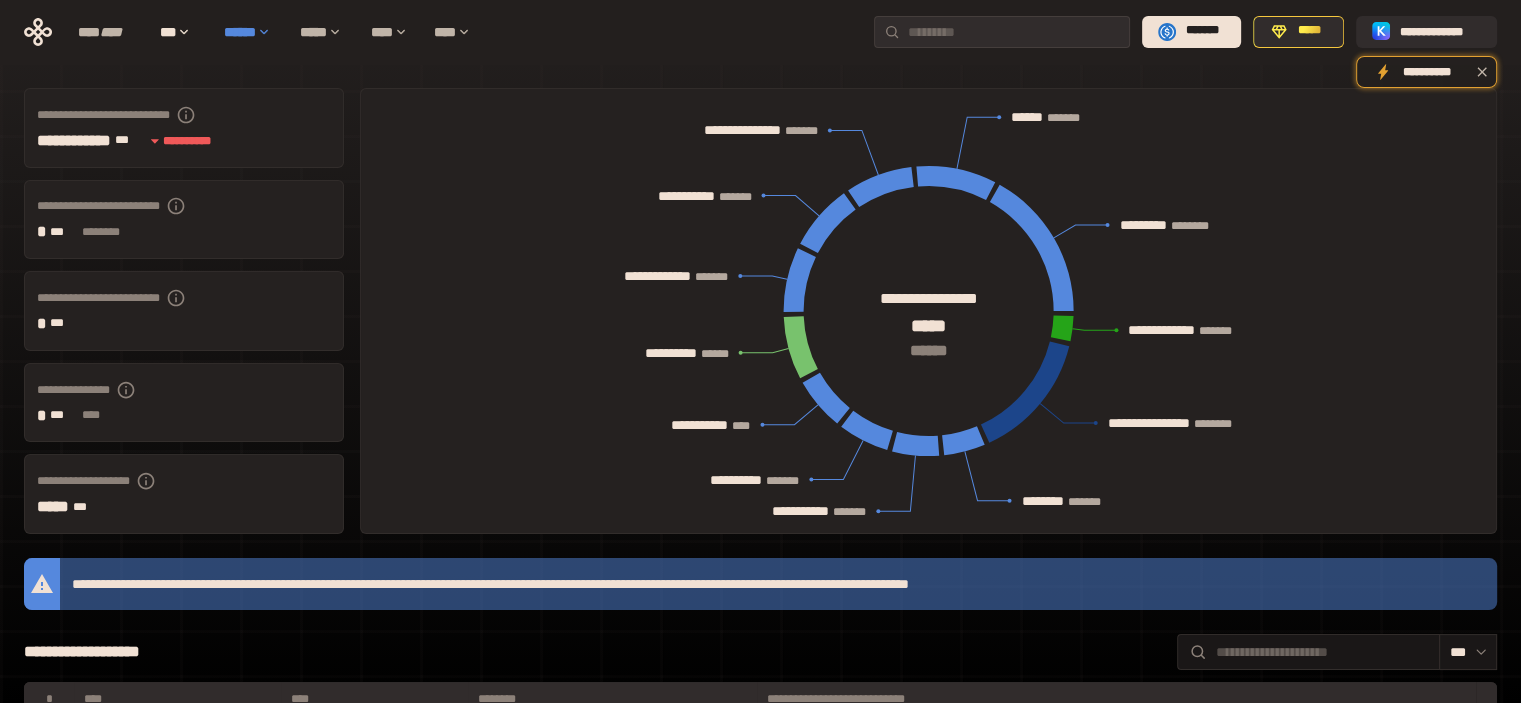 click on "******" at bounding box center [252, 32] 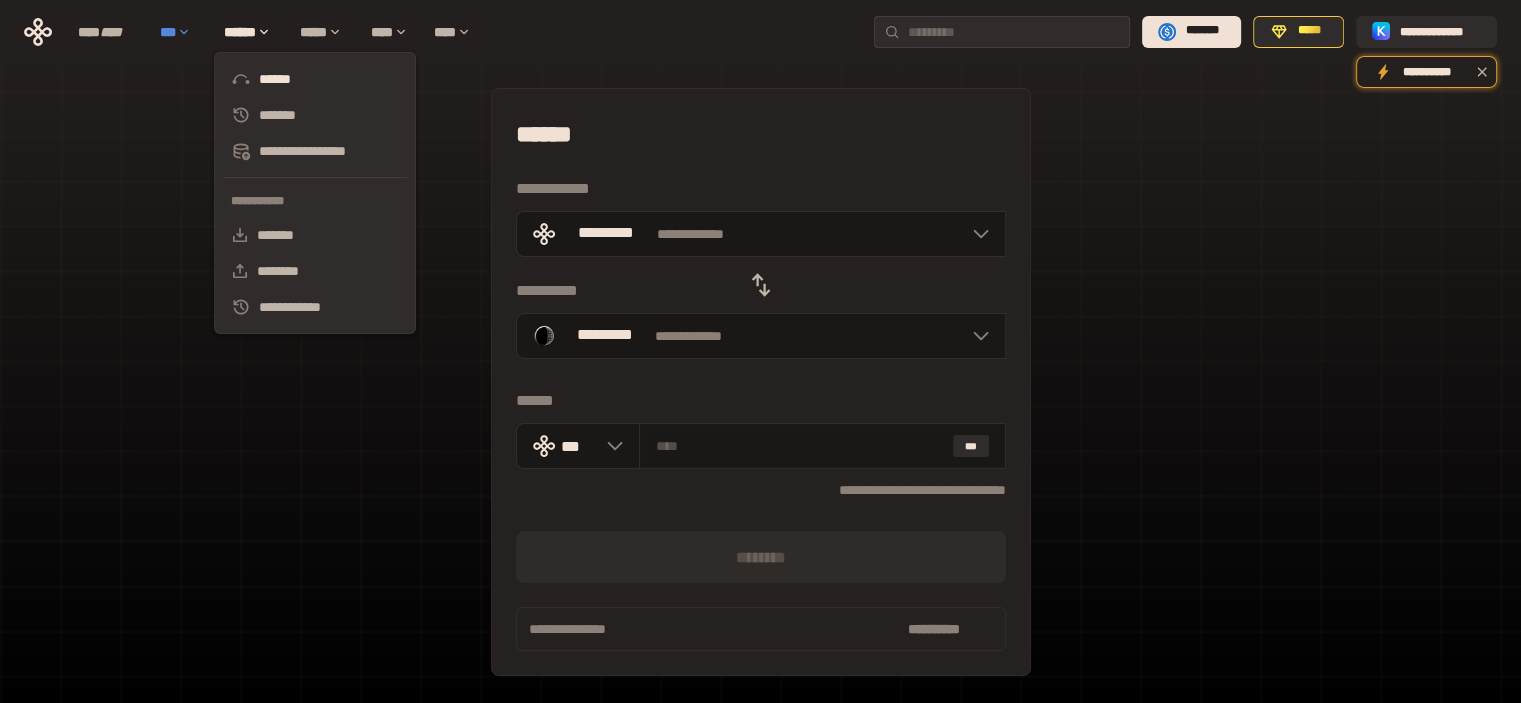 click on "***" at bounding box center [182, 32] 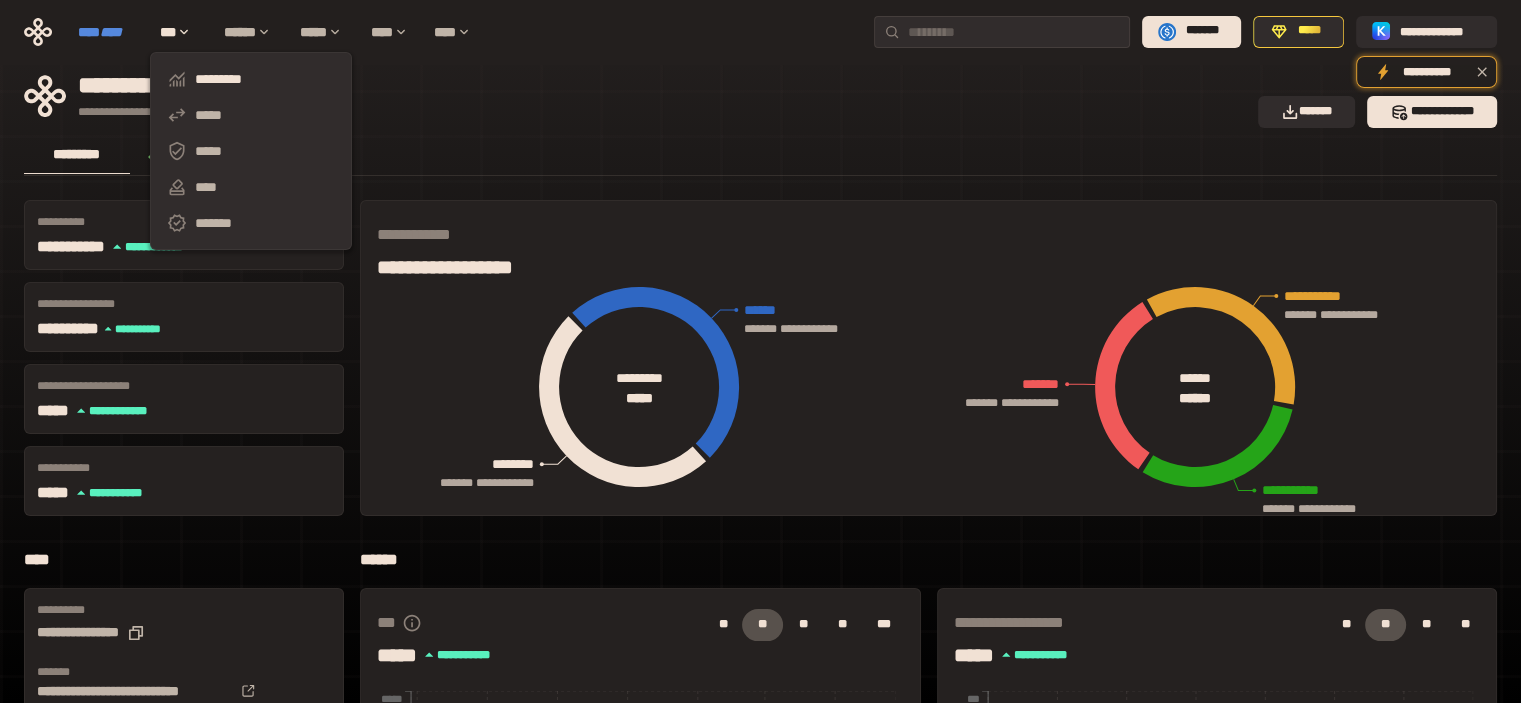 click on "****" at bounding box center [111, 32] 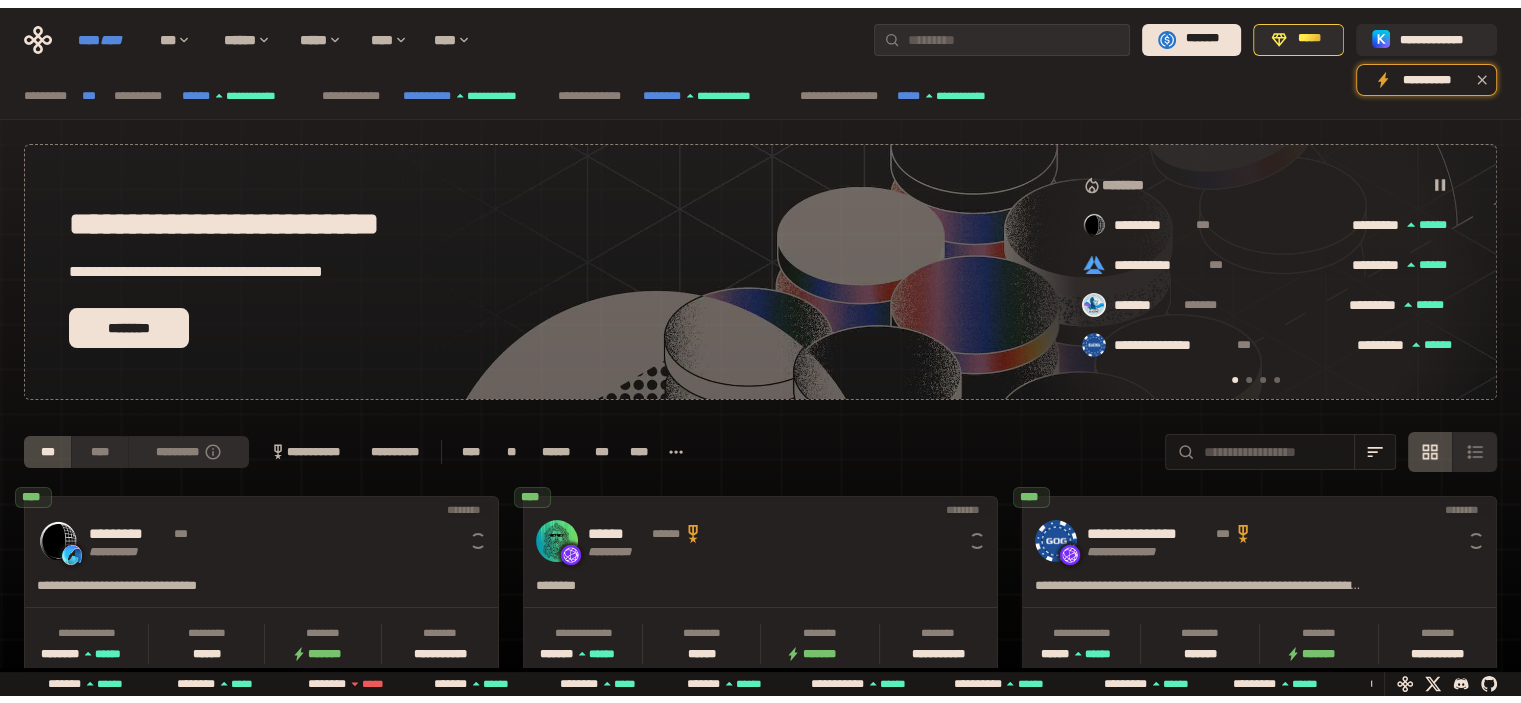 scroll, scrollTop: 0, scrollLeft: 16, axis: horizontal 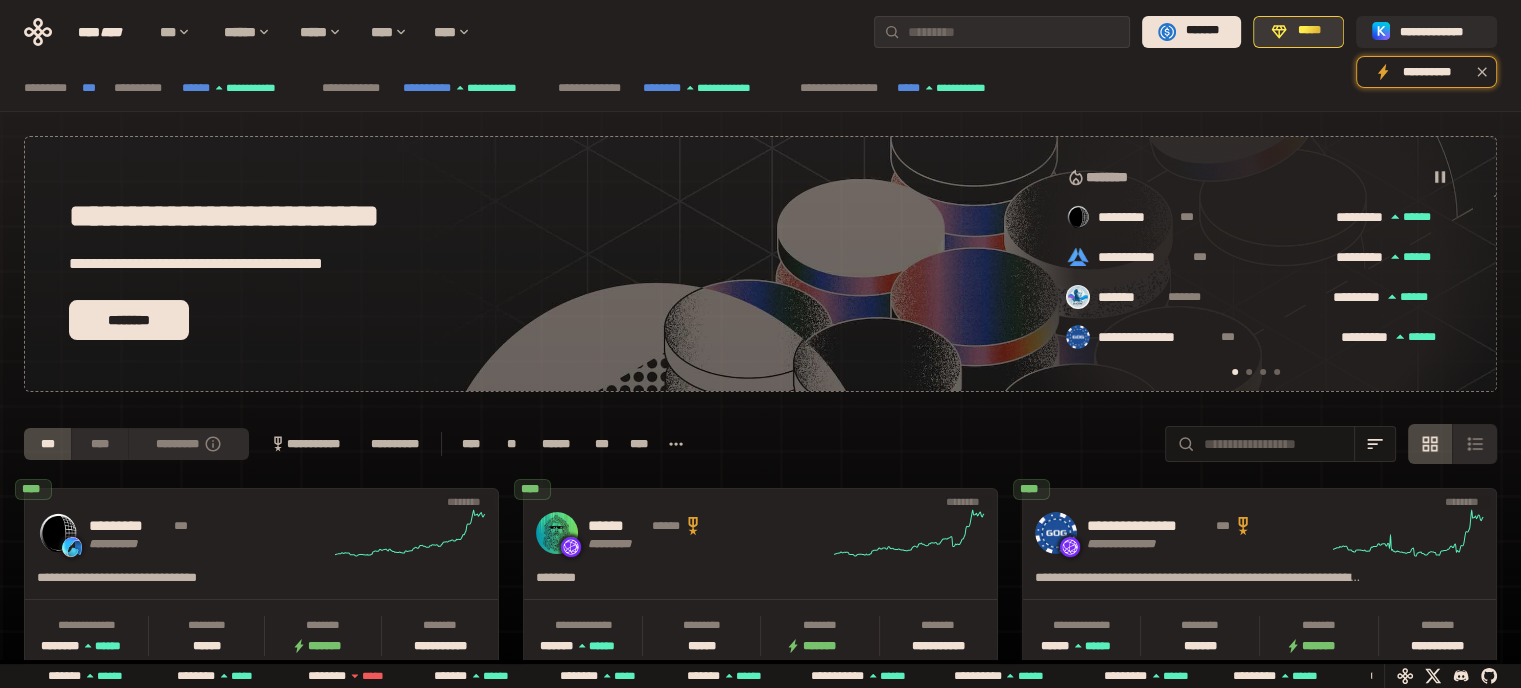 click 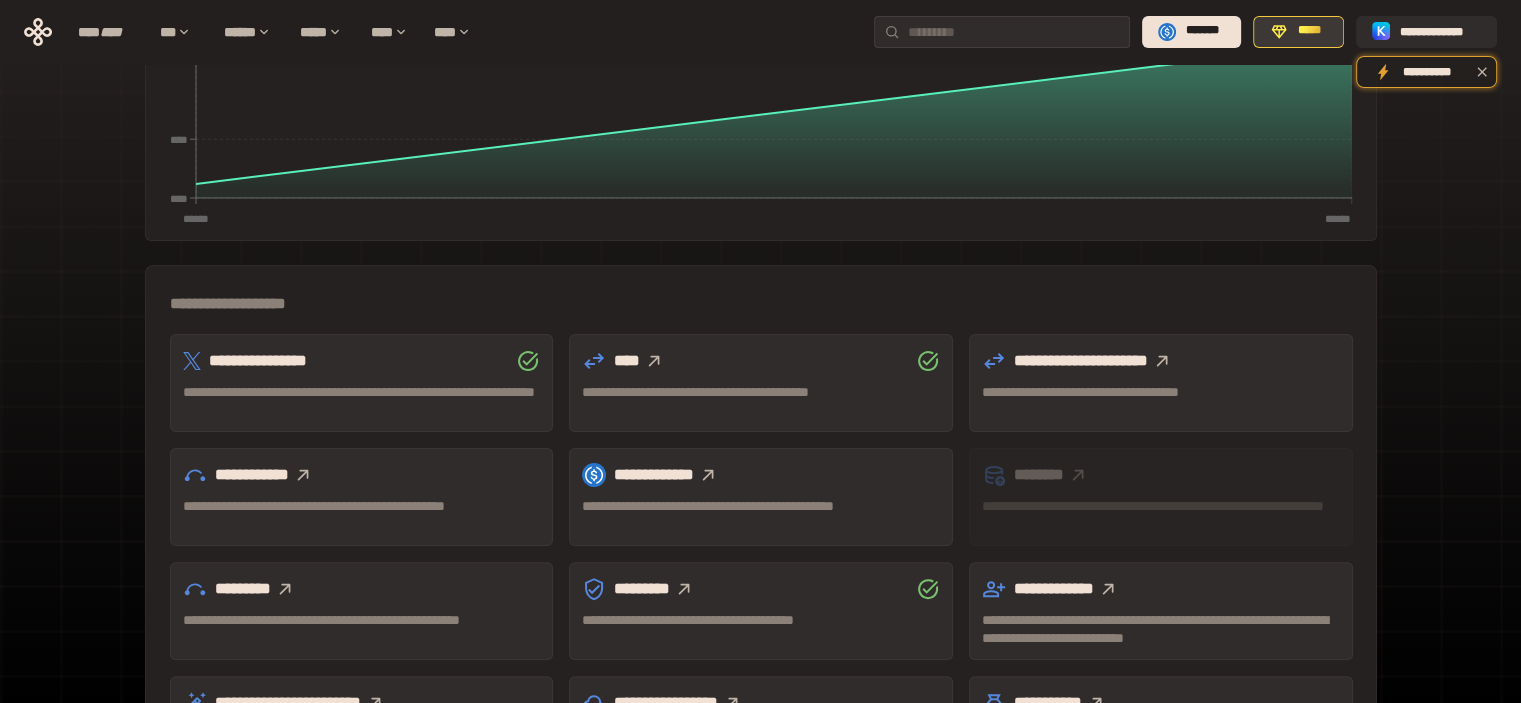 scroll, scrollTop: 400, scrollLeft: 0, axis: vertical 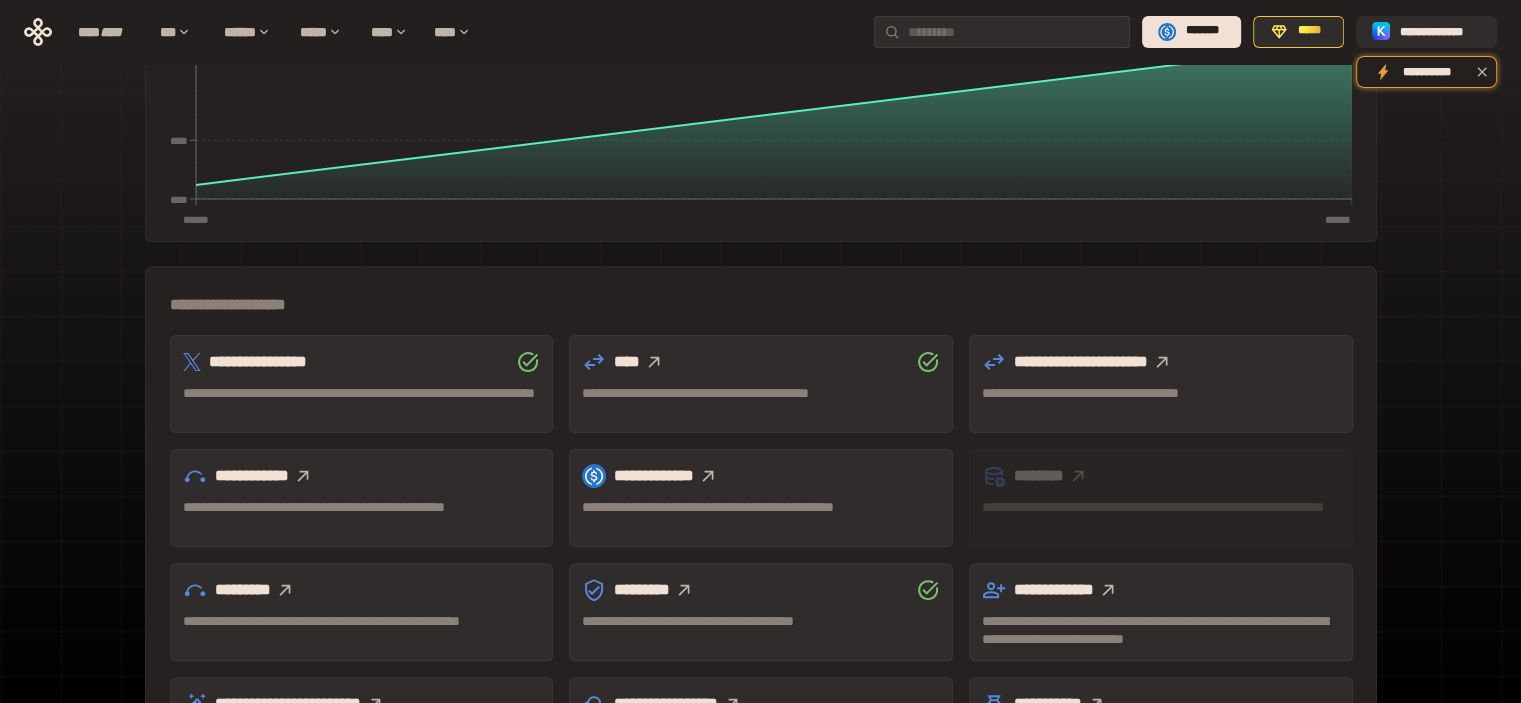 click on "**********" at bounding box center (362, 476) 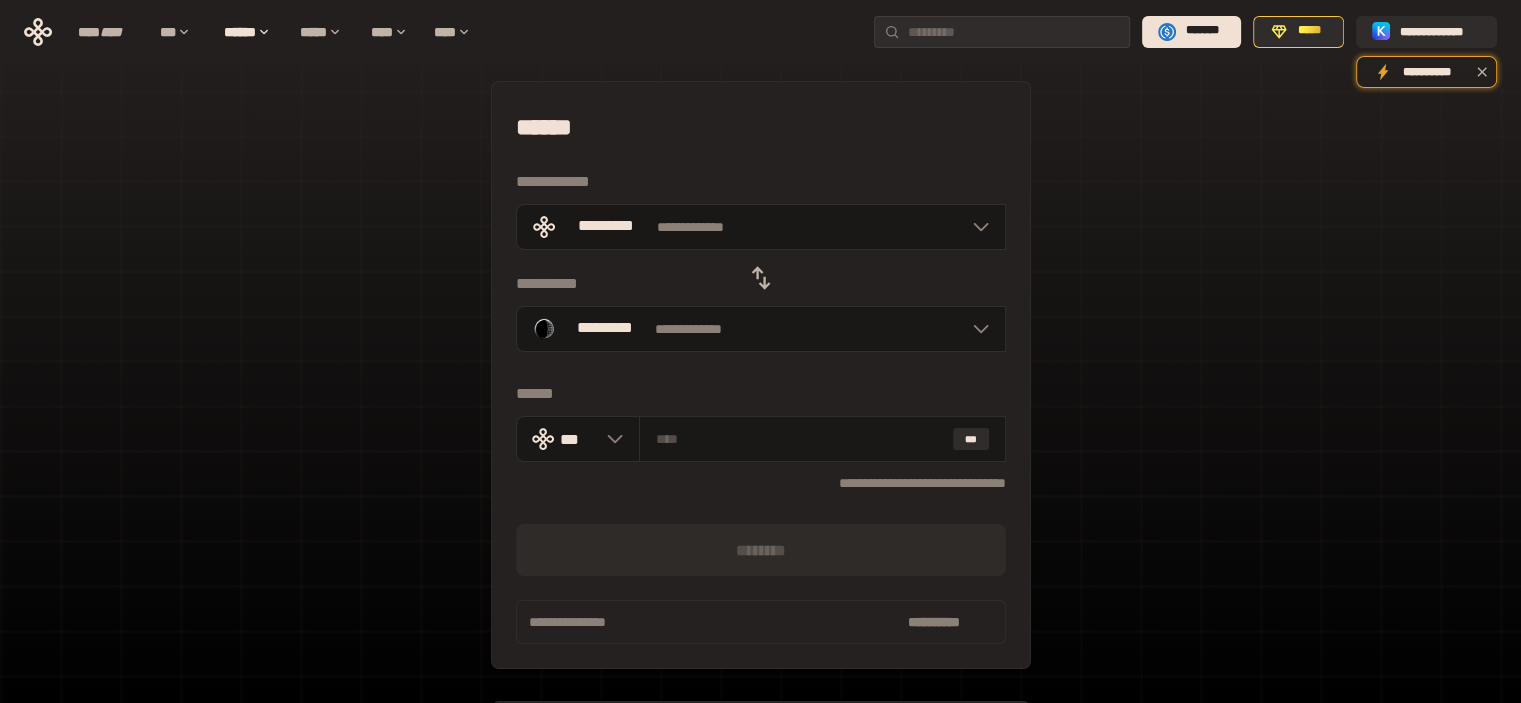 scroll, scrollTop: 0, scrollLeft: 0, axis: both 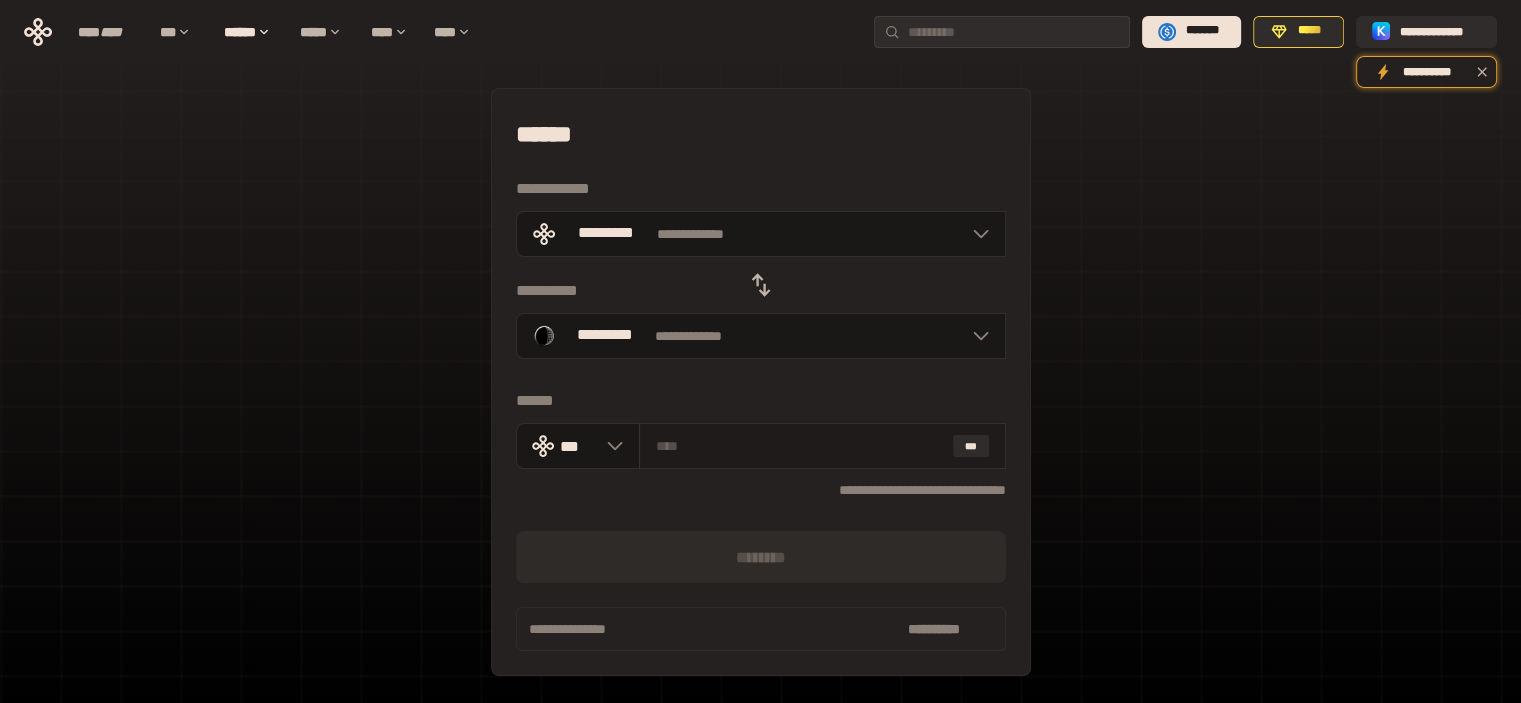 click at bounding box center (800, 446) 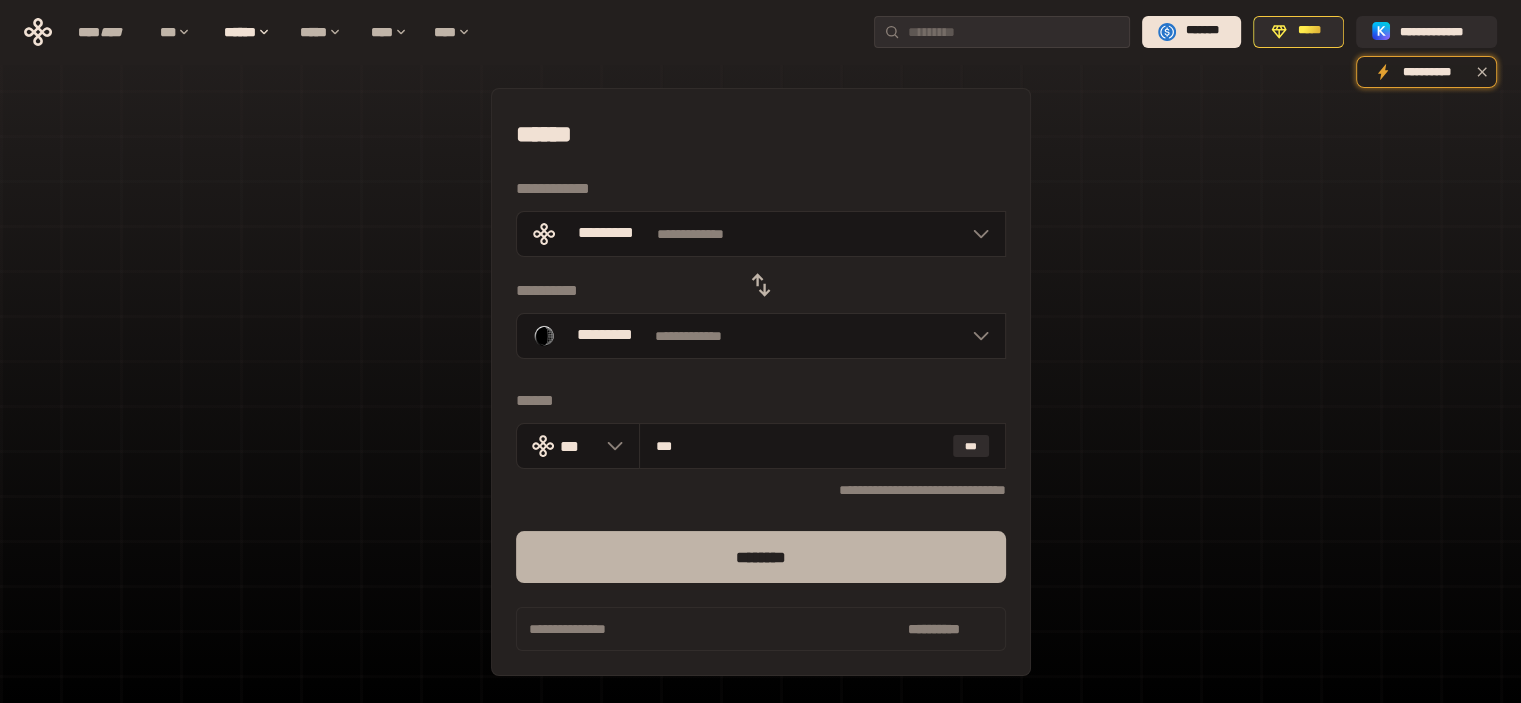 type on "***" 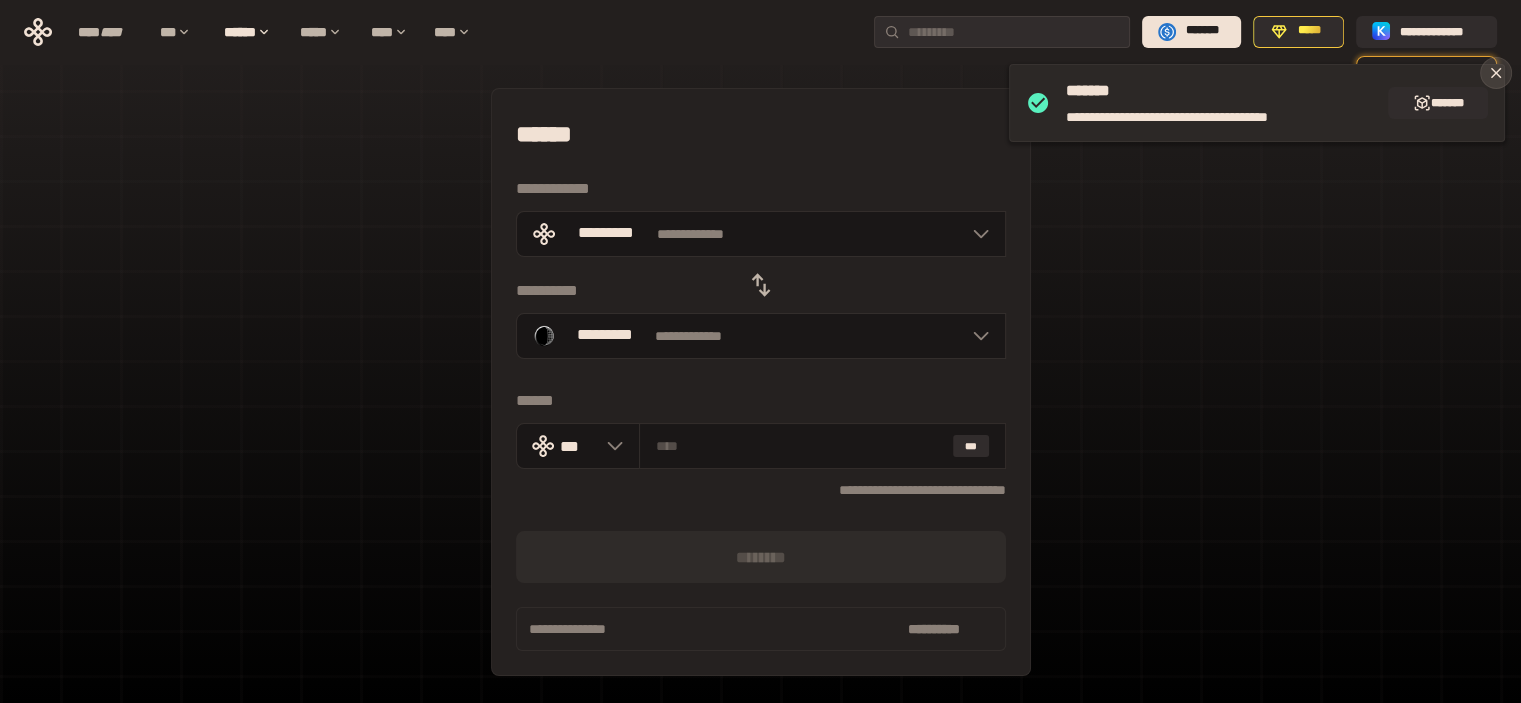 click 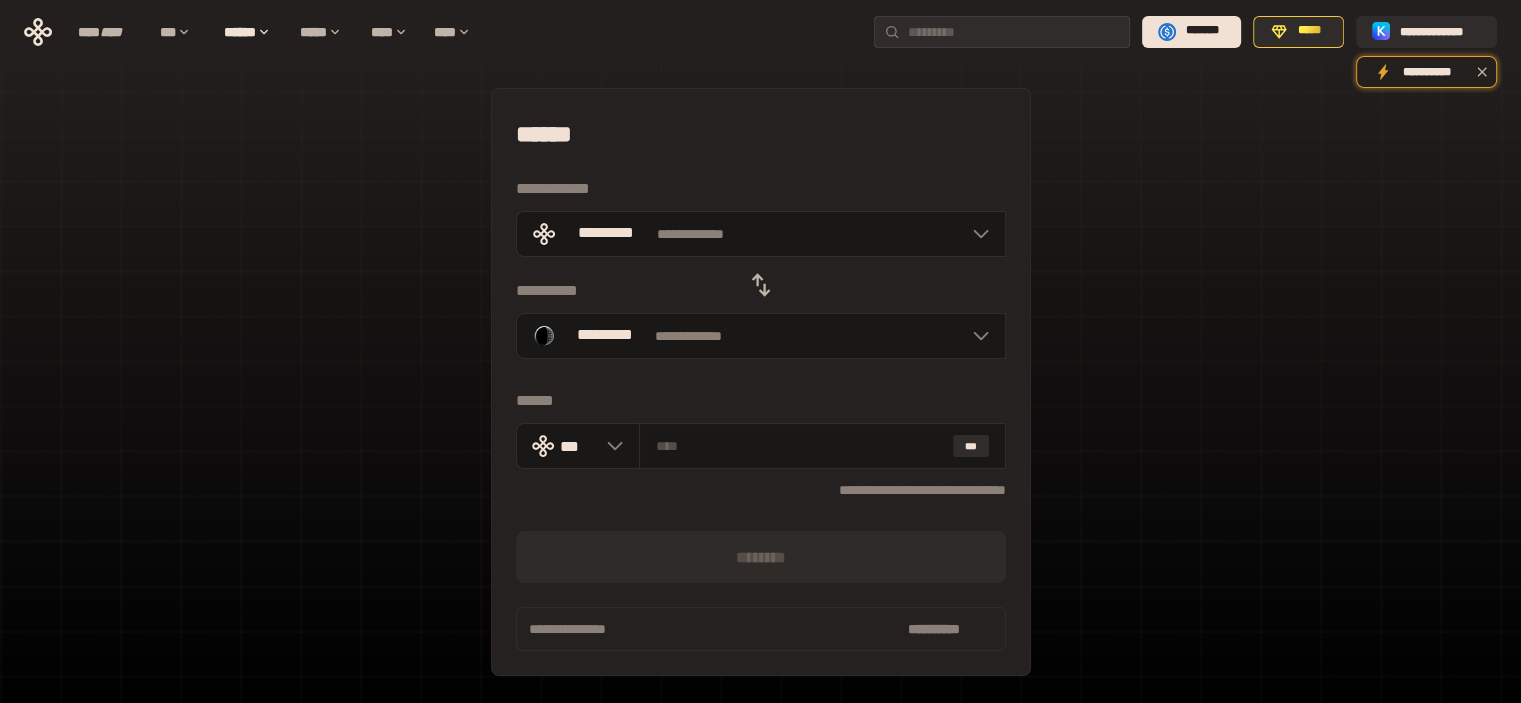 click 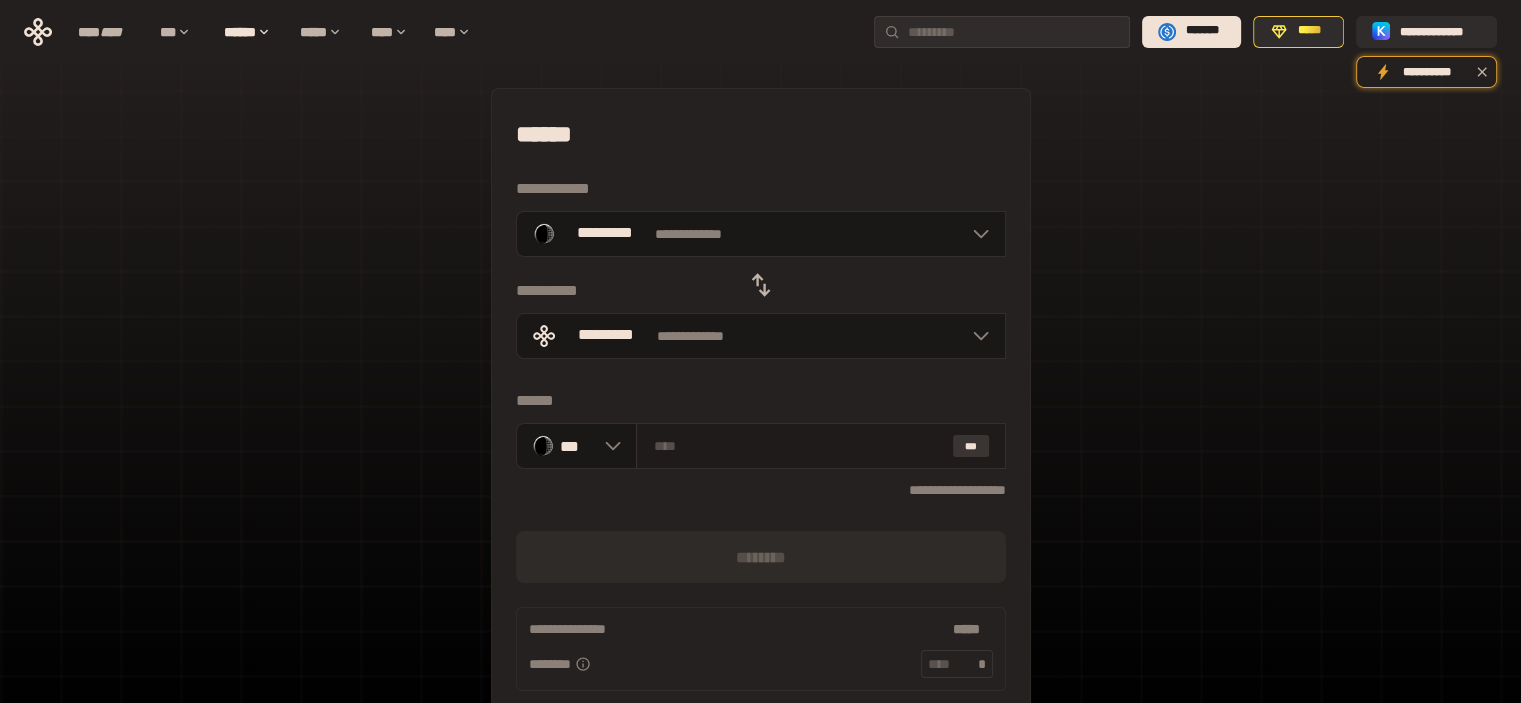 click on "***" at bounding box center [971, 446] 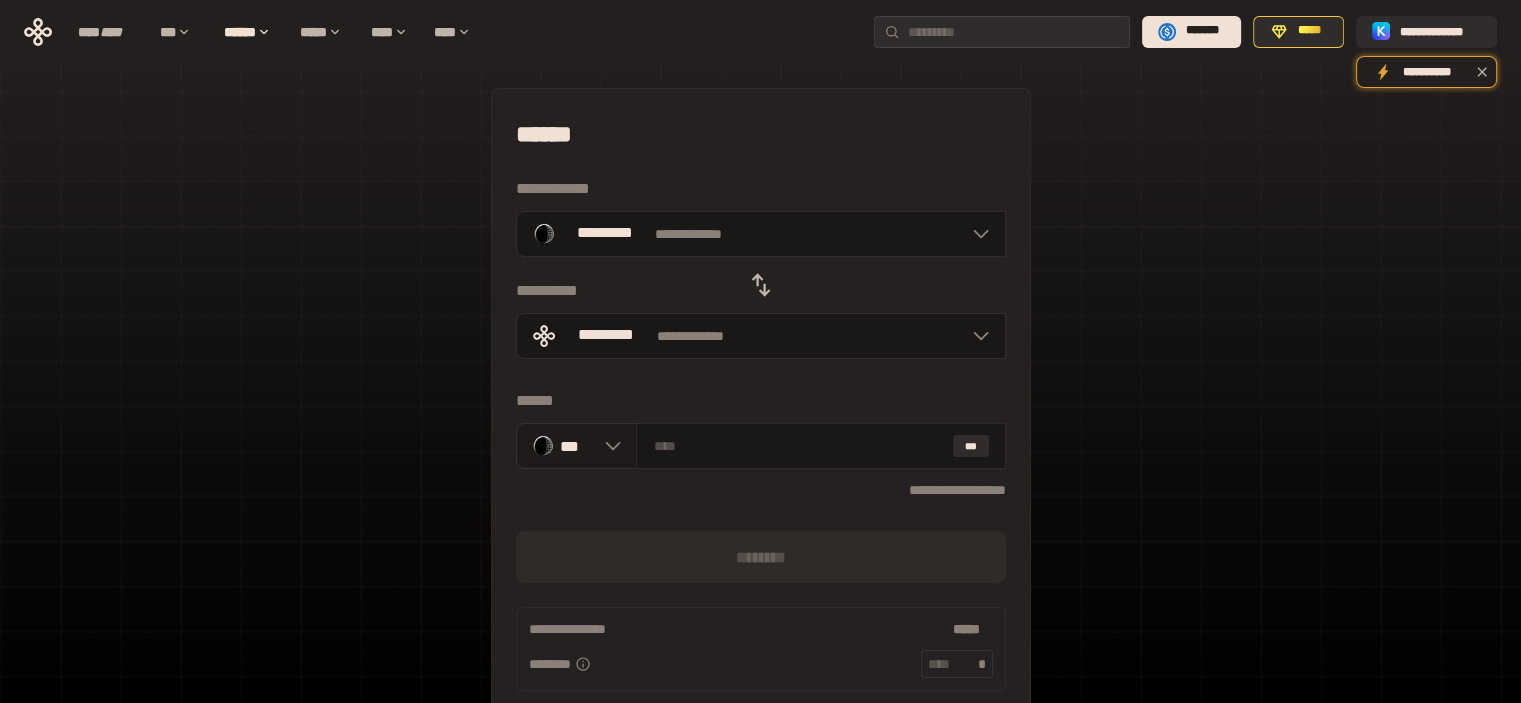 click on "***" at bounding box center [577, 446] 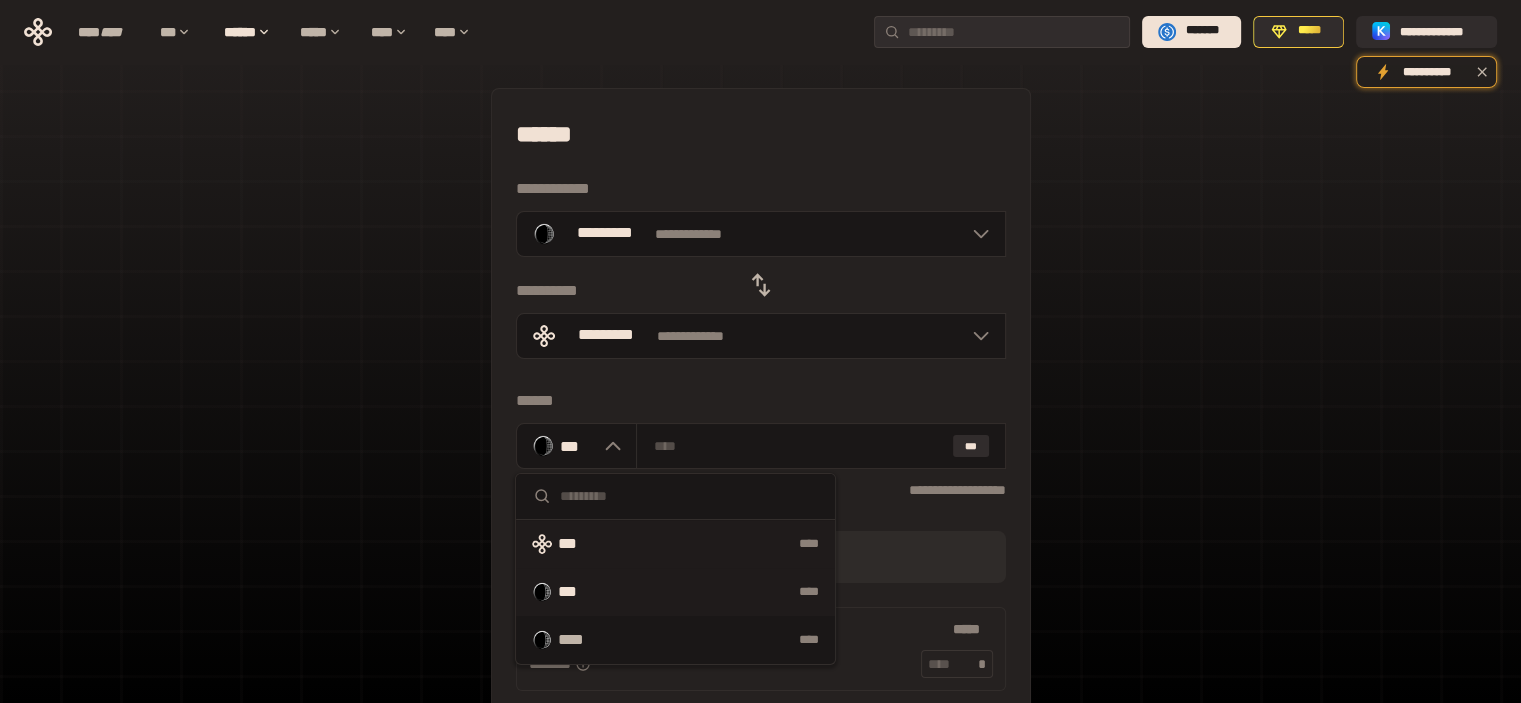 click on "***" at bounding box center (576, 544) 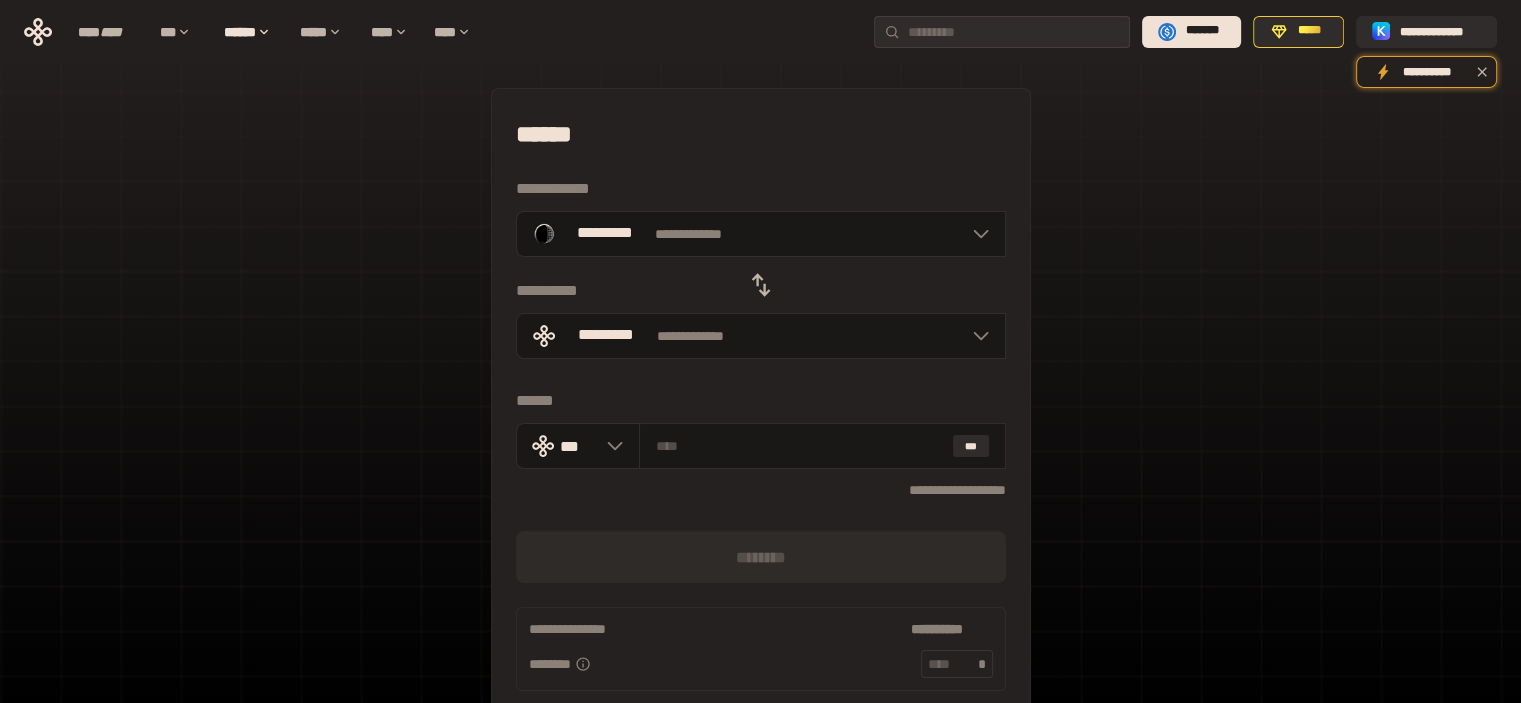 click on "***" at bounding box center (971, 446) 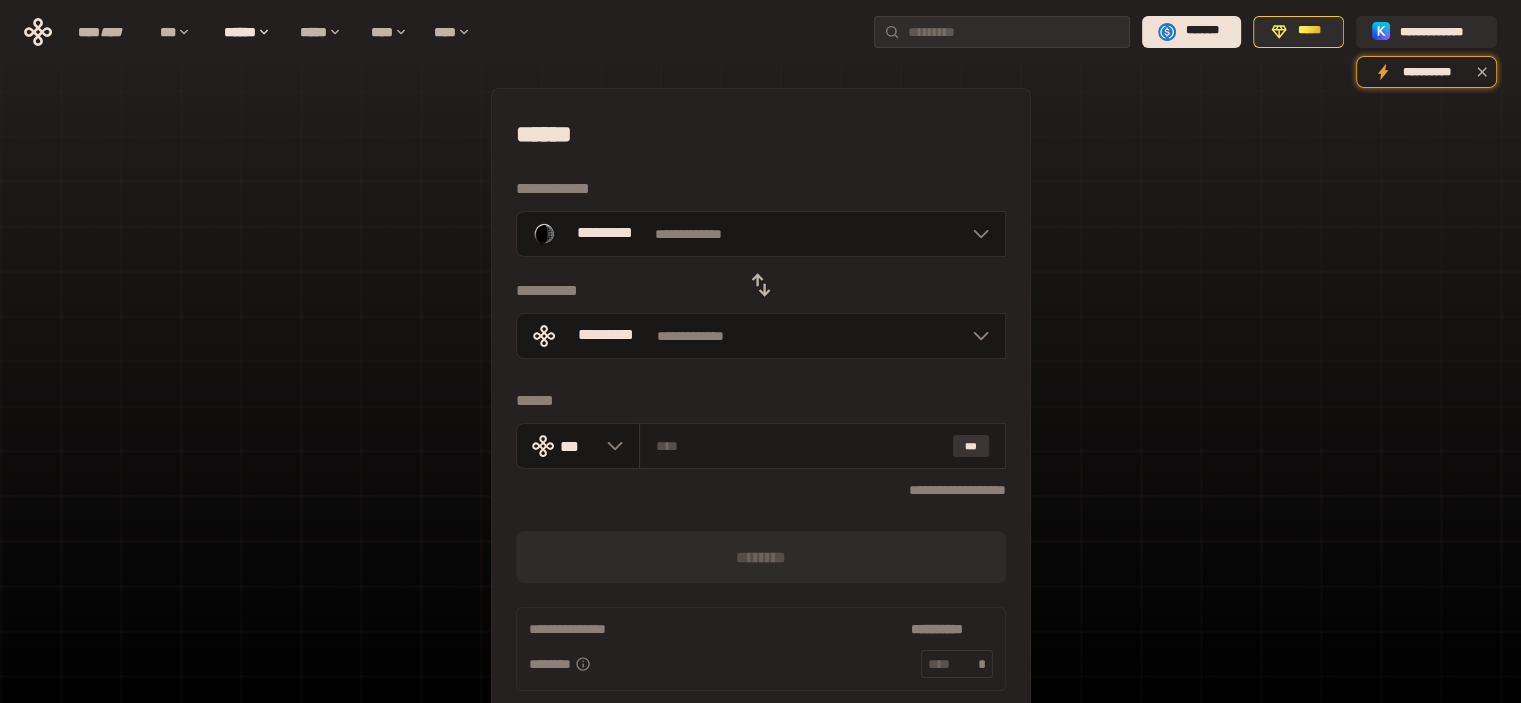 type on "***" 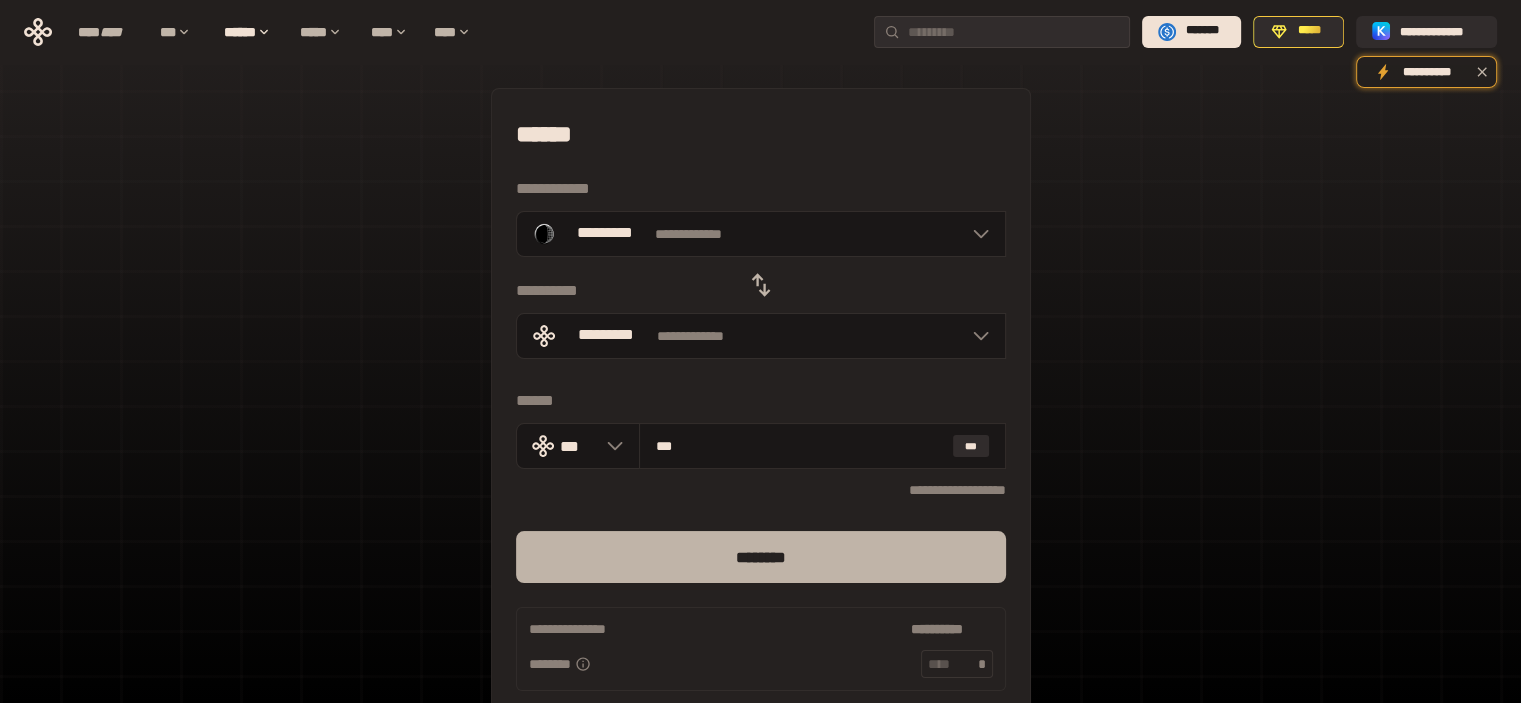 click on "********" at bounding box center [761, 557] 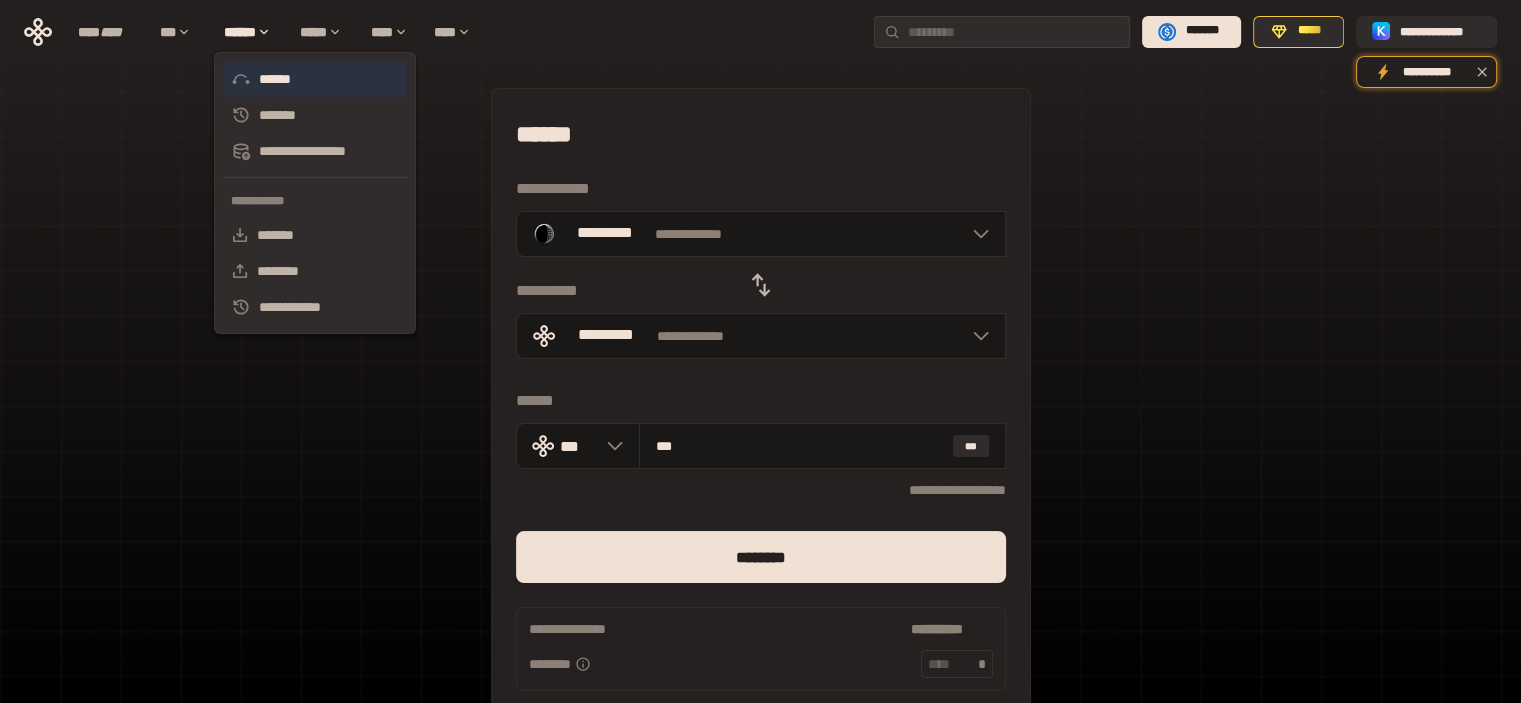 click on "******" at bounding box center [315, 79] 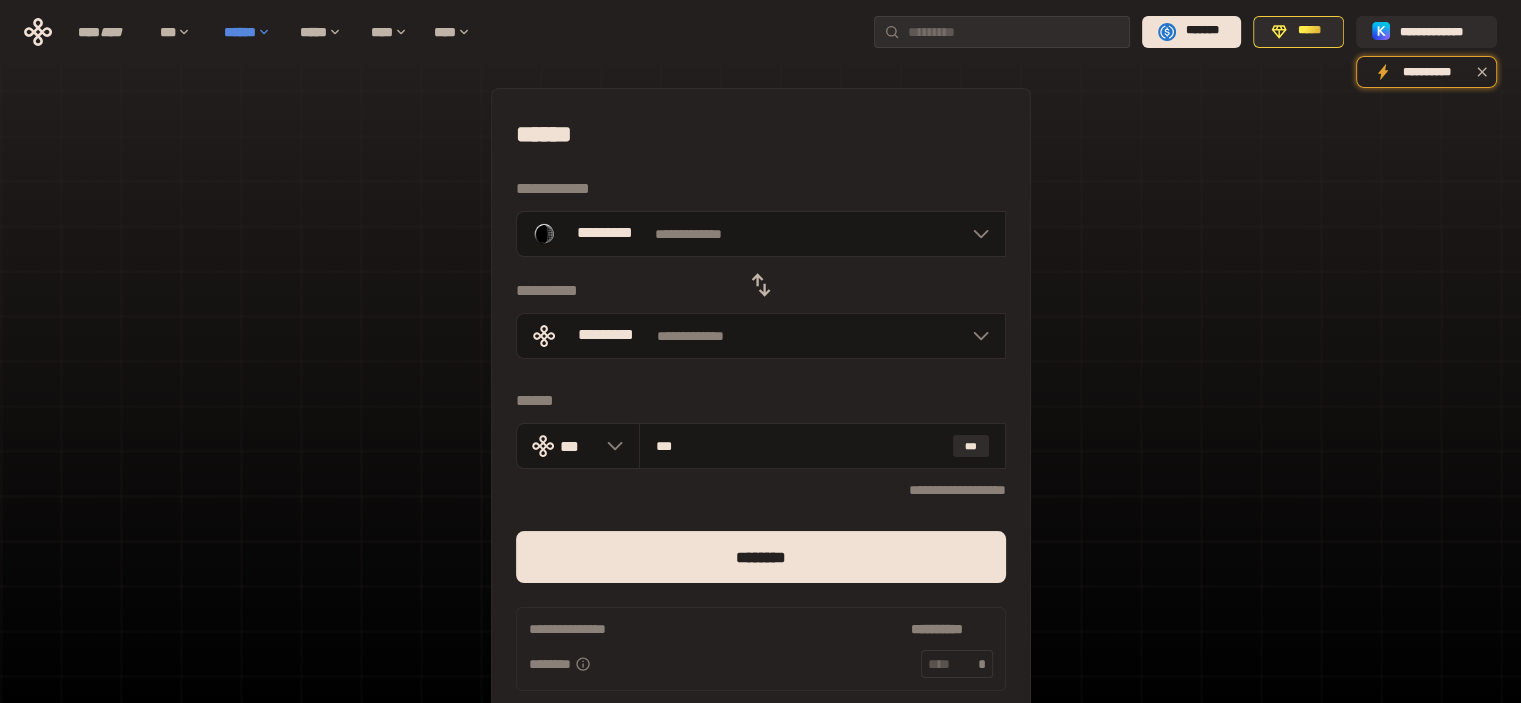 click on "******" at bounding box center (252, 32) 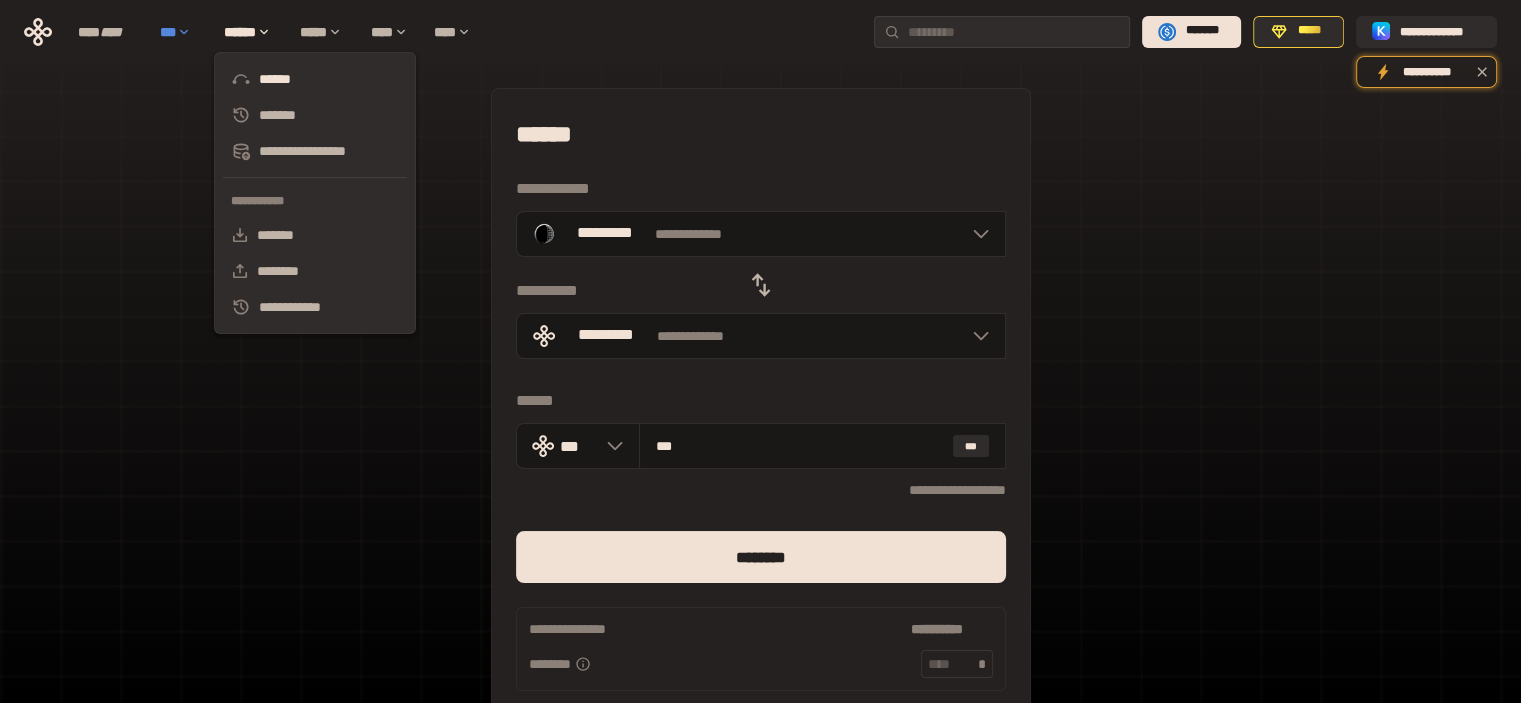 click on "***" at bounding box center (182, 32) 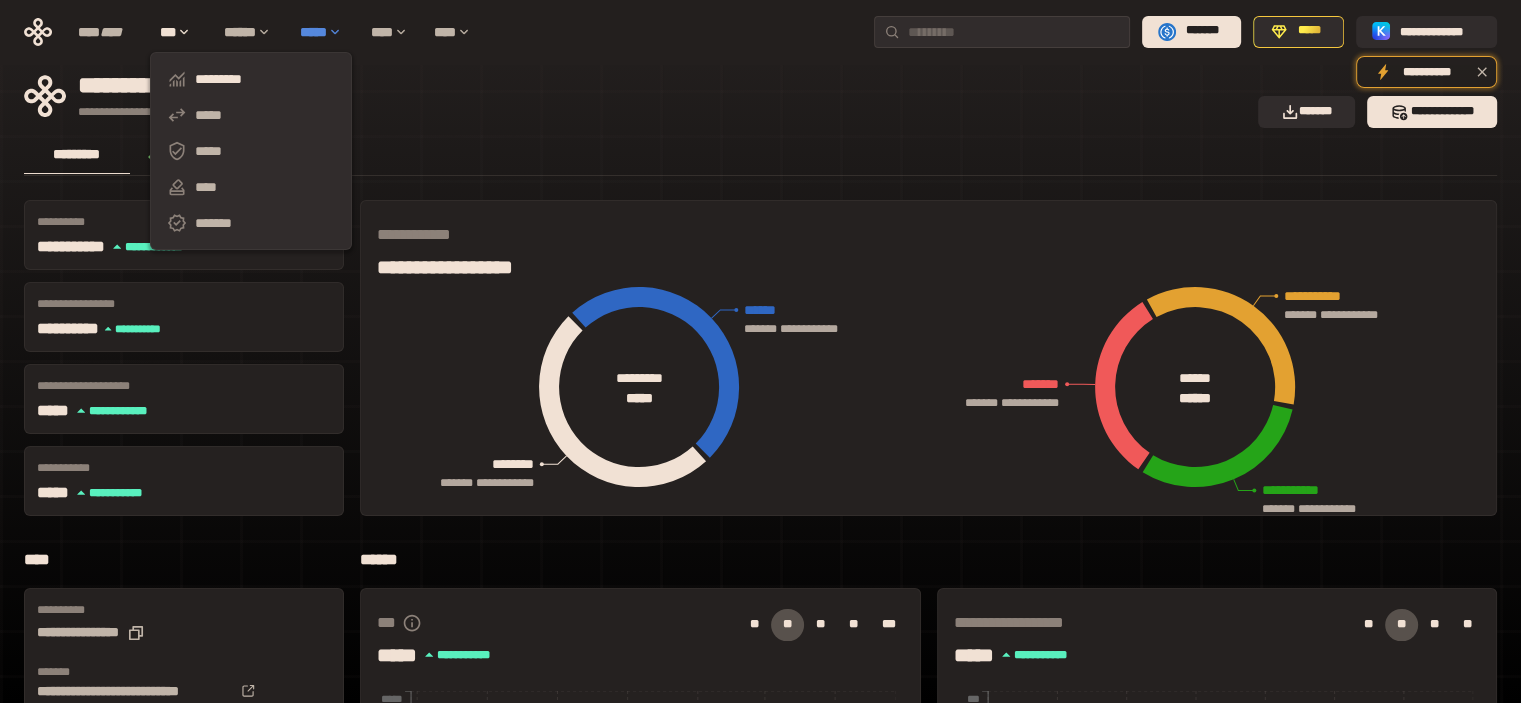 click on "*****" at bounding box center (325, 32) 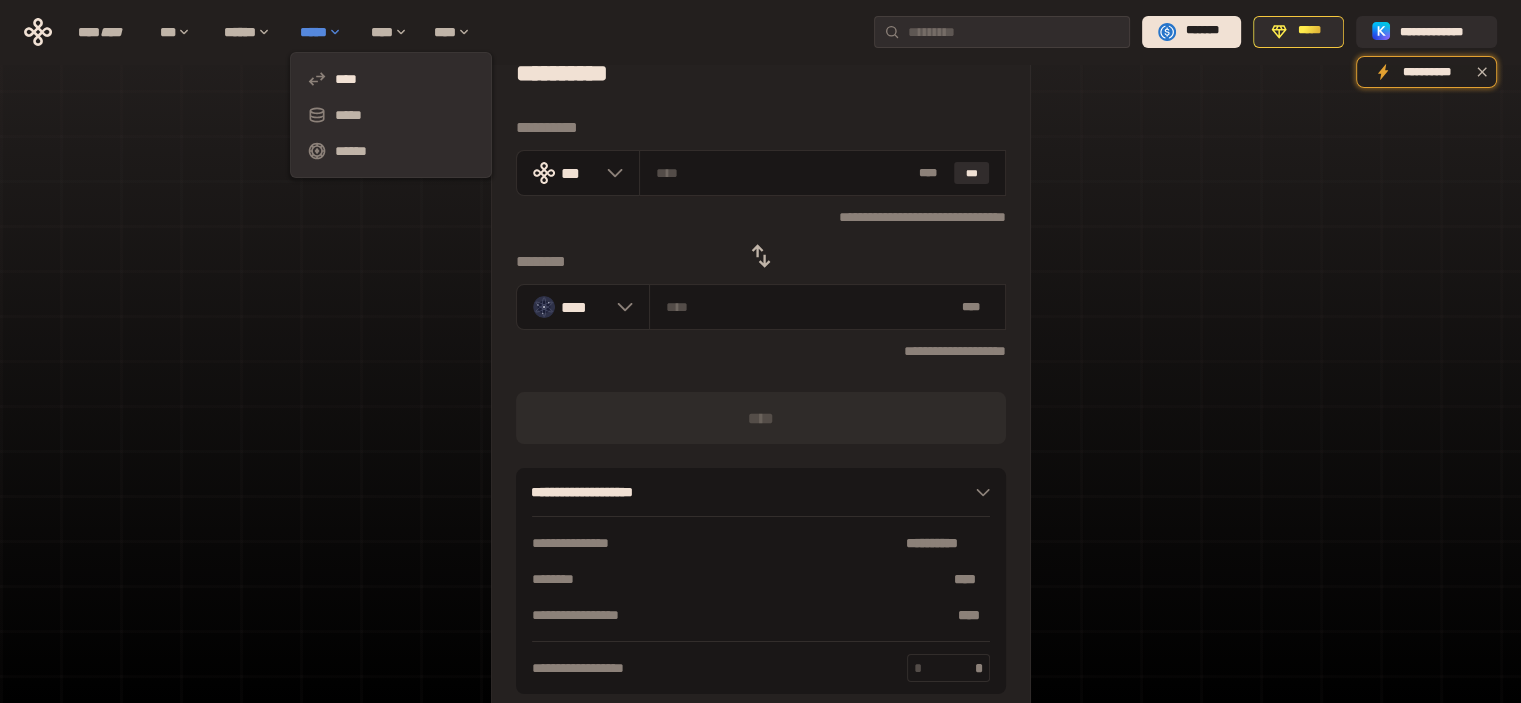 scroll, scrollTop: 65, scrollLeft: 0, axis: vertical 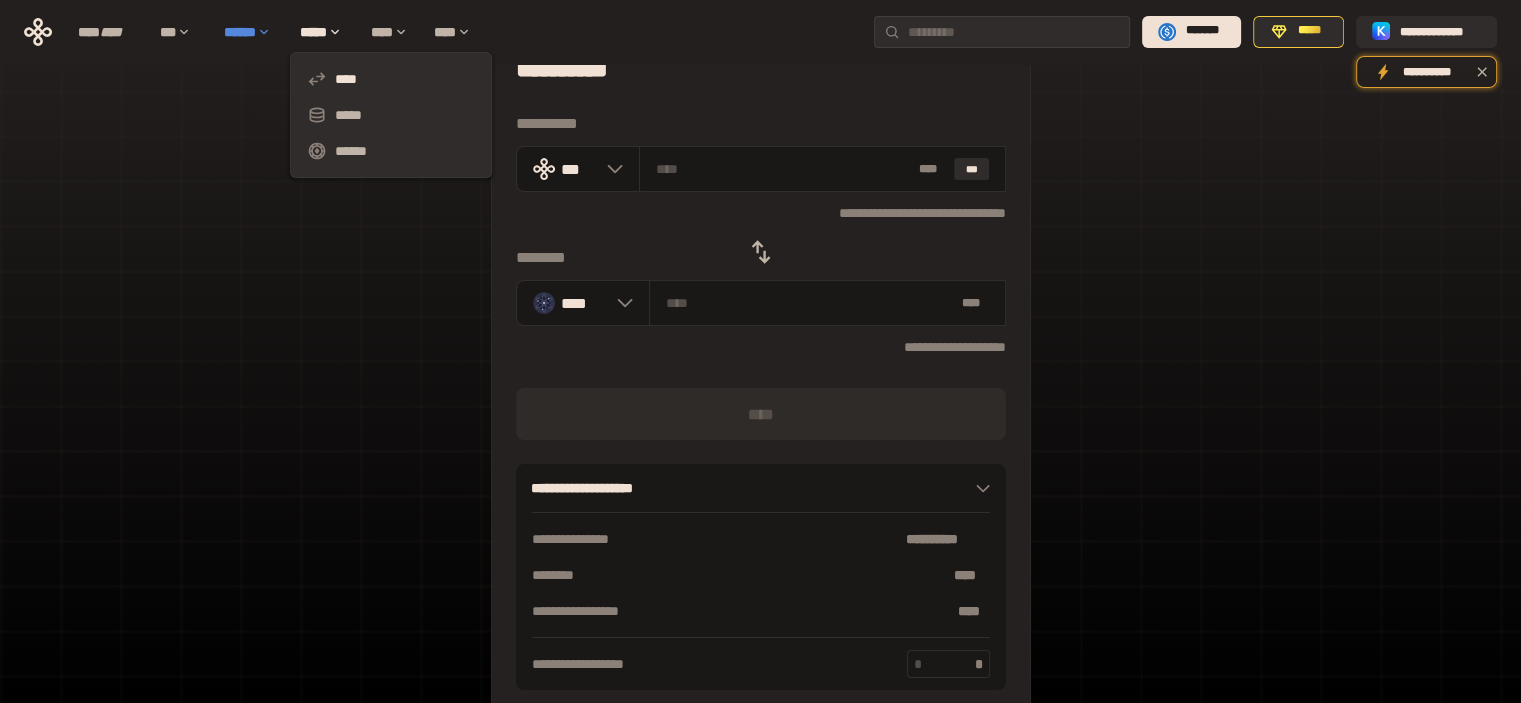 click on "******" at bounding box center (252, 32) 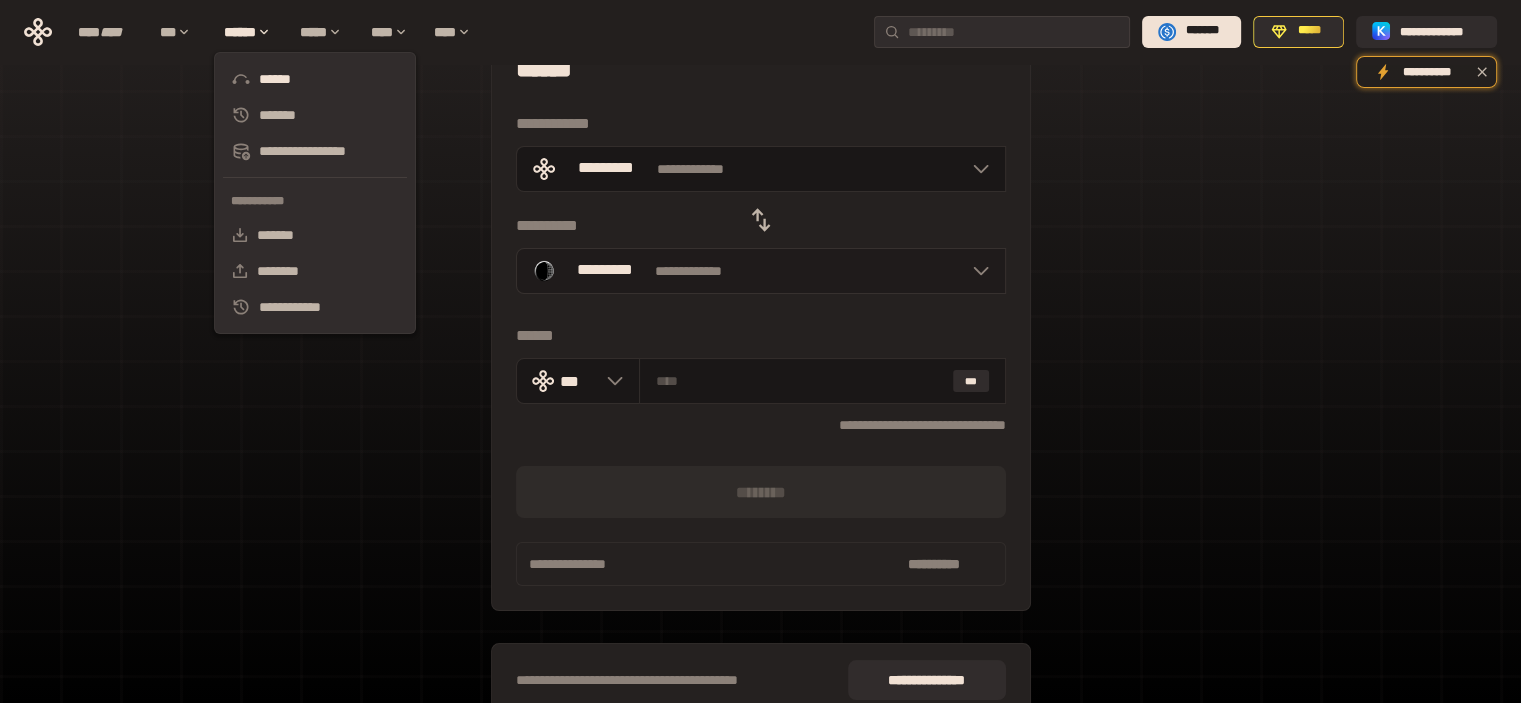 click 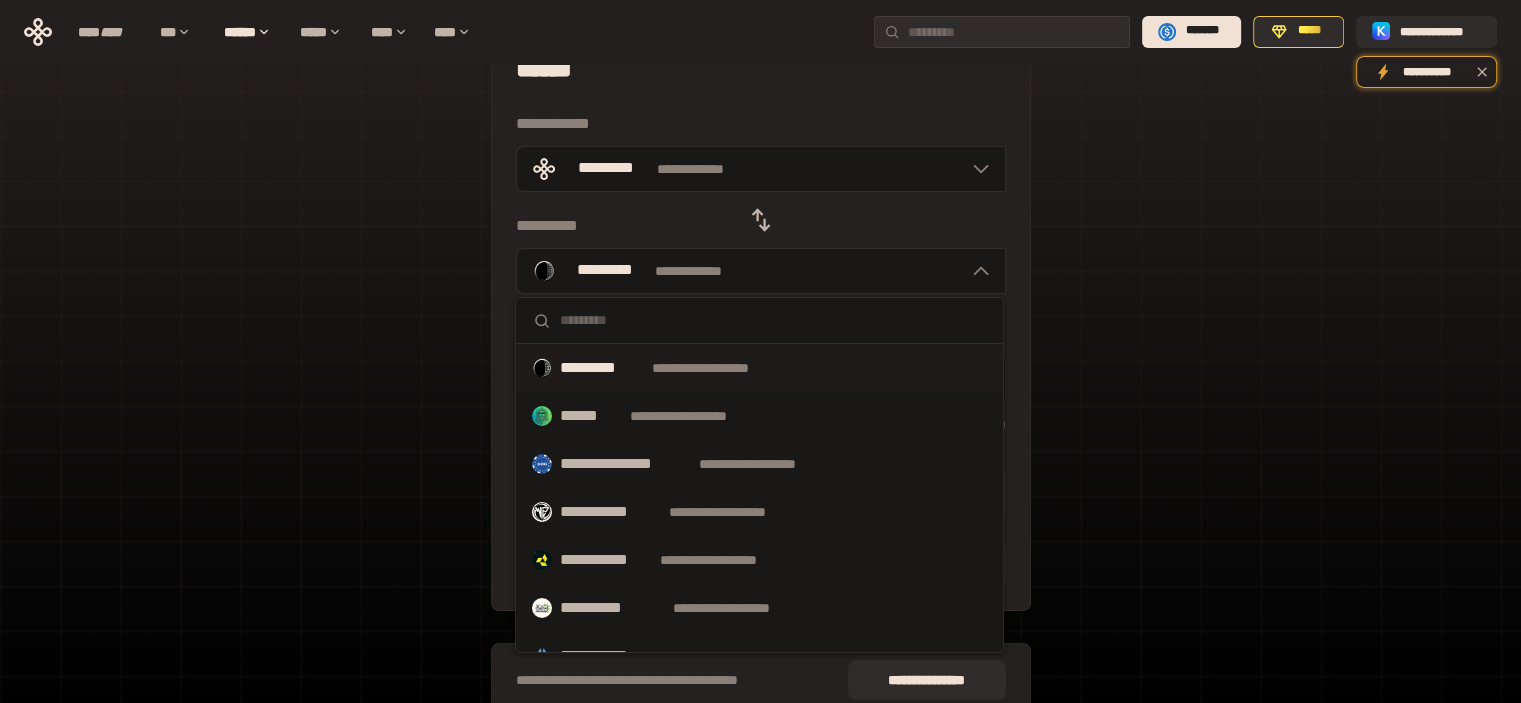 click on "**********" at bounding box center (760, 380) 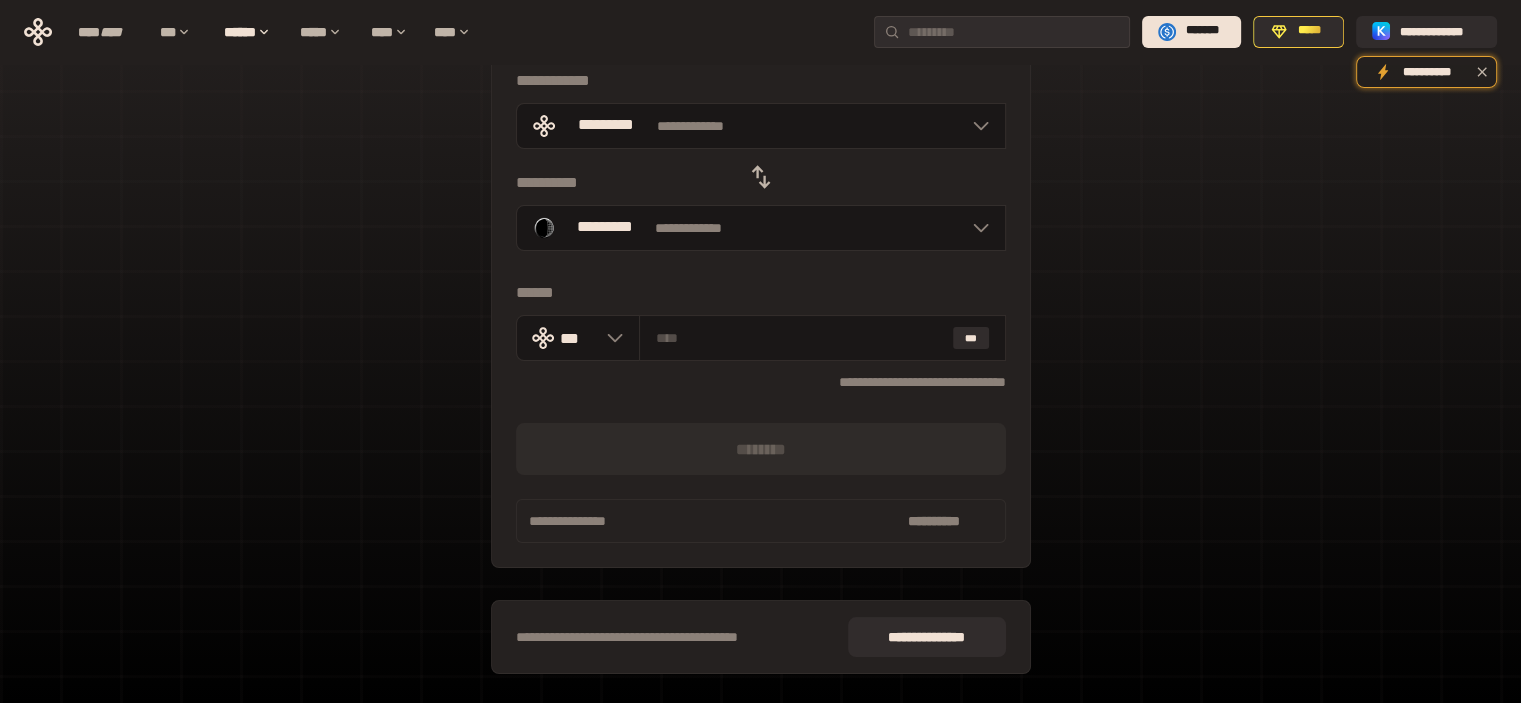 scroll, scrollTop: 82, scrollLeft: 0, axis: vertical 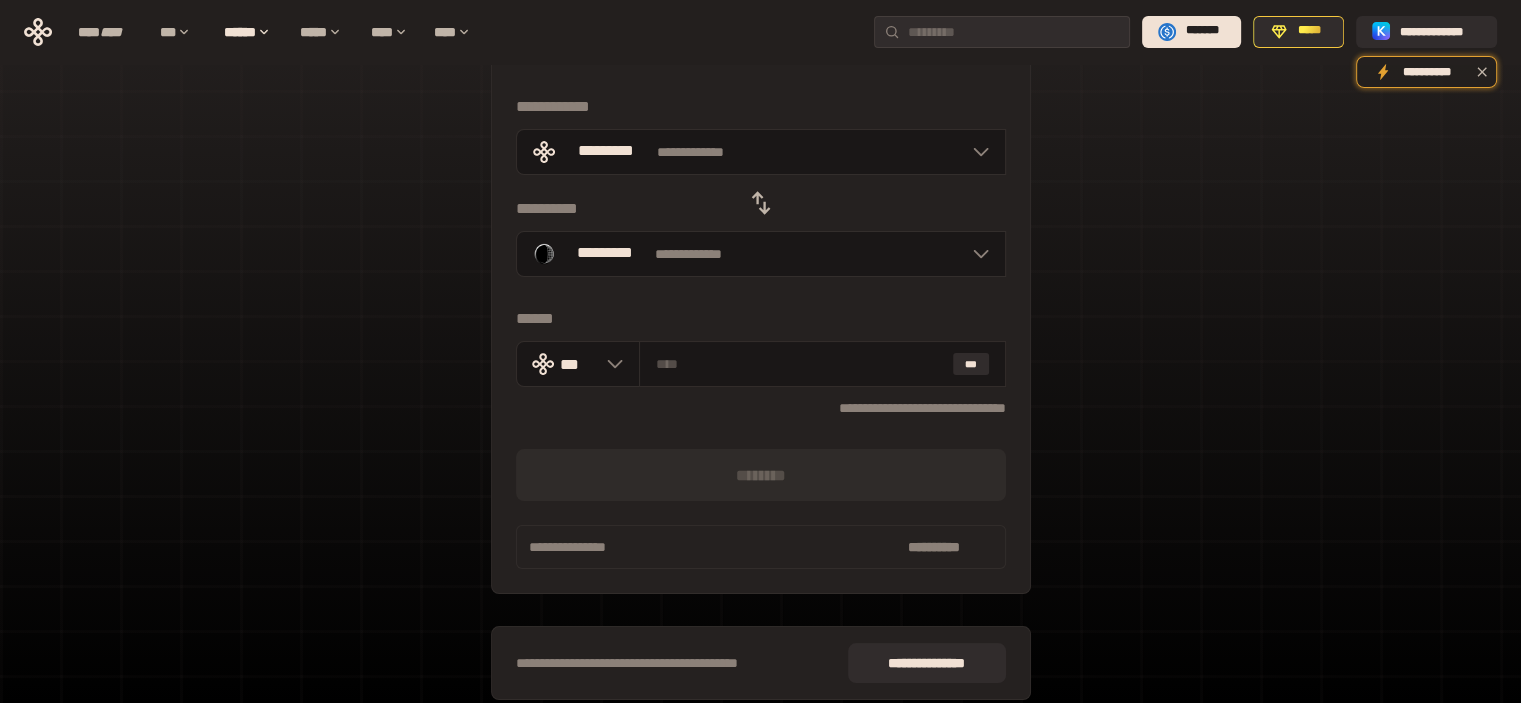 click 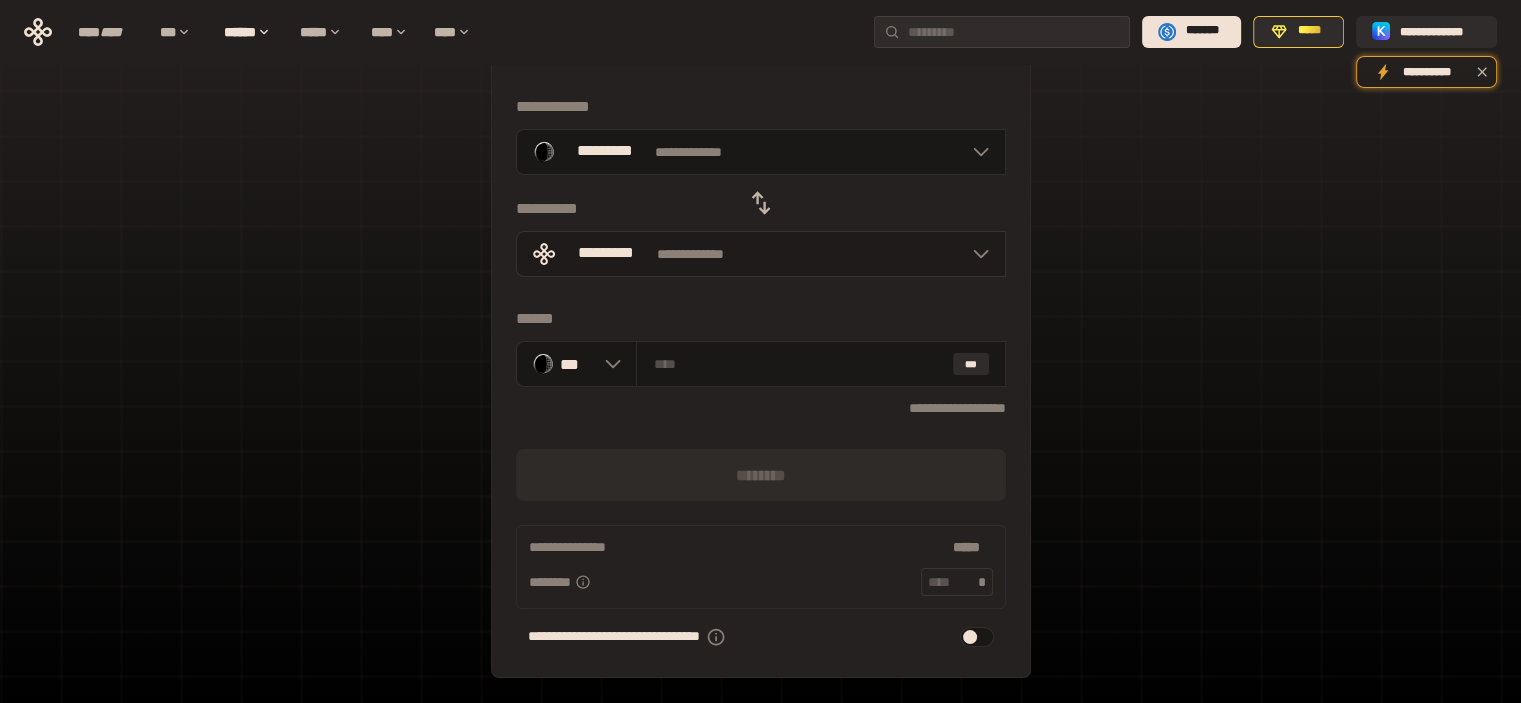 click 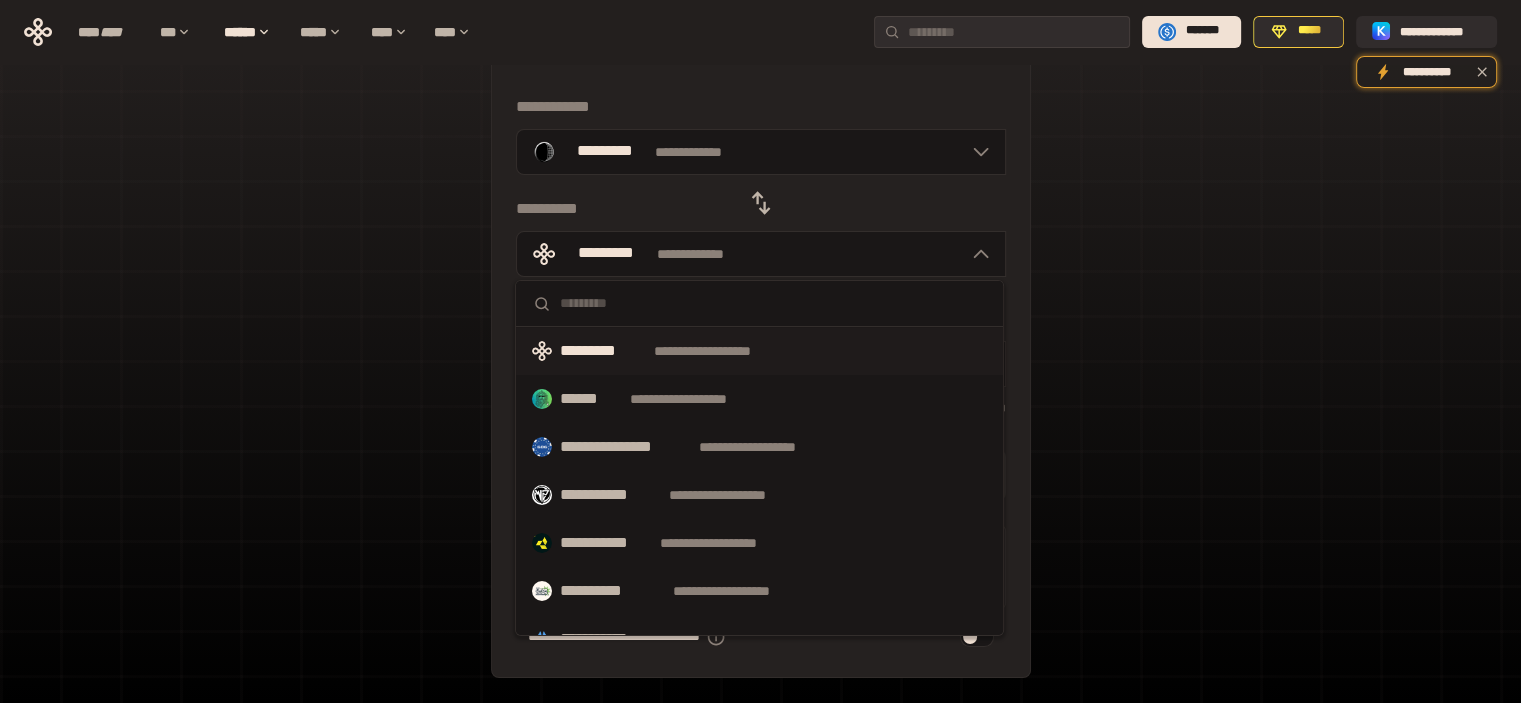 click on "**********" at bounding box center (759, 351) 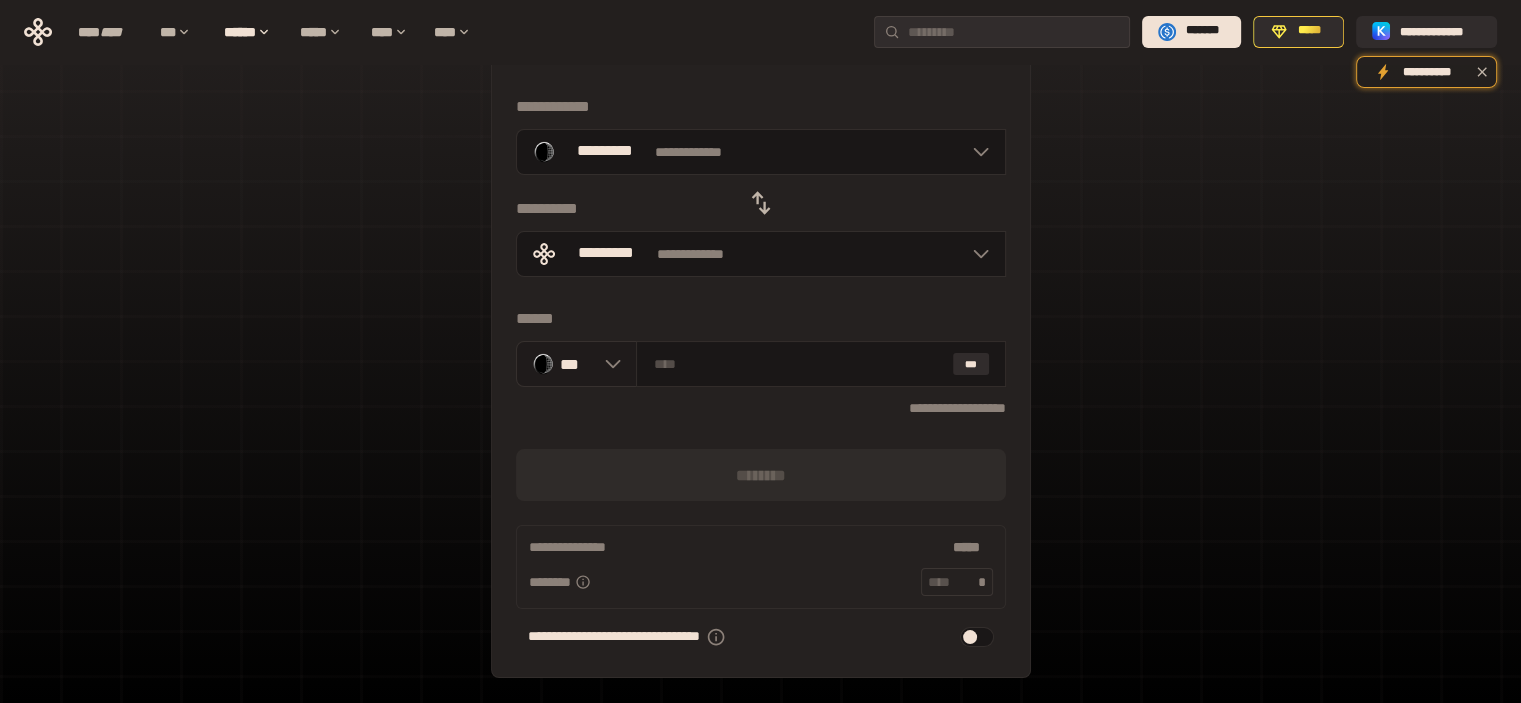 click on "***" at bounding box center (577, 364) 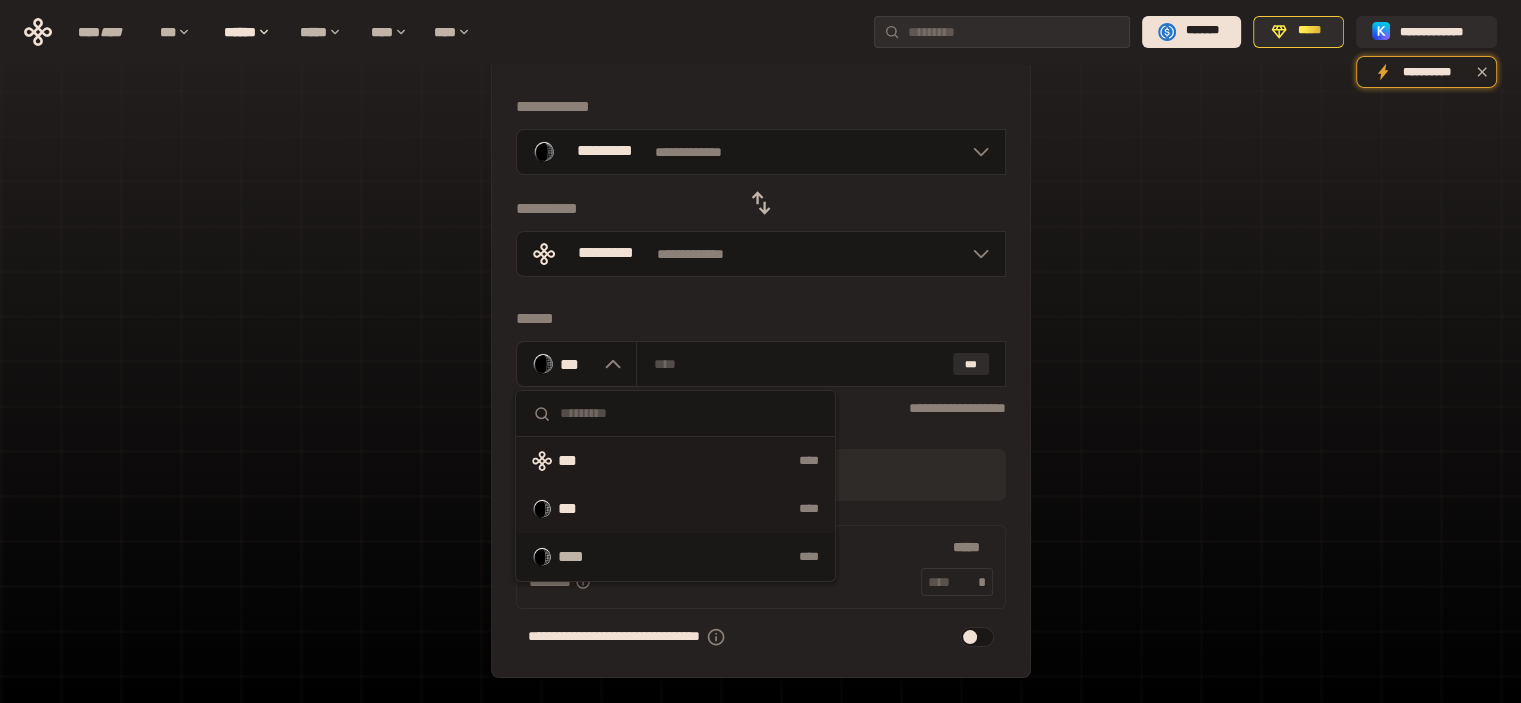 click on "*** ****" at bounding box center (675, 461) 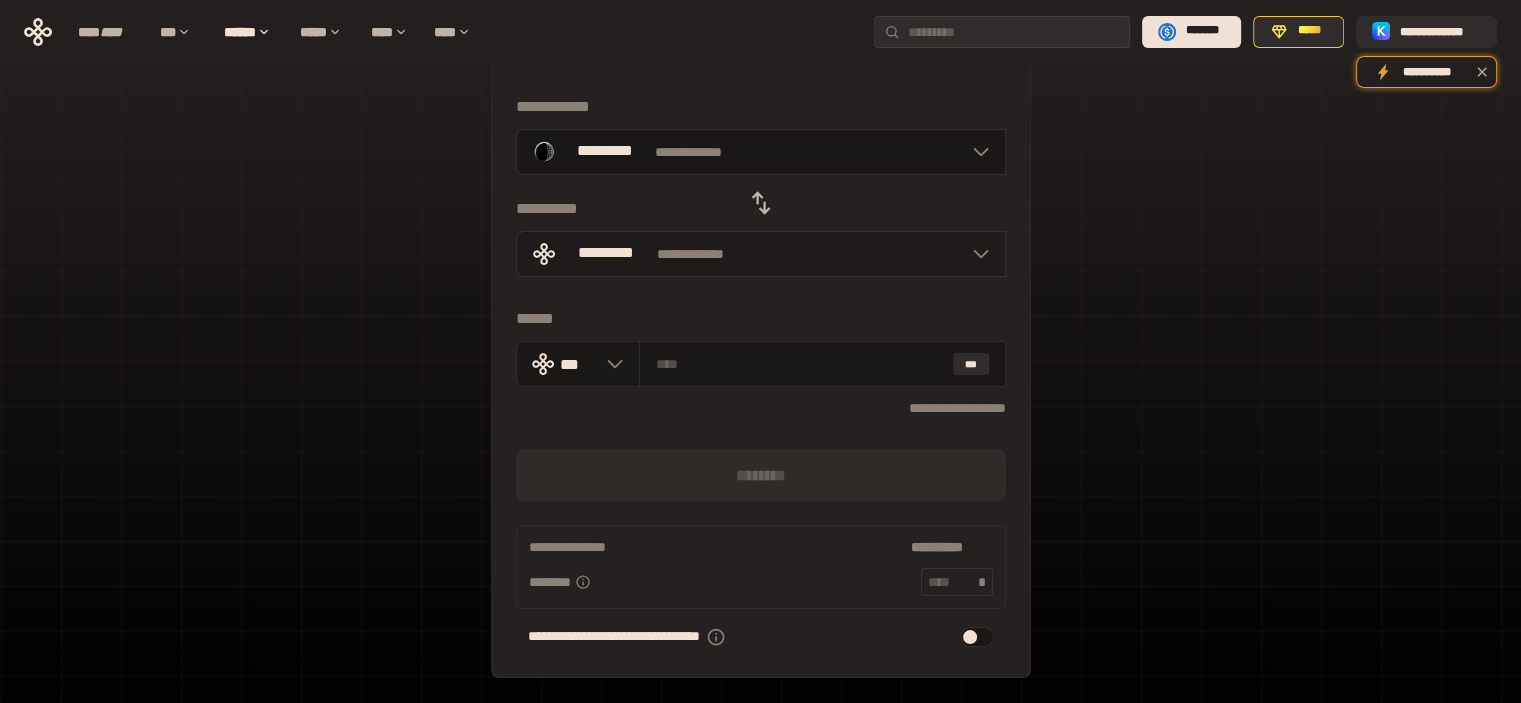 click 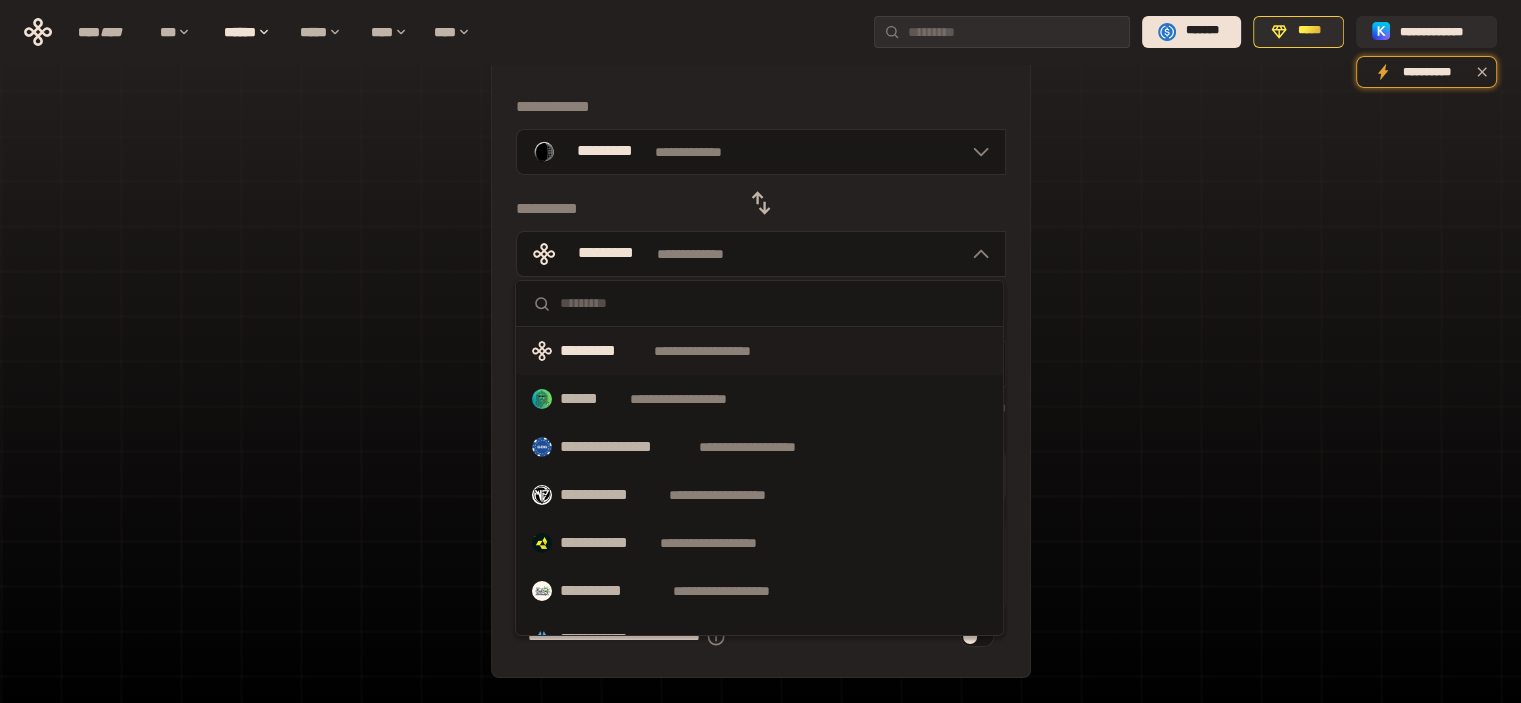 click at bounding box center (773, 303) 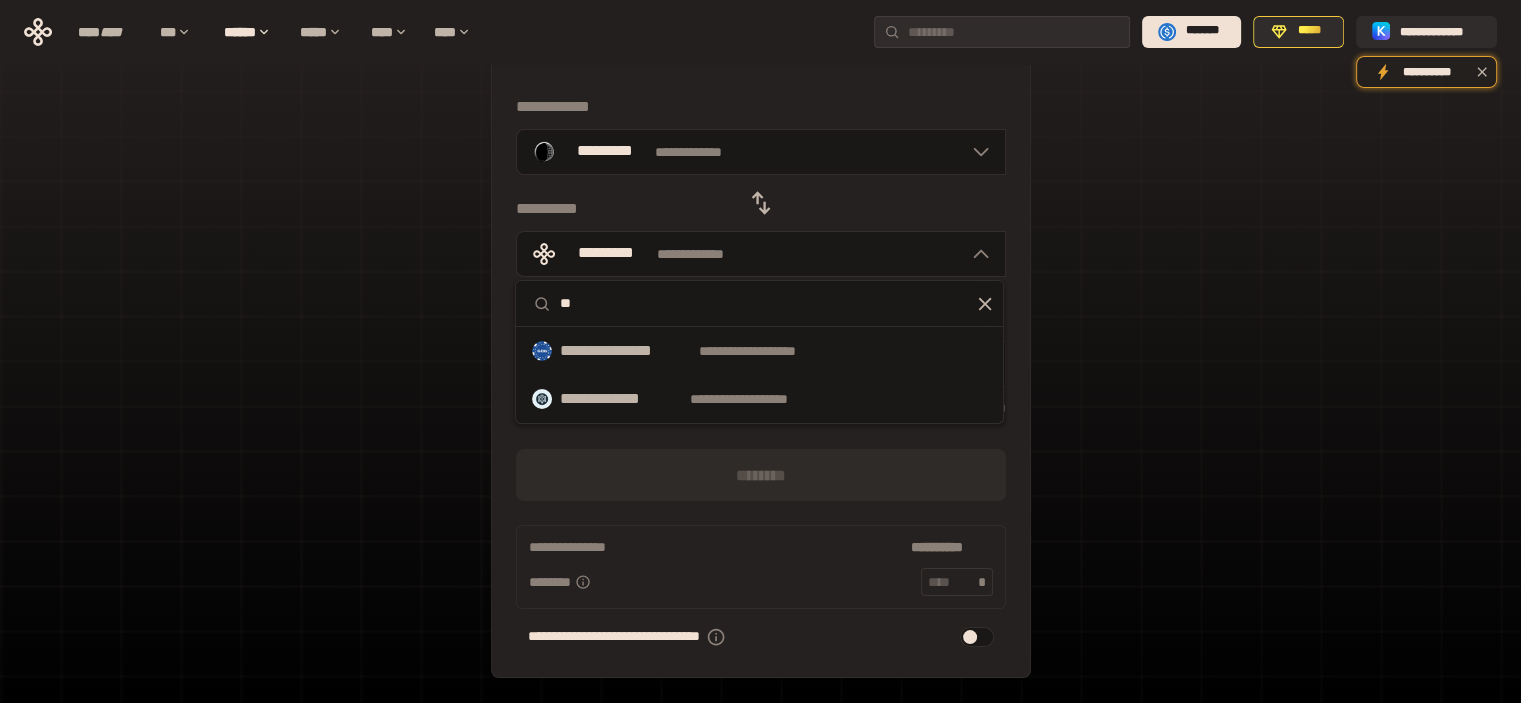 type on "*" 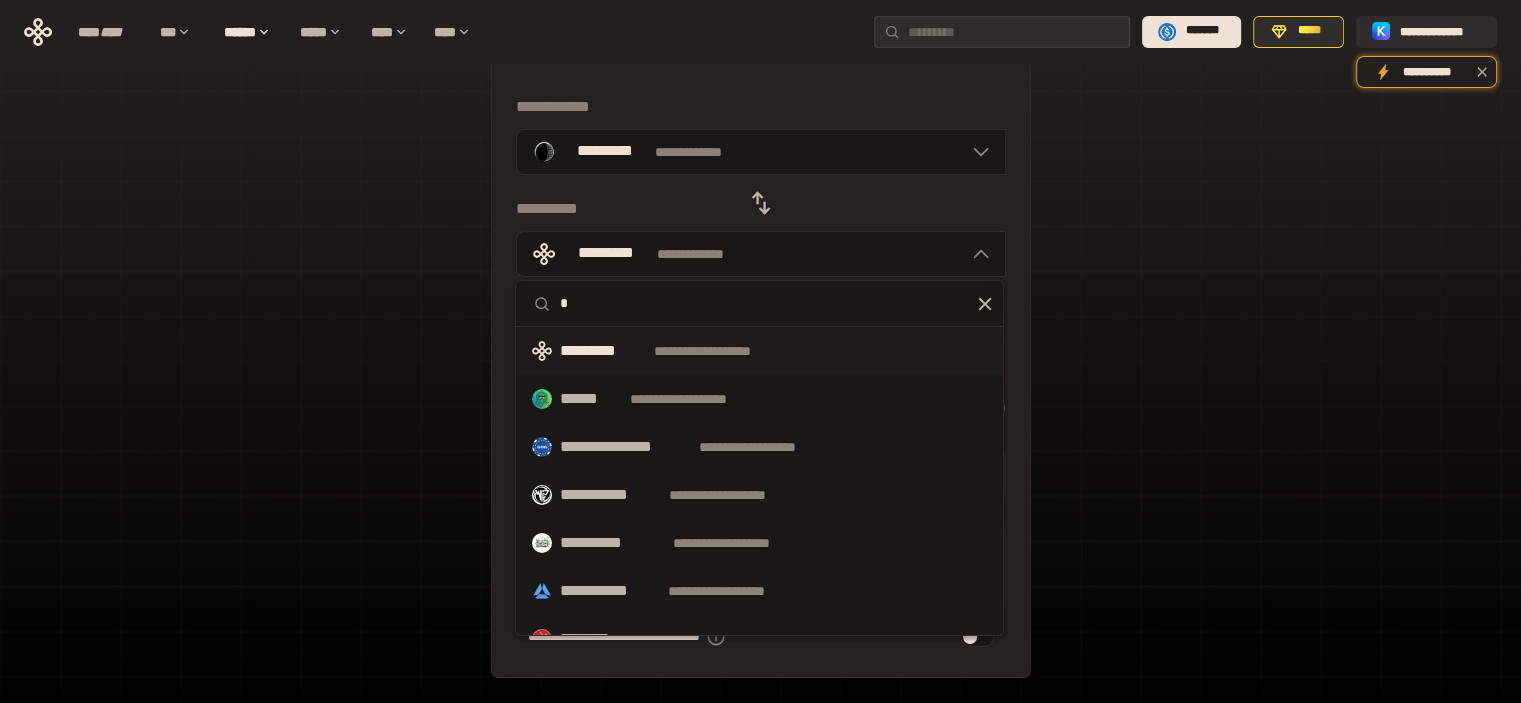 type 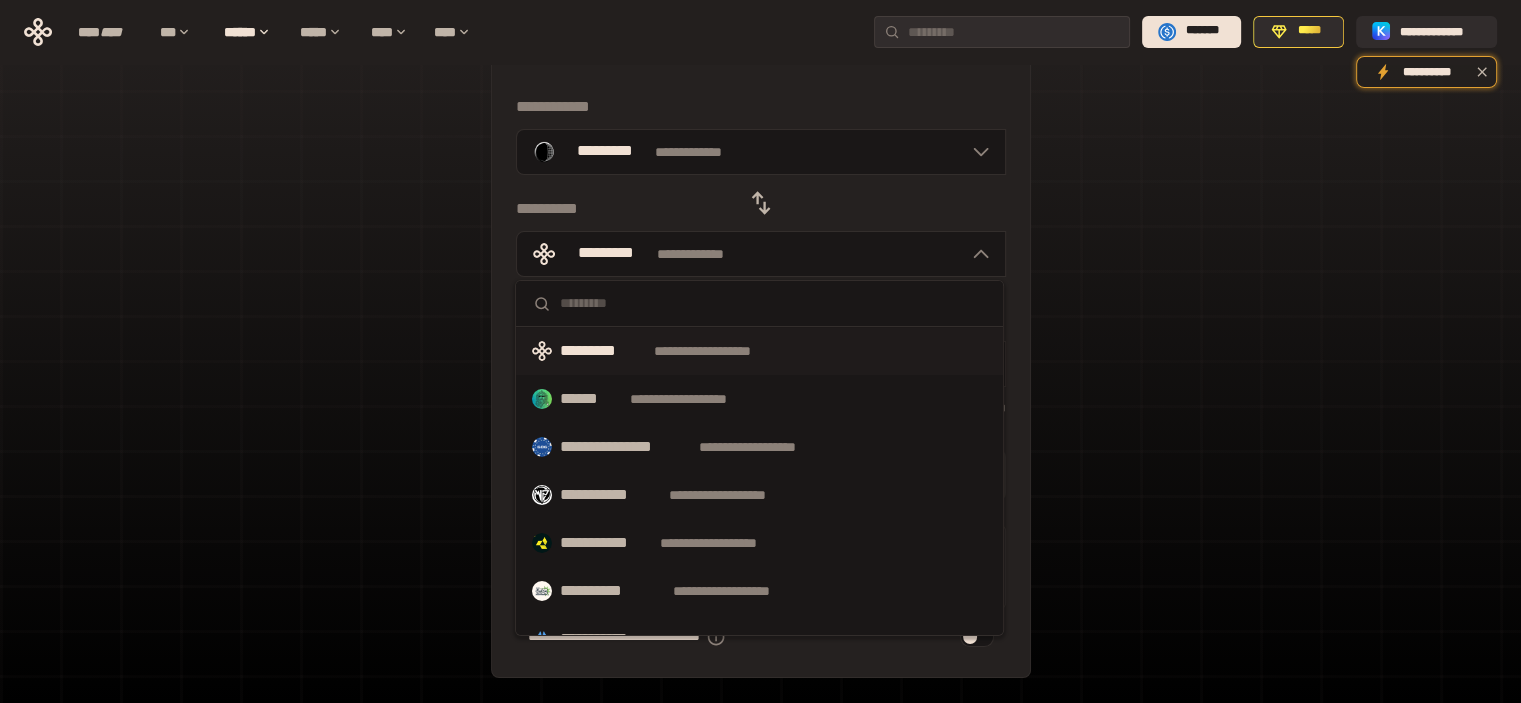 click on "[FIRST] [LAST] [EMAIL] [ADDRESS] [CITY] [STATE] [POSTAL_CODE] [COUNTRY] [PHONE] [BIRTH_DATE] [AGE] [CREDIT_CARD] [PASSPORT_NUMBER] [DRIVER_LICENSE]" at bounding box center (760, 405) 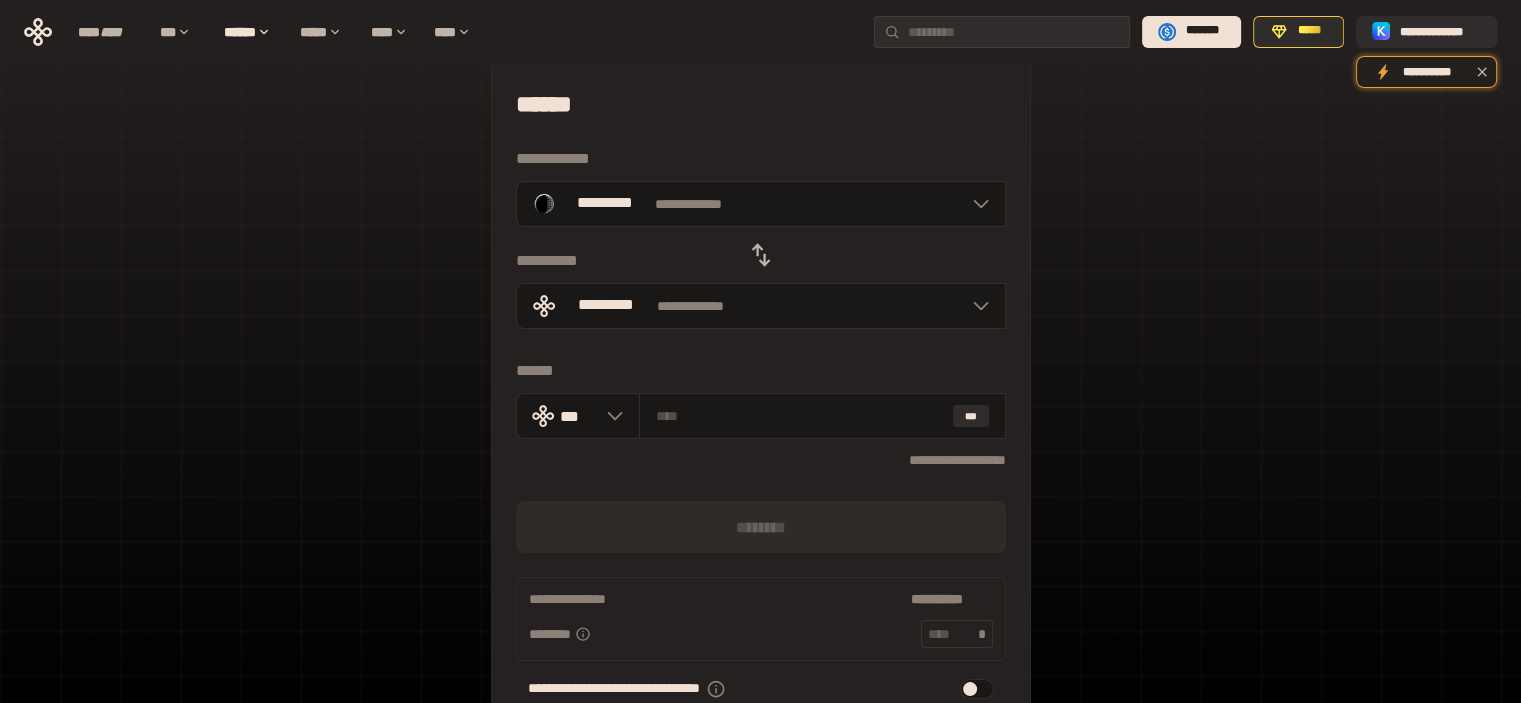 scroll, scrollTop: 0, scrollLeft: 0, axis: both 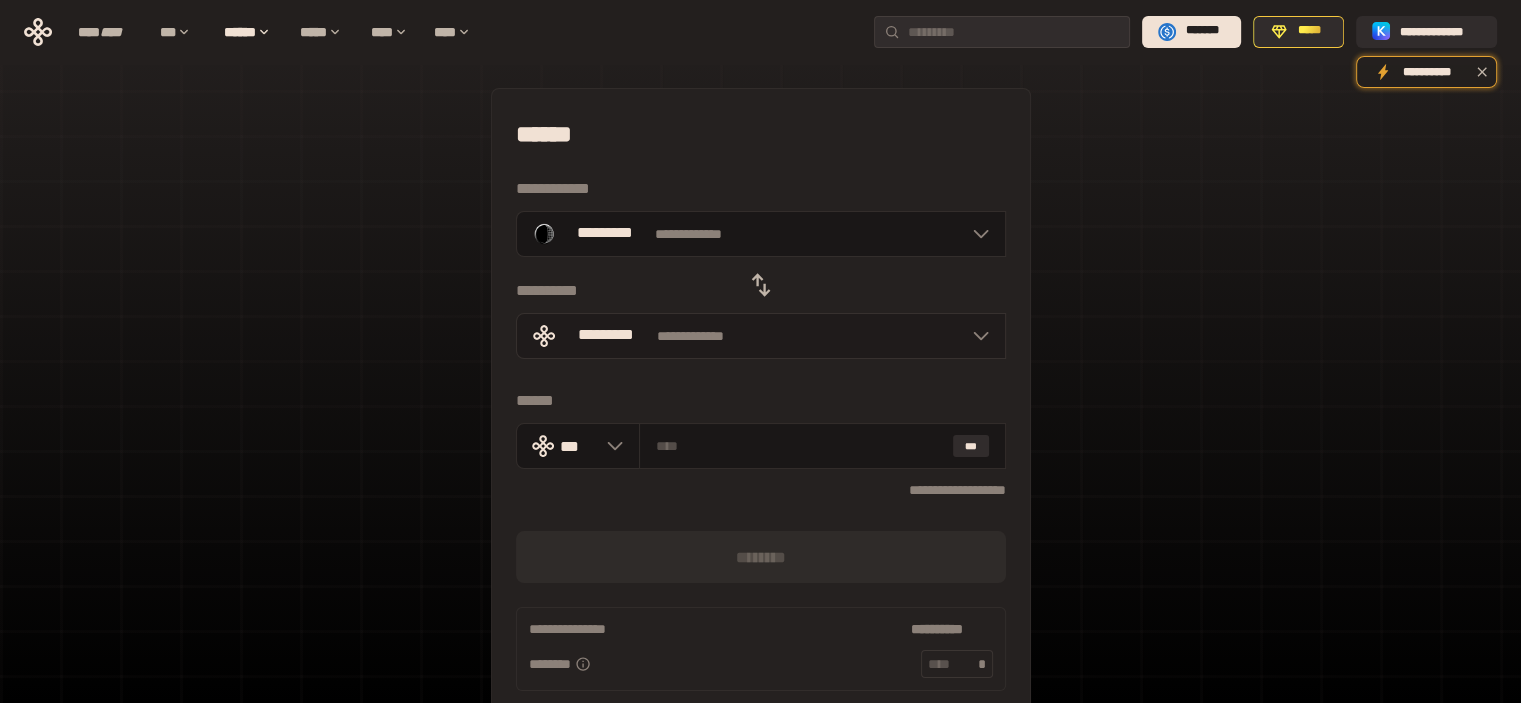 click on "**********" at bounding box center [761, 336] 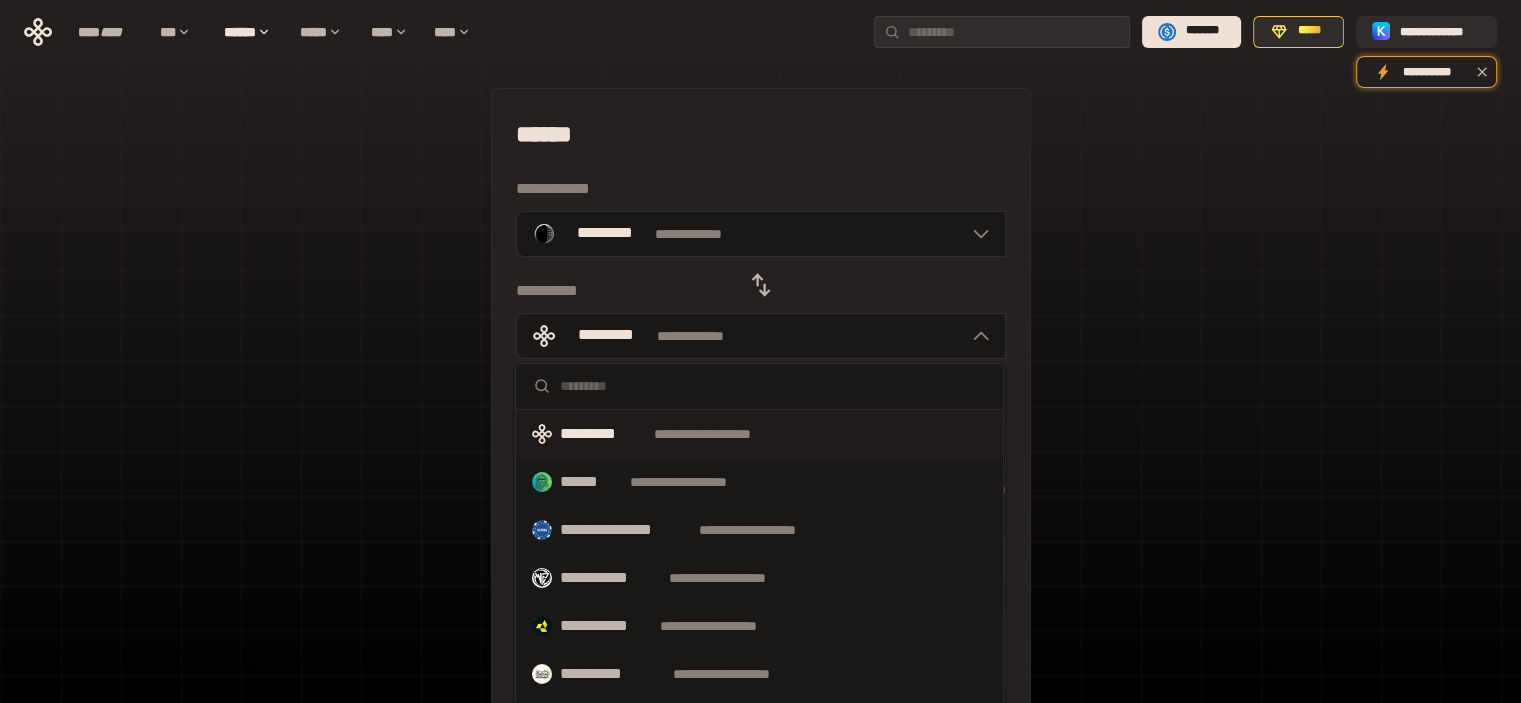 click on "[FIRST] [LAST] [EMAIL] [ADDRESS] [CITY] [STATE] [POSTAL_CODE] [COUNTRY] [PHONE] [BIRTH_DATE] [AGE] [CREDIT_CARD] [PASSPORT_NUMBER] [DRIVER_LICENSE]" at bounding box center (760, 487) 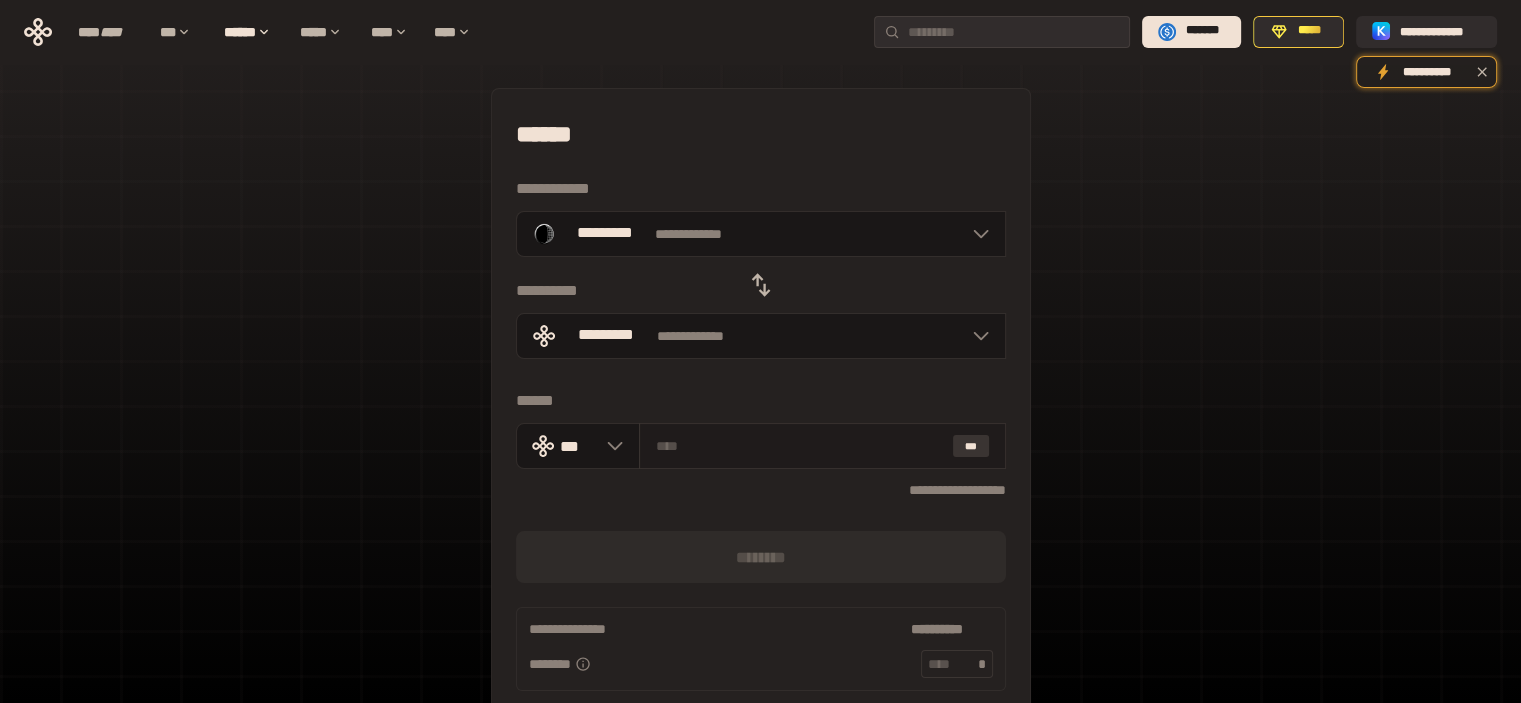 click on "***" at bounding box center (971, 446) 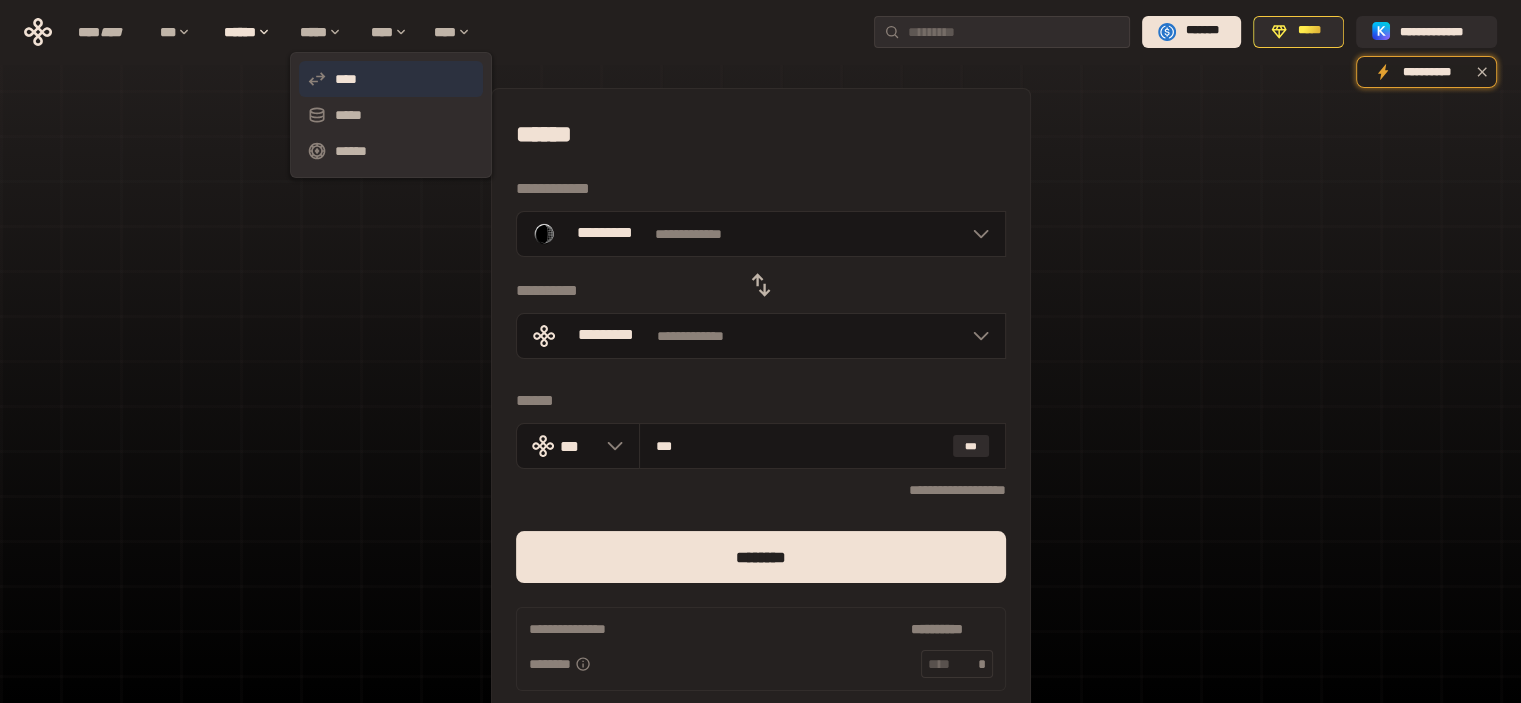 click on "****" at bounding box center (391, 79) 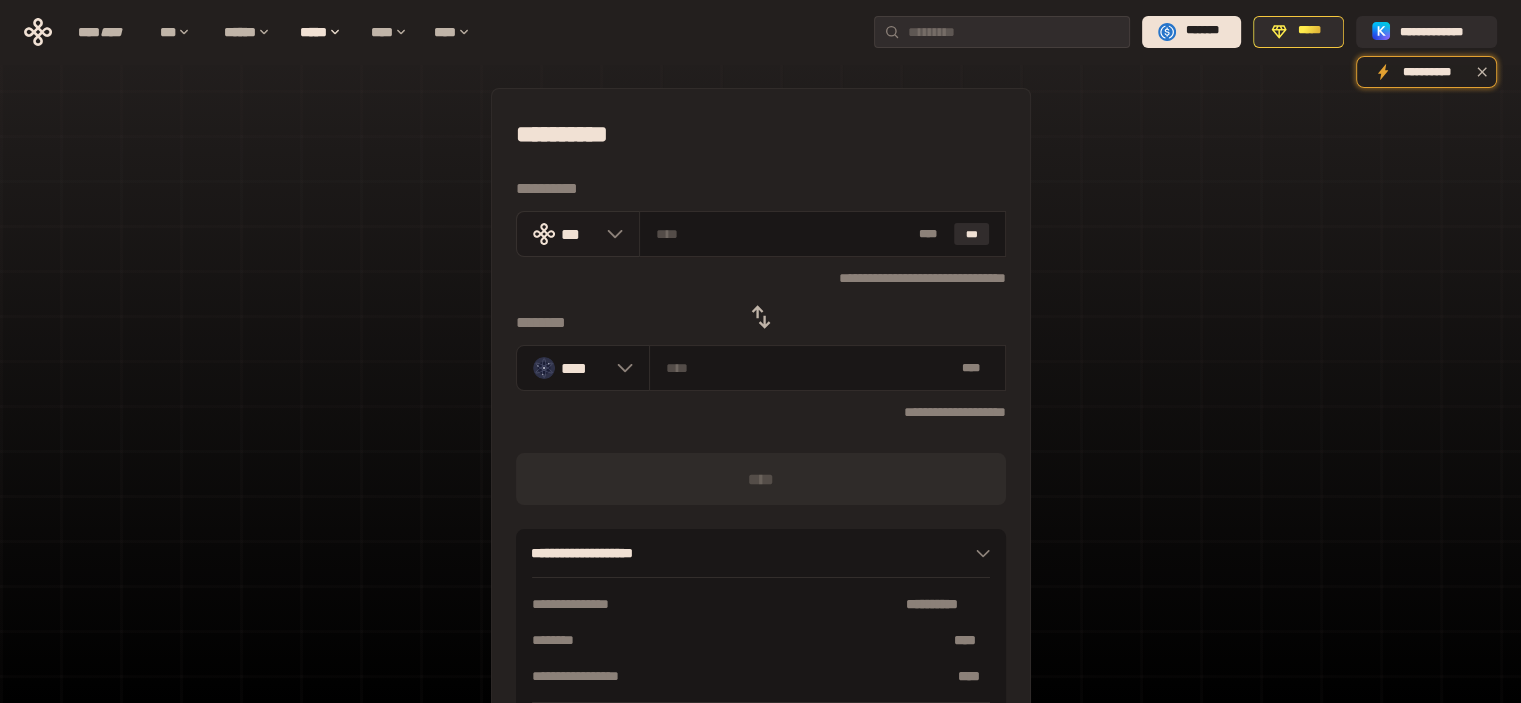 click 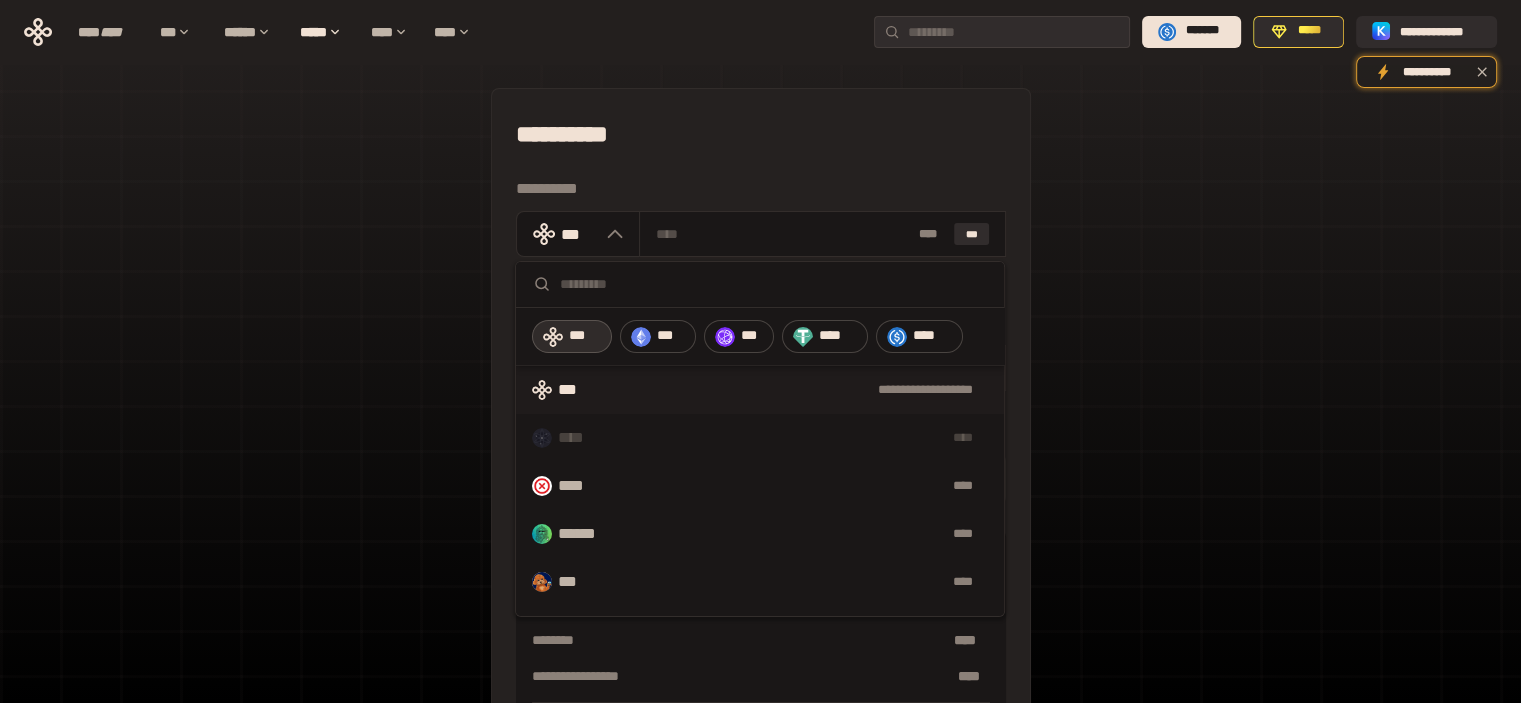 click at bounding box center (760, 285) 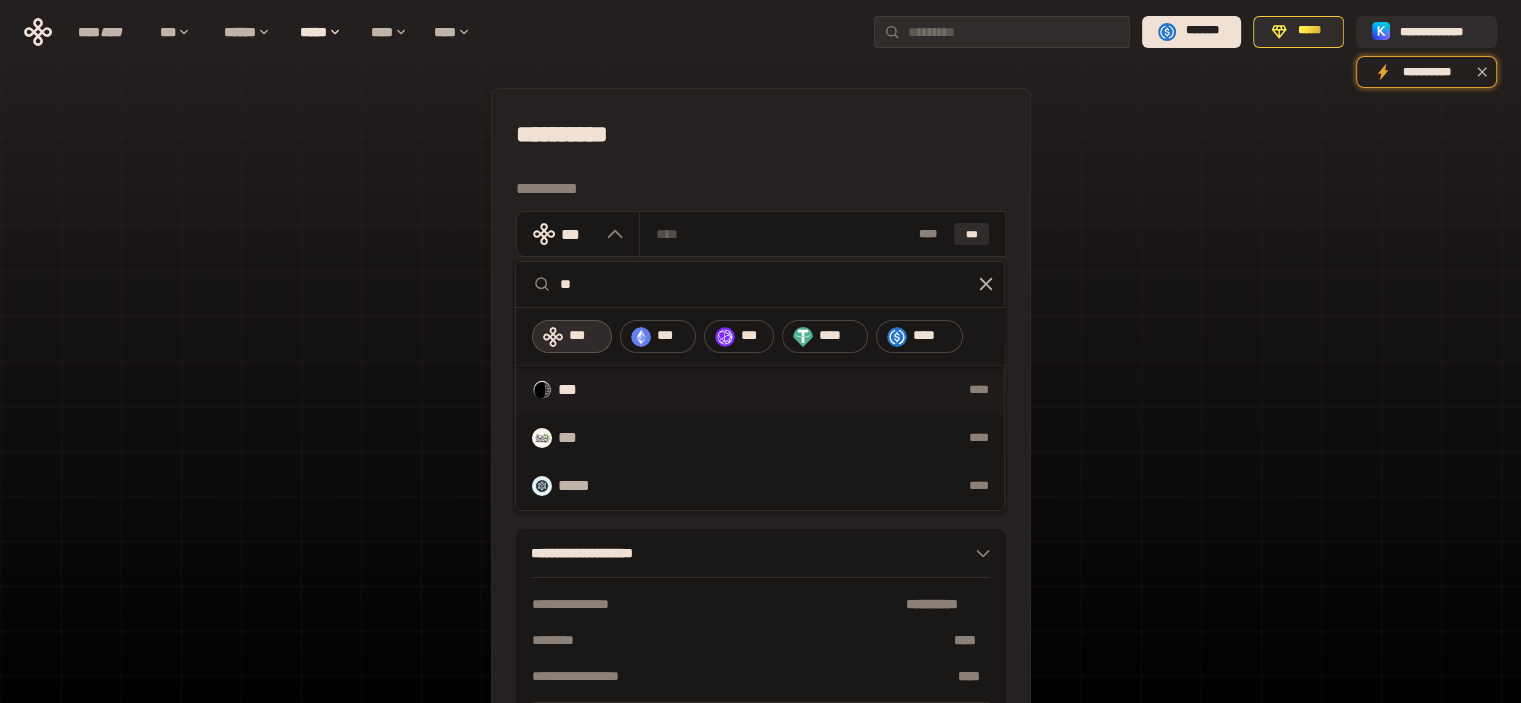 type on "**" 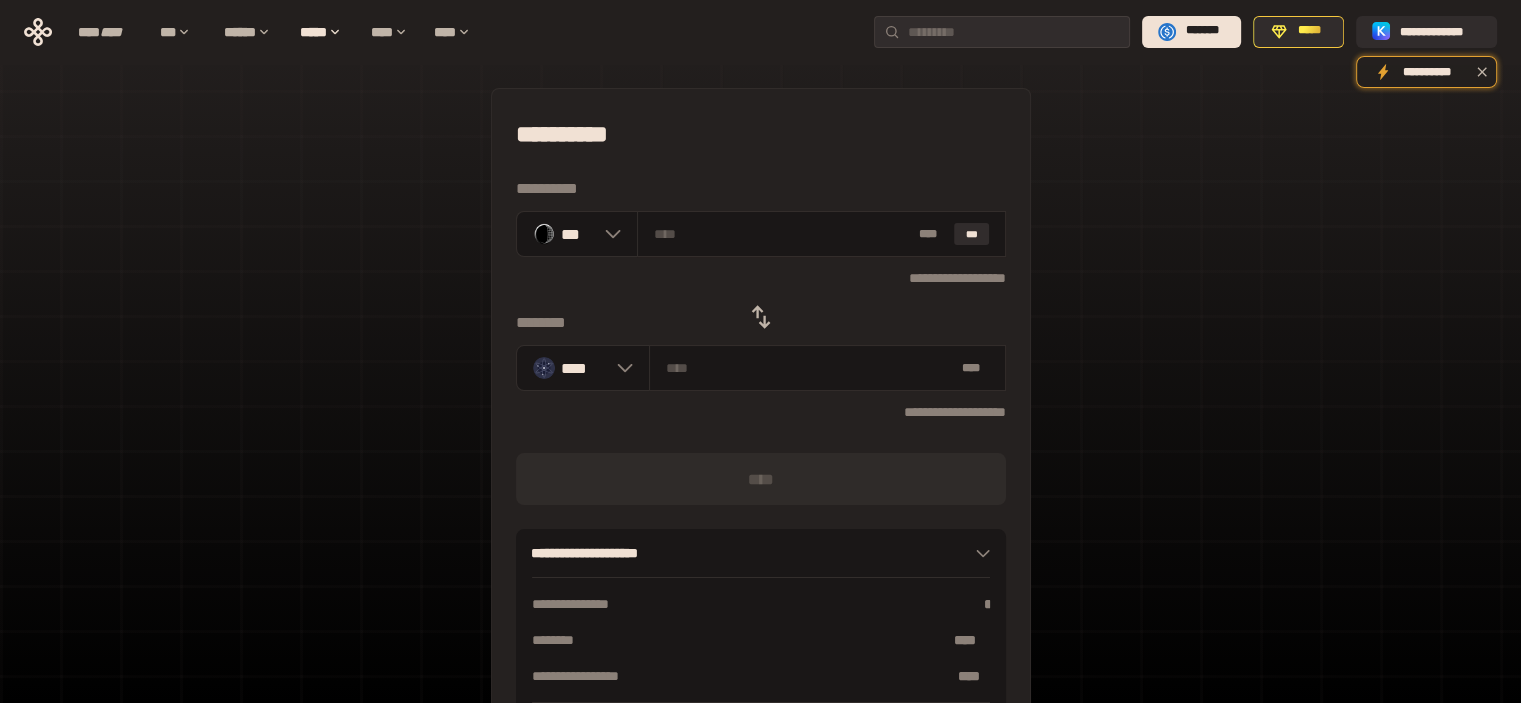 click 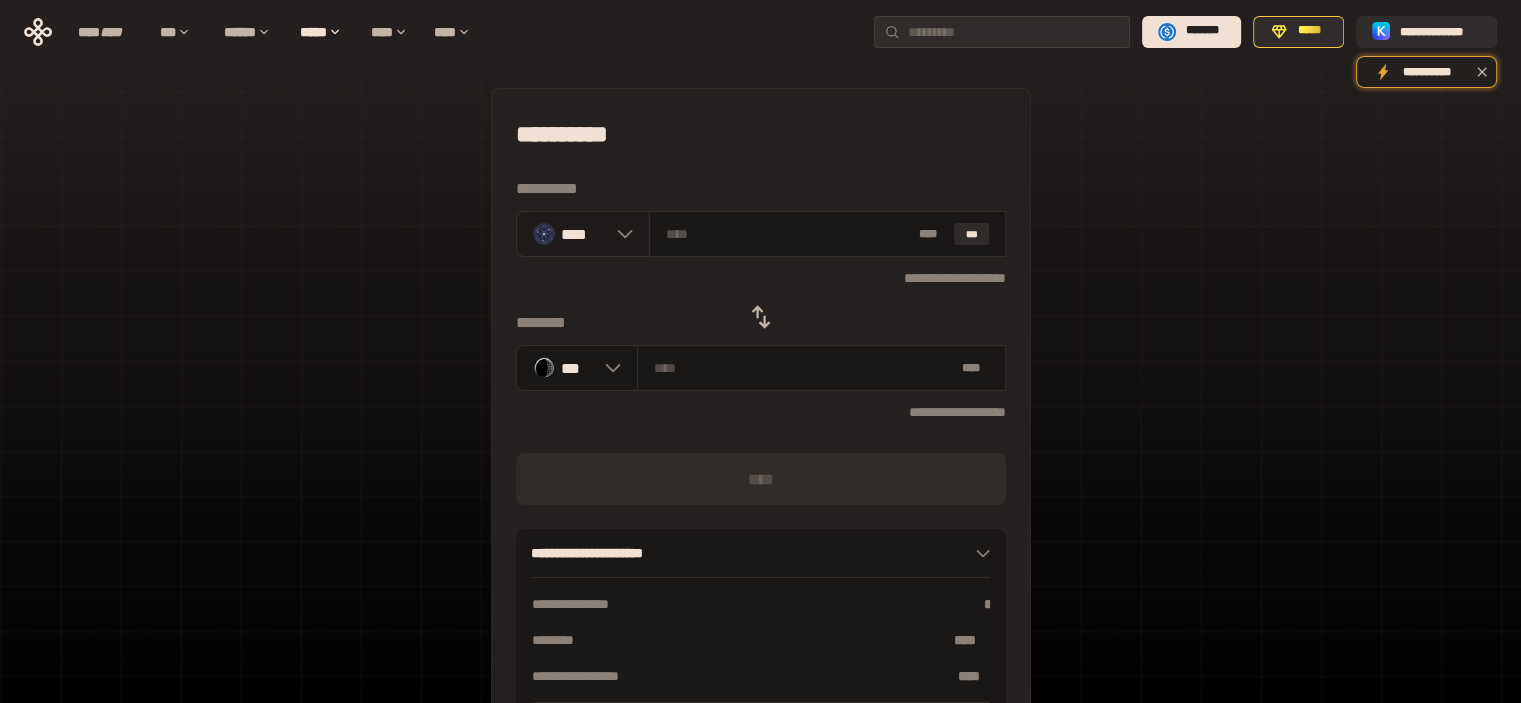 click 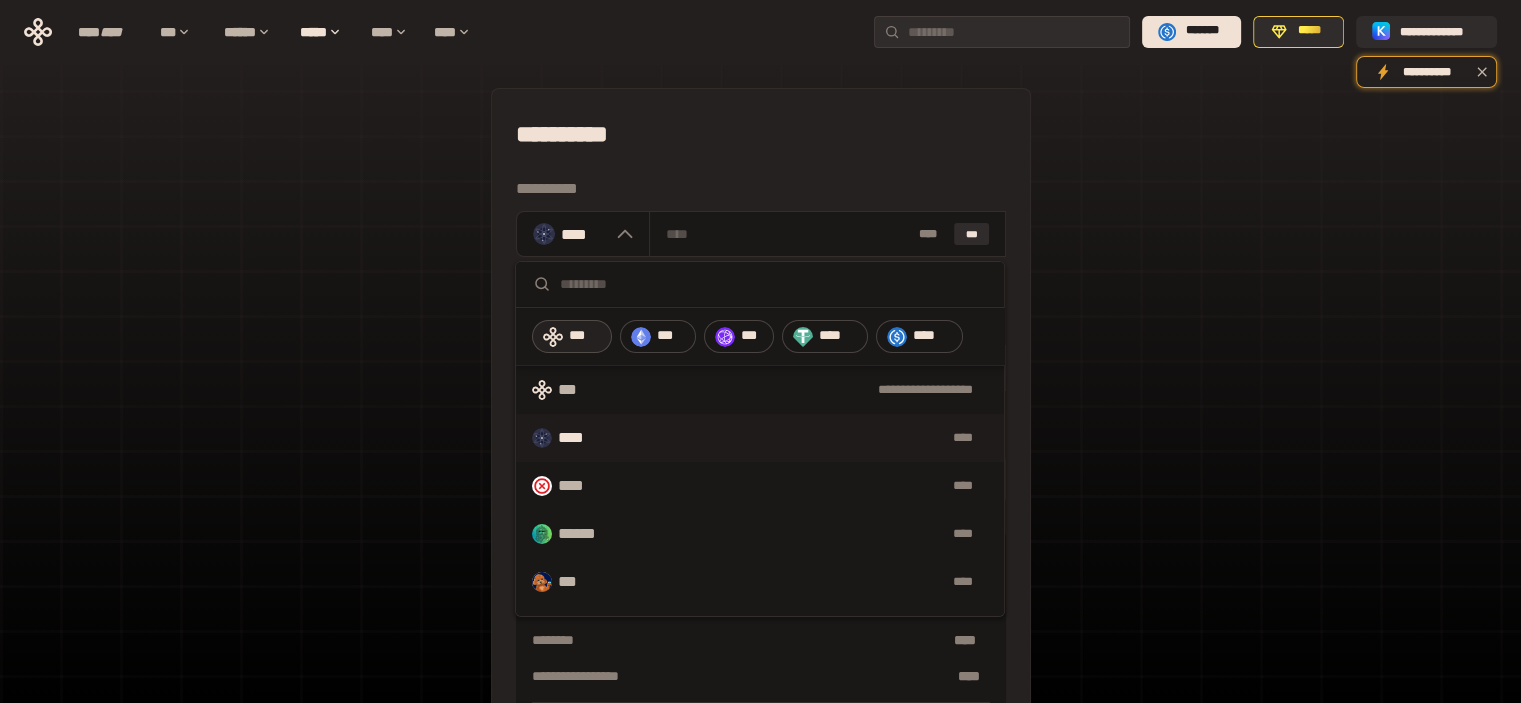 click on "***" at bounding box center (585, 336) 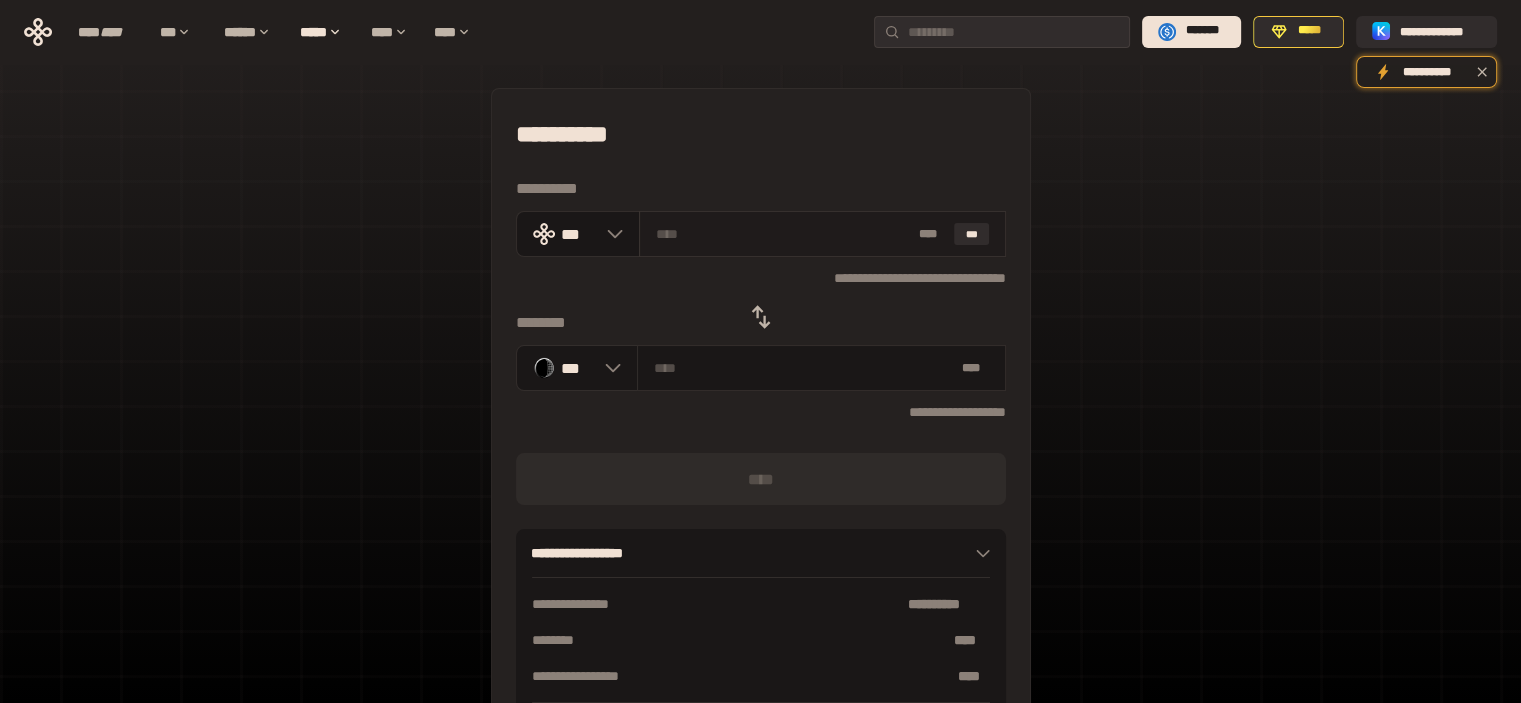 click at bounding box center (783, 234) 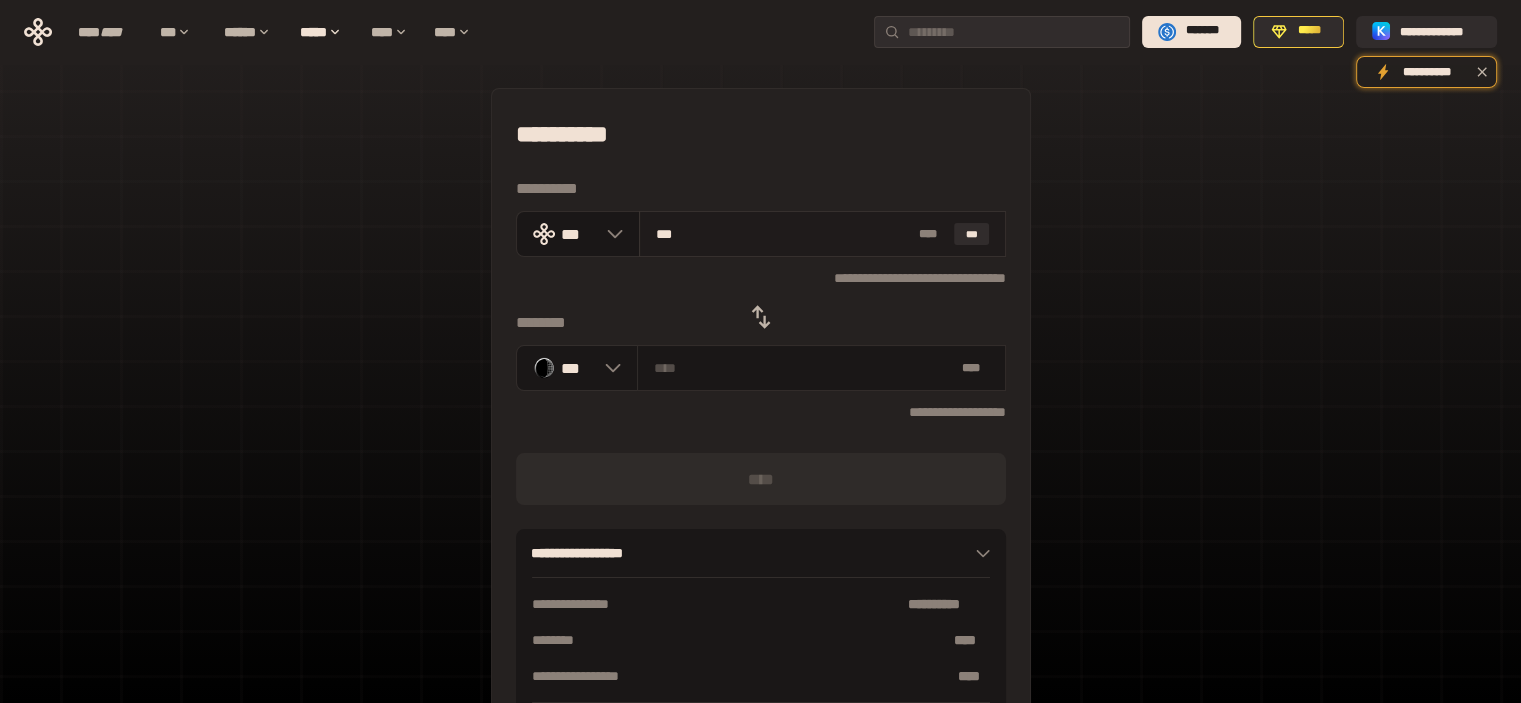 type on "****" 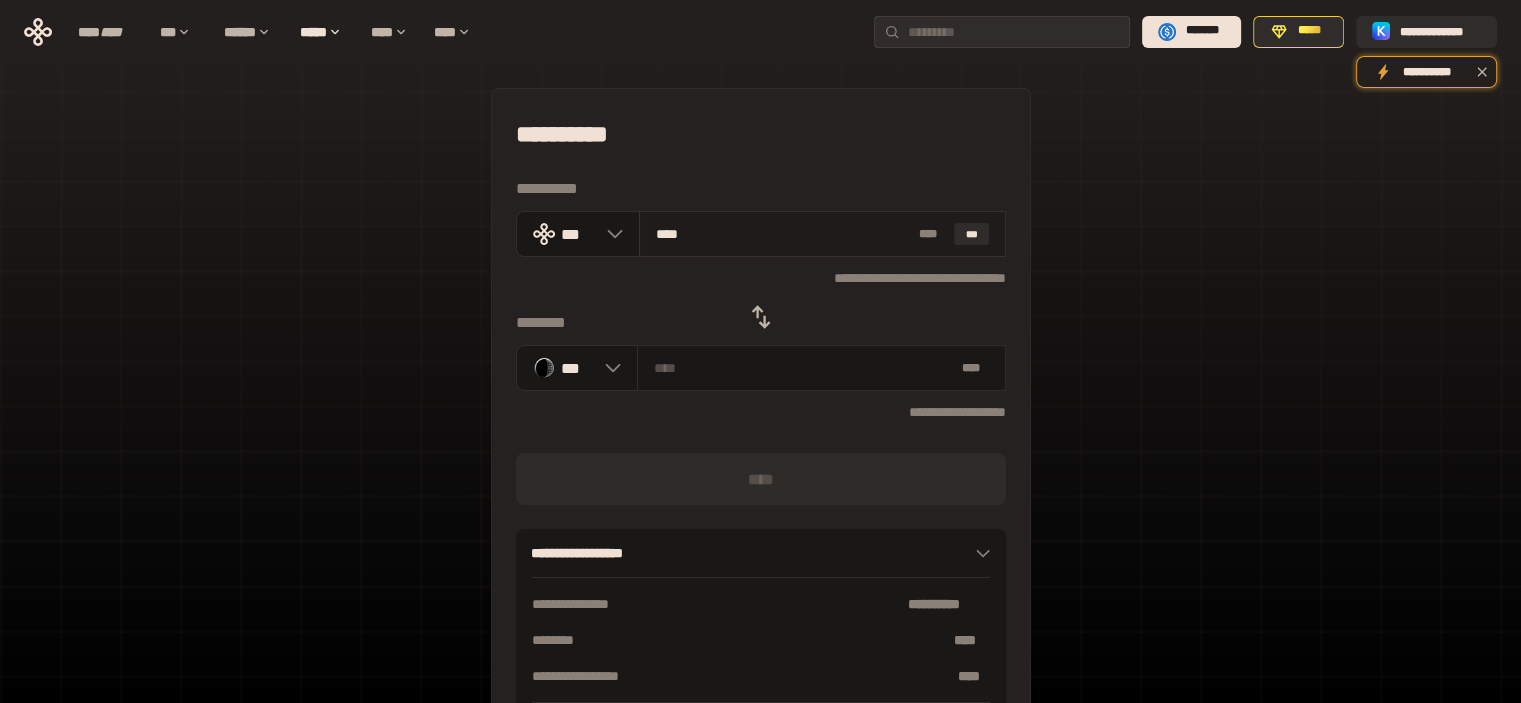 type on "**********" 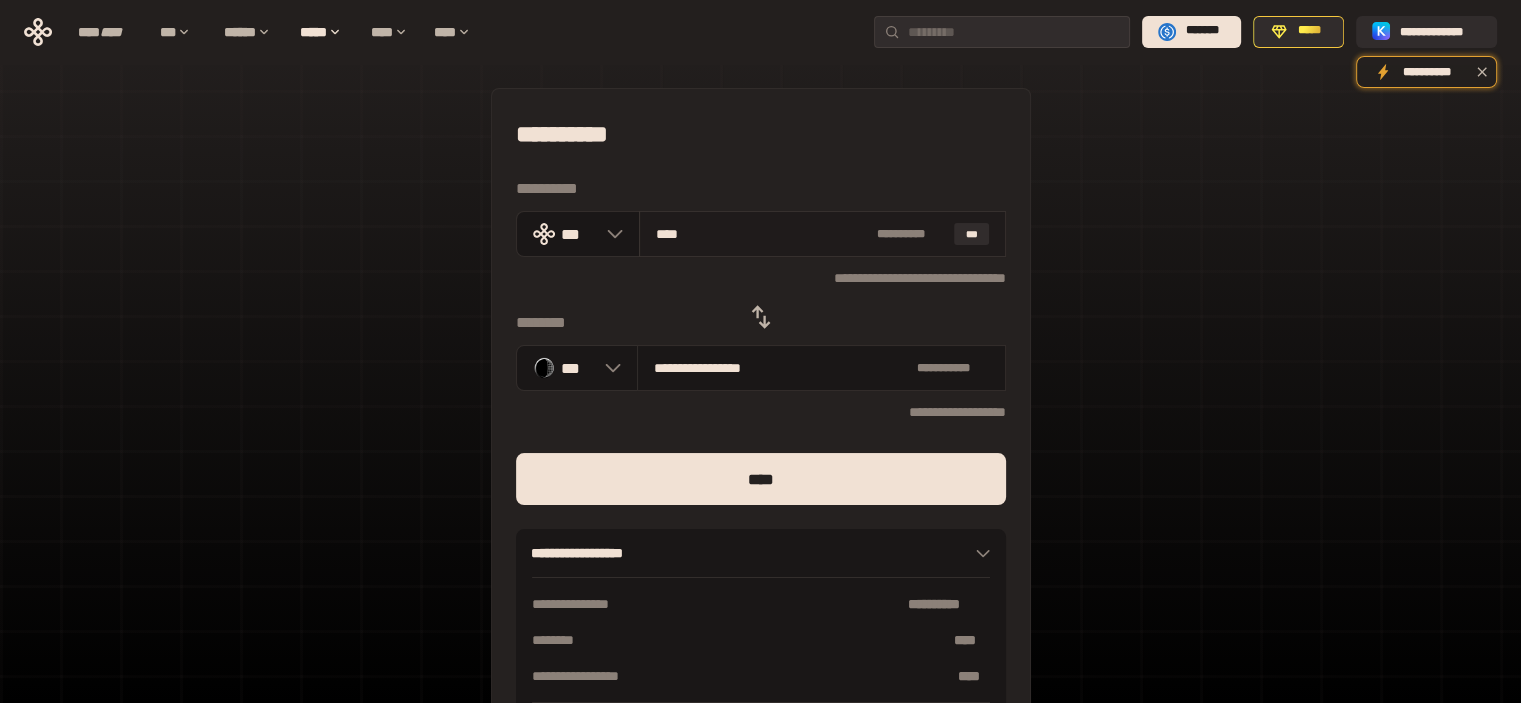 type on "***" 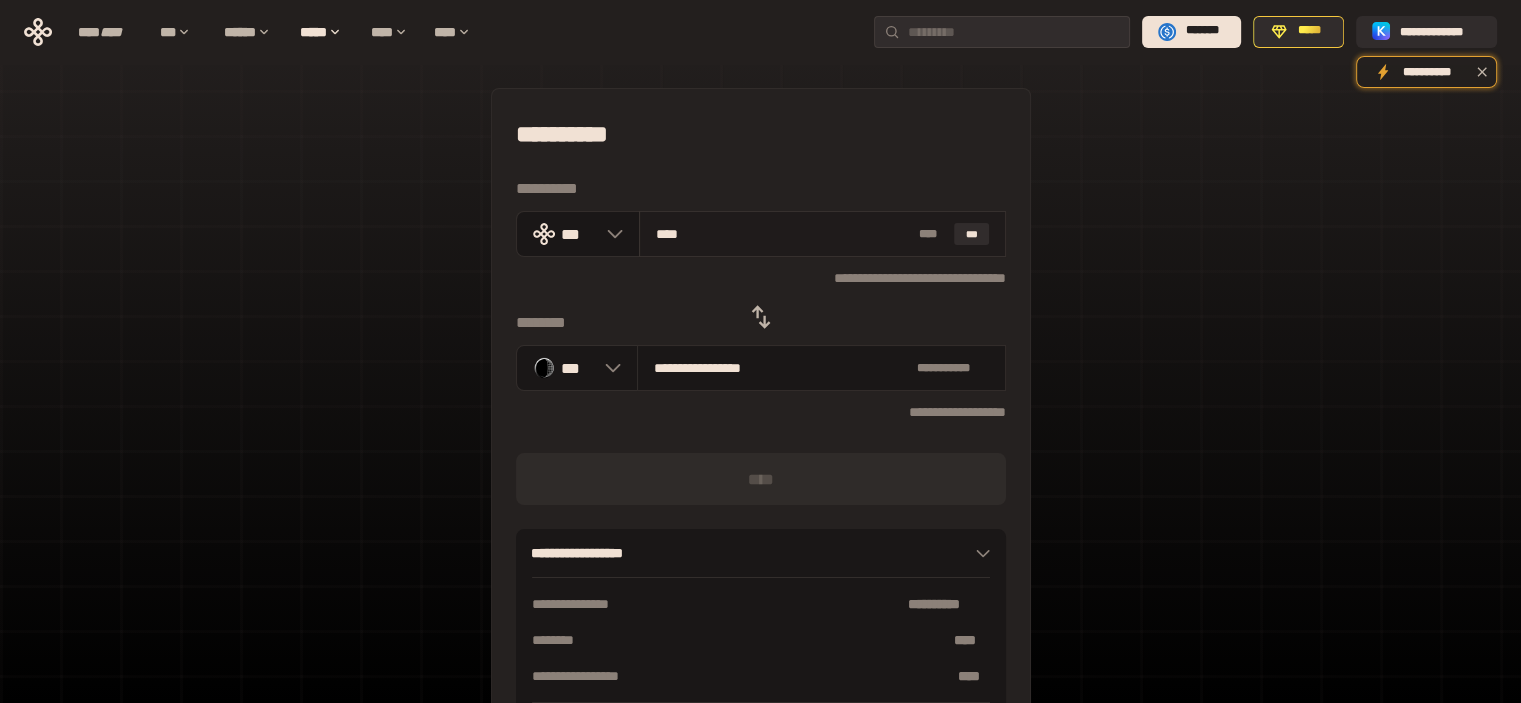 type on "*****" 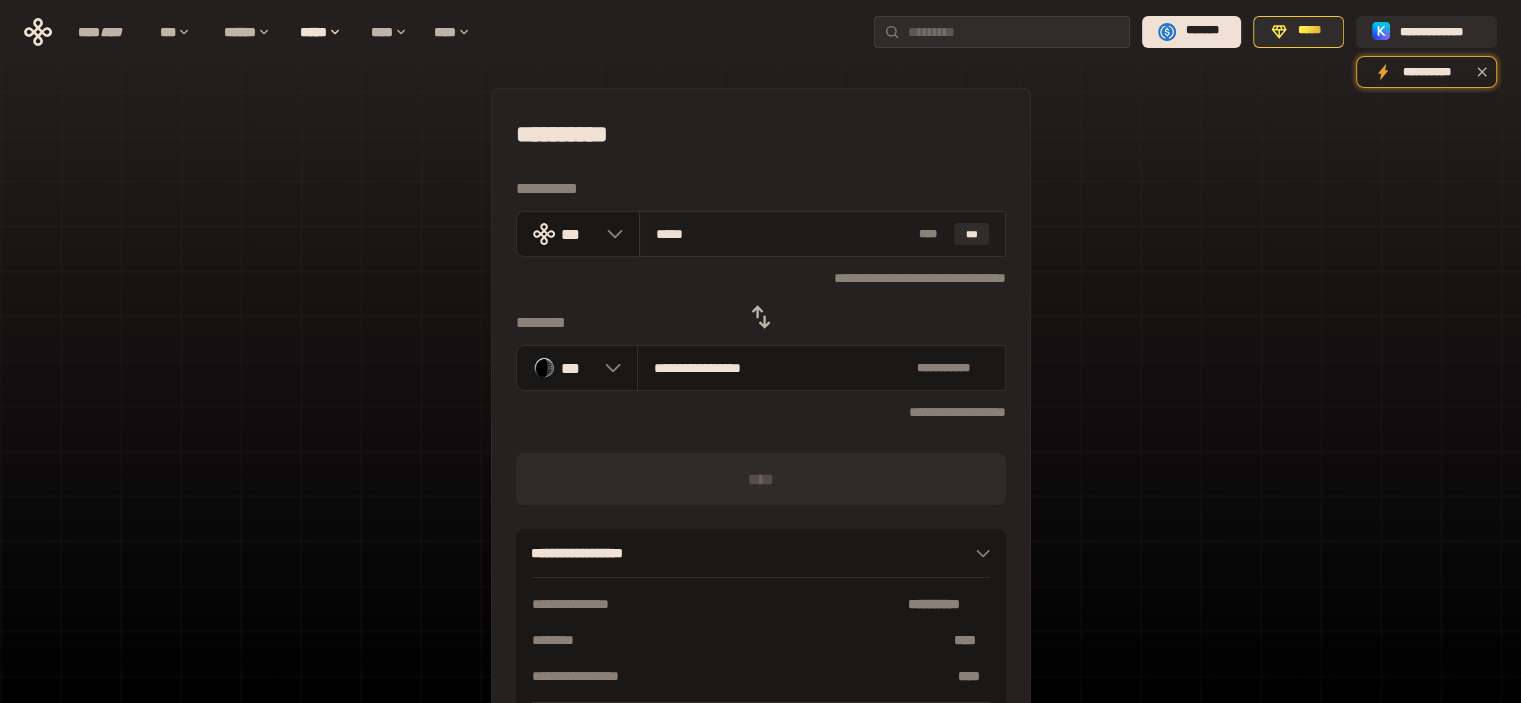 type on "**********" 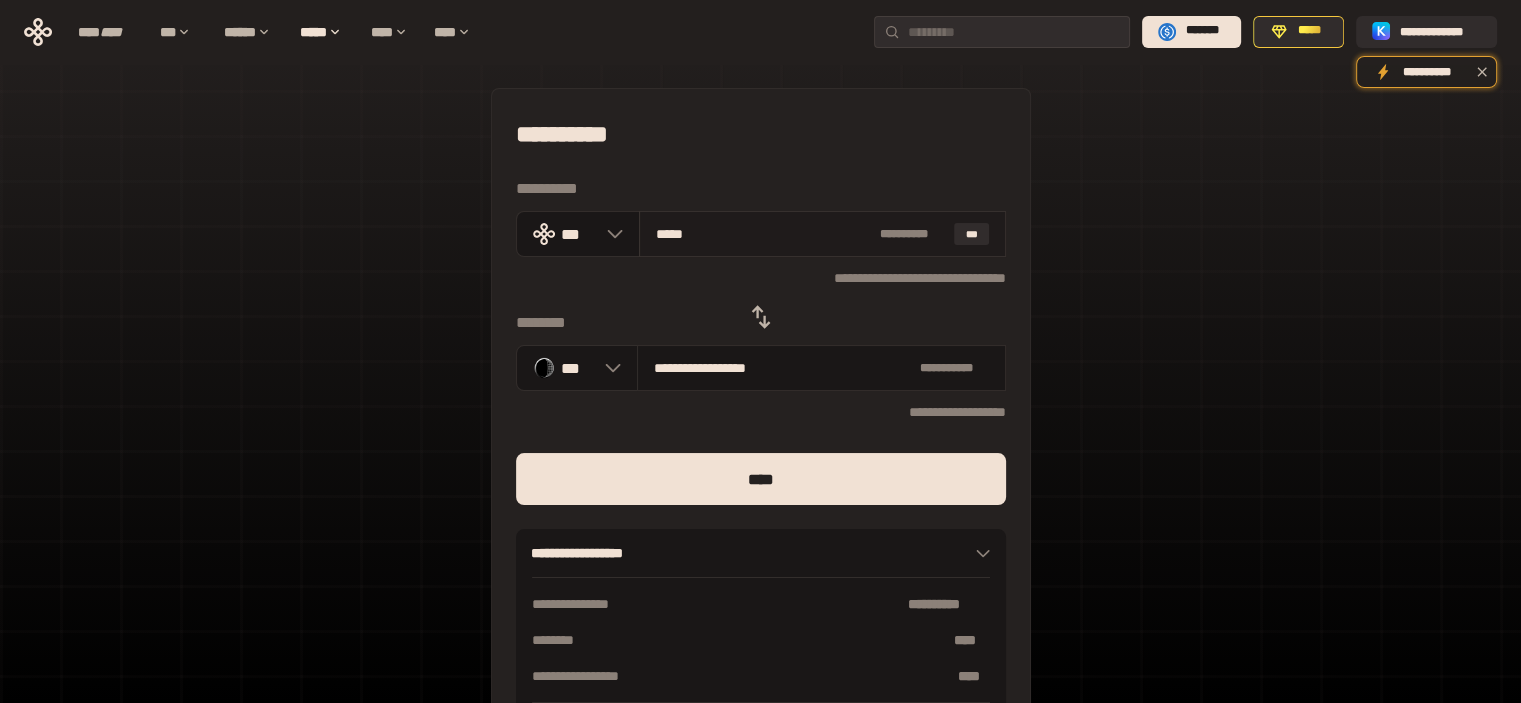 type on "****" 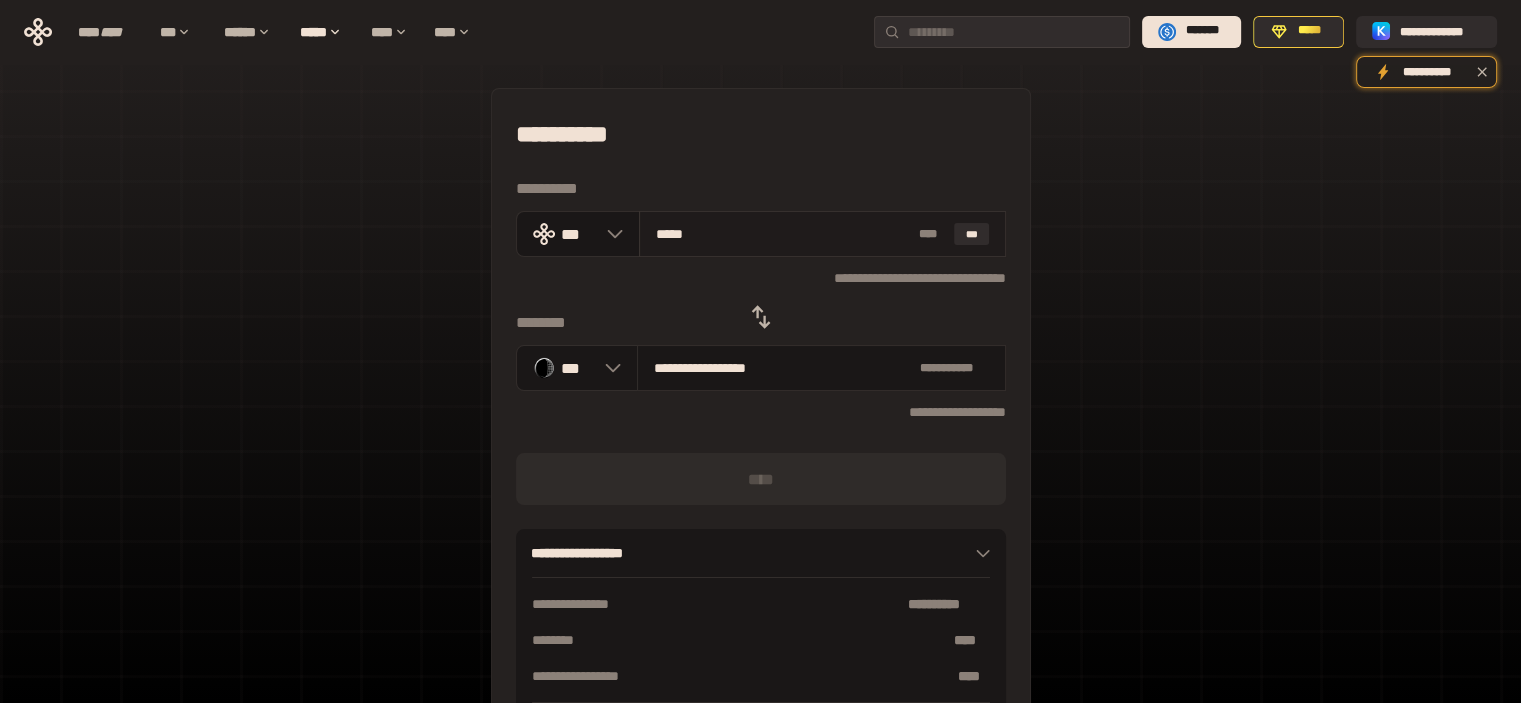 type on "******" 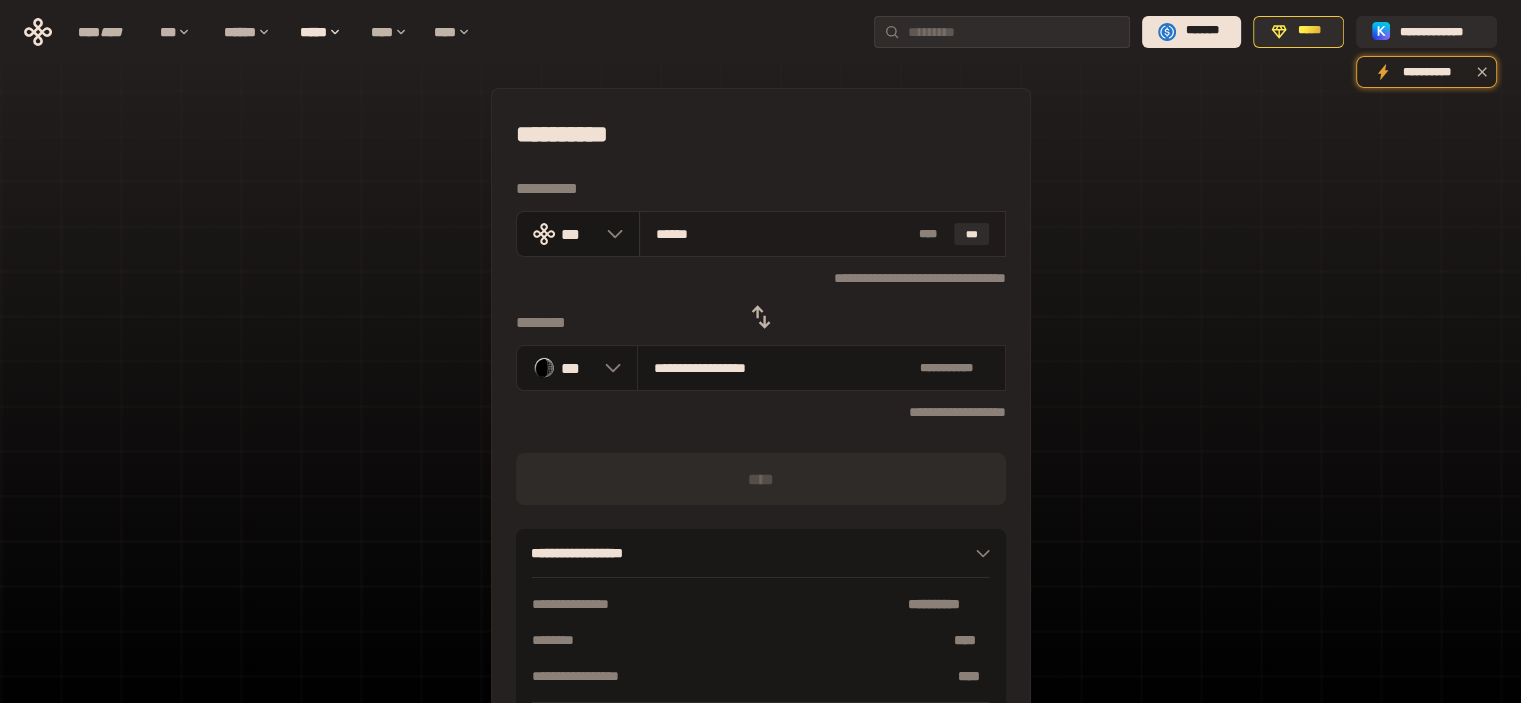 type on "**********" 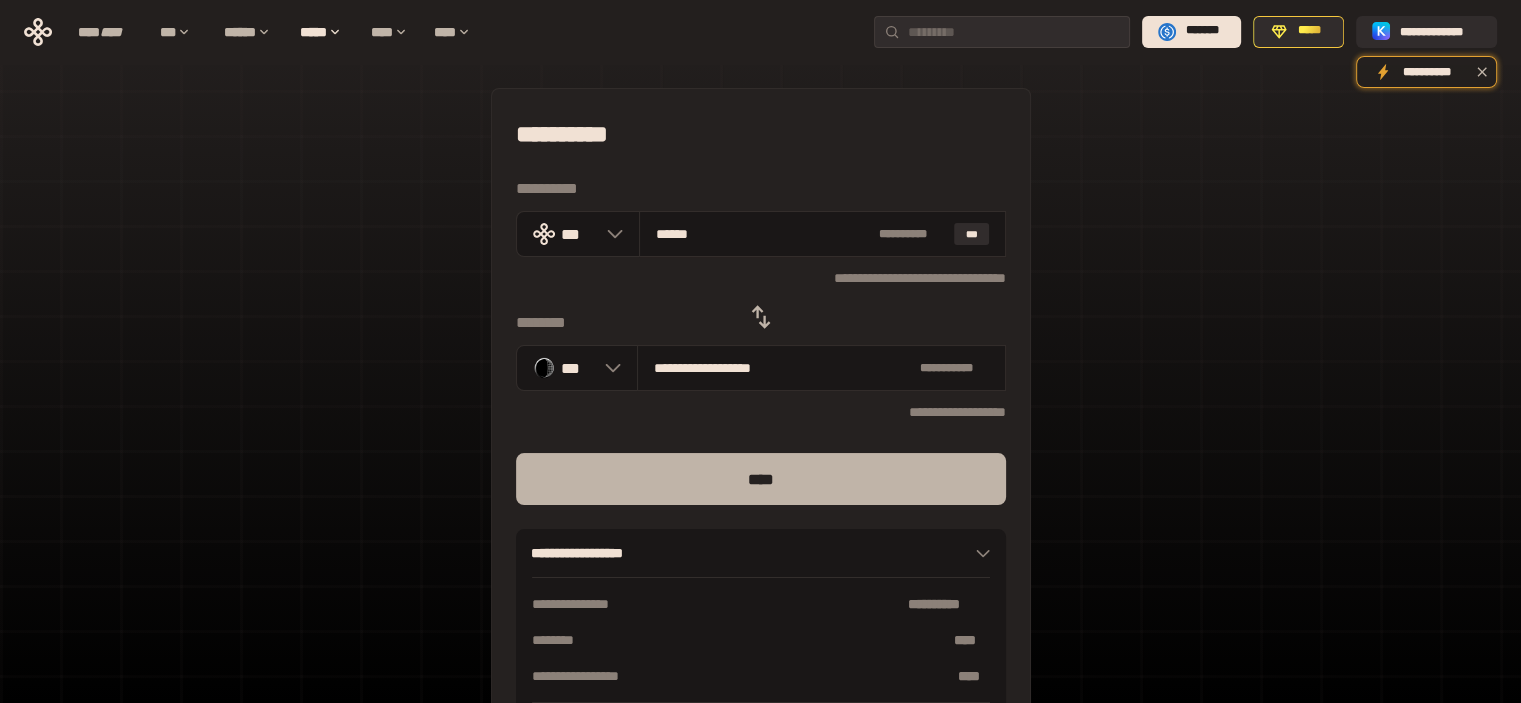 type on "*****" 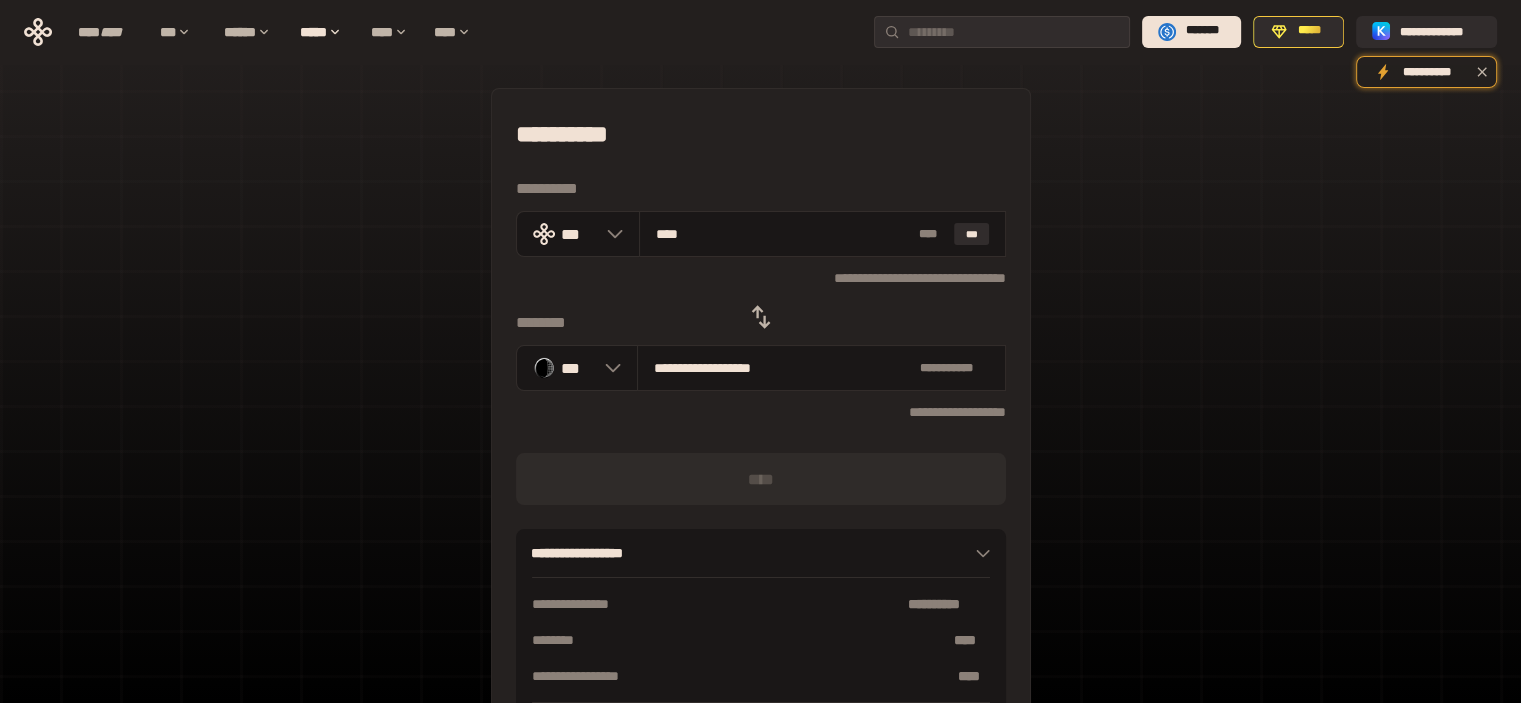 type on "*****" 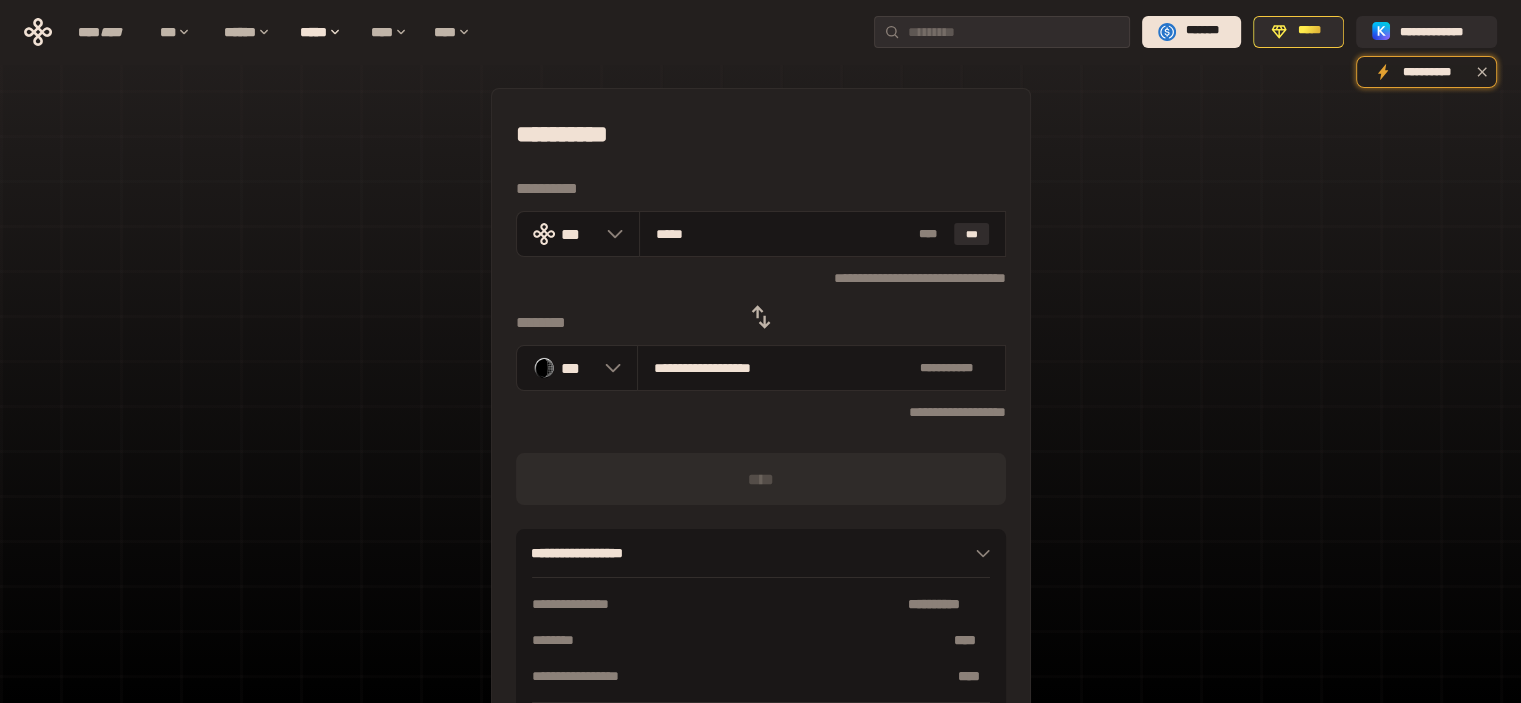 type on "**********" 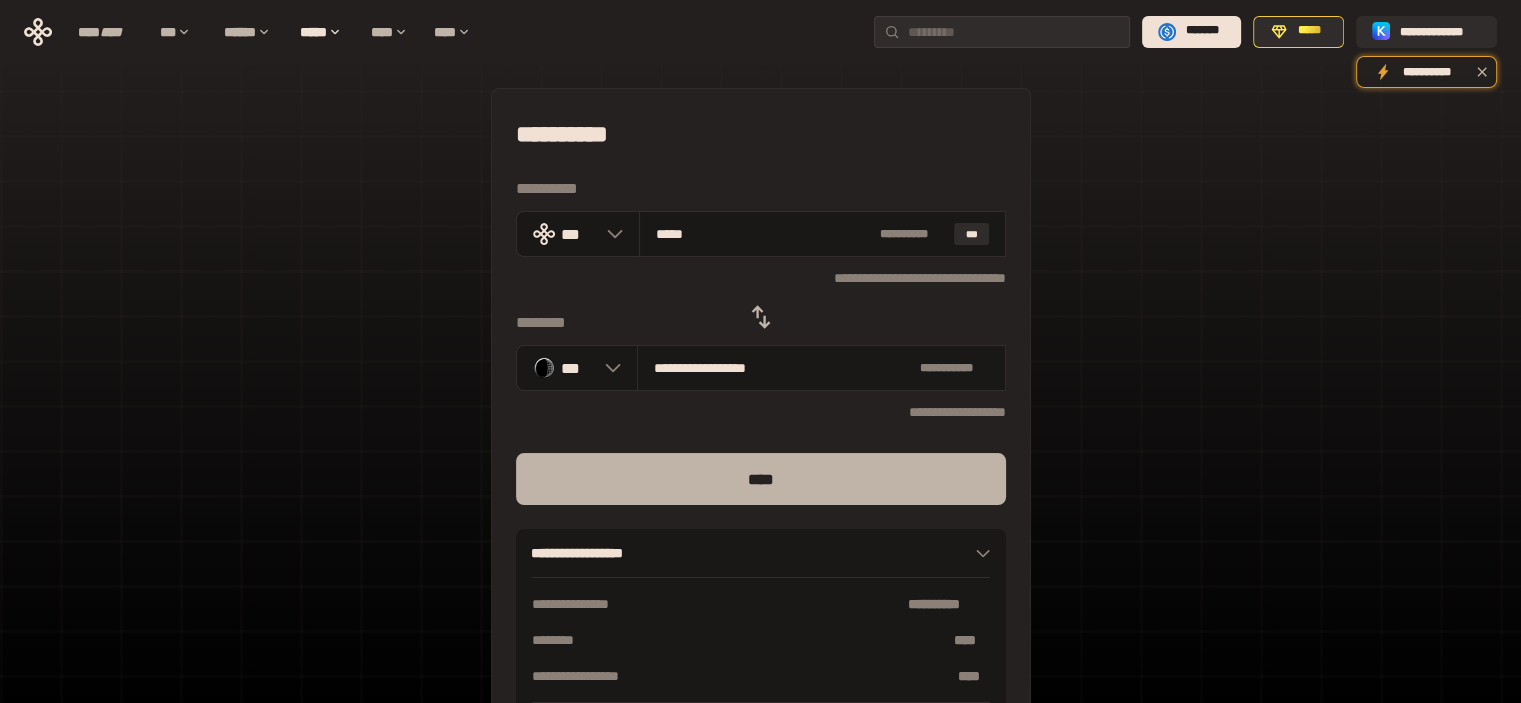 type on "*****" 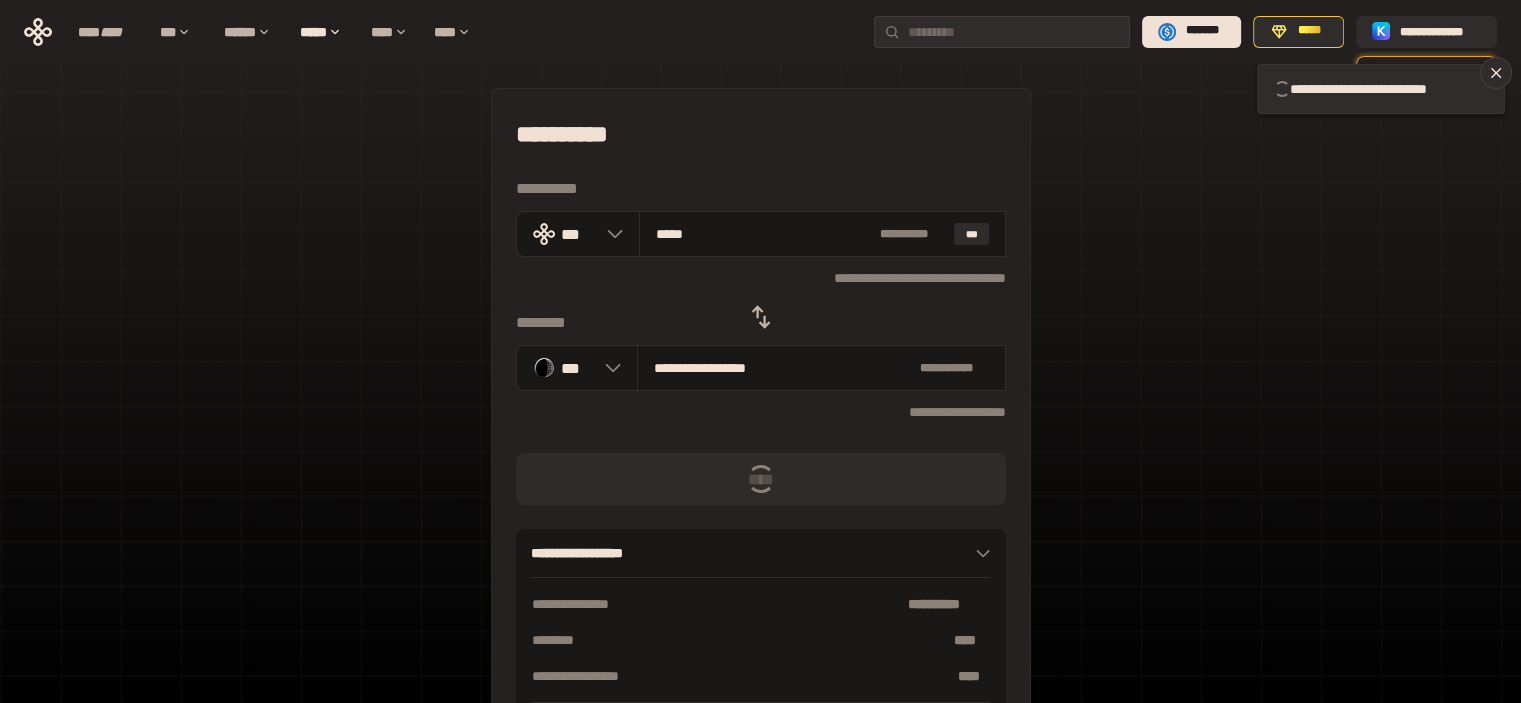 type 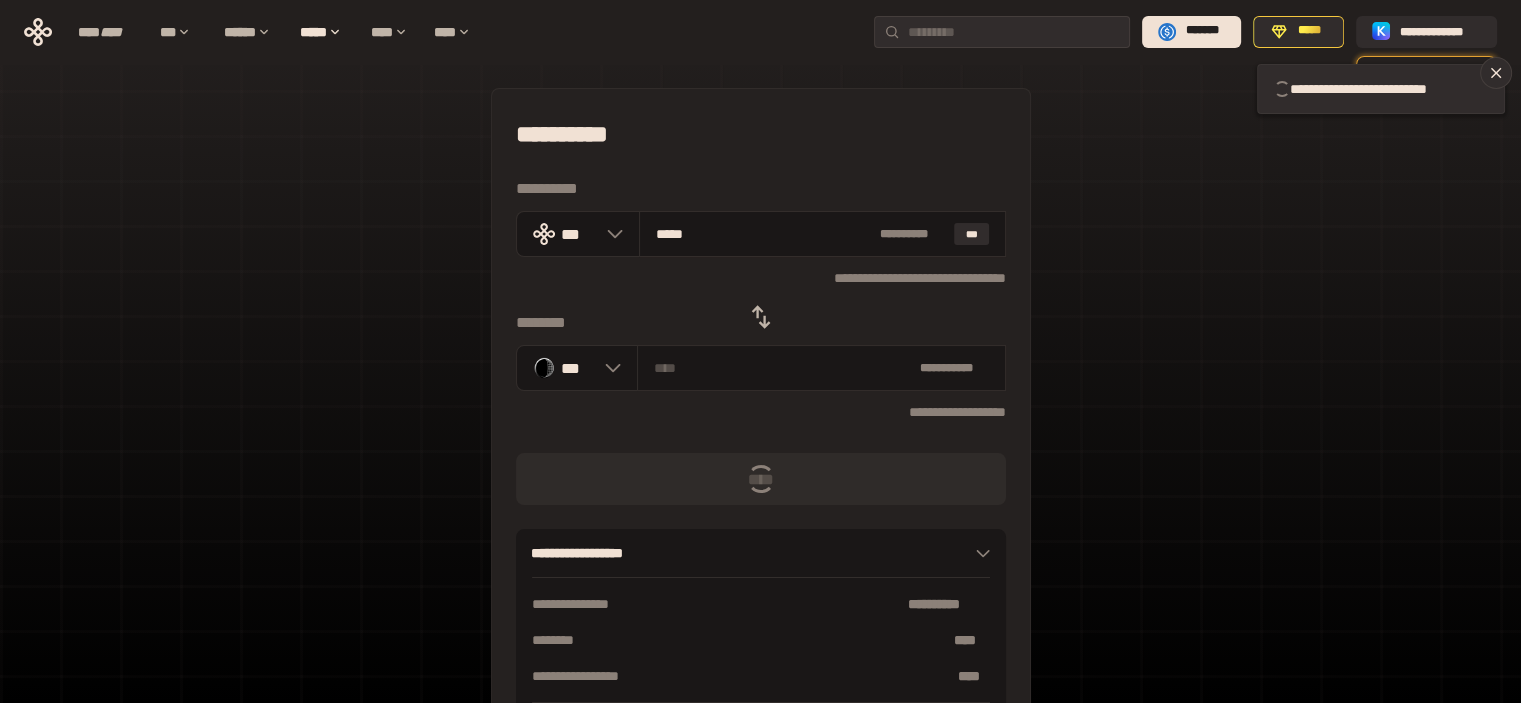 type 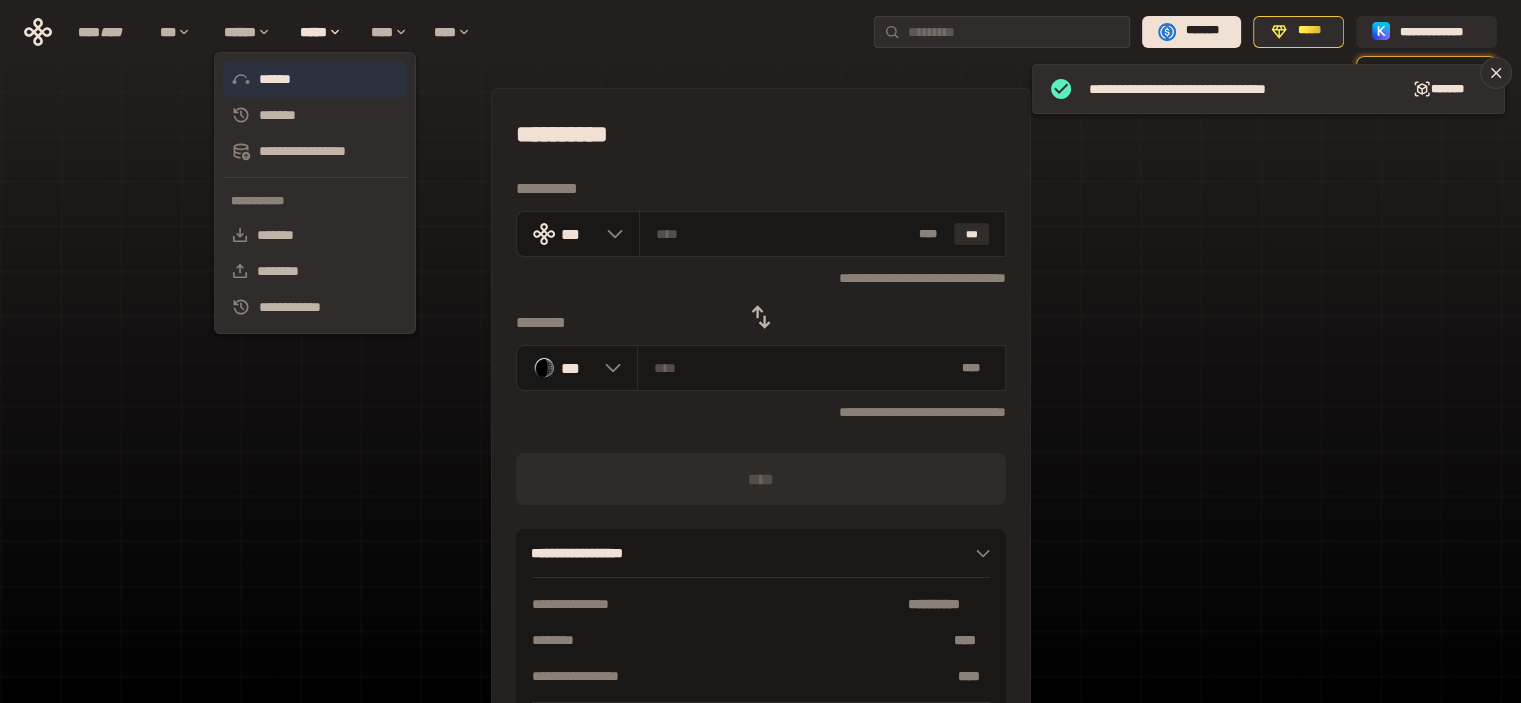 click on "******" at bounding box center [315, 79] 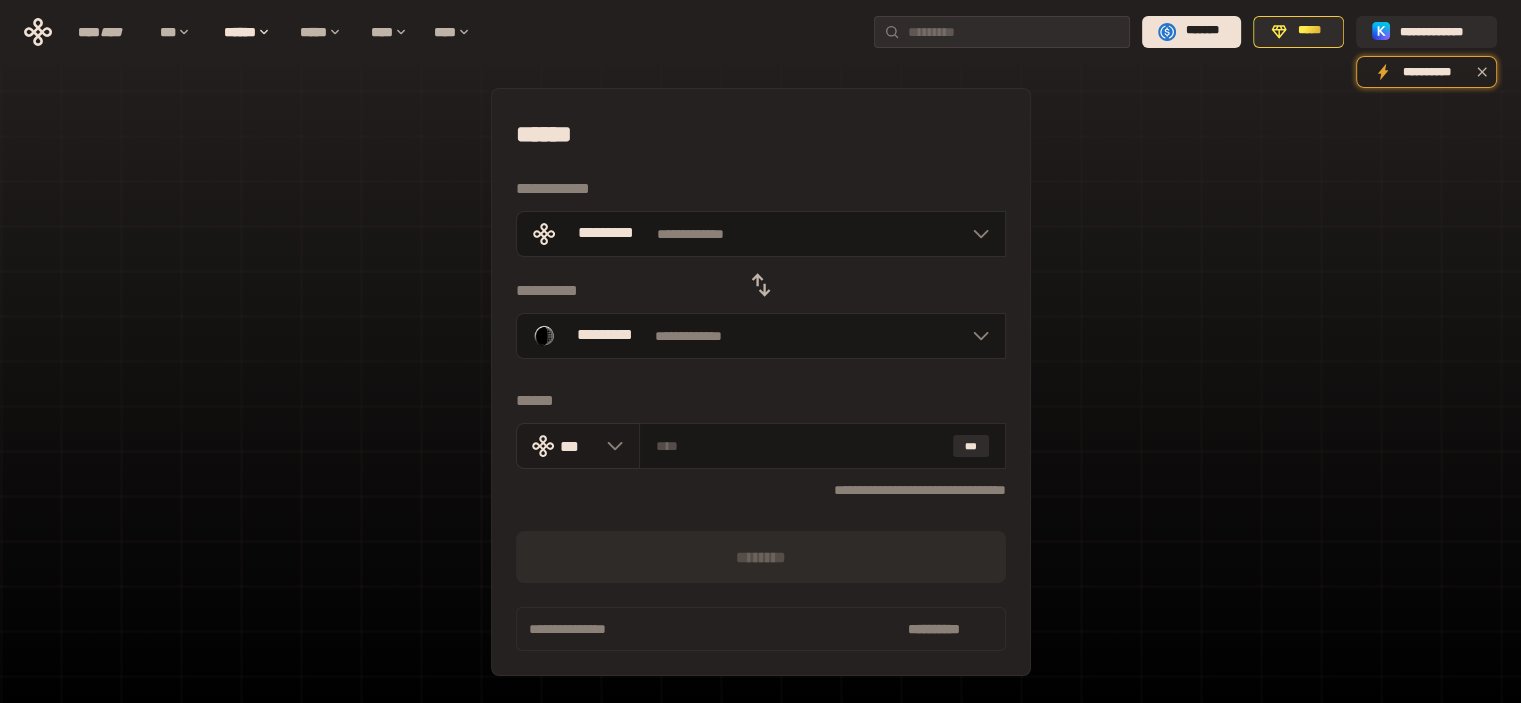 click 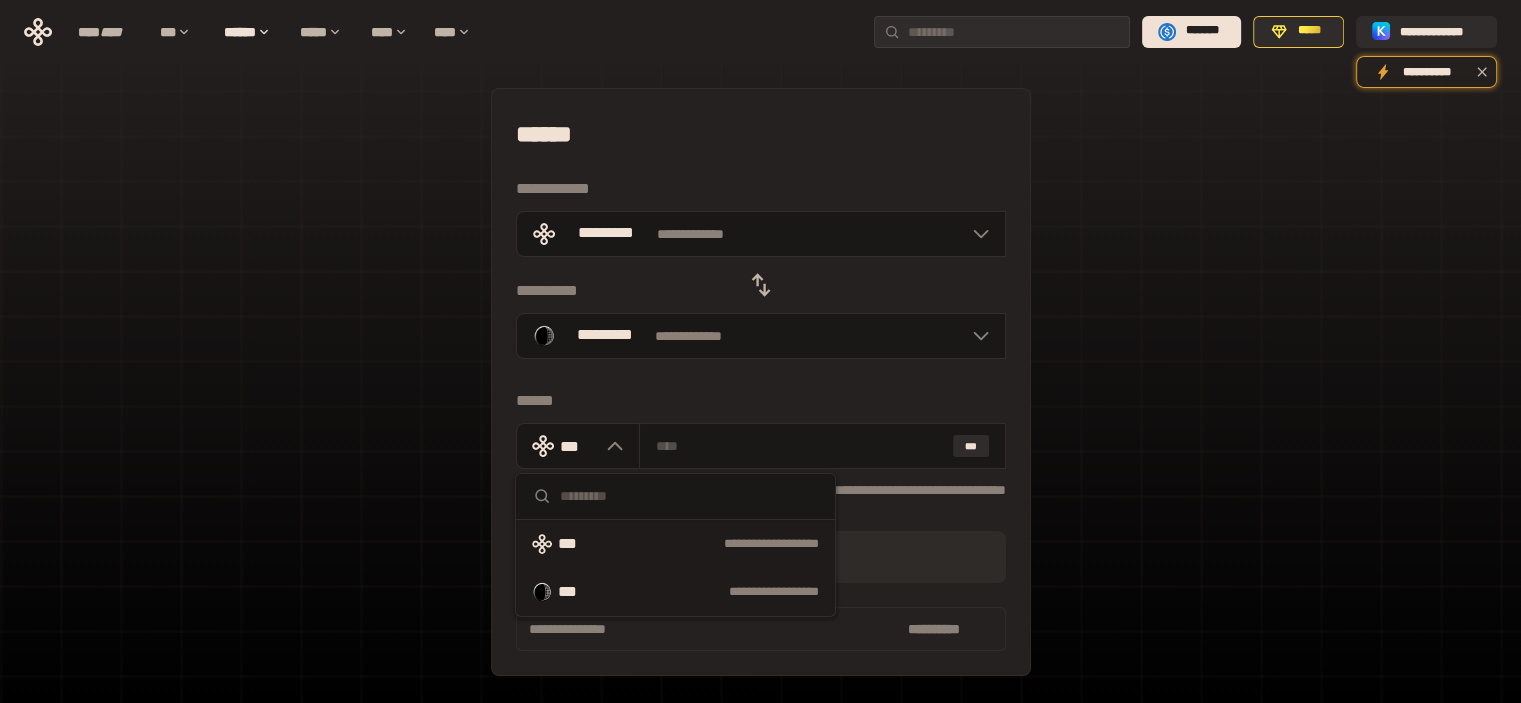 click on "**********" at bounding box center [675, 592] 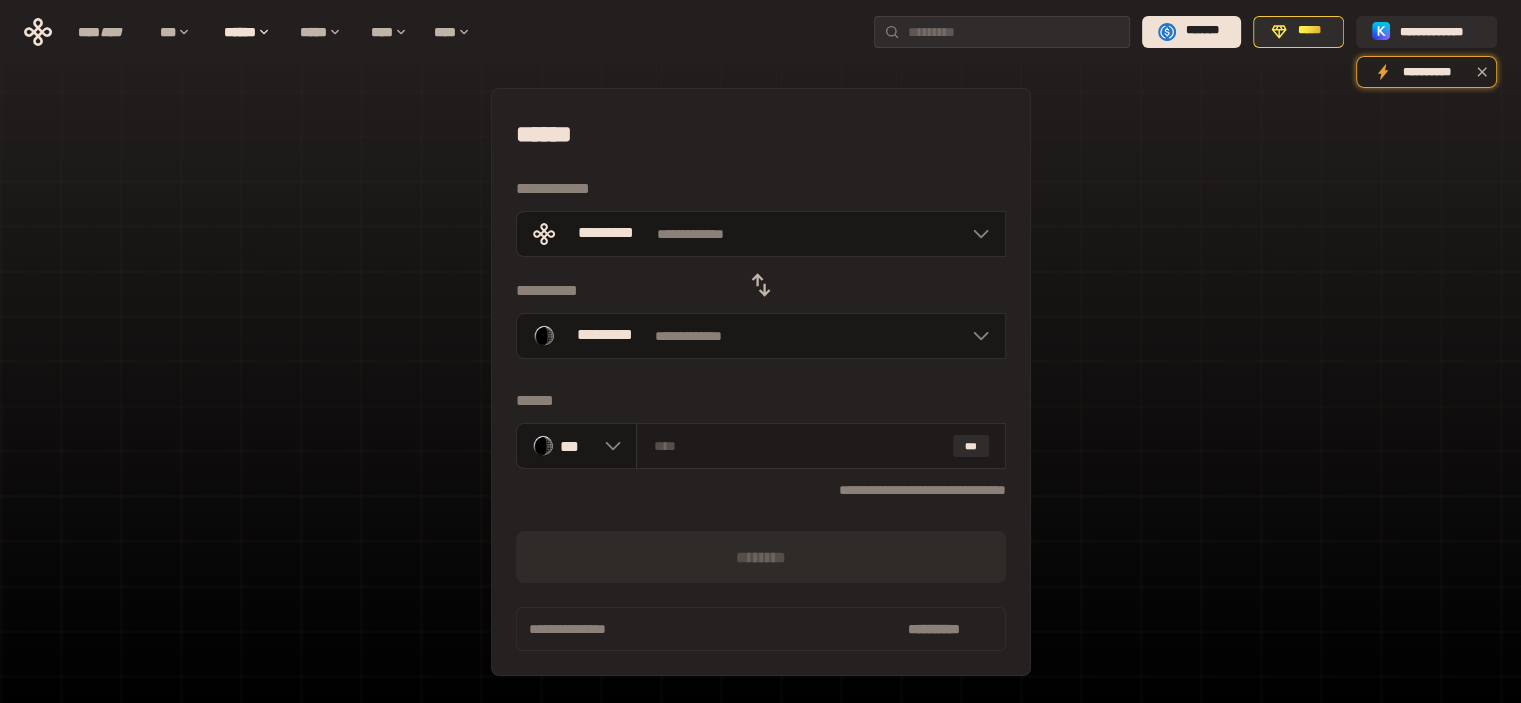 click at bounding box center (798, 446) 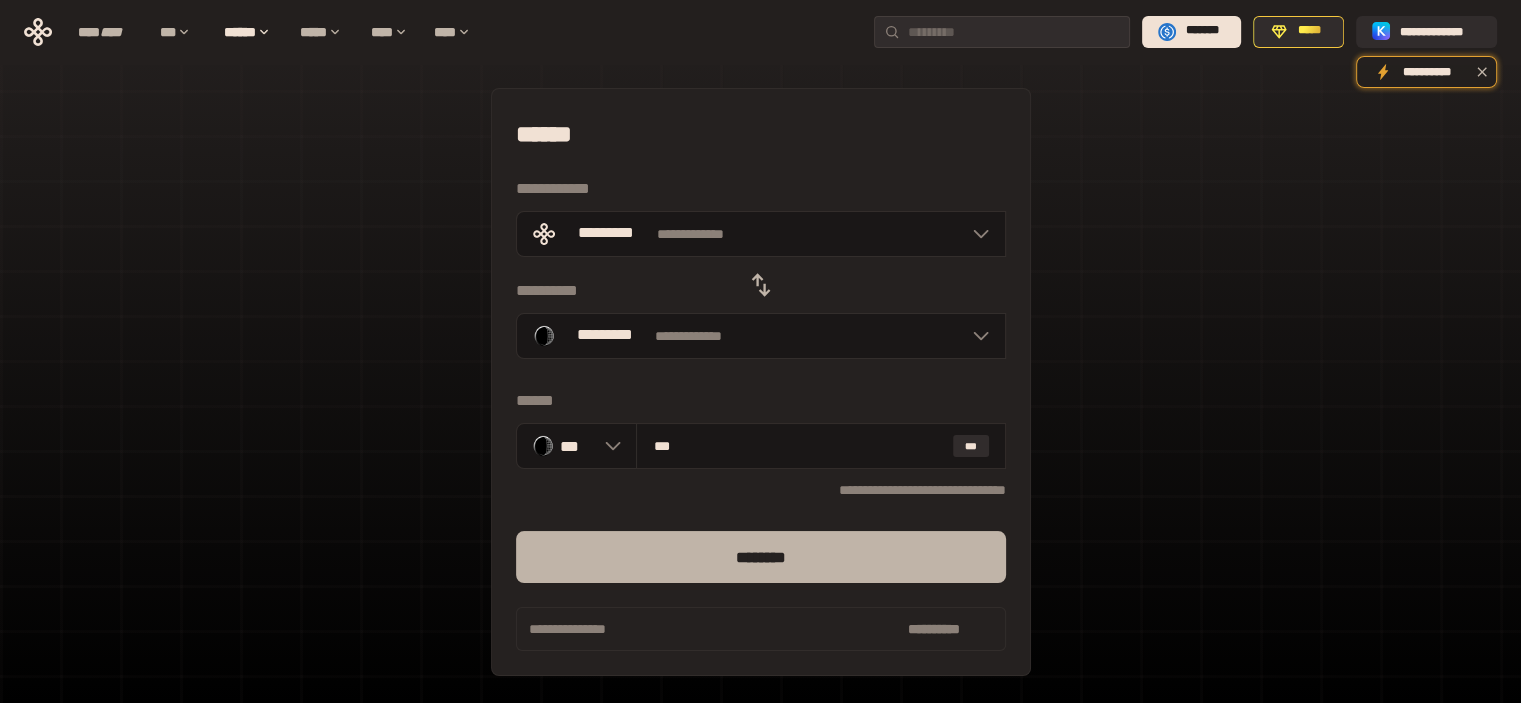 drag, startPoint x: 883, startPoint y: 451, endPoint x: 829, endPoint y: 565, distance: 126.14278 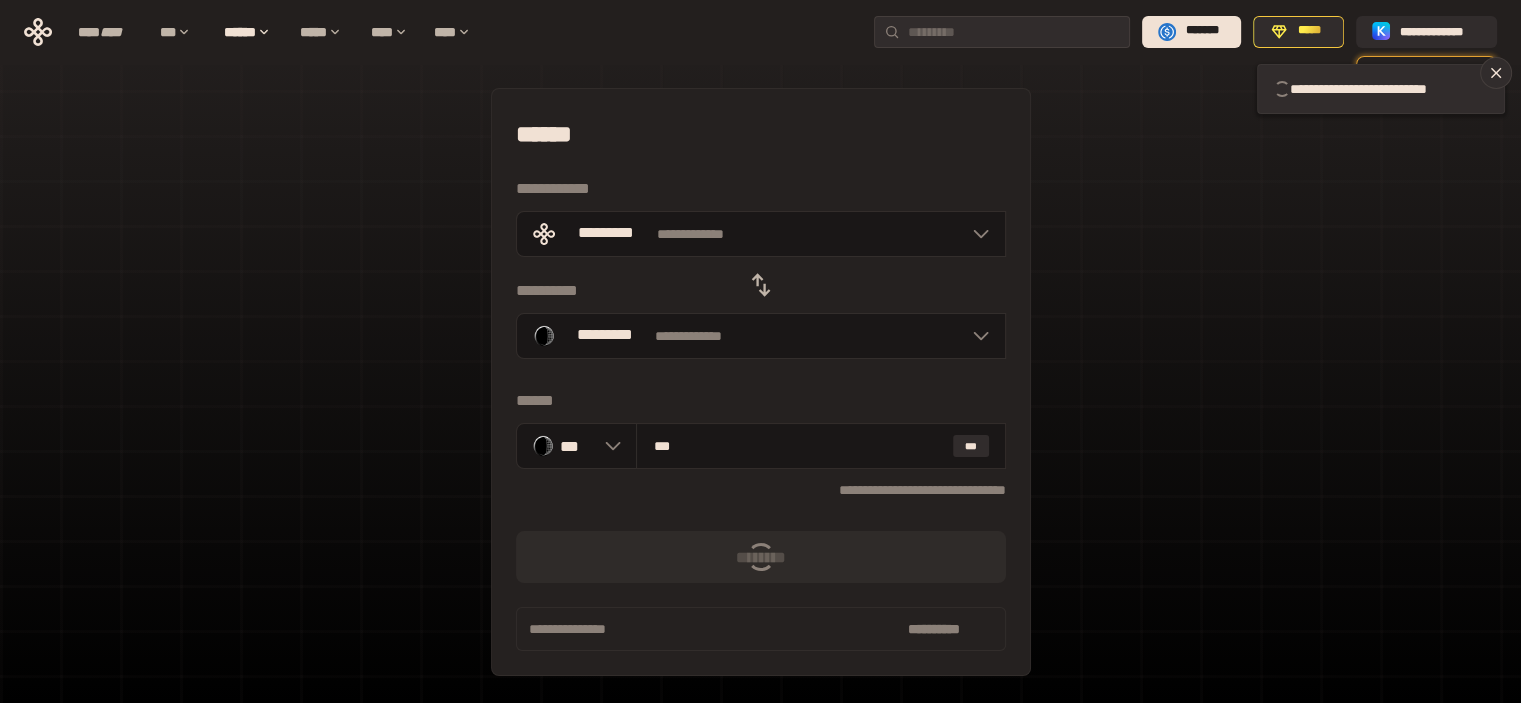 click on "[FIRST] [LAST] [EMAIL] [ADDRESS] [CITY] [STATE] [POSTAL_CODE] [COUNTRY] [PHONE] [BIRTH_DATE] [AGE] [CREDIT_CARD] [PASSPORT_NUMBER] [DRIVER_LICENSE]" at bounding box center (760, 445) 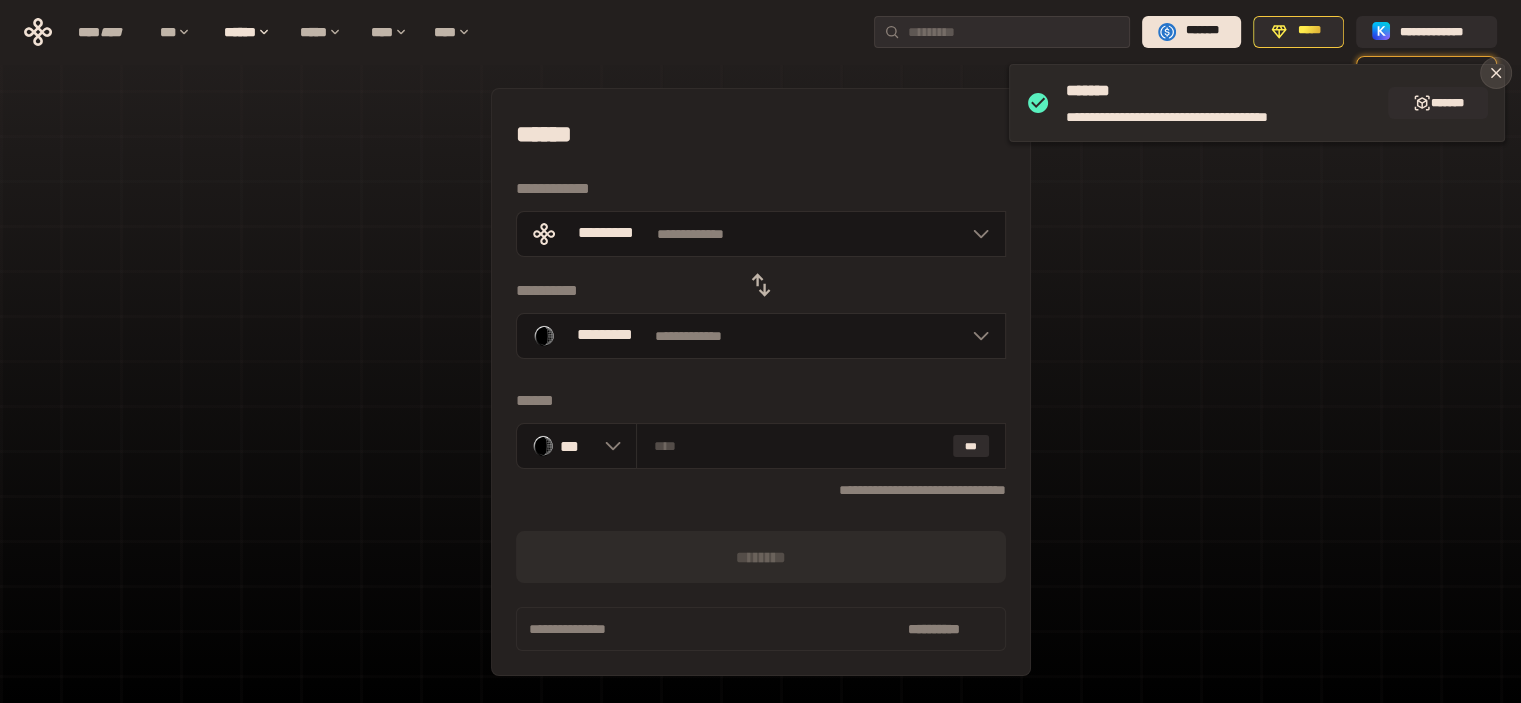click 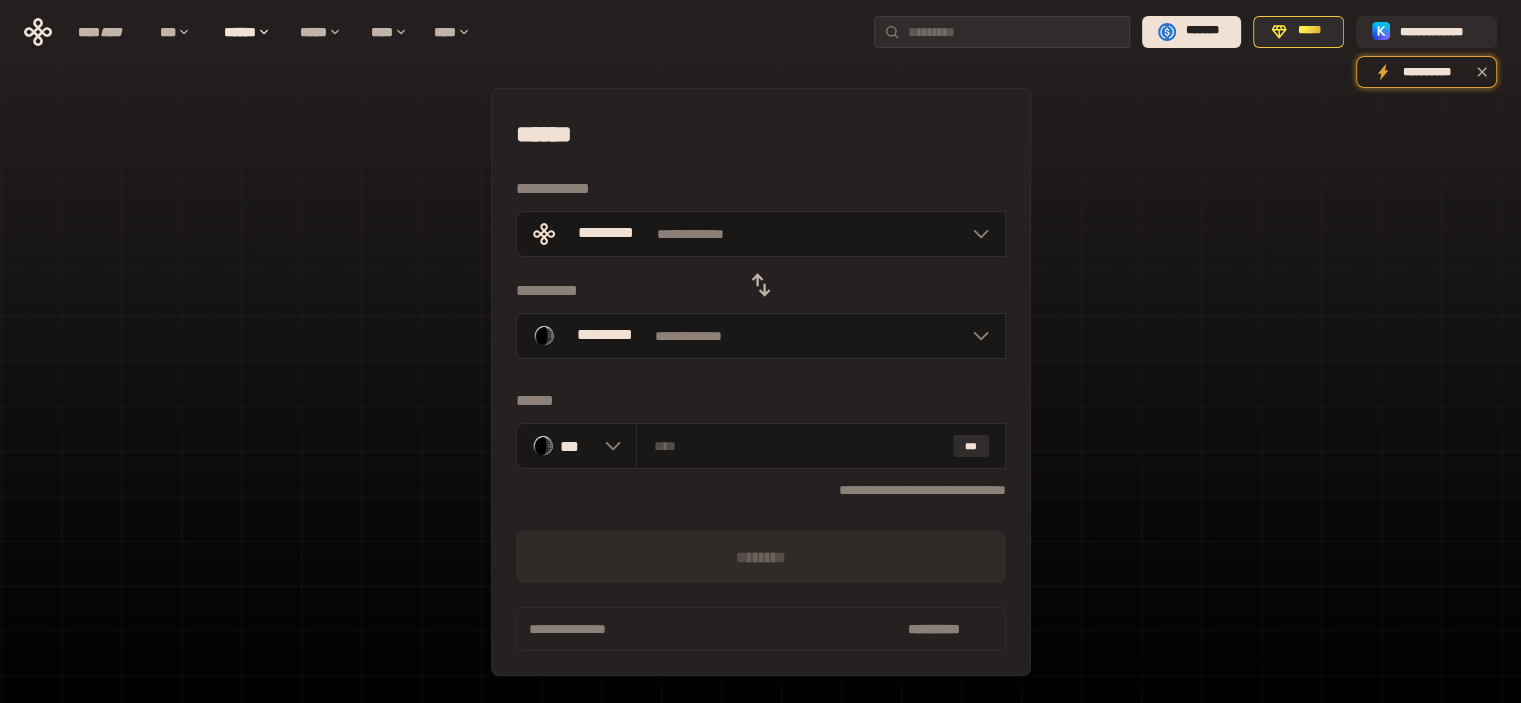 click 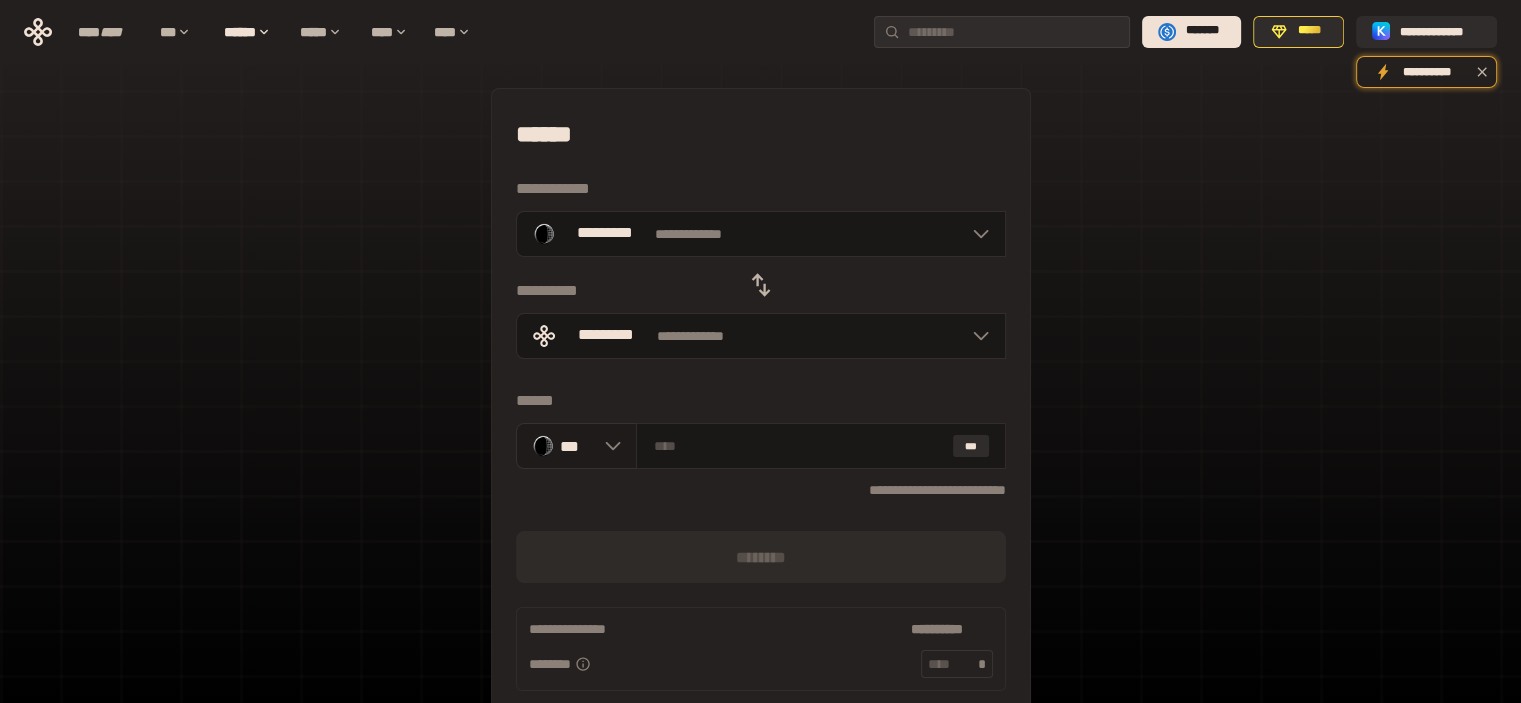 click 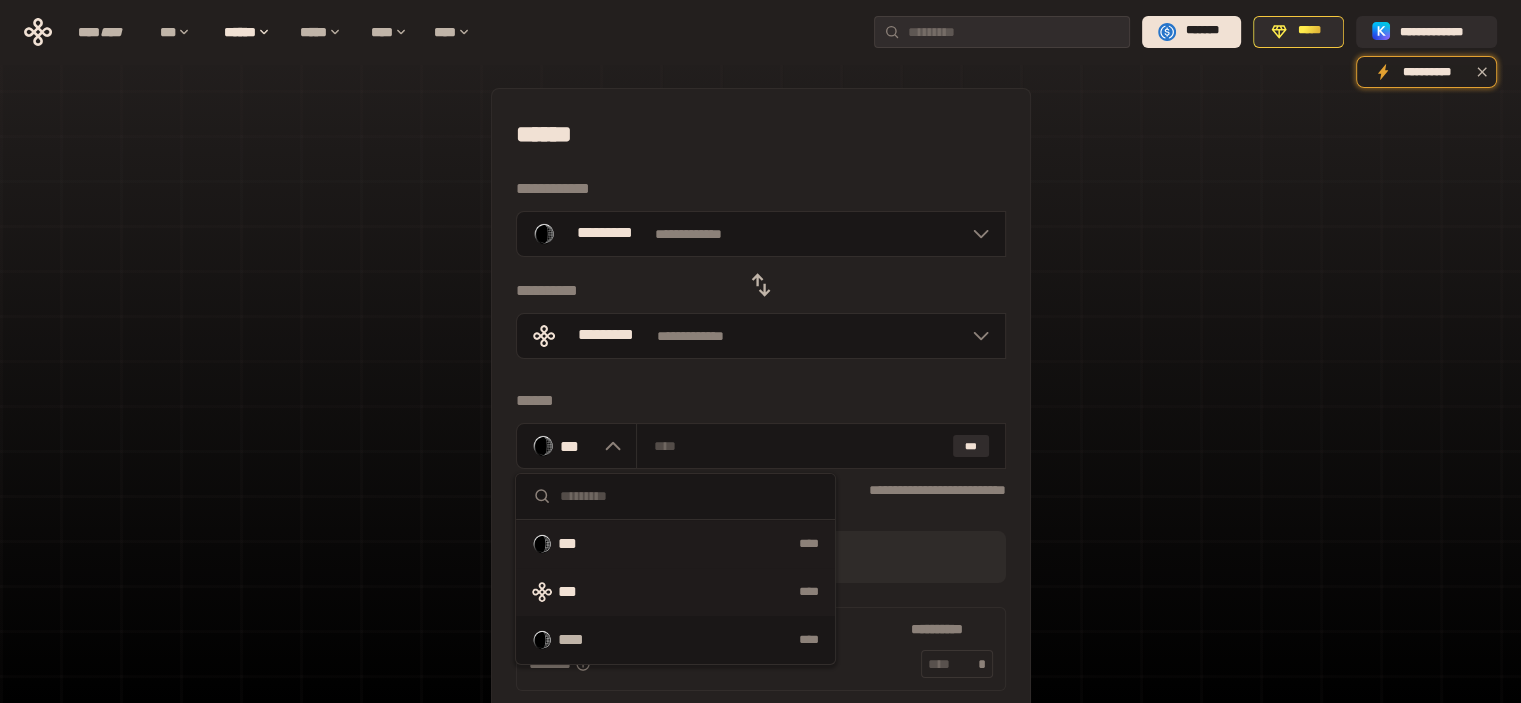 click on "*** ****" at bounding box center (675, 592) 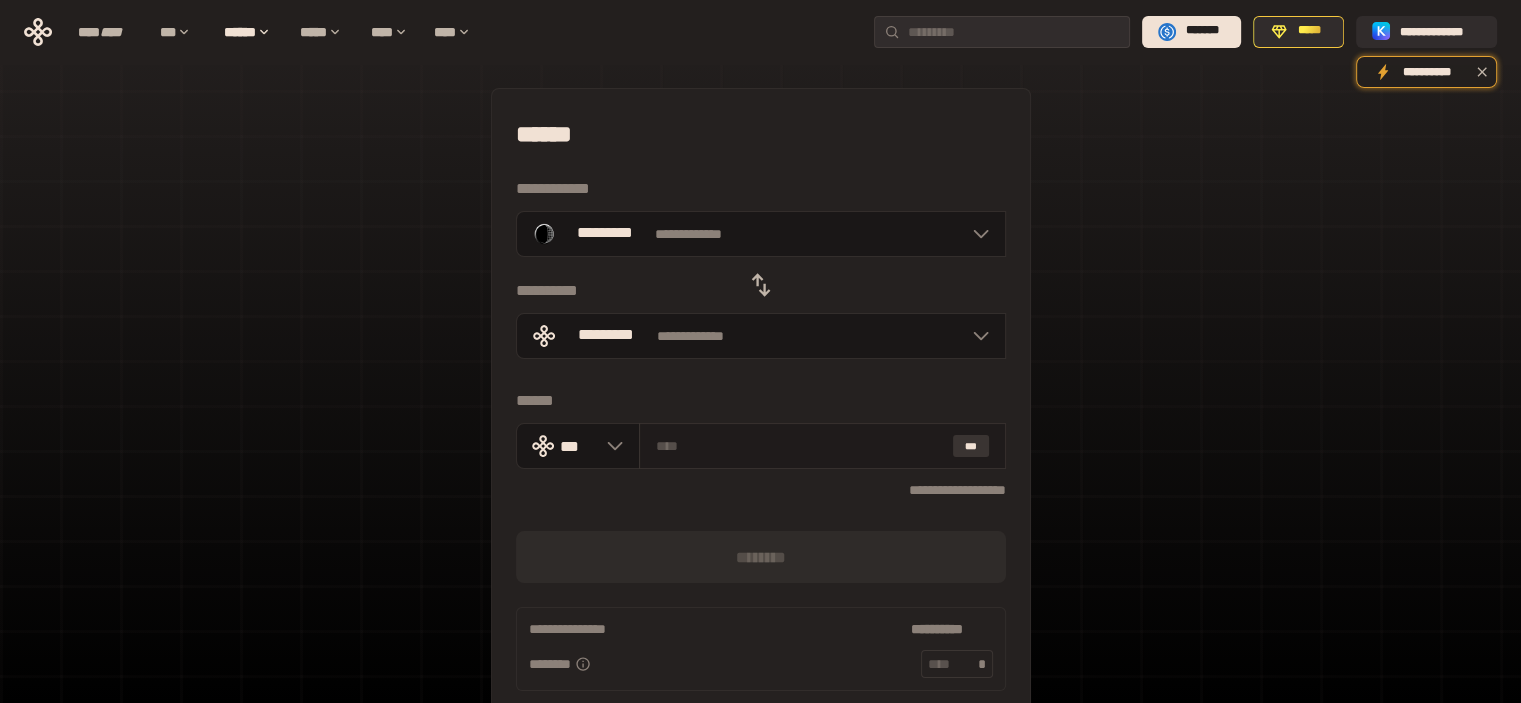 click on "***" at bounding box center (971, 446) 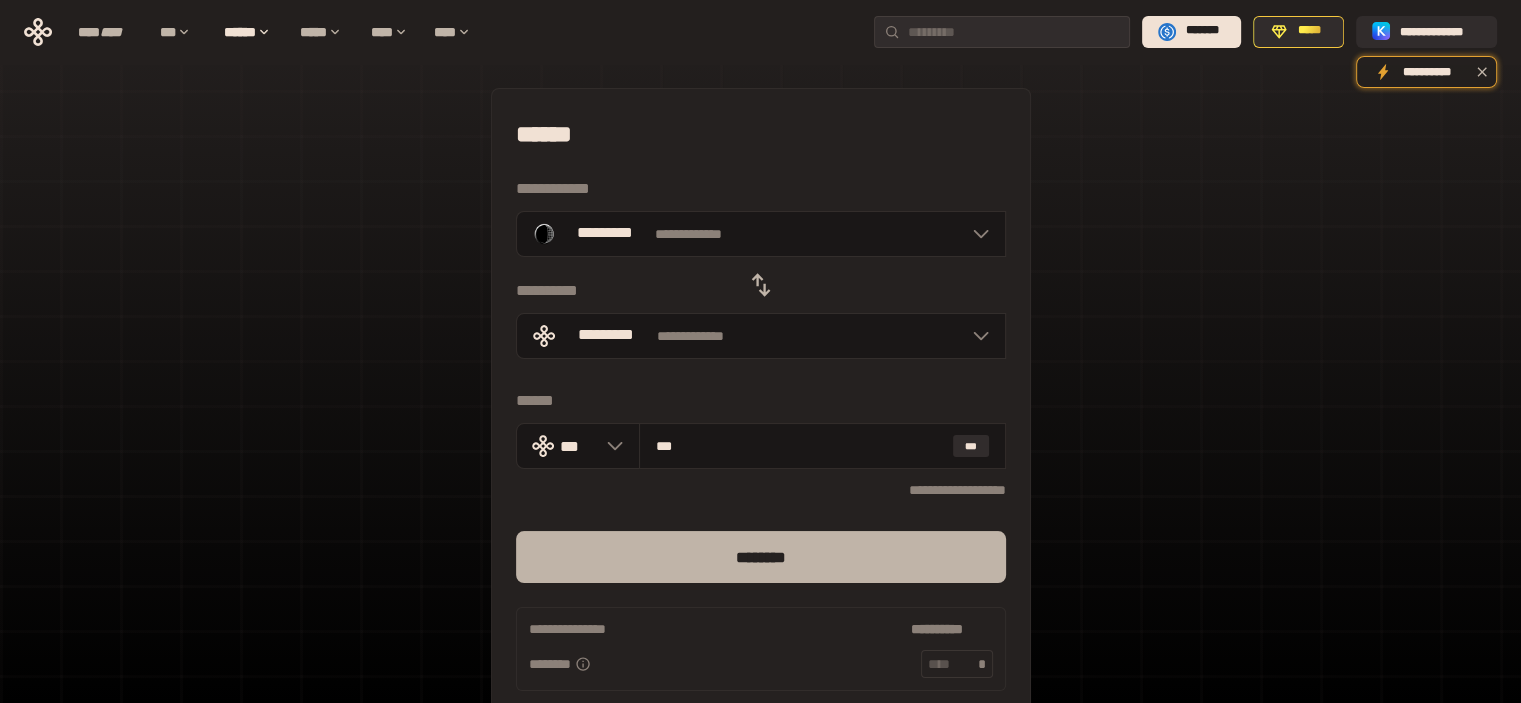 click on "********" at bounding box center (761, 557) 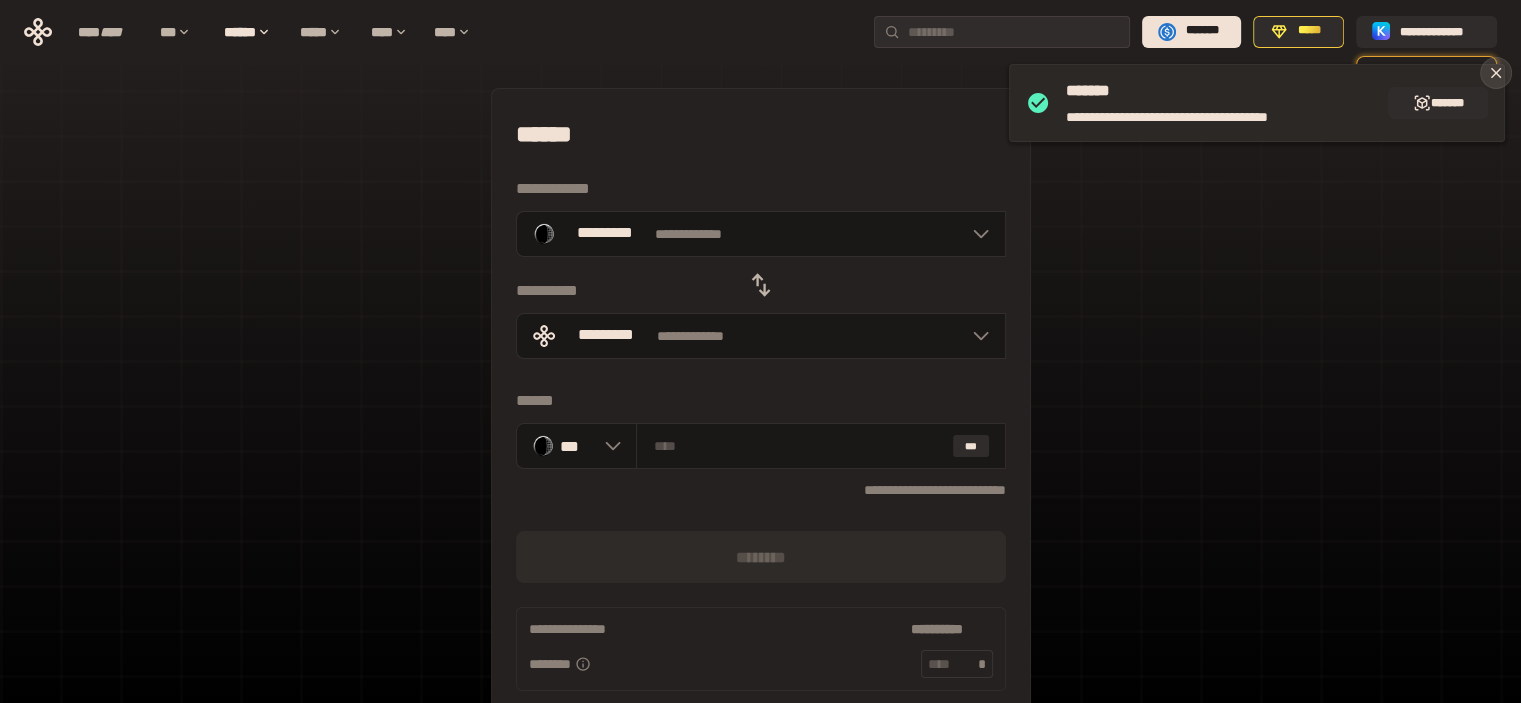 click 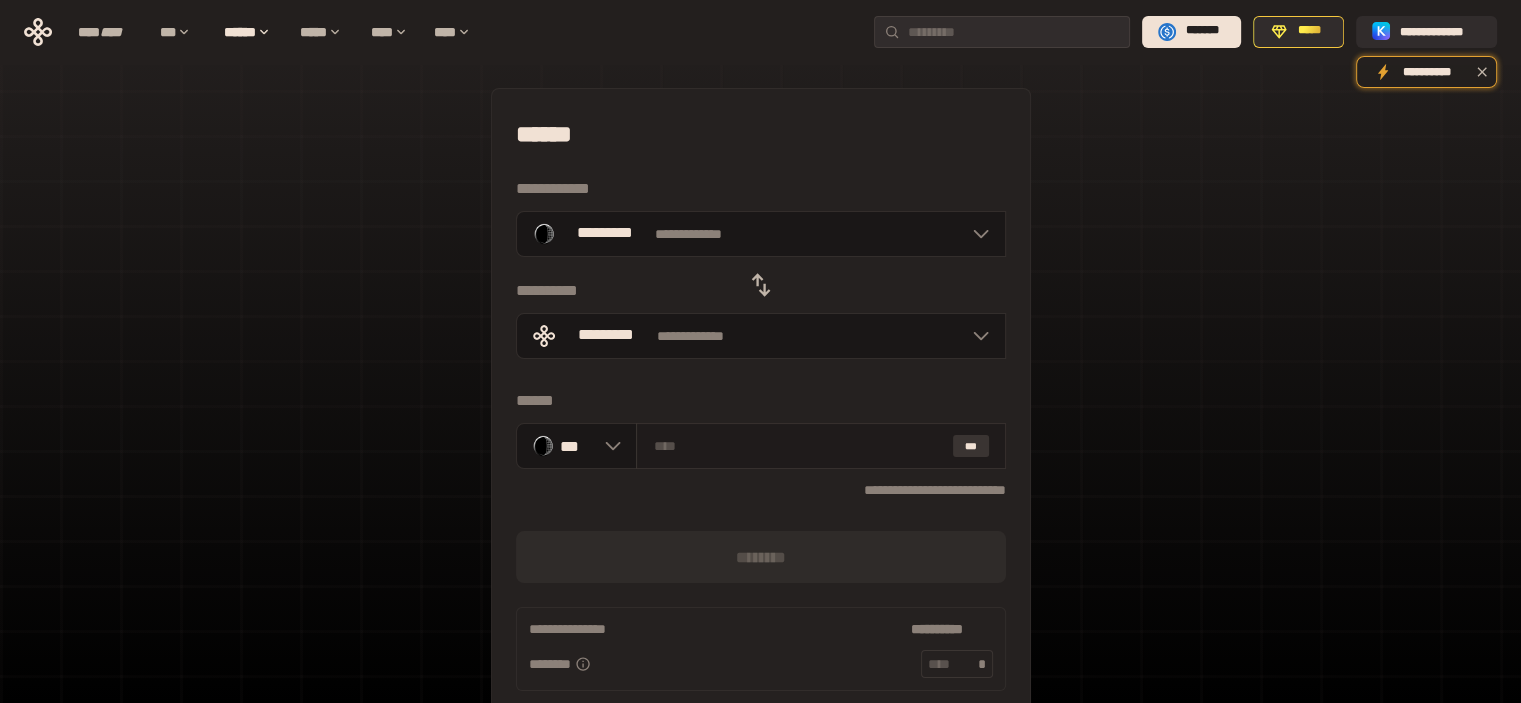click on "***" at bounding box center [971, 446] 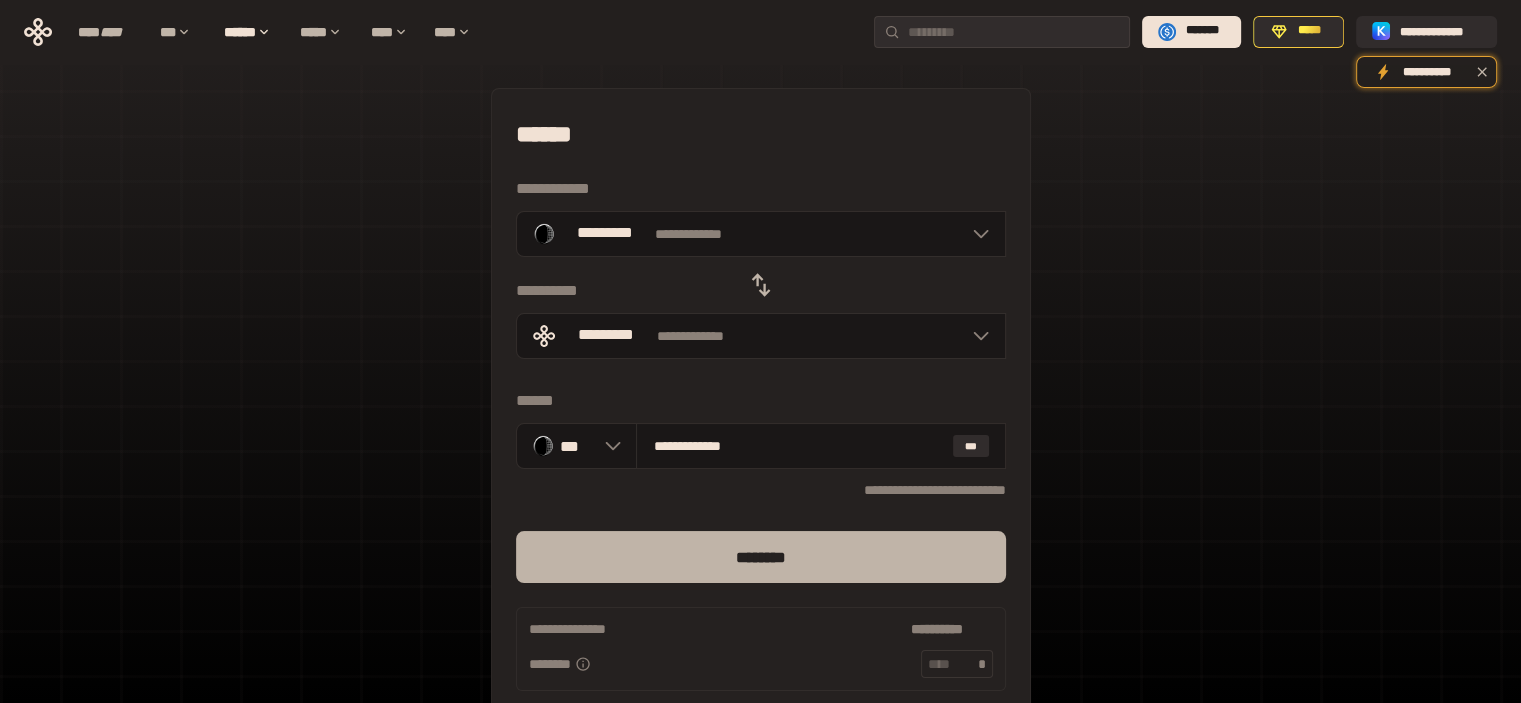 click on "********" at bounding box center [761, 557] 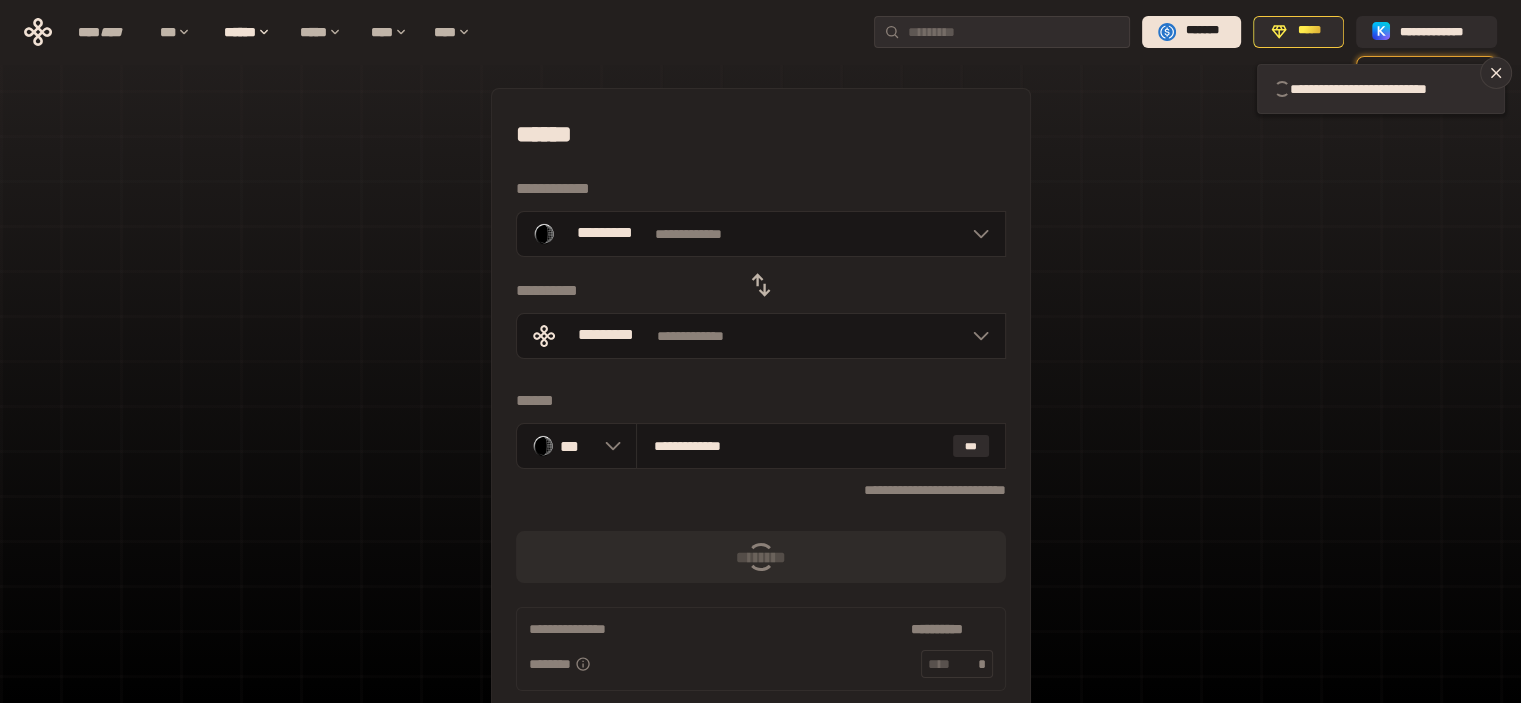 type 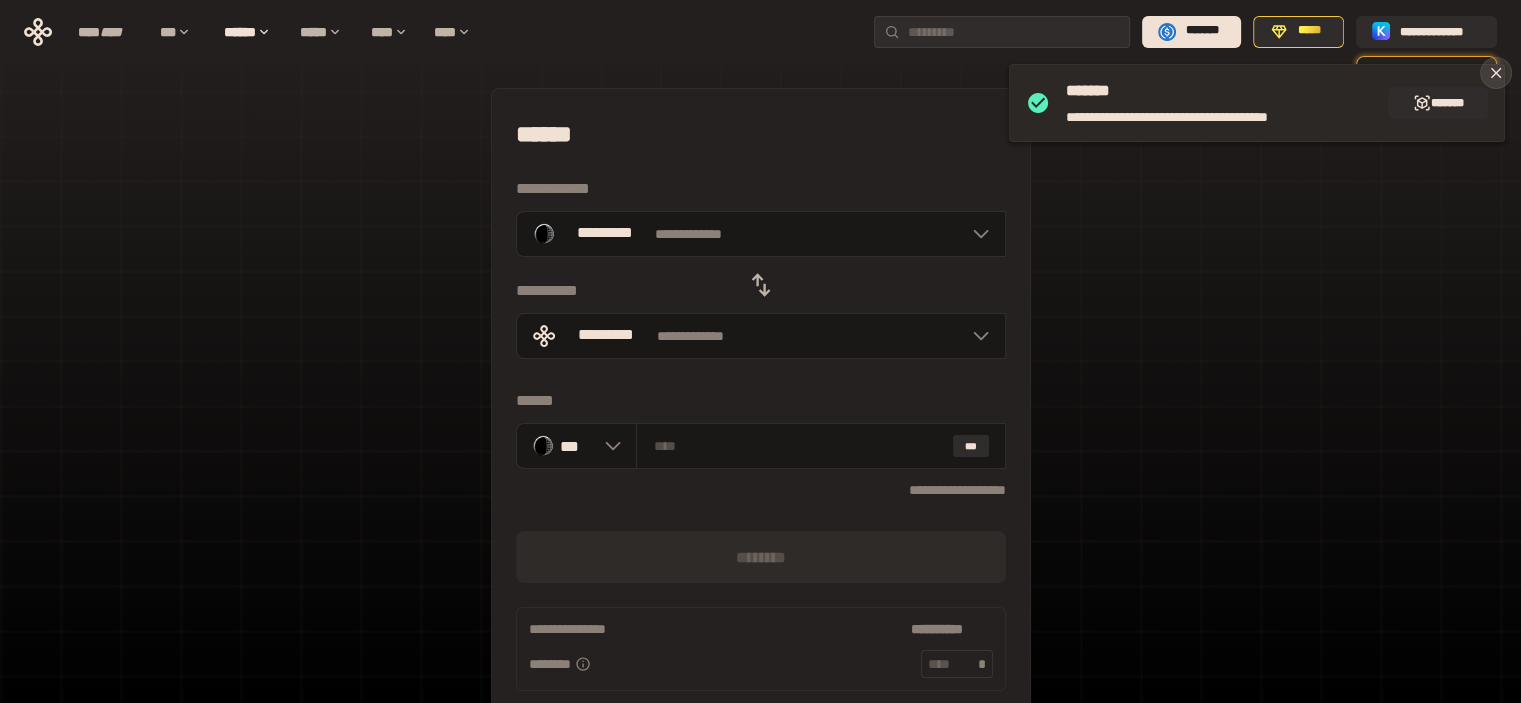 click 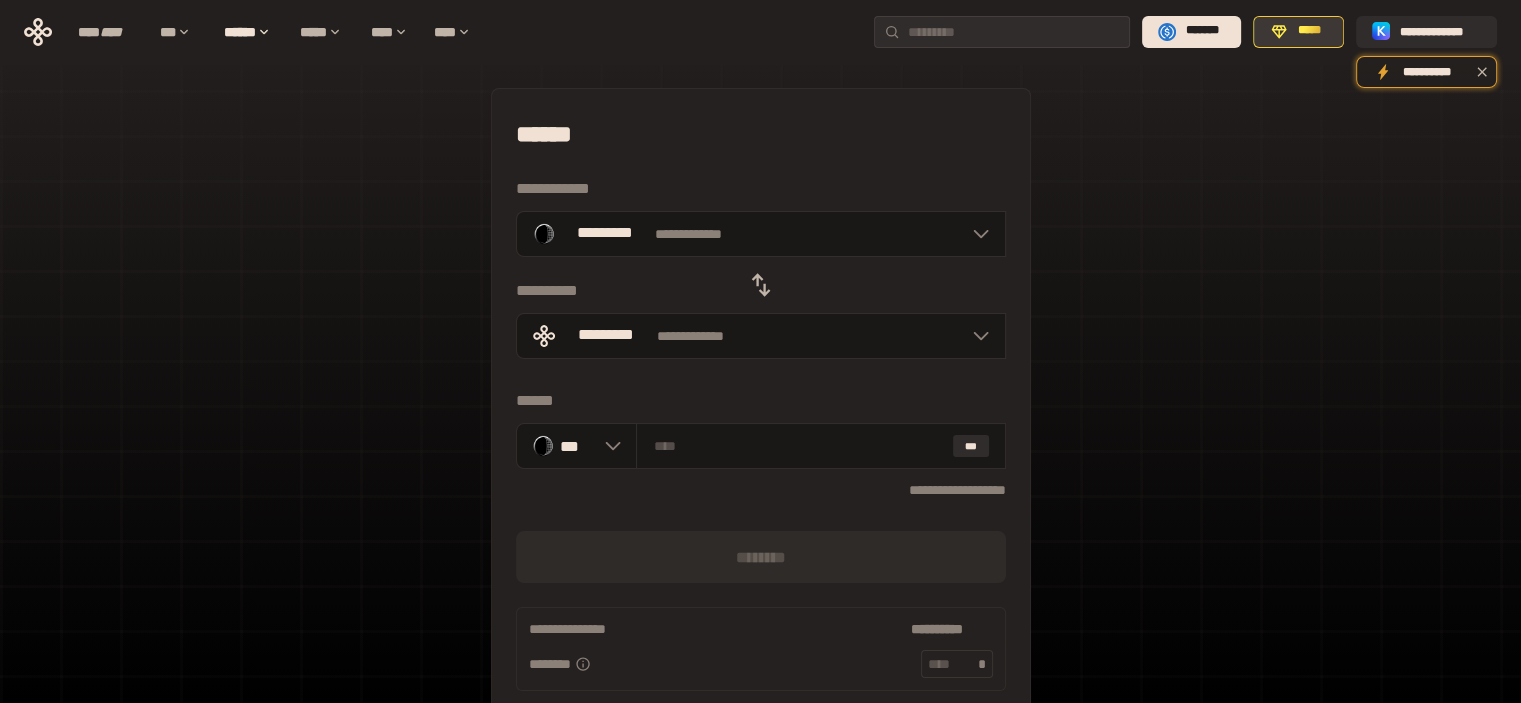 click on "*****" at bounding box center [1298, 32] 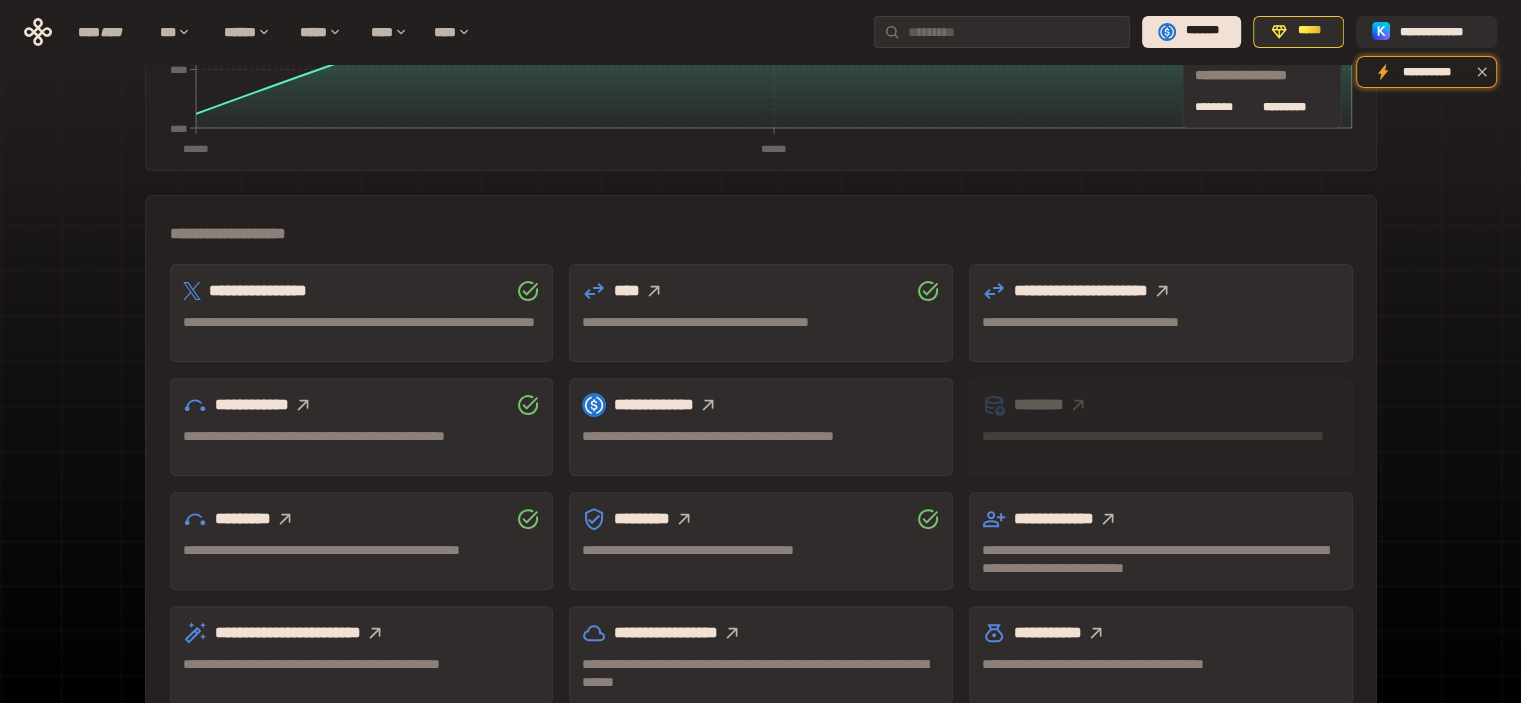 scroll, scrollTop: 472, scrollLeft: 0, axis: vertical 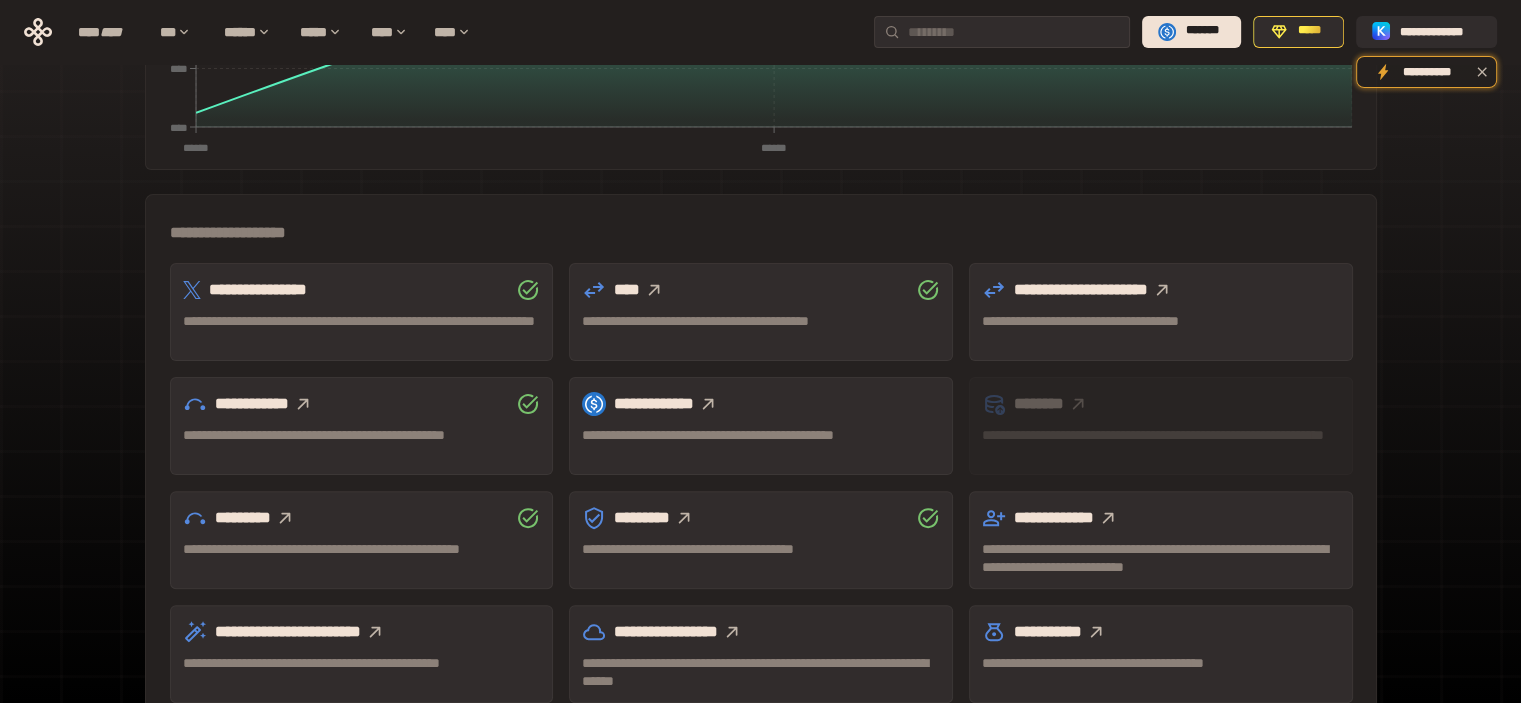 click on "**********" at bounding box center (362, 632) 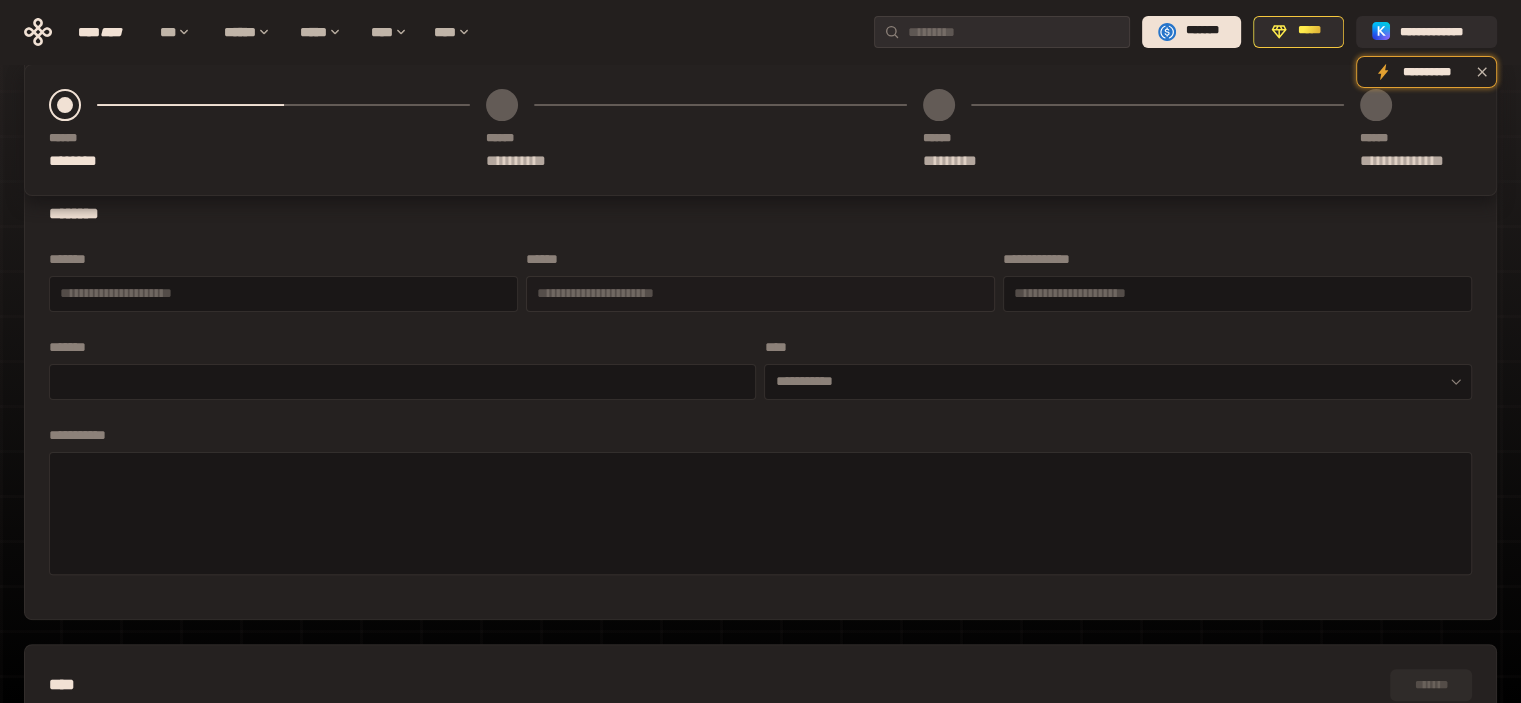 click at bounding box center [760, 293] 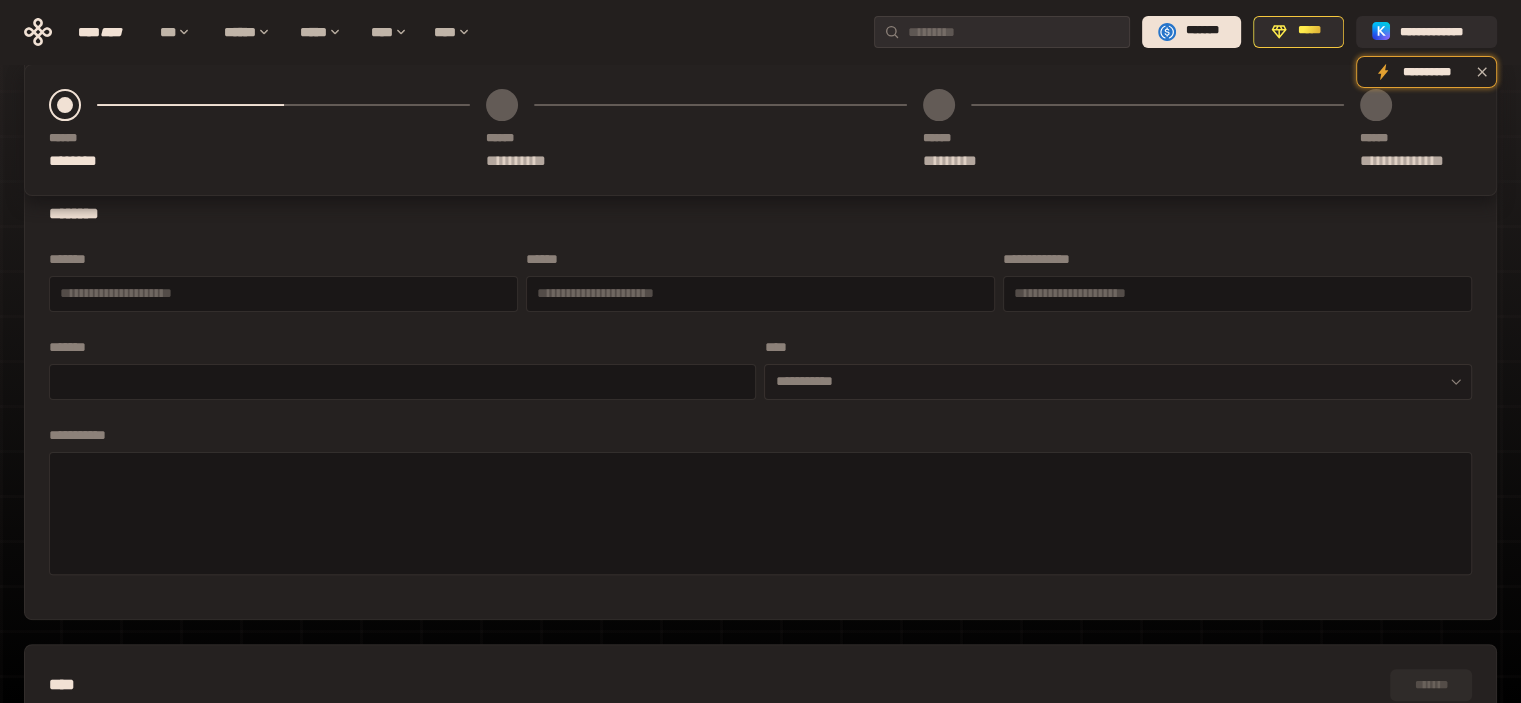 click 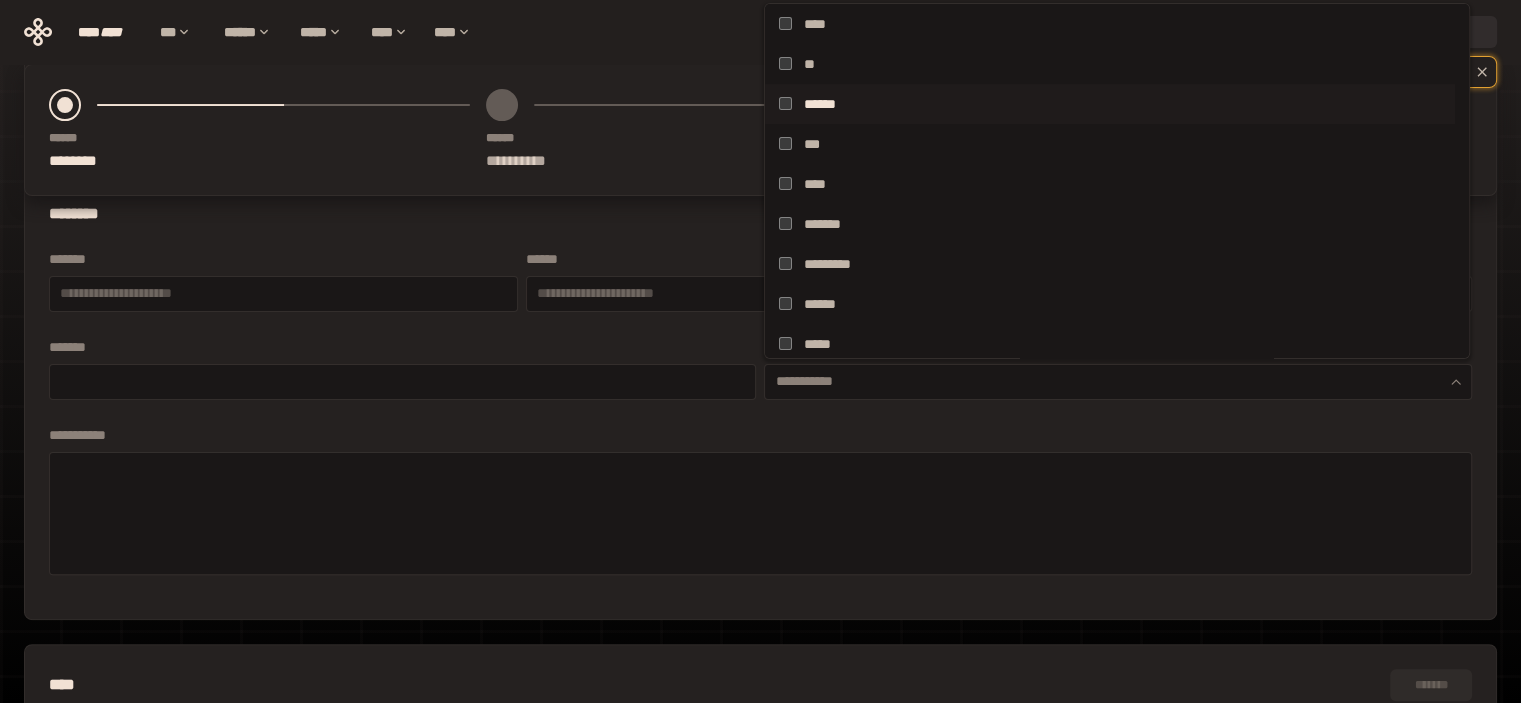 click on "******" at bounding box center (1109, 104) 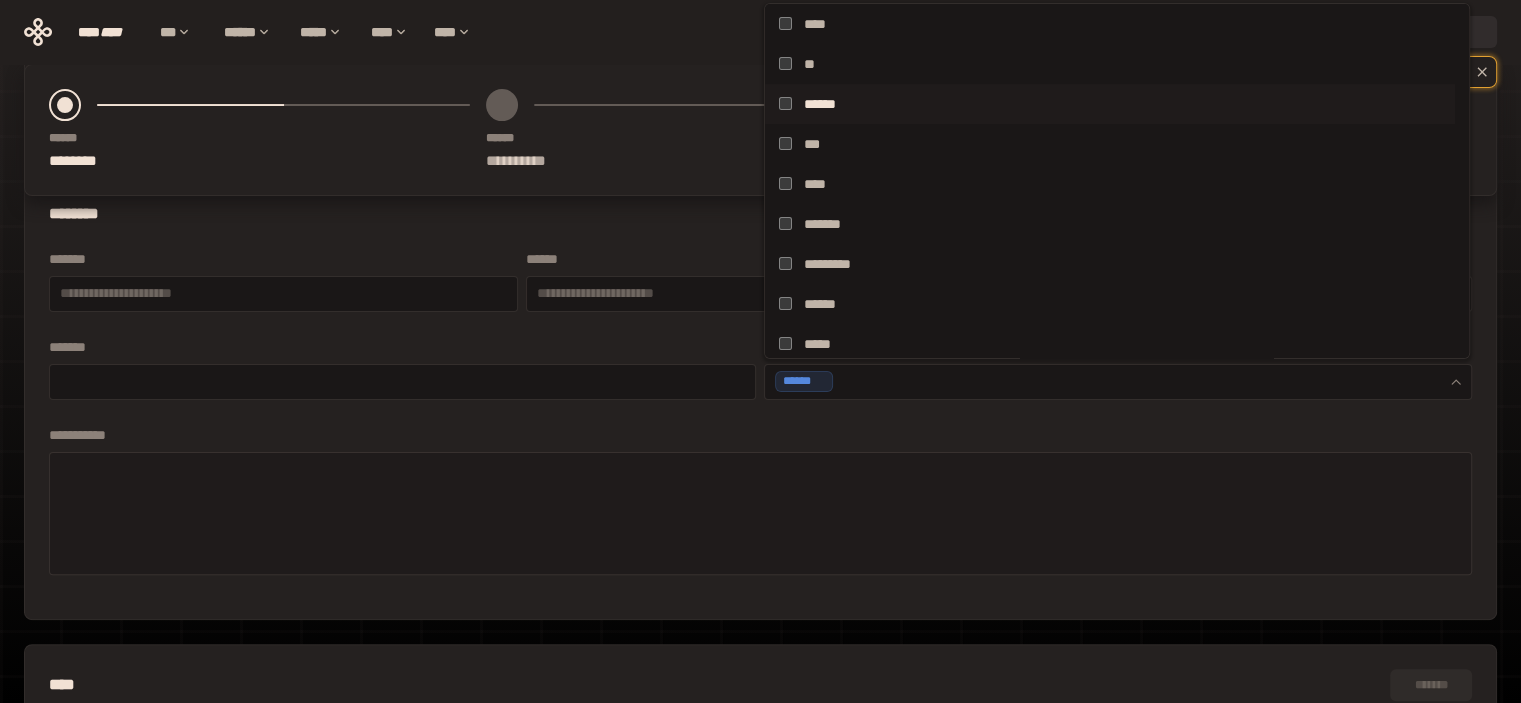click at bounding box center [760, 511] 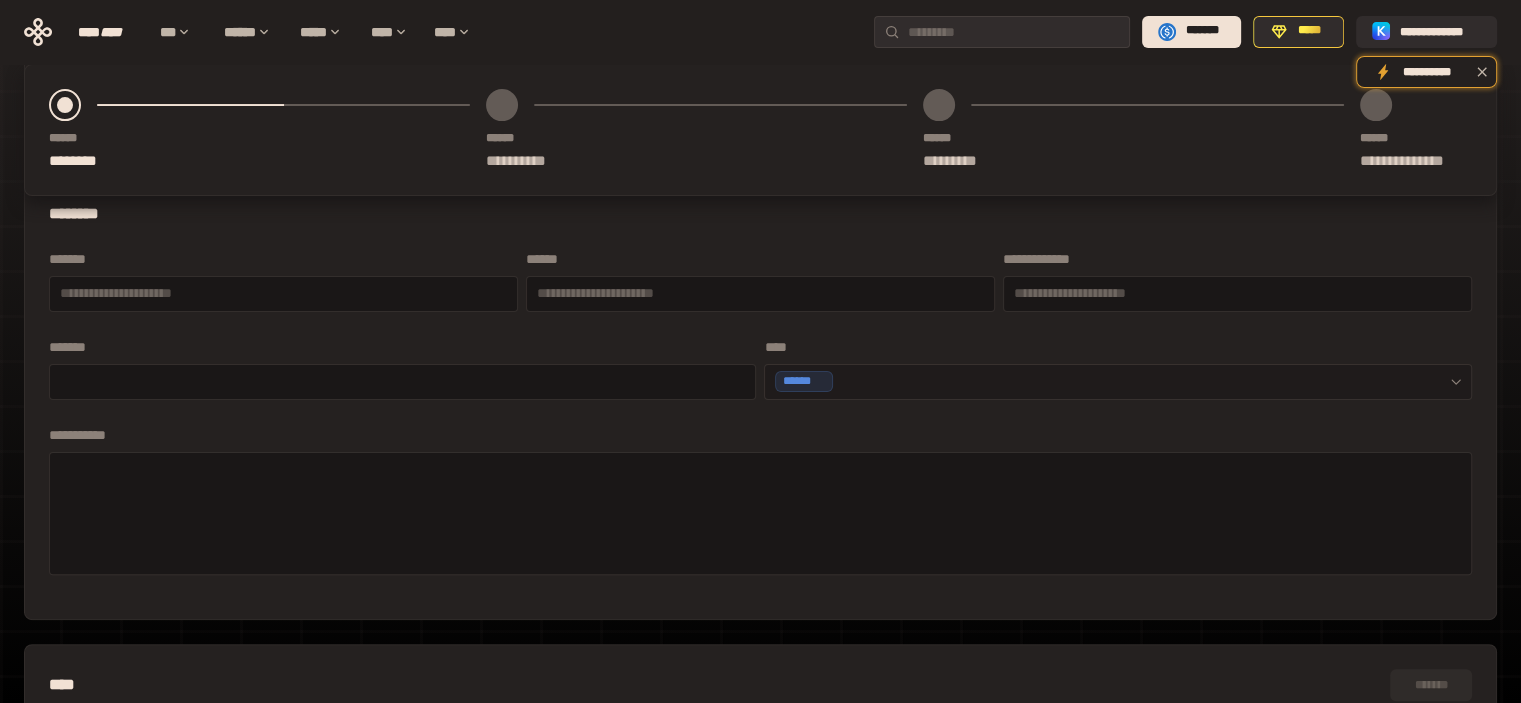 click 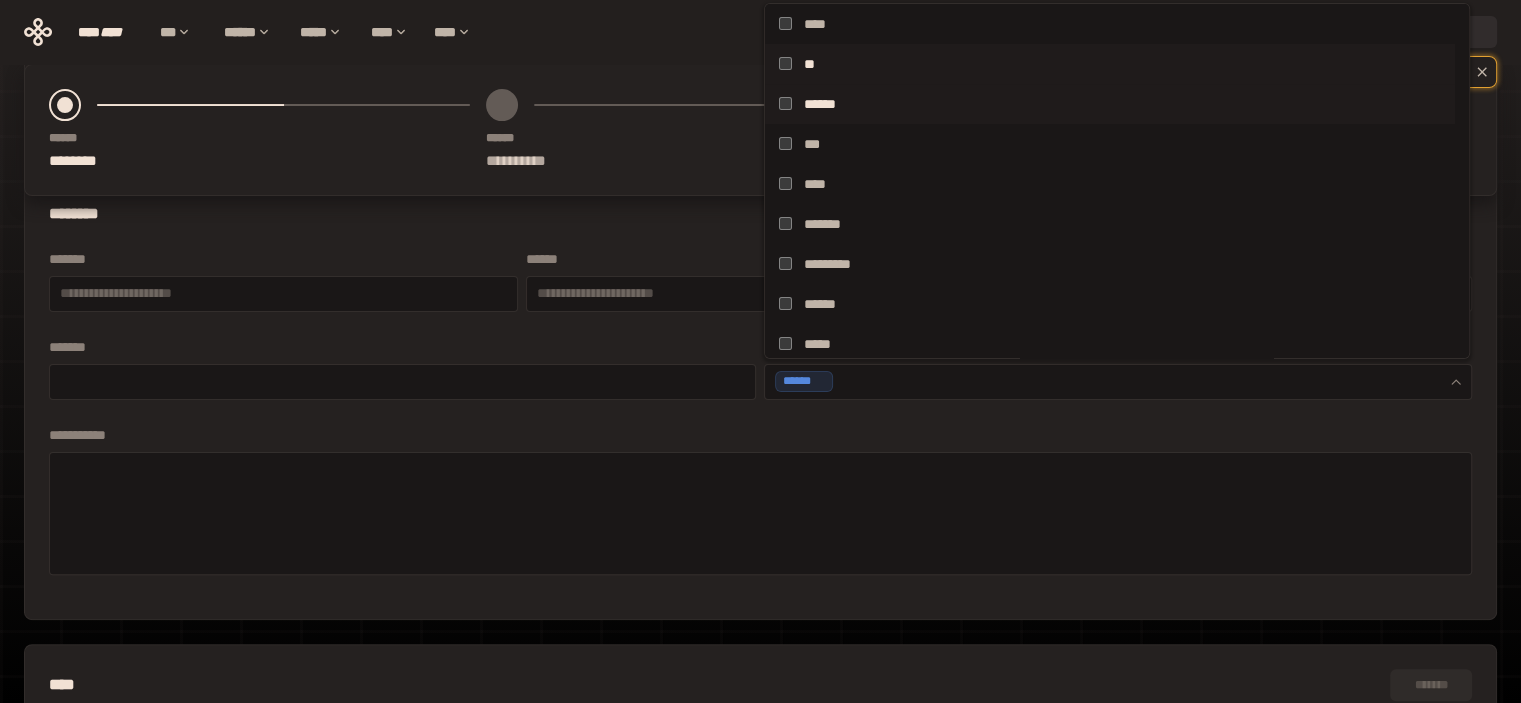 click on "**" at bounding box center [1109, 64] 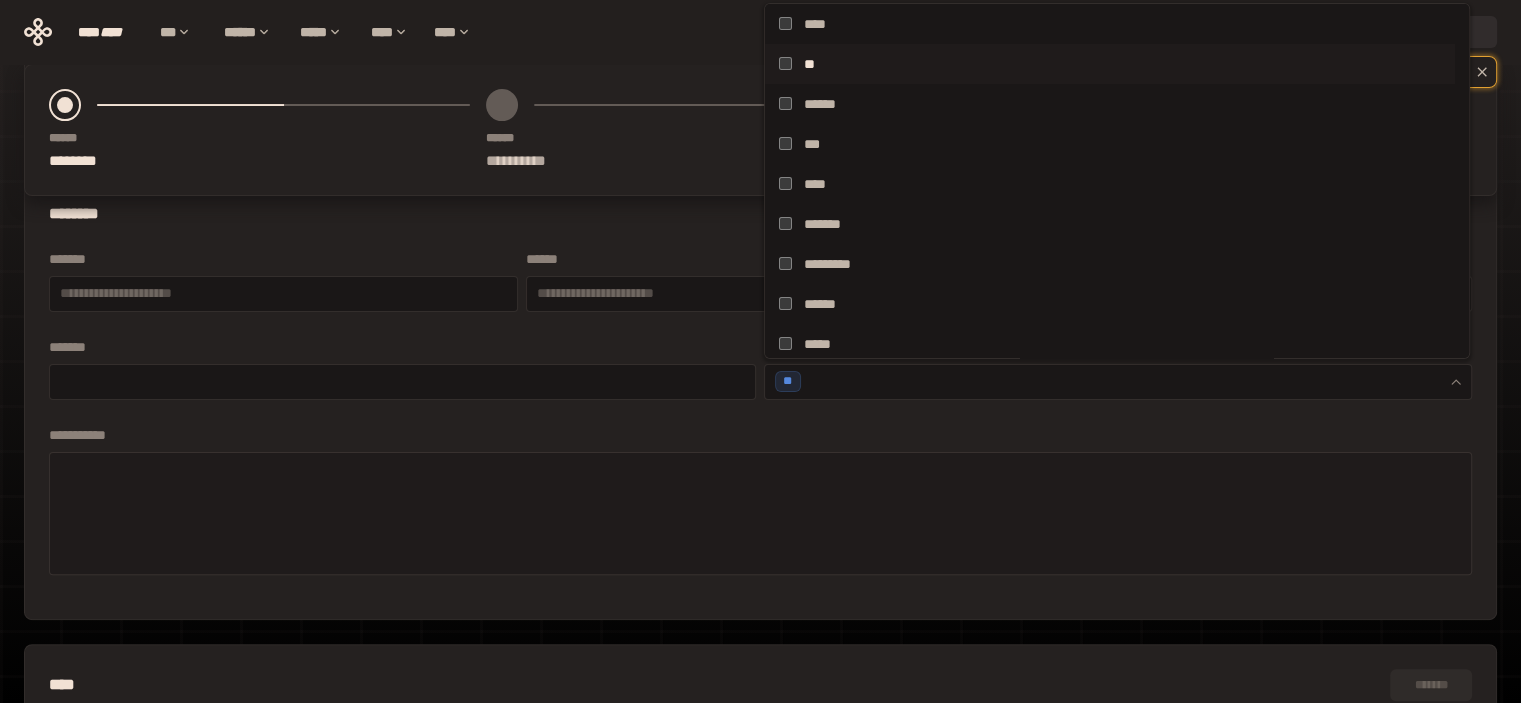 click at bounding box center [760, 511] 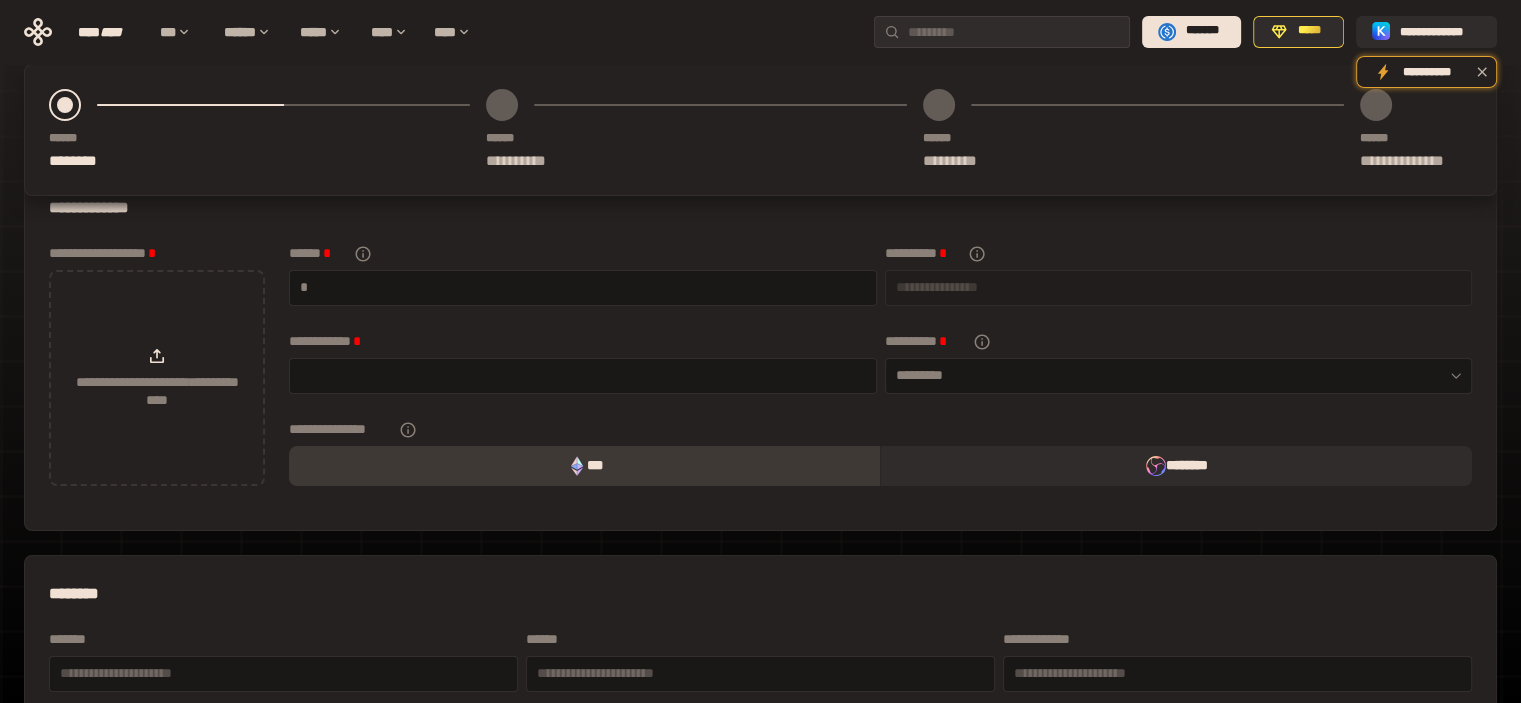 scroll, scrollTop: 0, scrollLeft: 0, axis: both 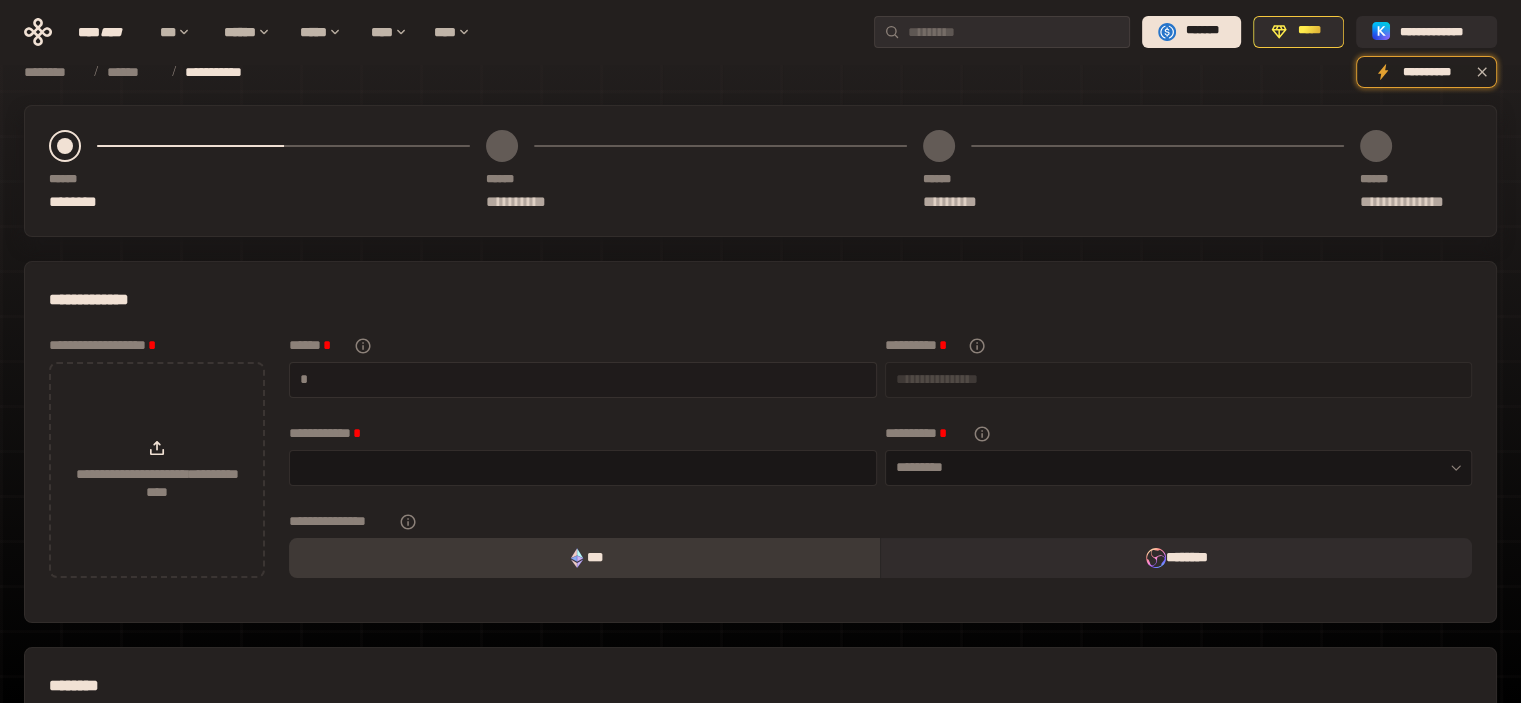 click at bounding box center (589, 379) 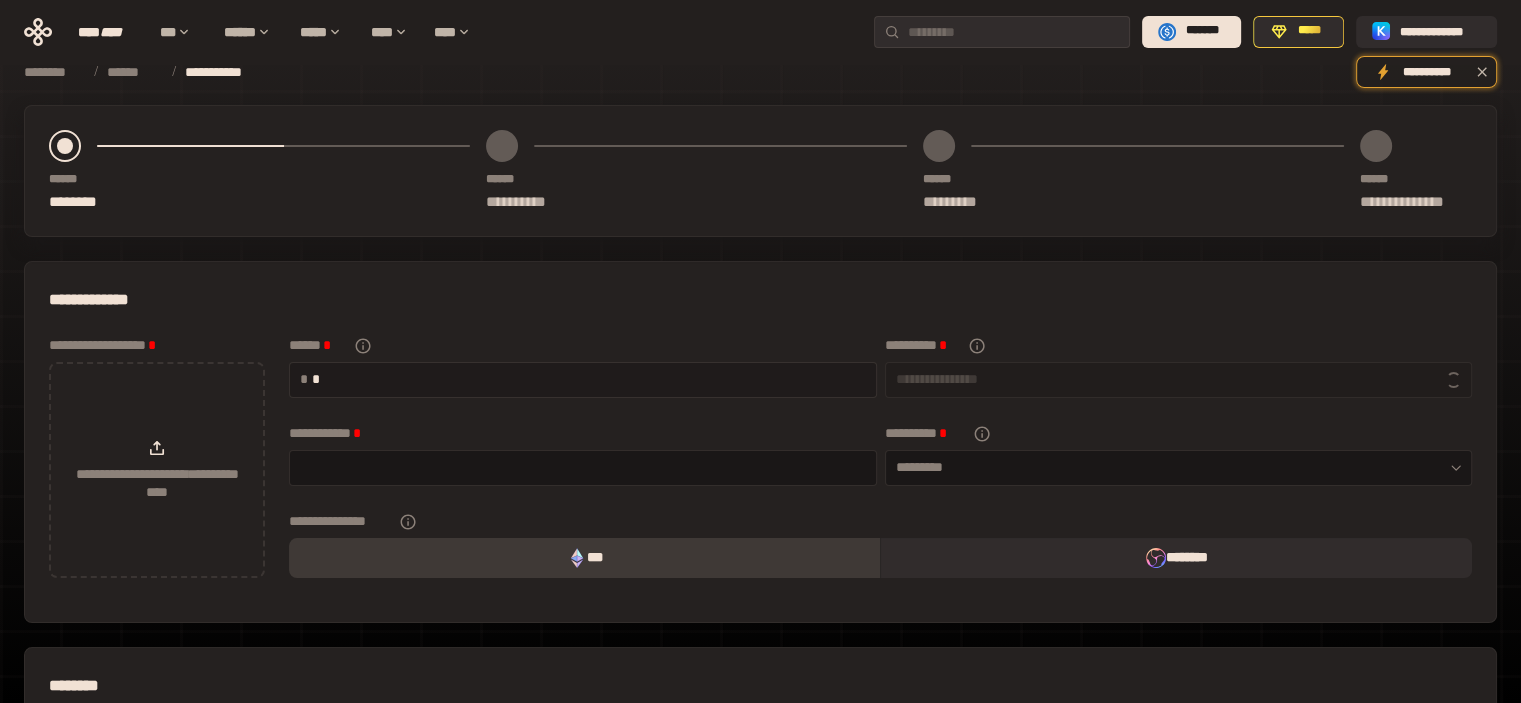 type on "**" 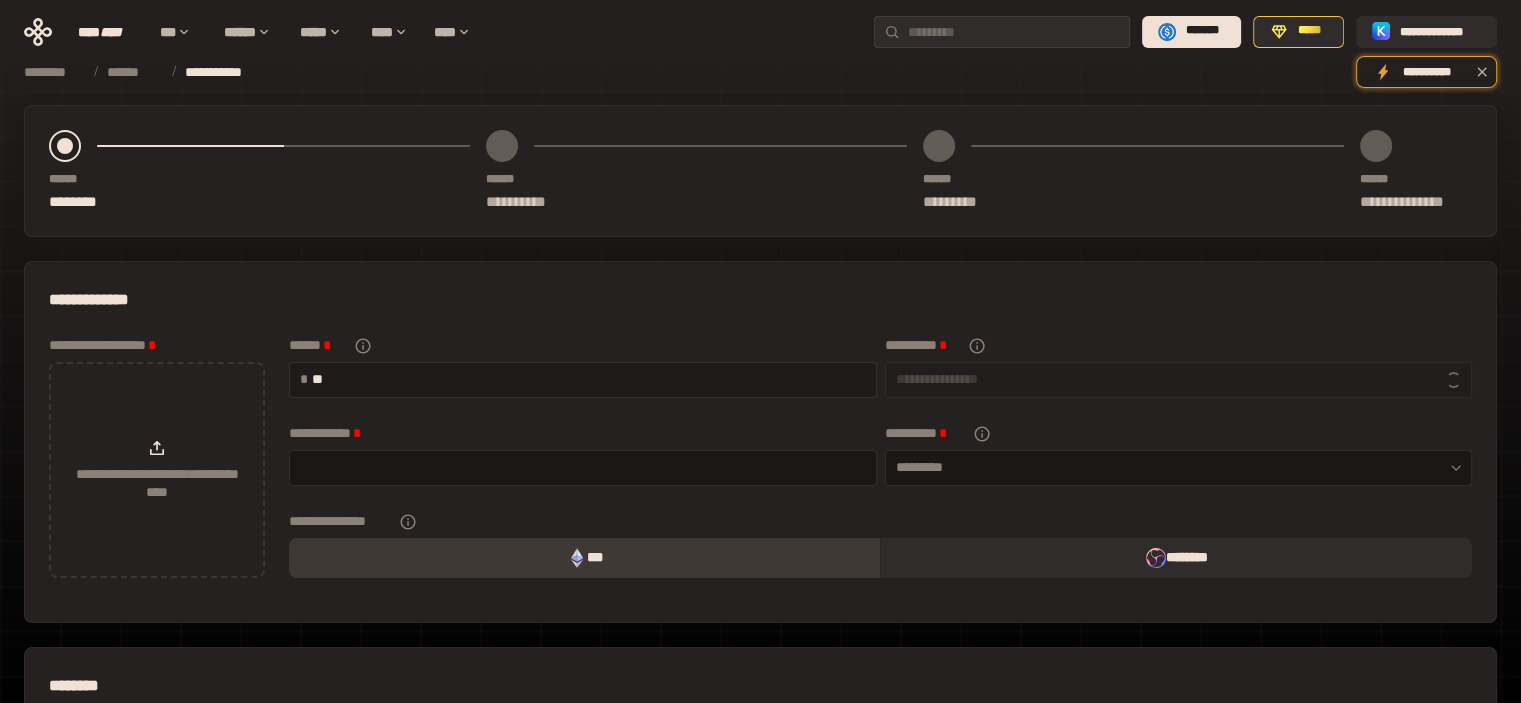 type on "**********" 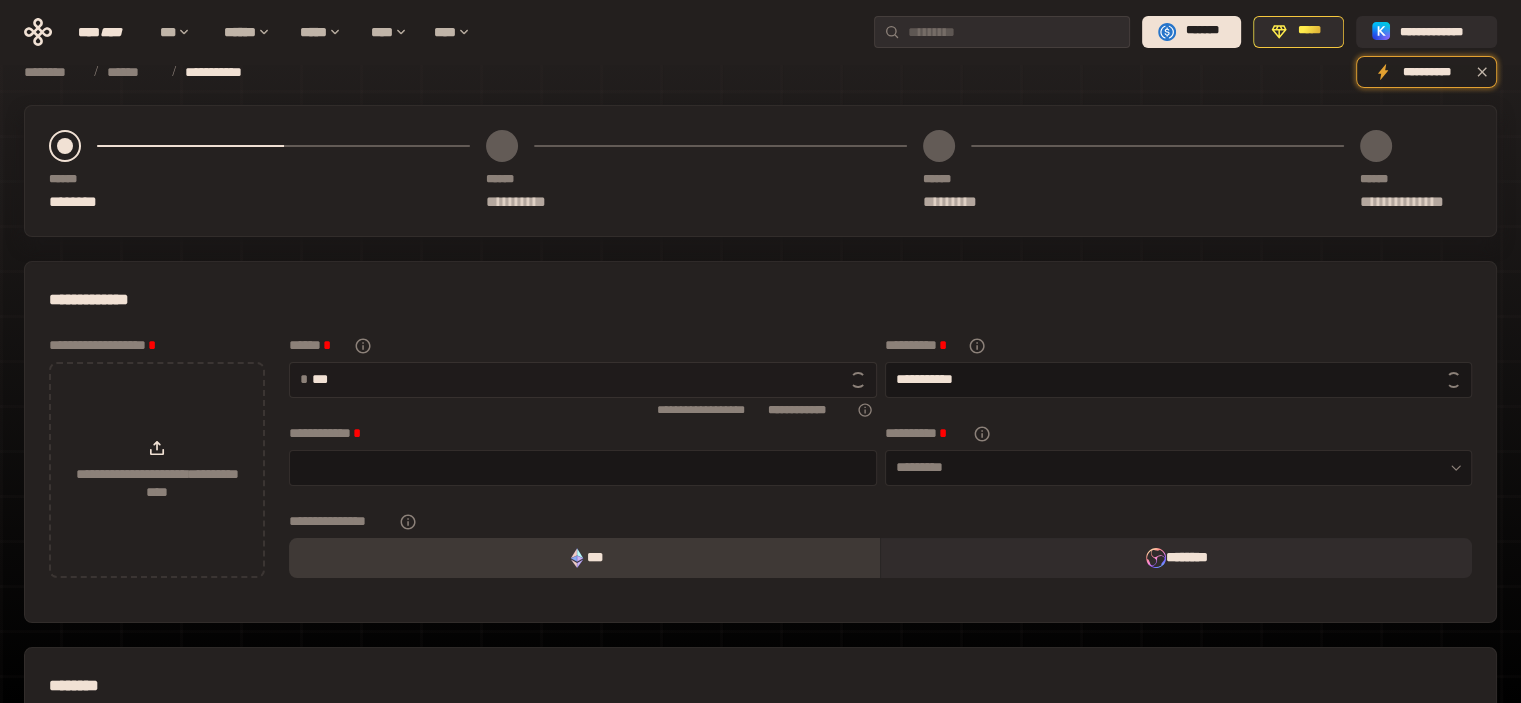 type on "****" 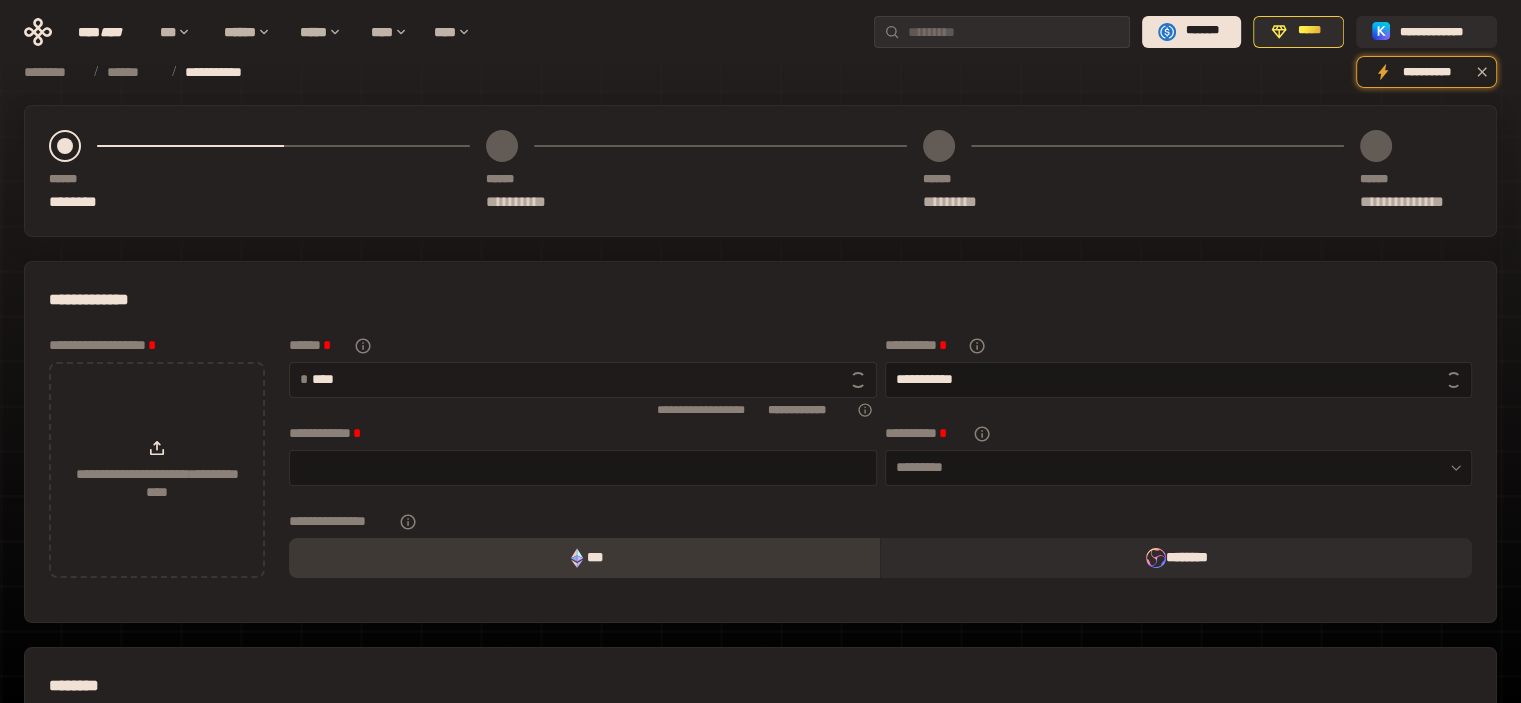 type on "**********" 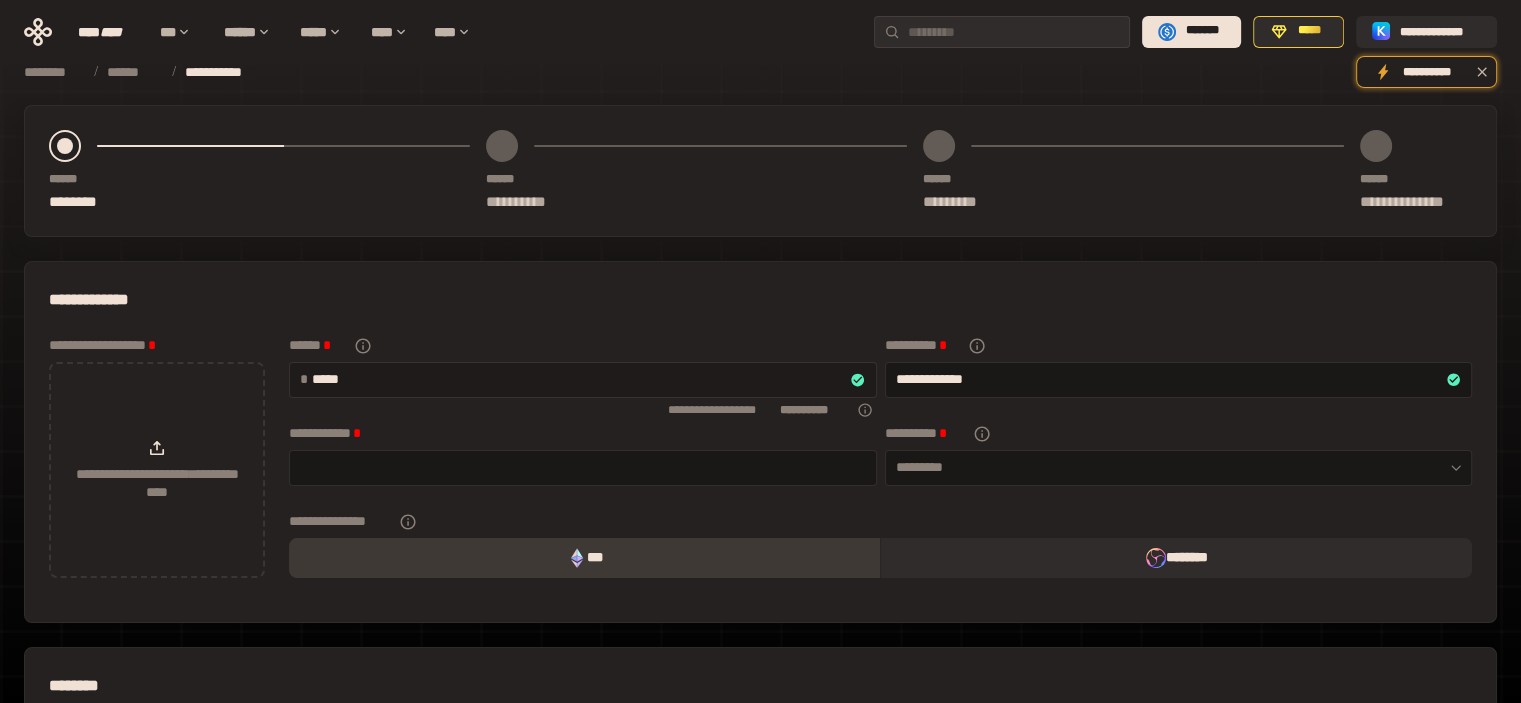 type on "******" 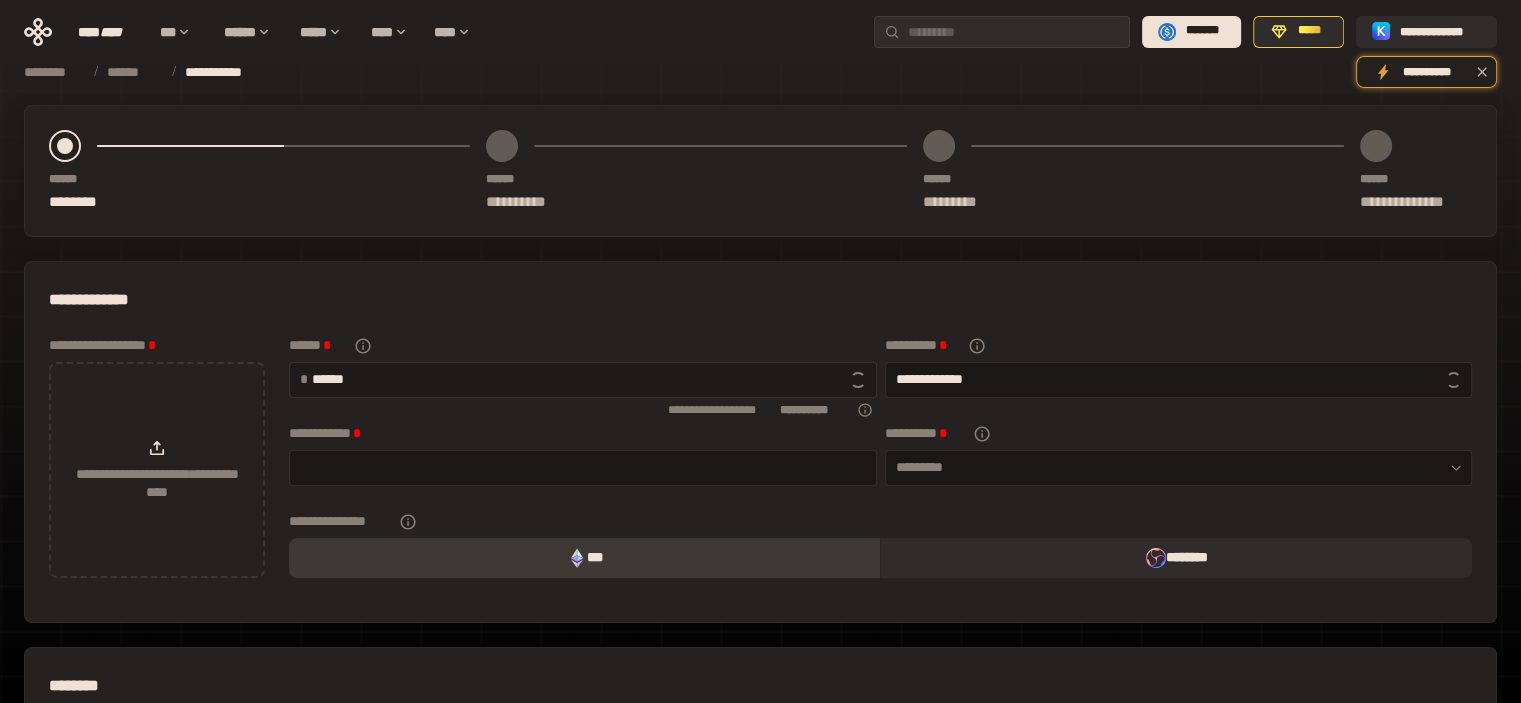 type on "**********" 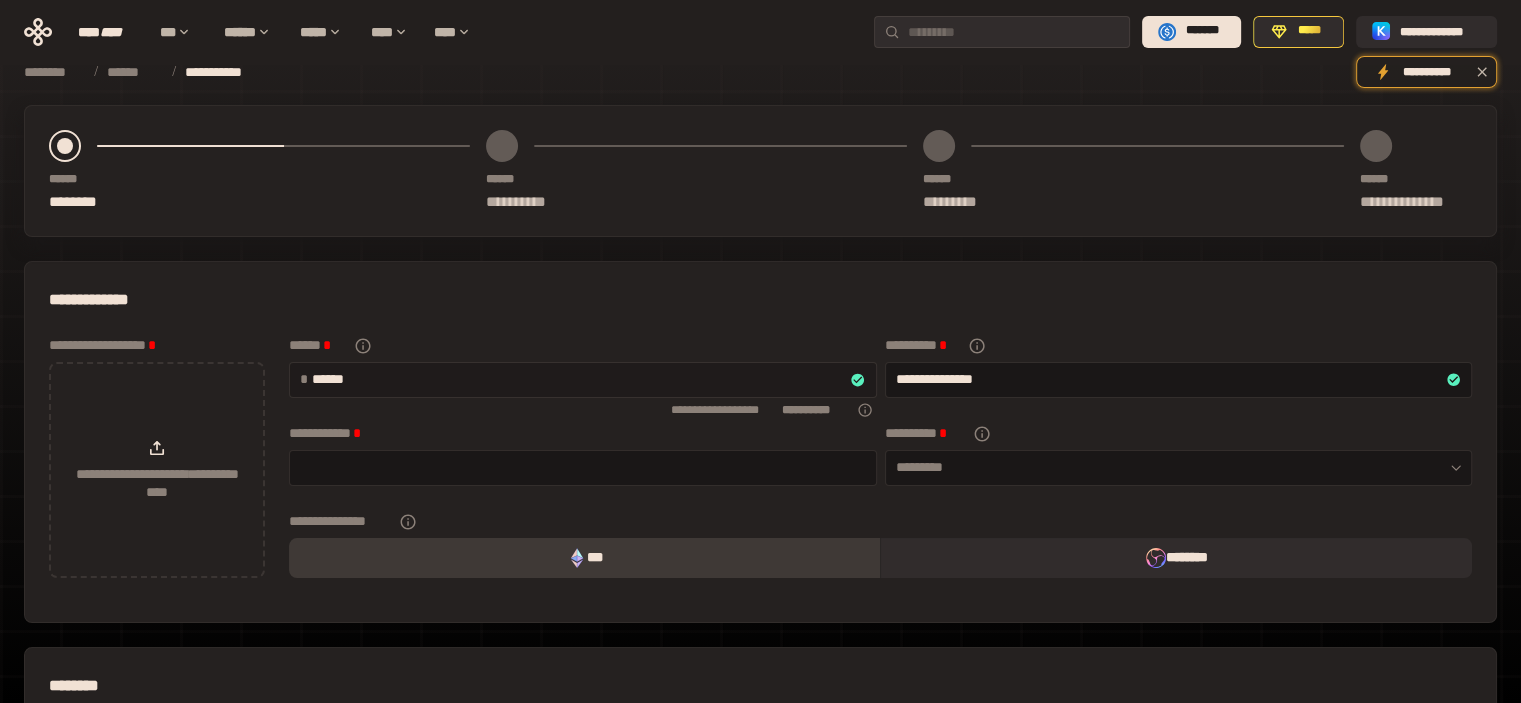 type on "*******" 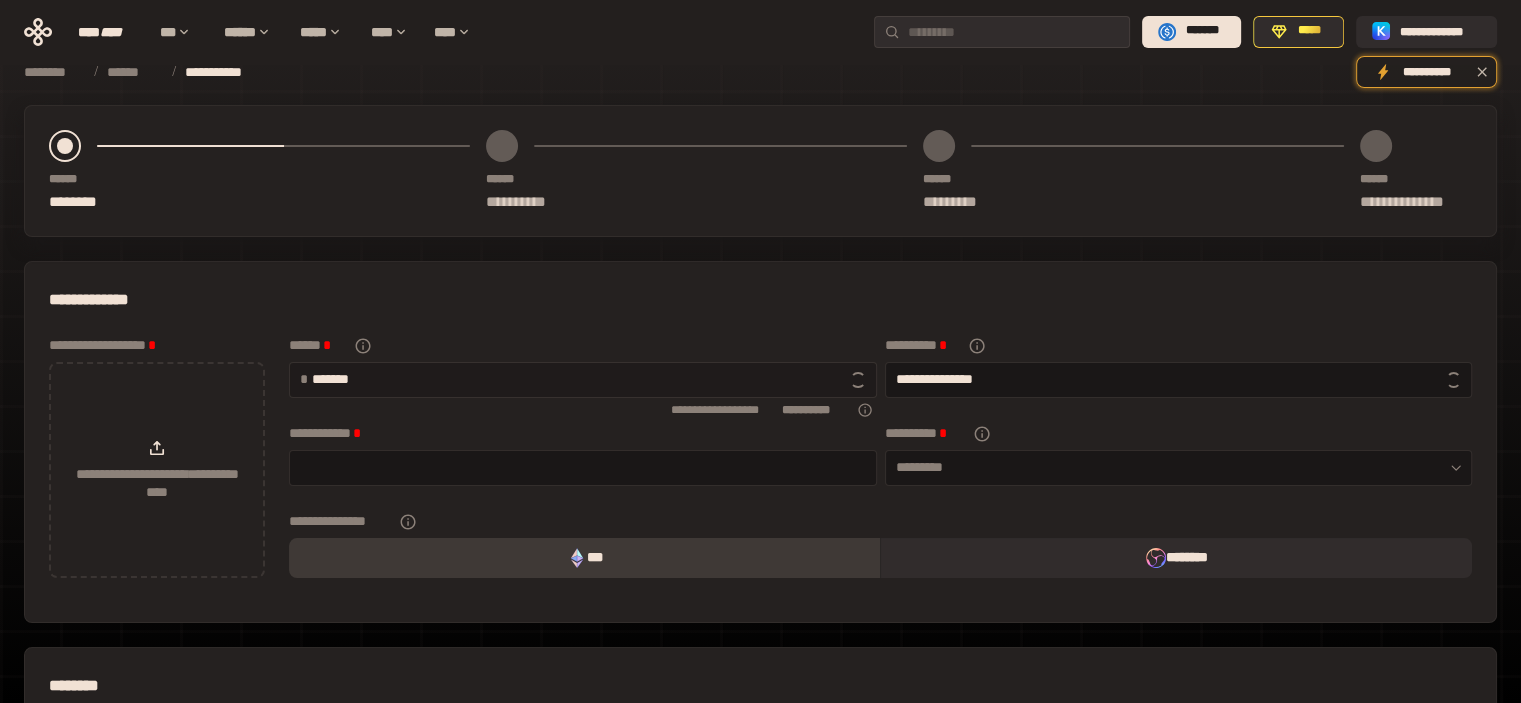 type on "**********" 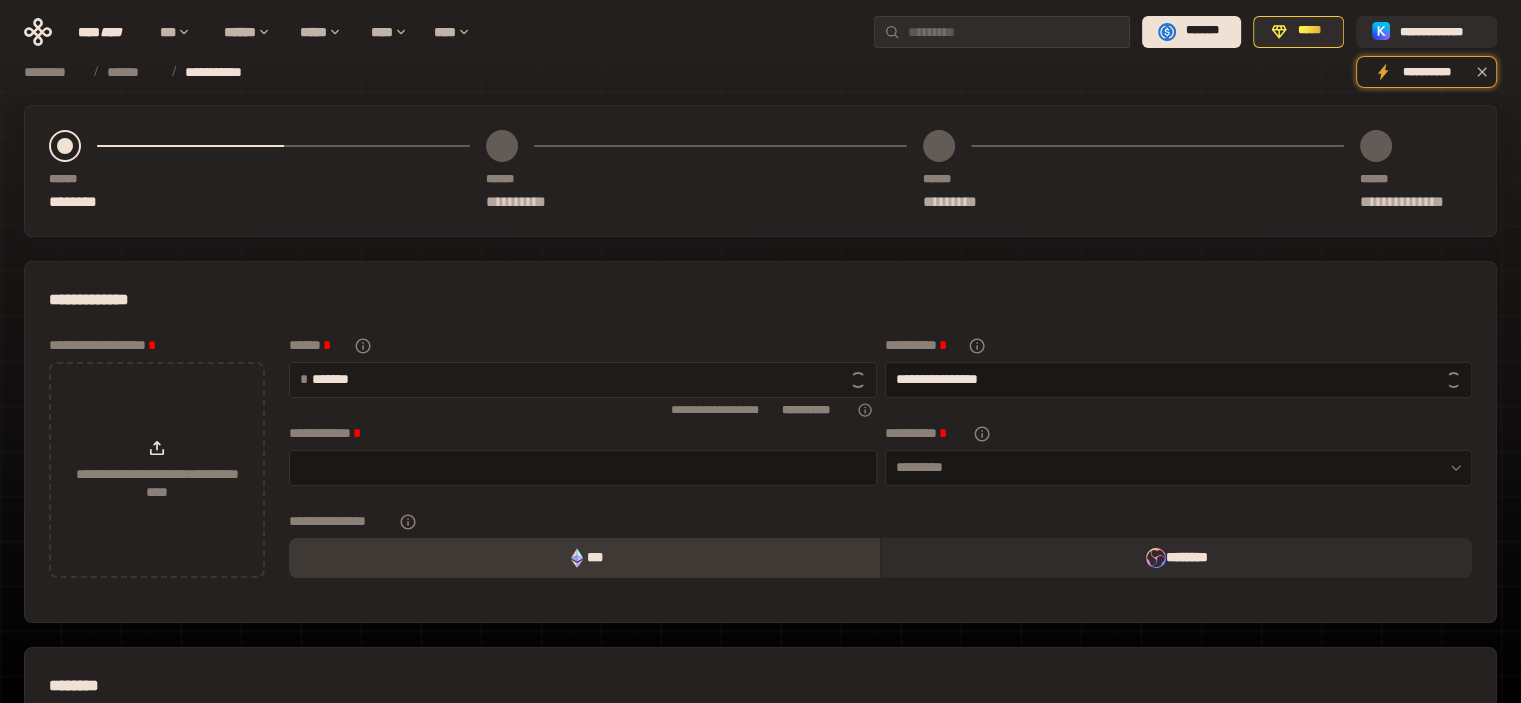 type on "********" 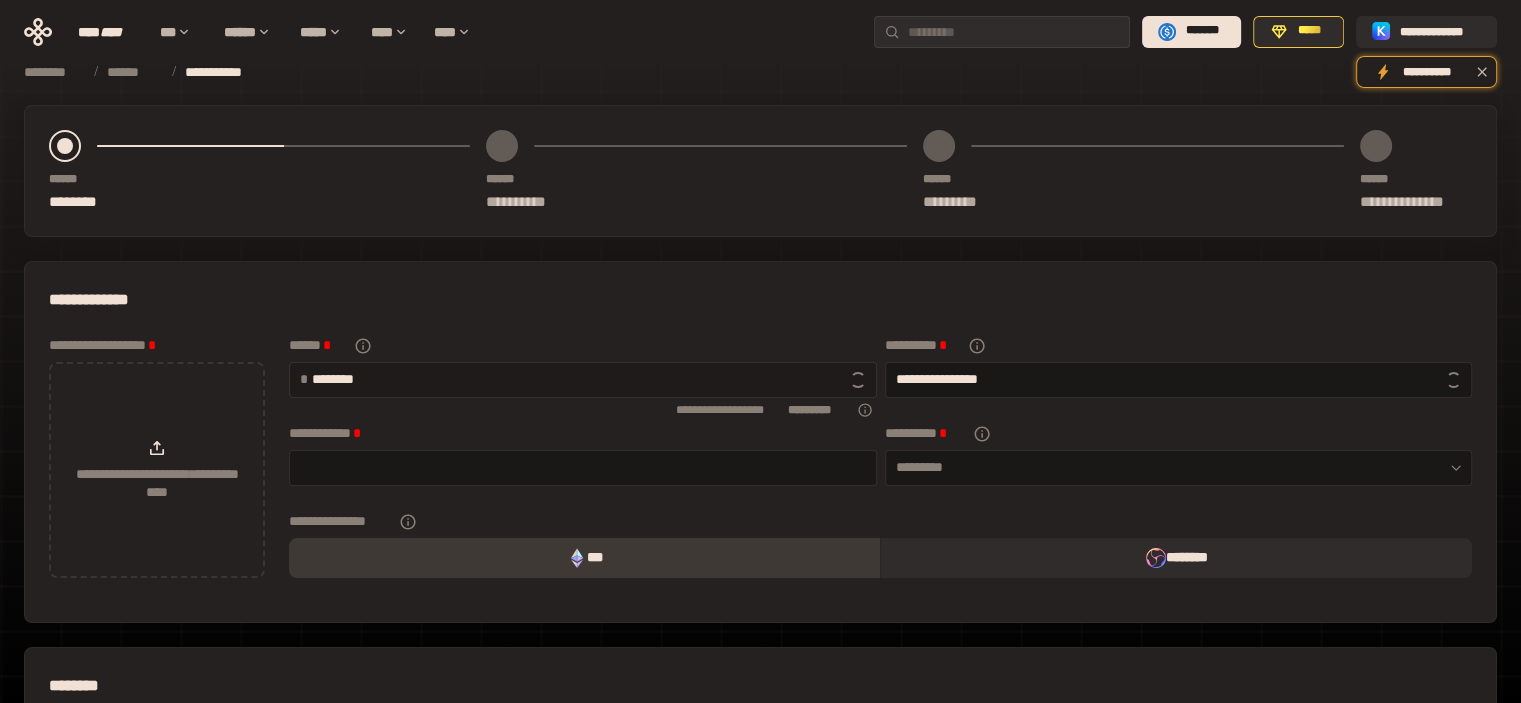 type on "**********" 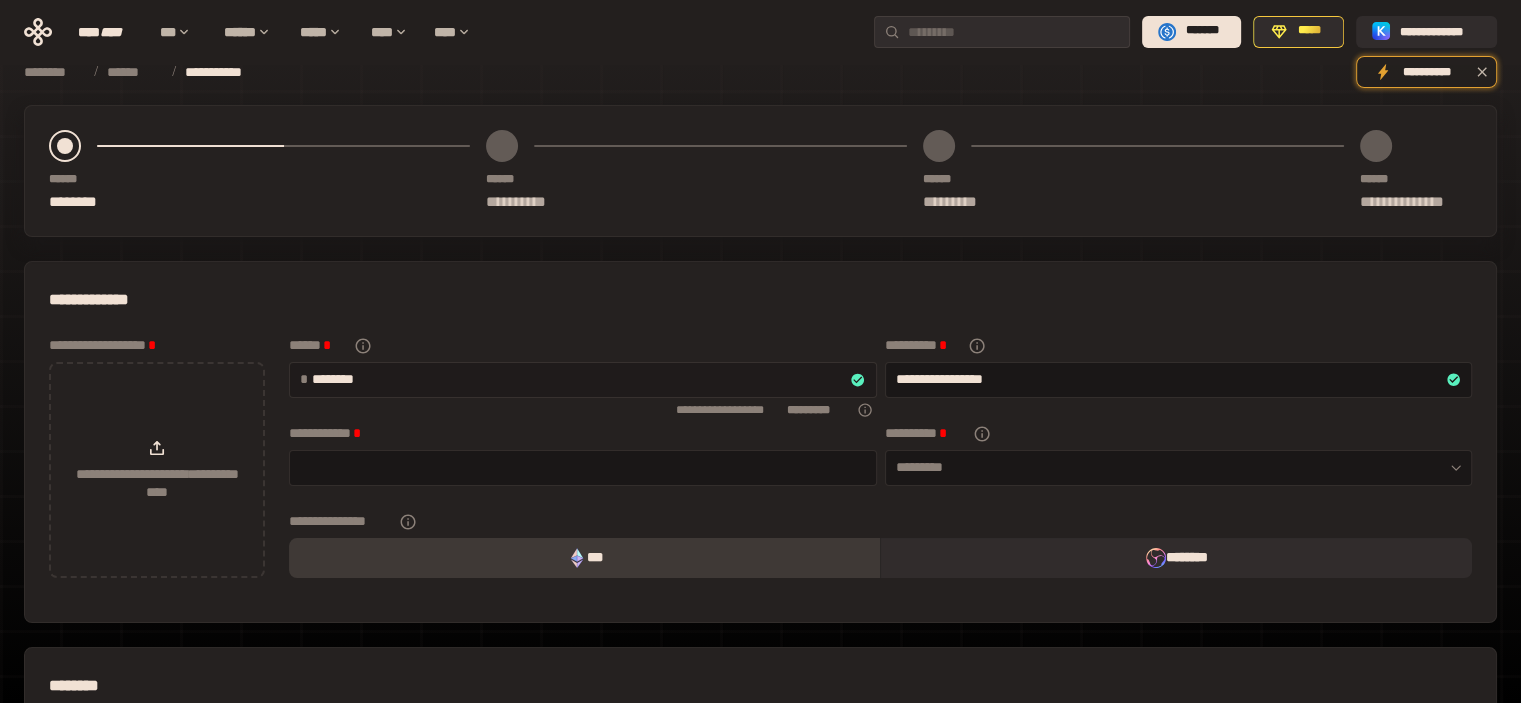 type on "*********" 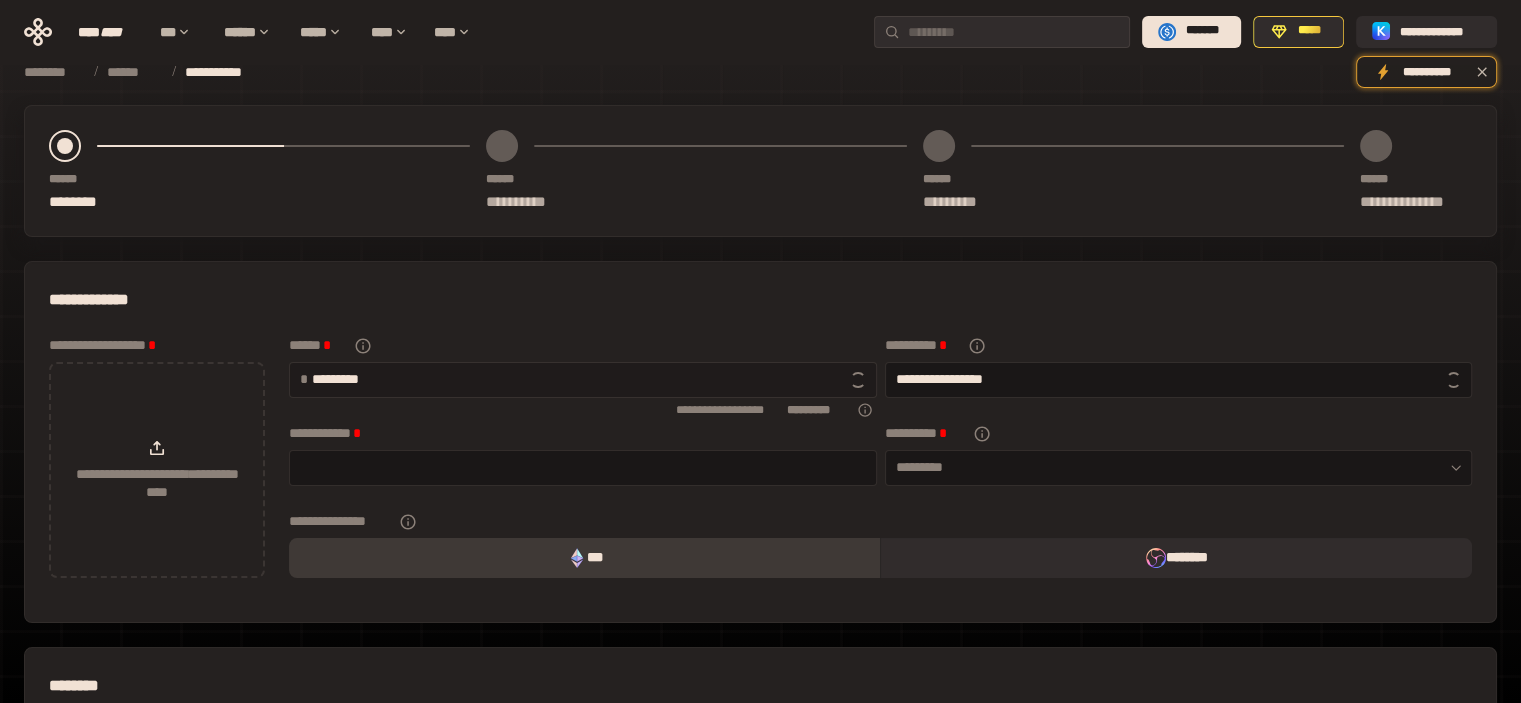 type on "**********" 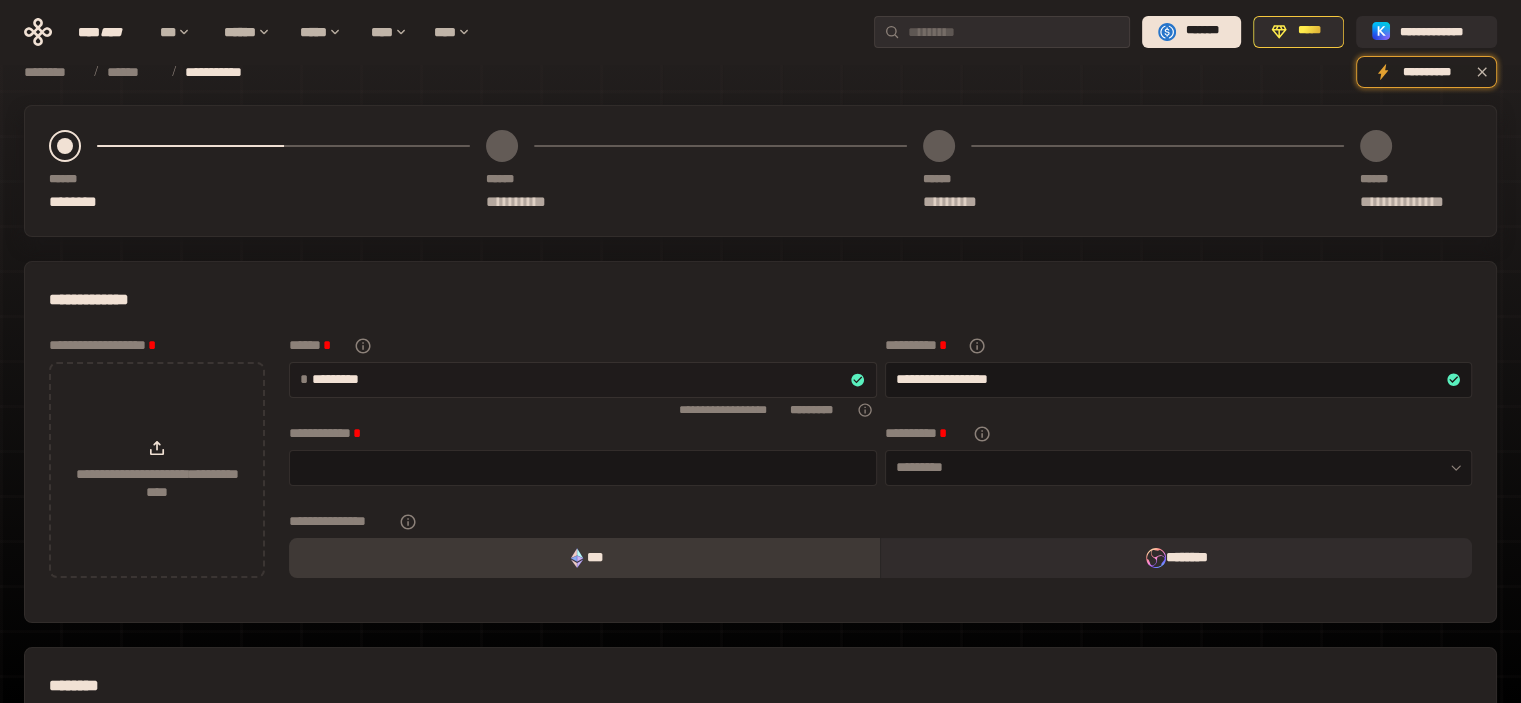 type on "**********" 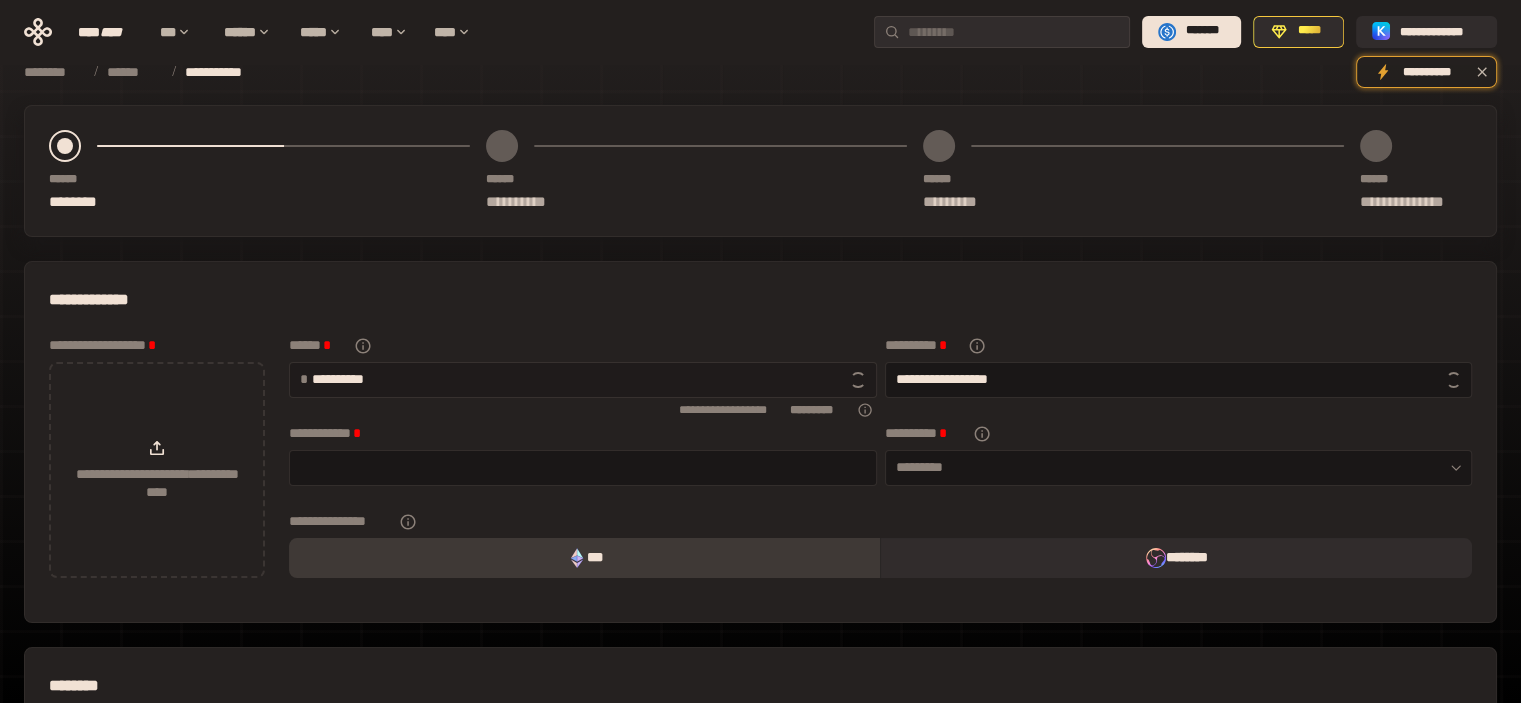 type on "**********" 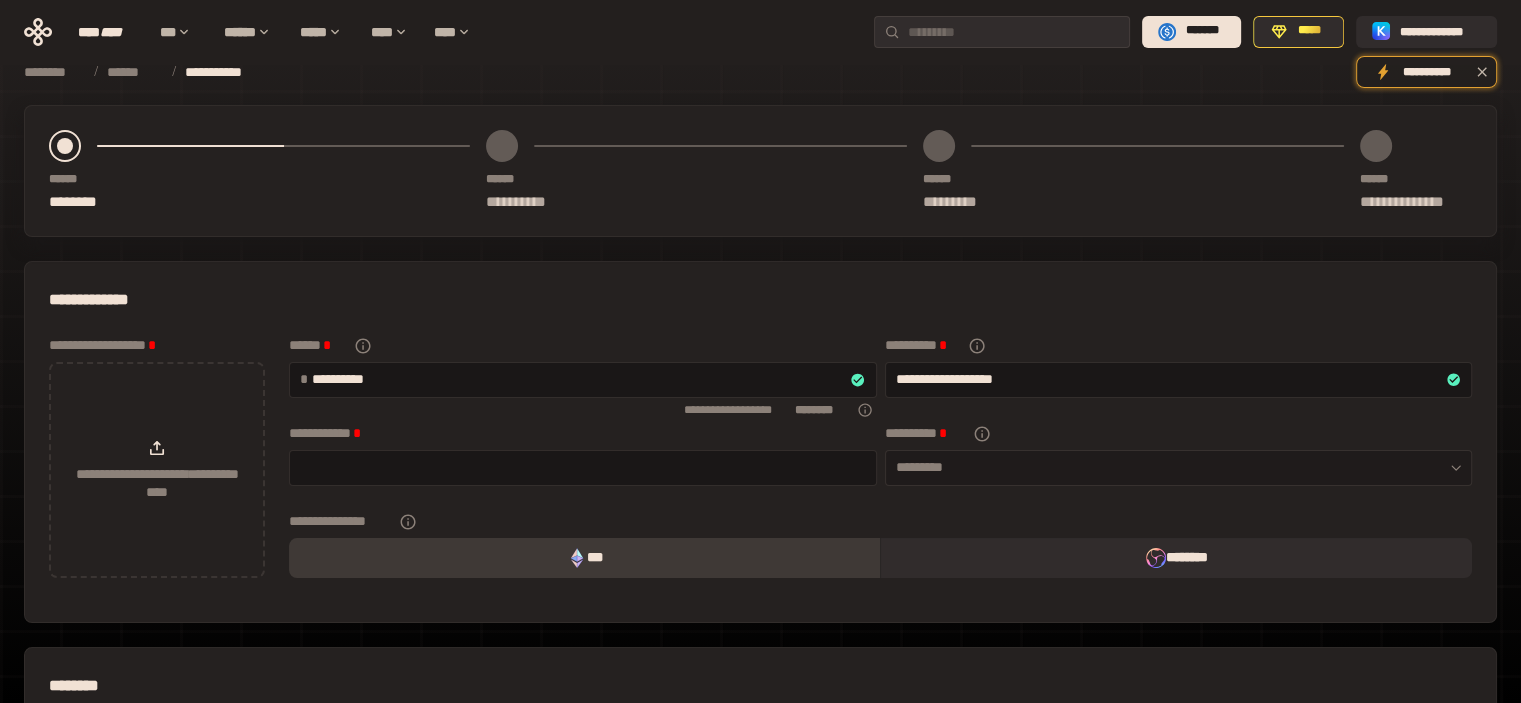 type on "**********" 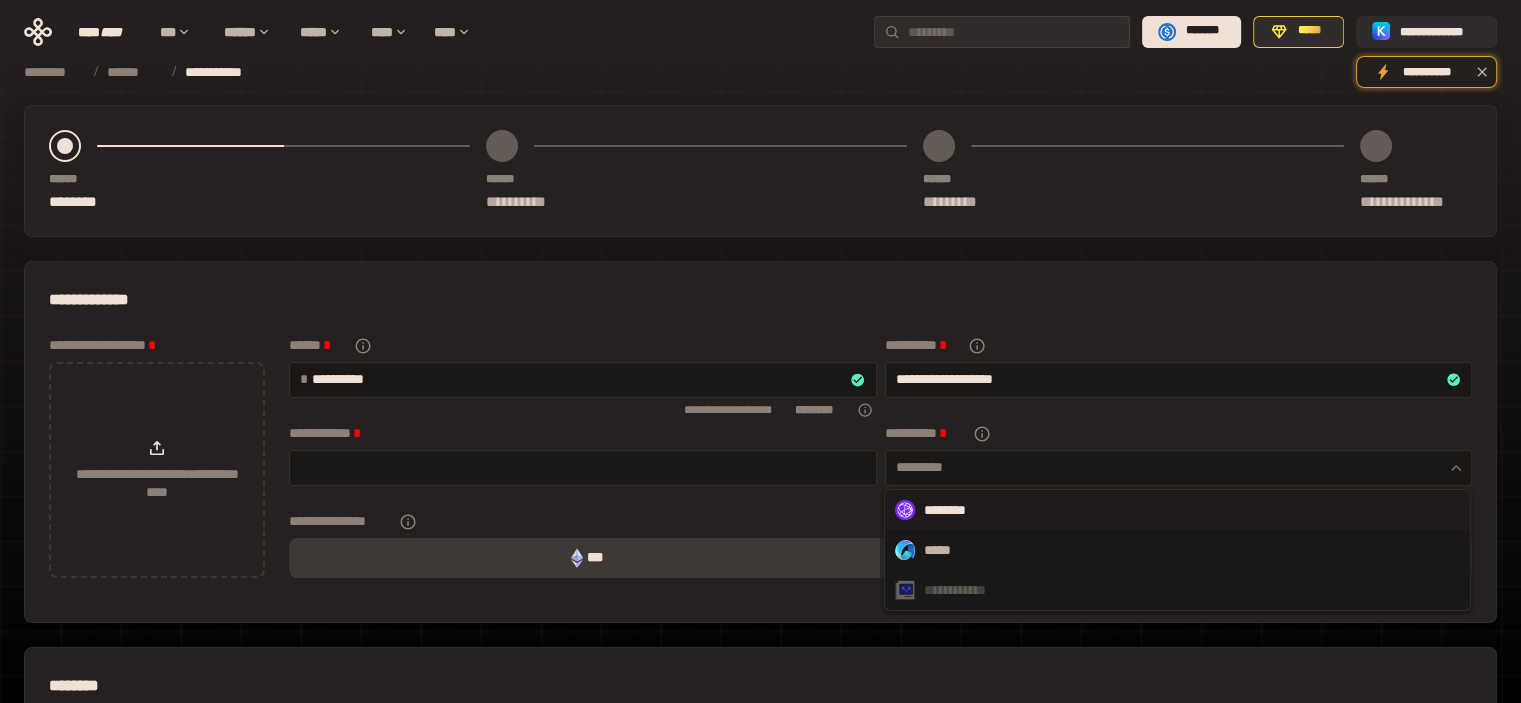 click on "********" at bounding box center (1177, 510) 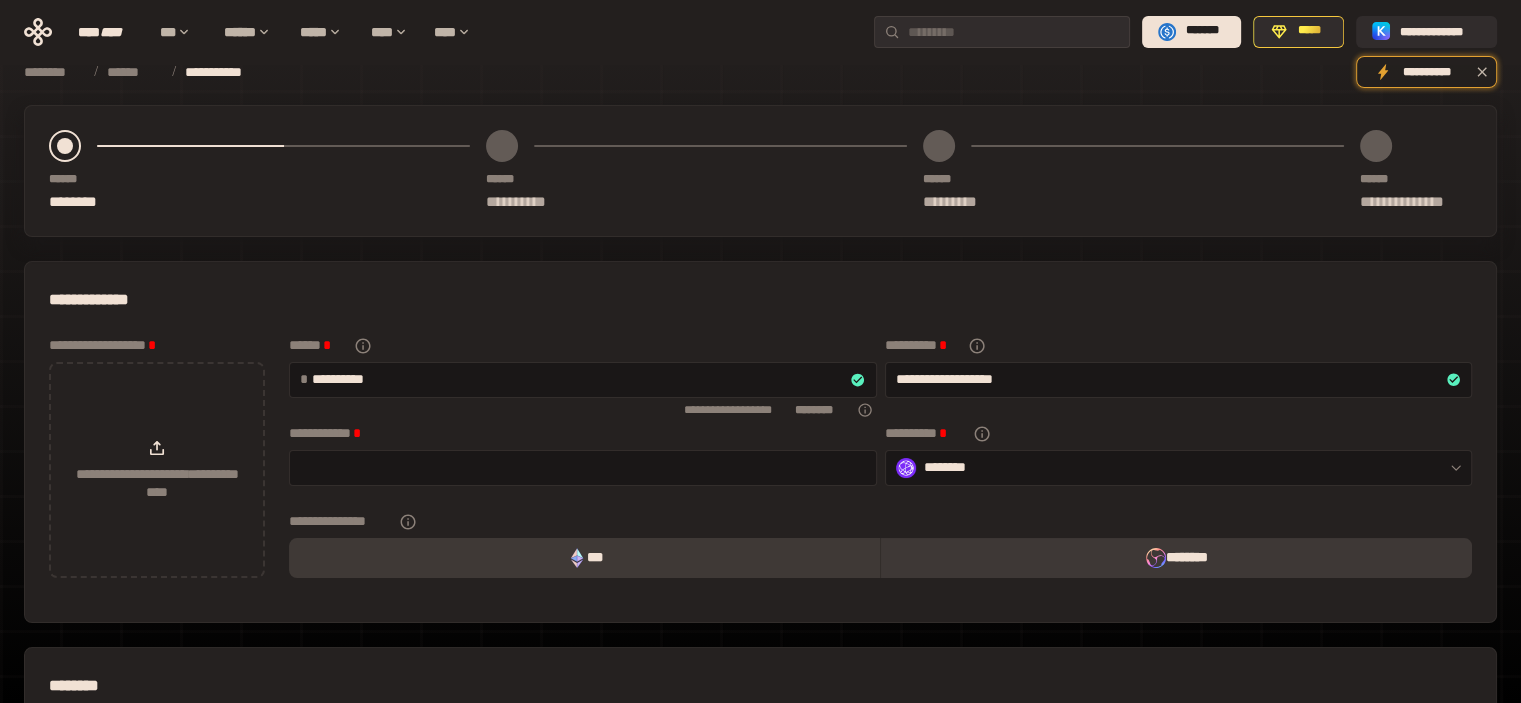 click on "********" at bounding box center (1176, 558) 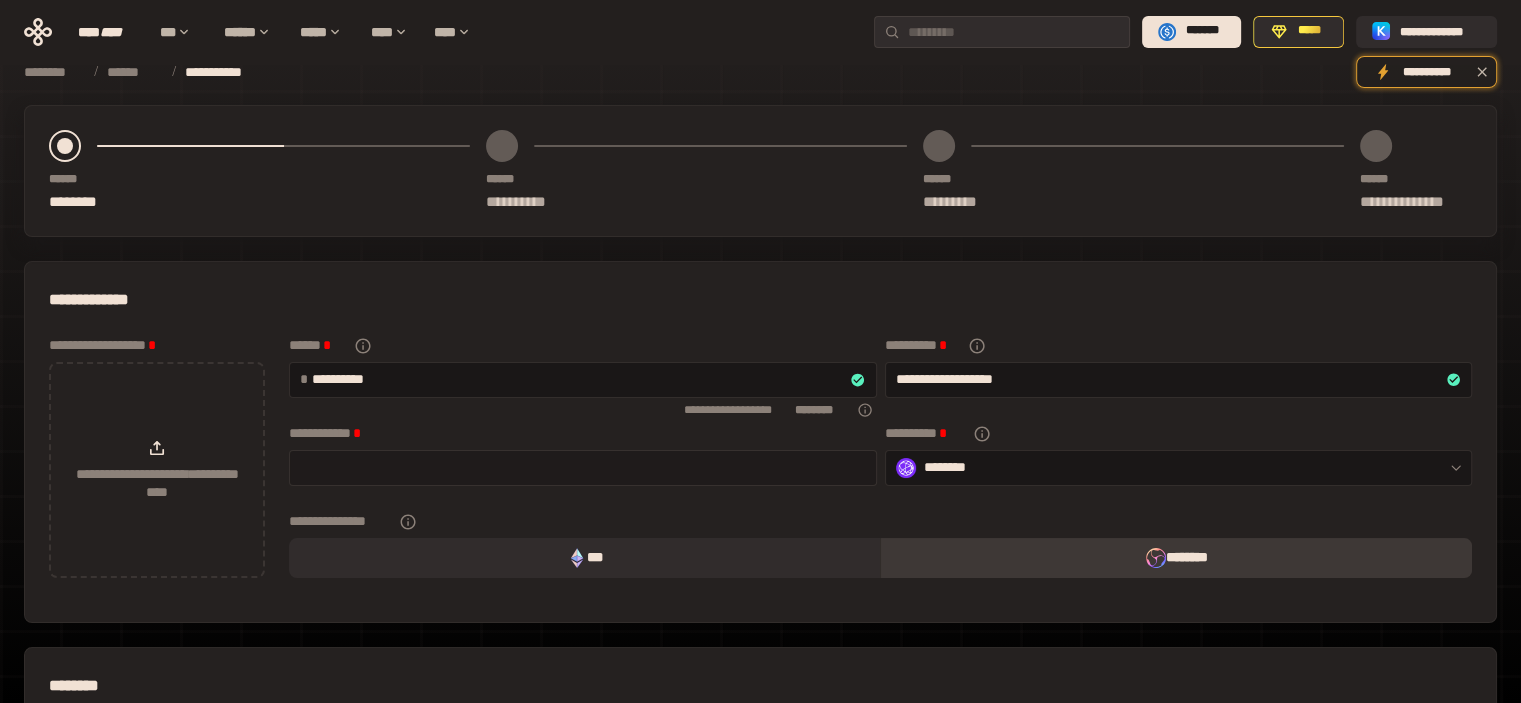 click at bounding box center [583, 467] 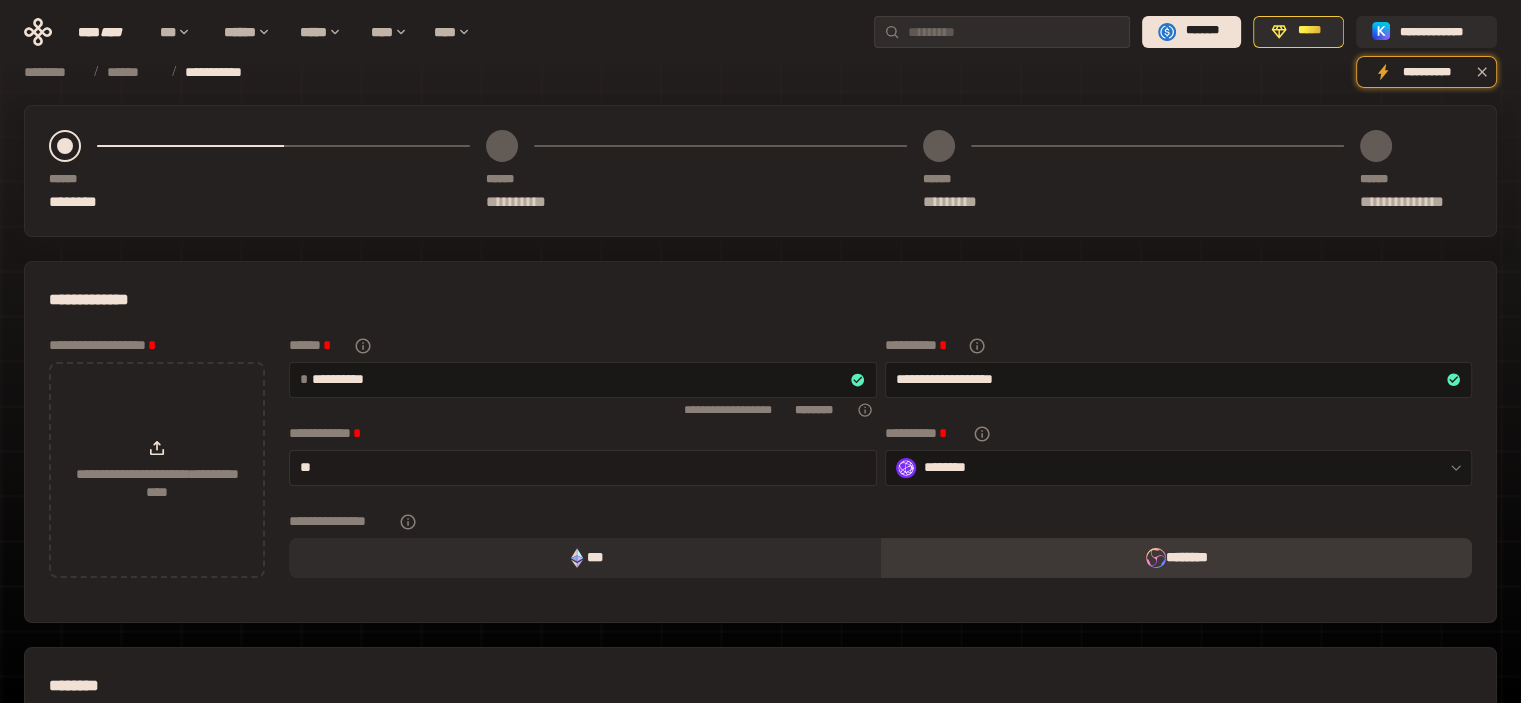 type on "*" 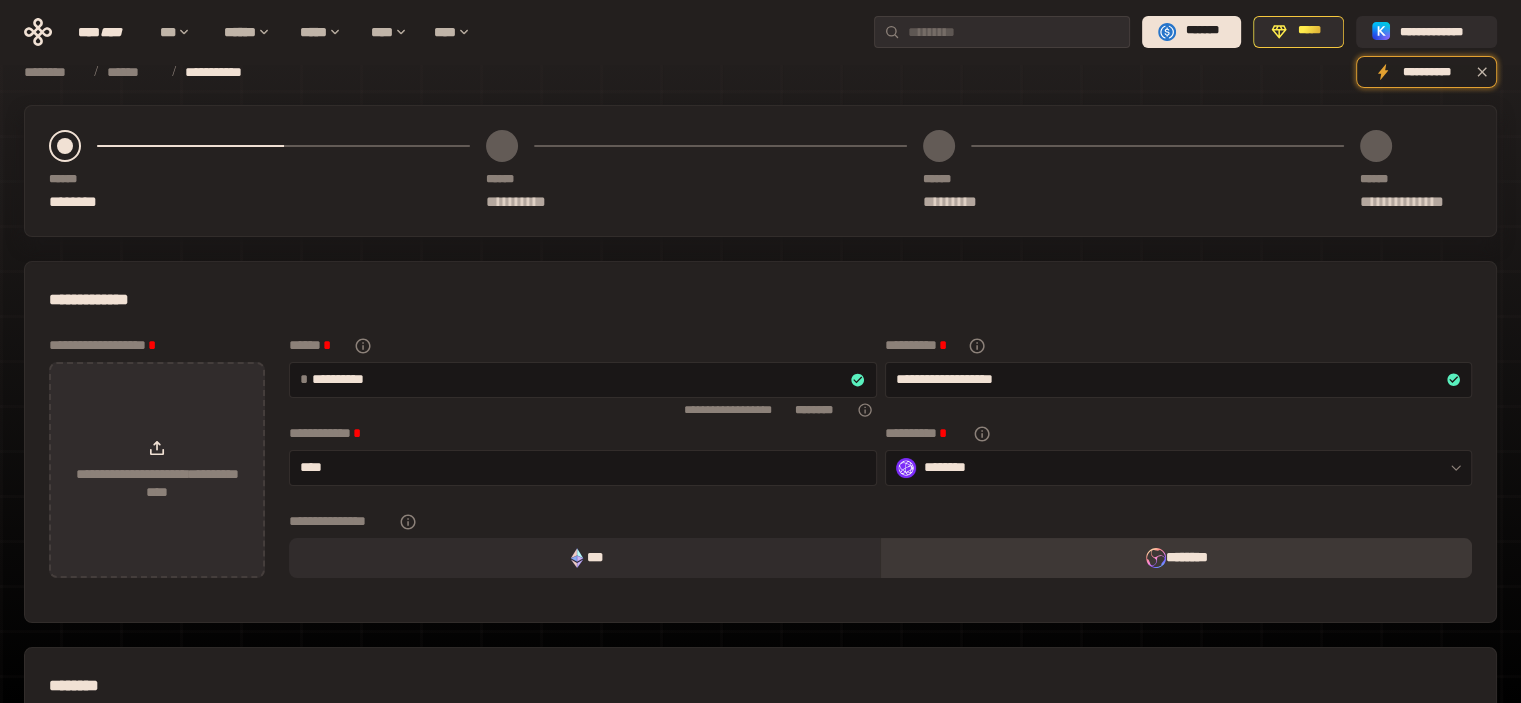type on "****" 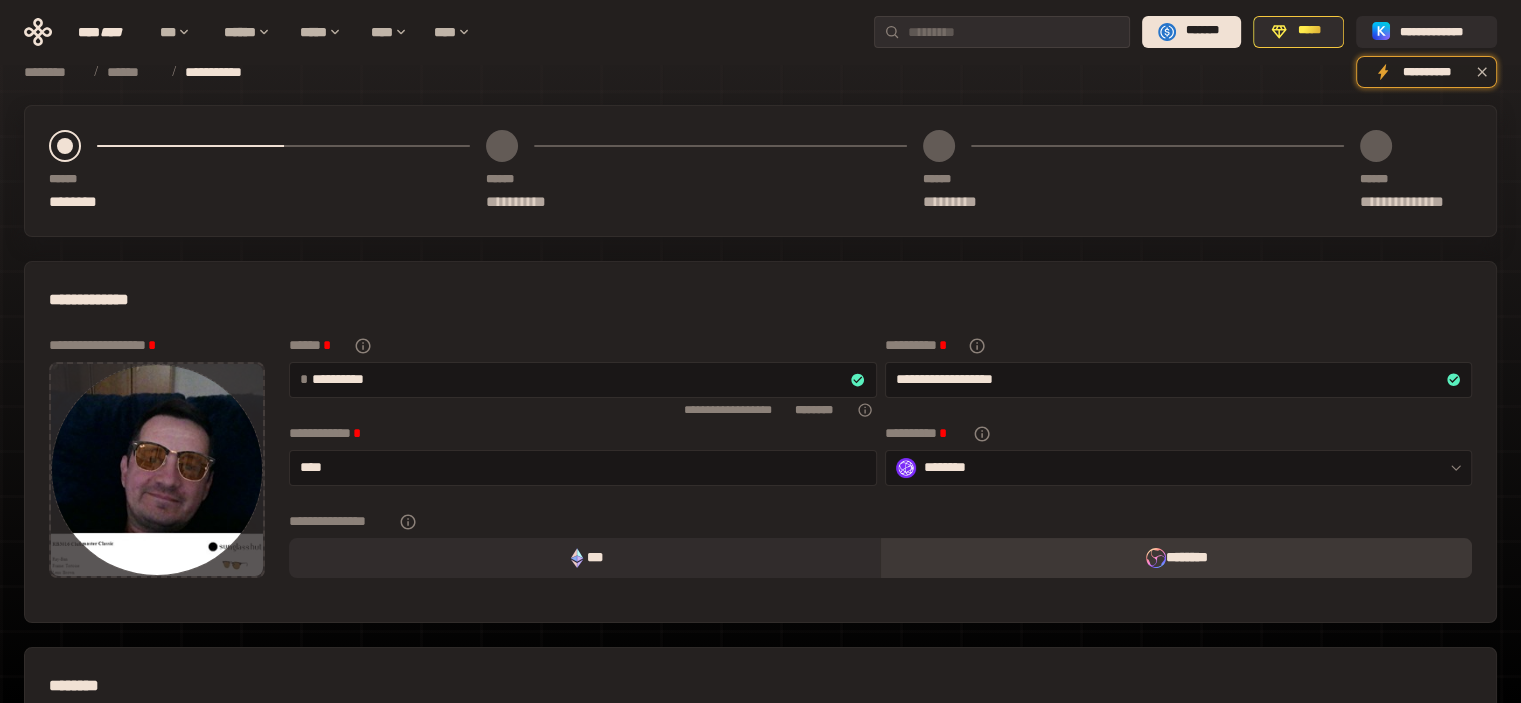 click at bounding box center [157, 470] 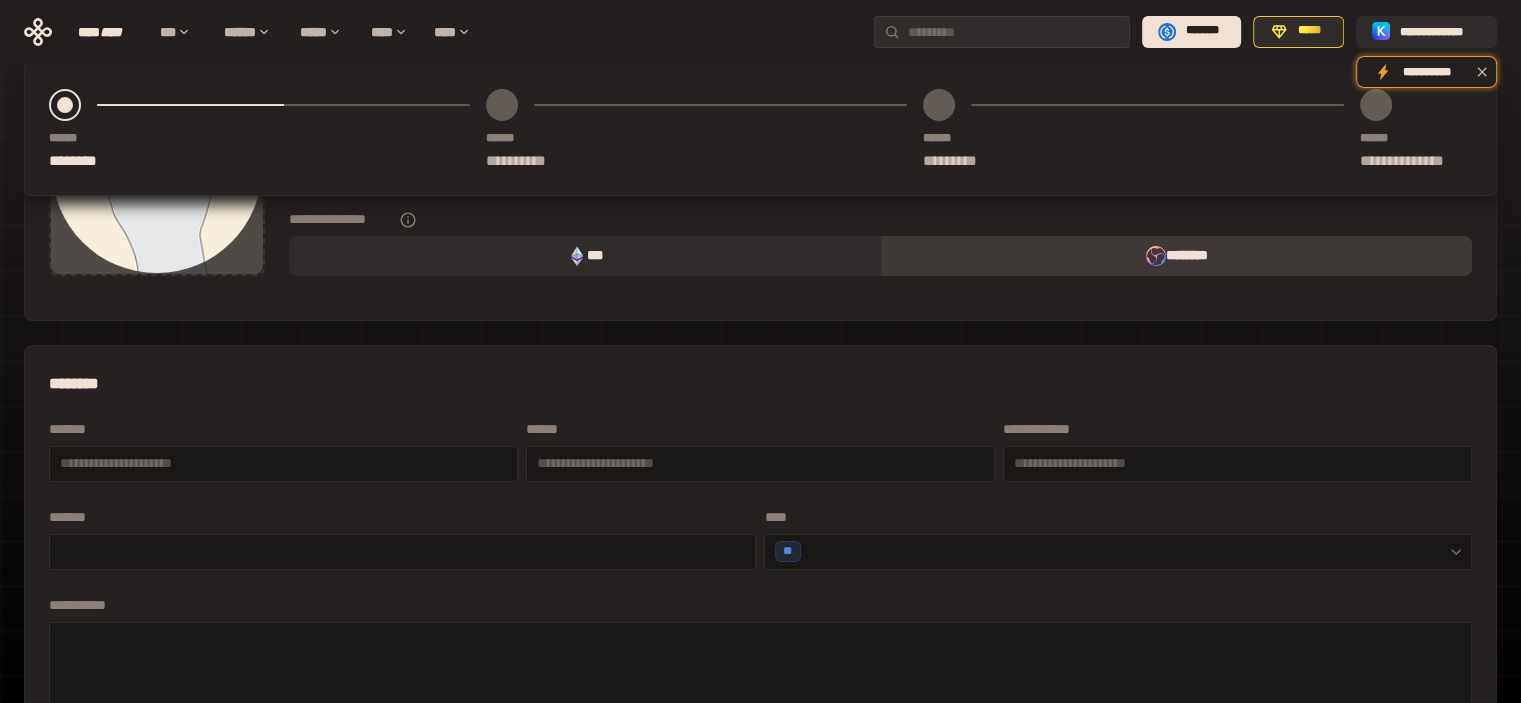 scroll, scrollTop: 0, scrollLeft: 0, axis: both 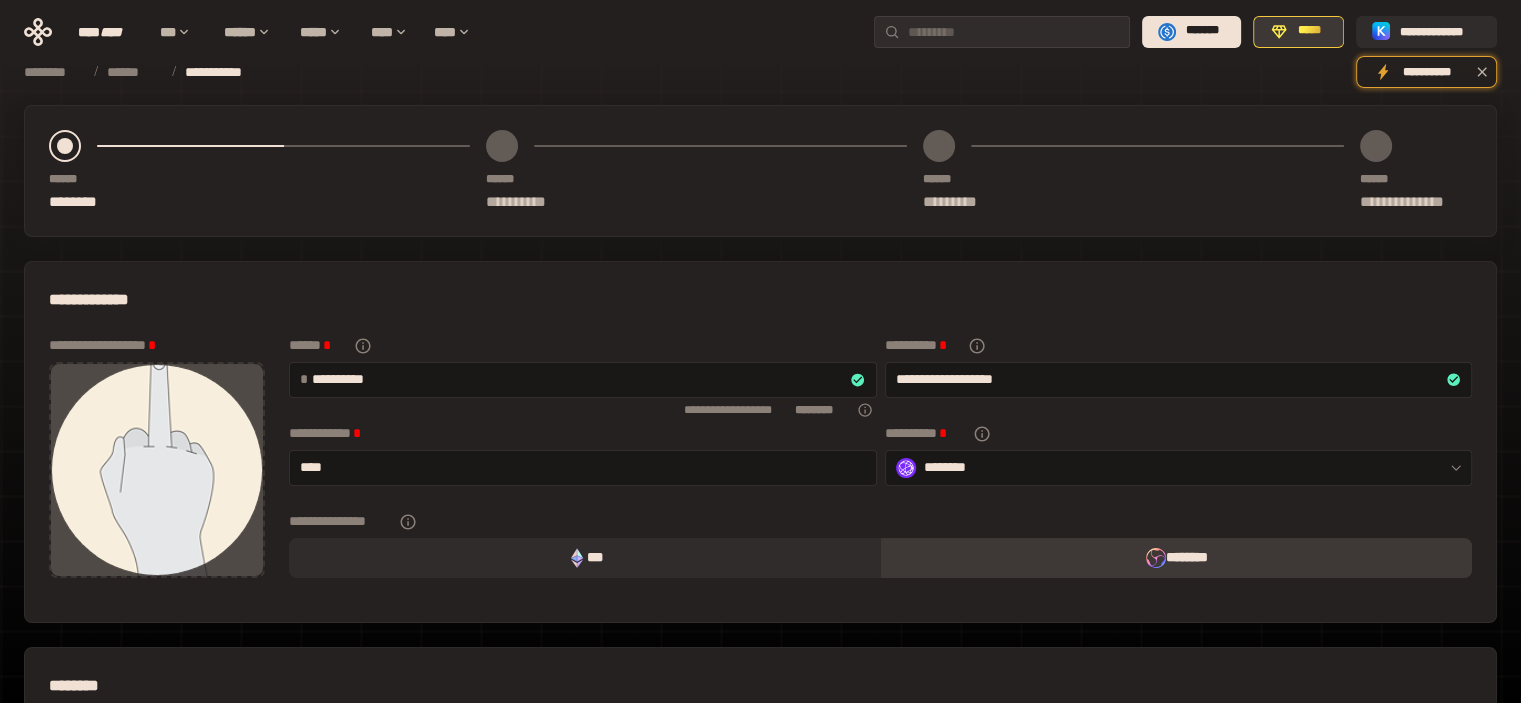 click on "*****" at bounding box center (1309, 31) 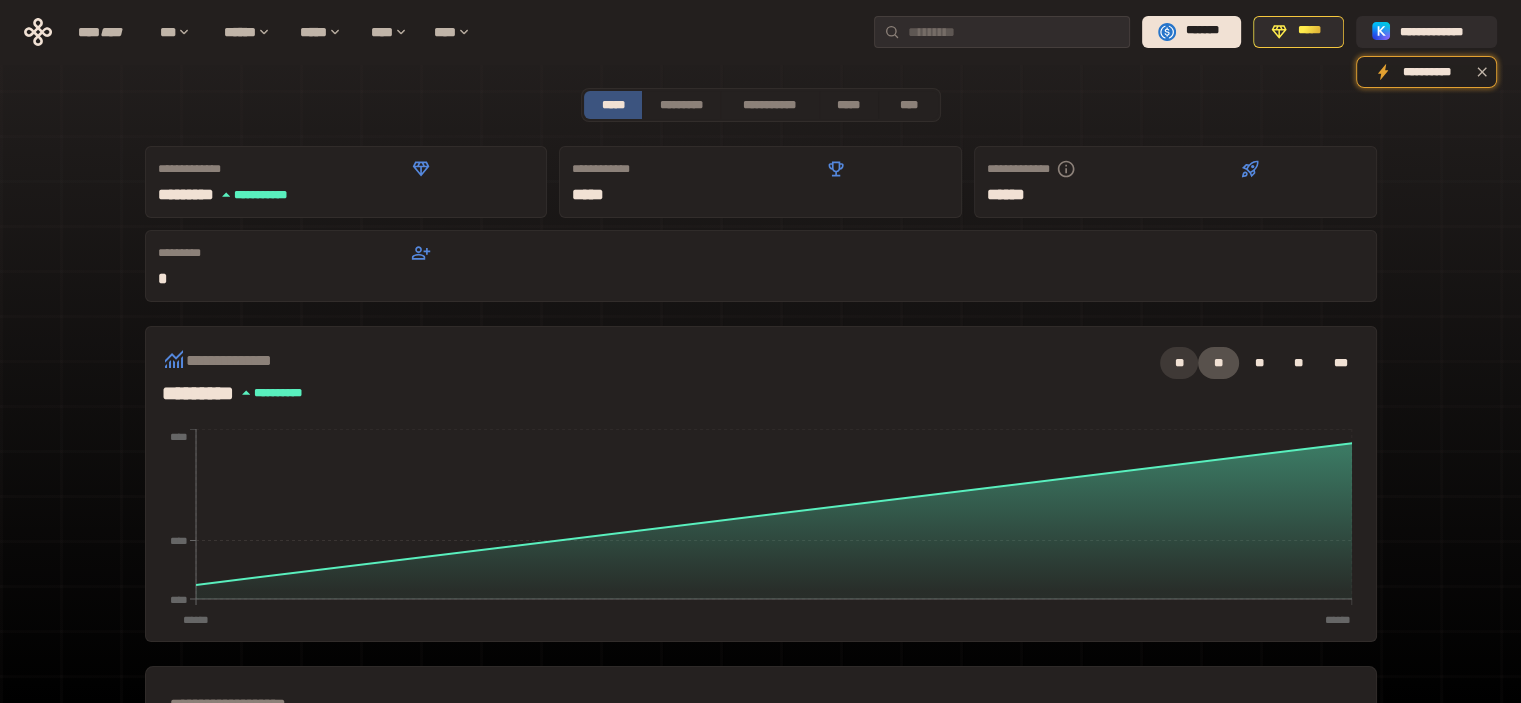 click on "**" at bounding box center [1179, 363] 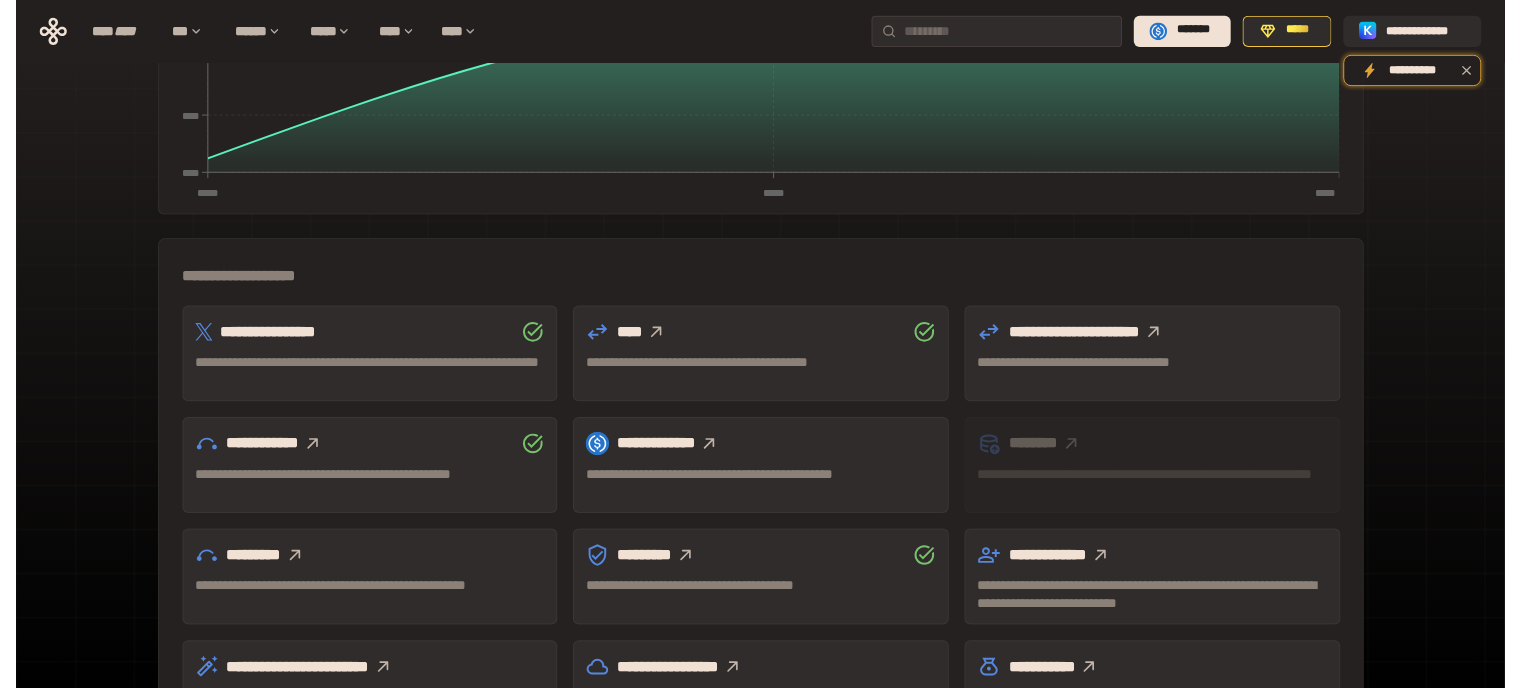 scroll, scrollTop: 501, scrollLeft: 0, axis: vertical 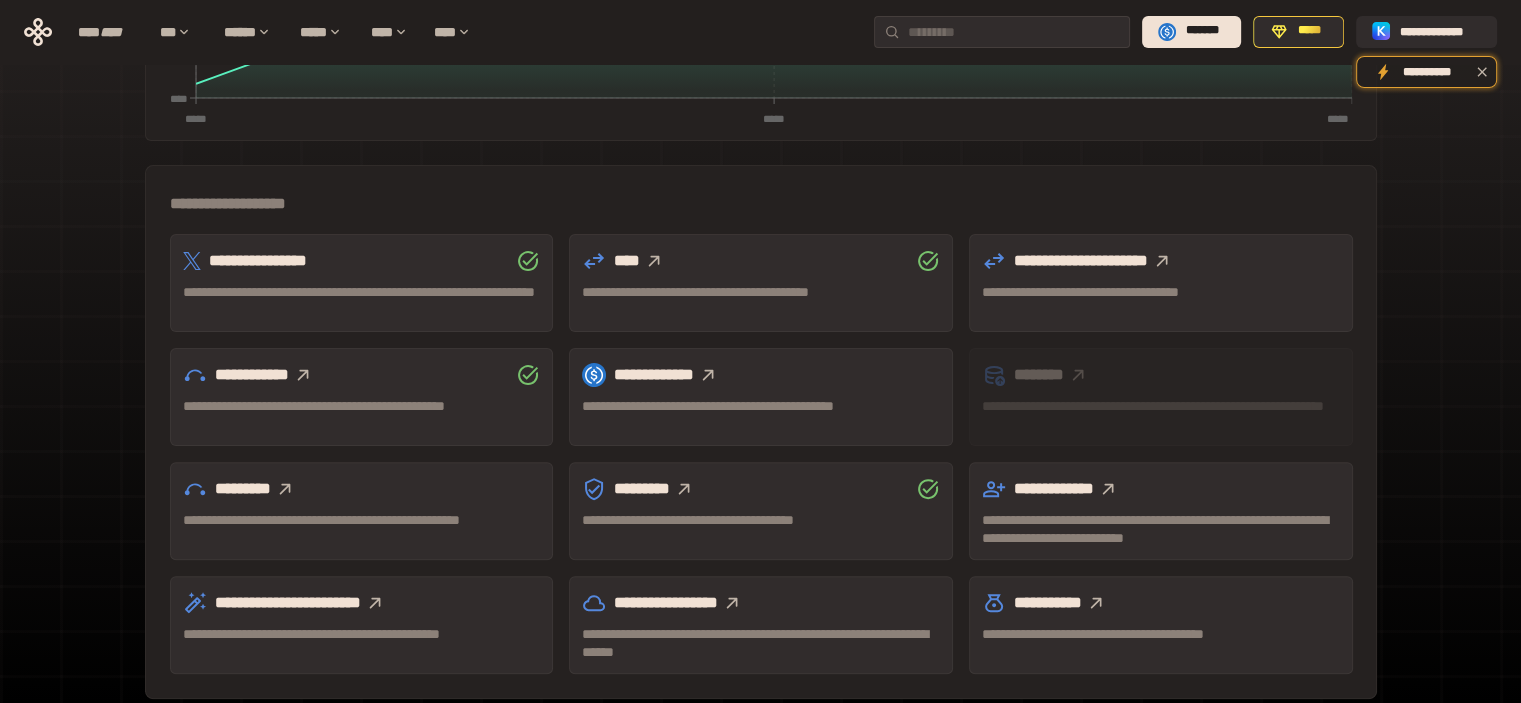 click on "**********" at bounding box center [1161, 261] 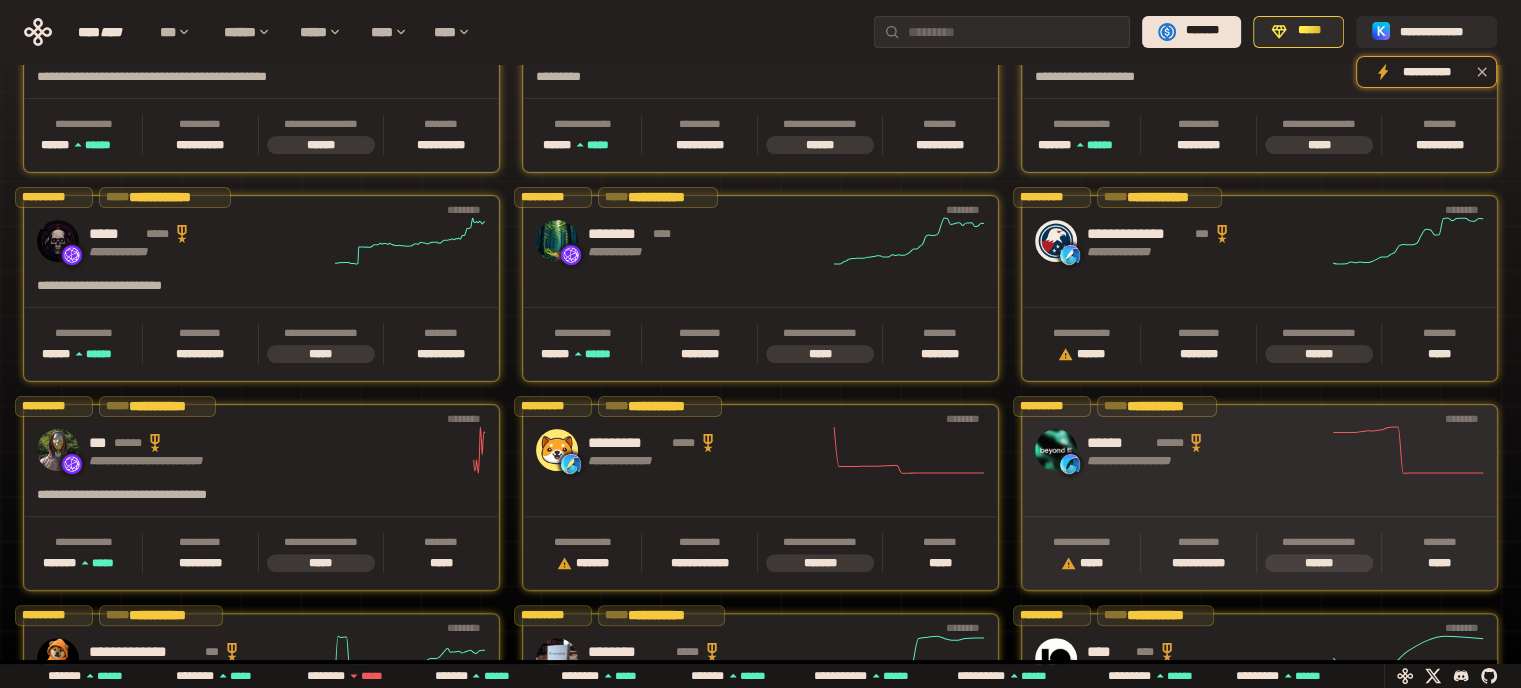 scroll, scrollTop: 0, scrollLeft: 436, axis: horizontal 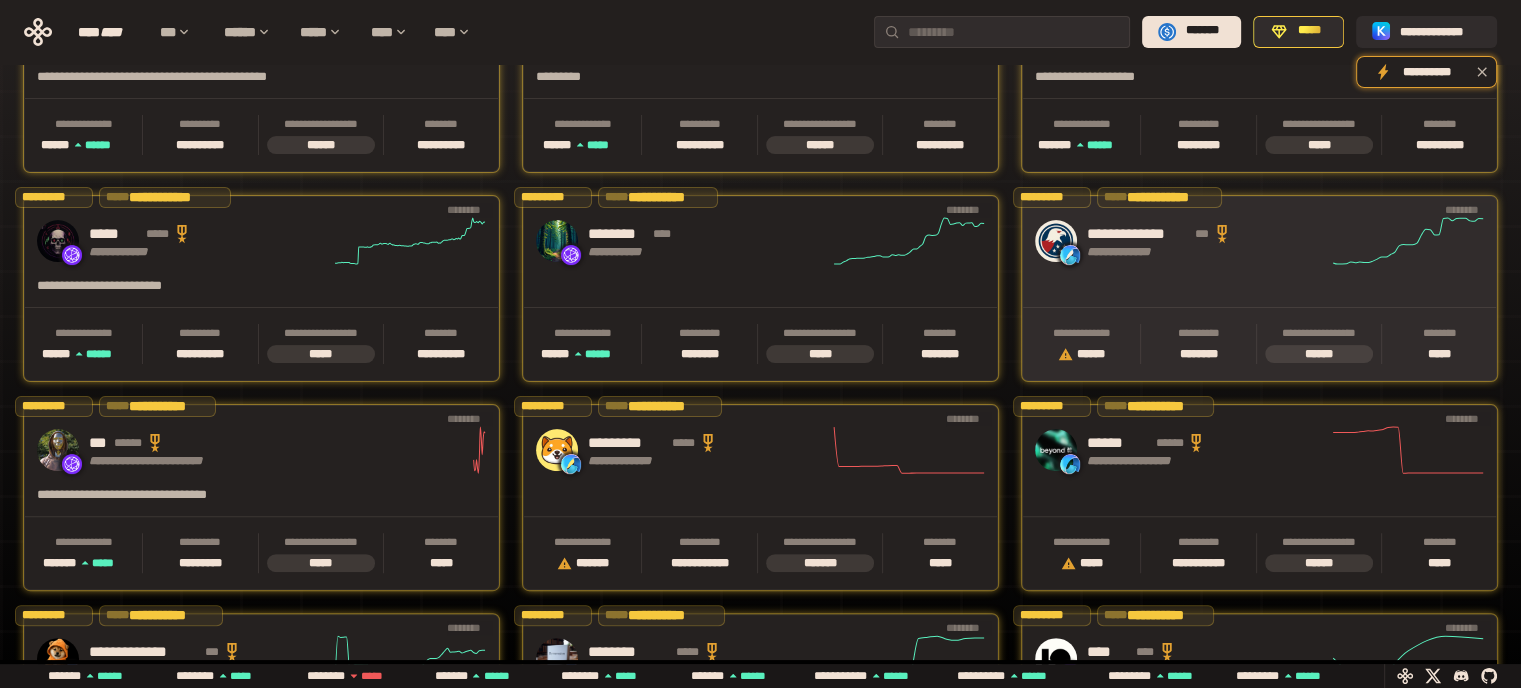 click at bounding box center [1199, 292] 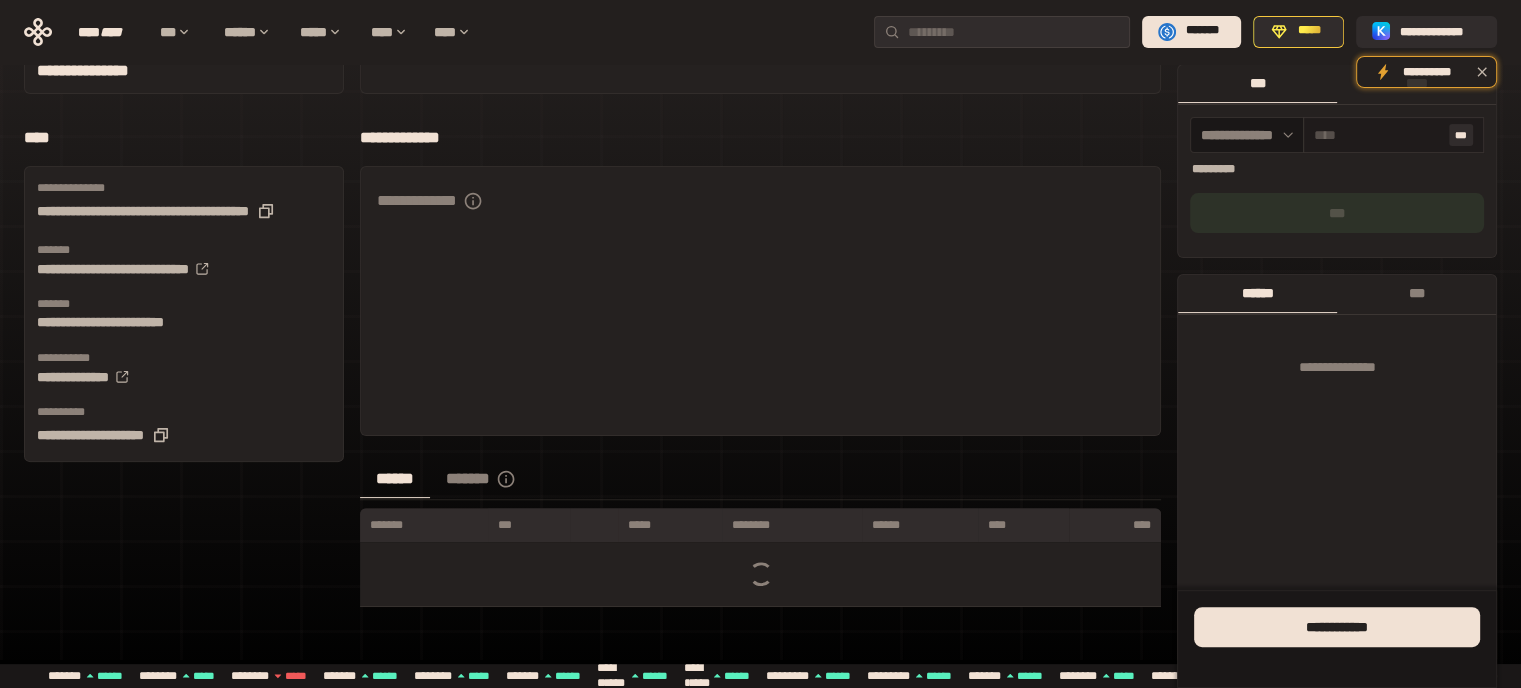 click on "***" at bounding box center (1393, 135) 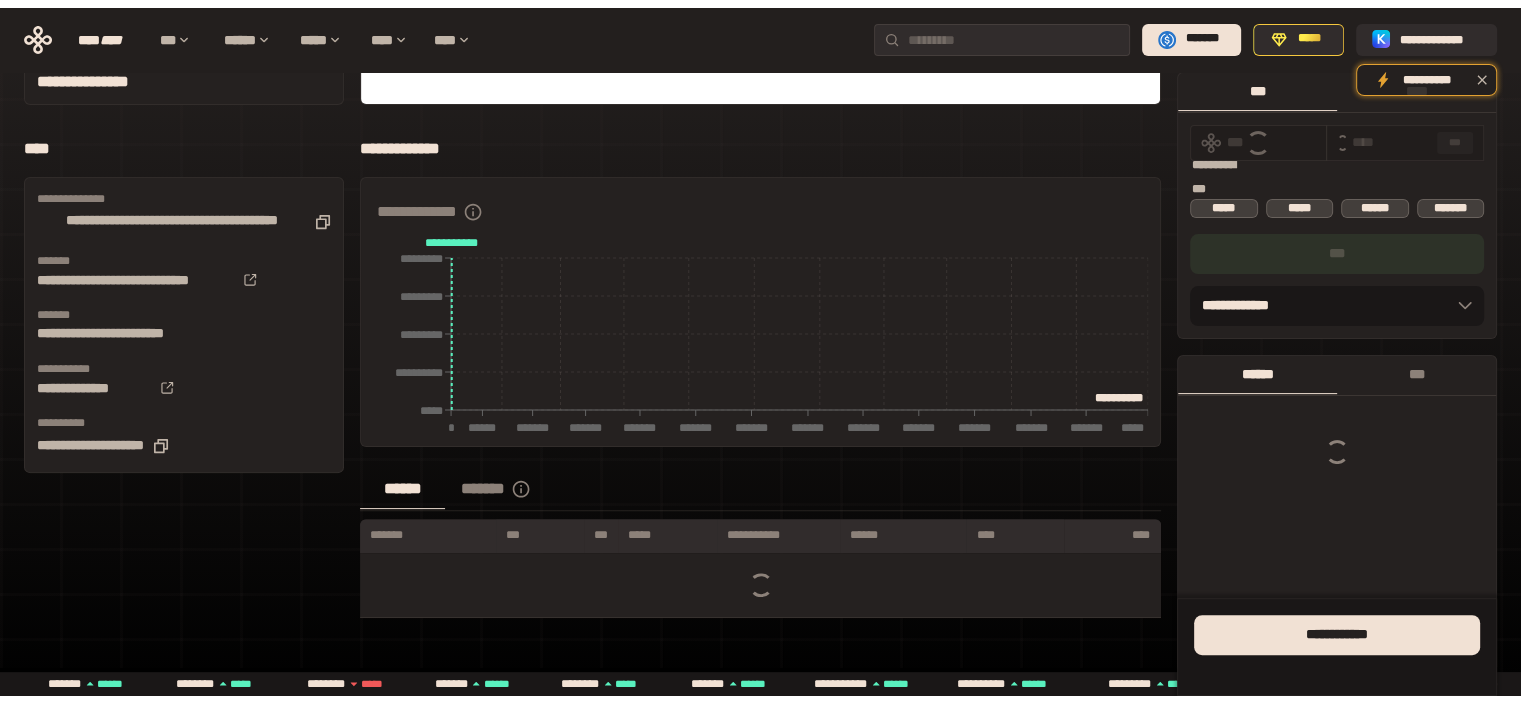 scroll, scrollTop: 0, scrollLeft: 0, axis: both 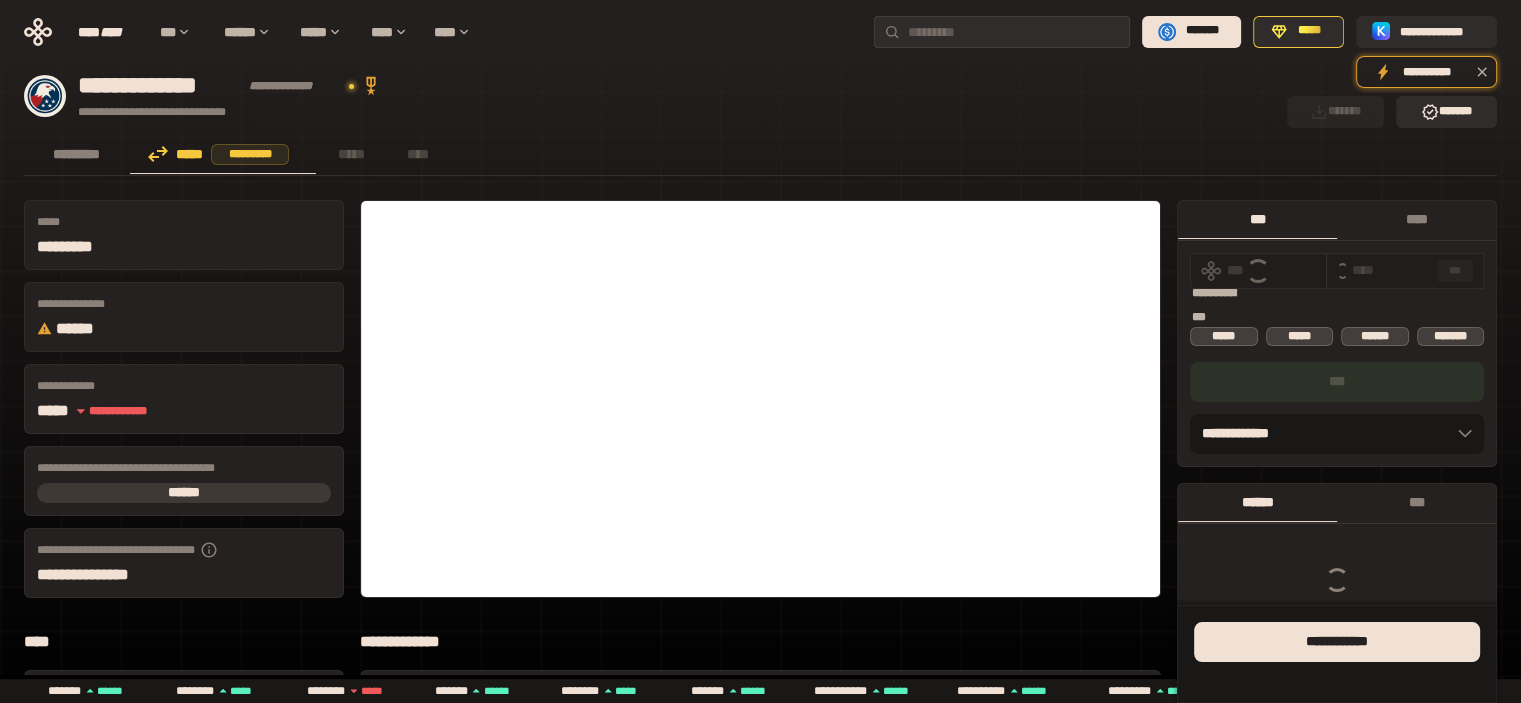 click on "[FIRST] [LAST] [EMAIL] [ADDRESS] [CITY] [STATE] [POSTAL_CODE] [COUNTRY] [PHONE] [BIRTH_DATE] [AGE] [CREDIT_CARD] [PASSPORT_NUMBER] [DRIVER_LICENSE]" at bounding box center (1337, 519) 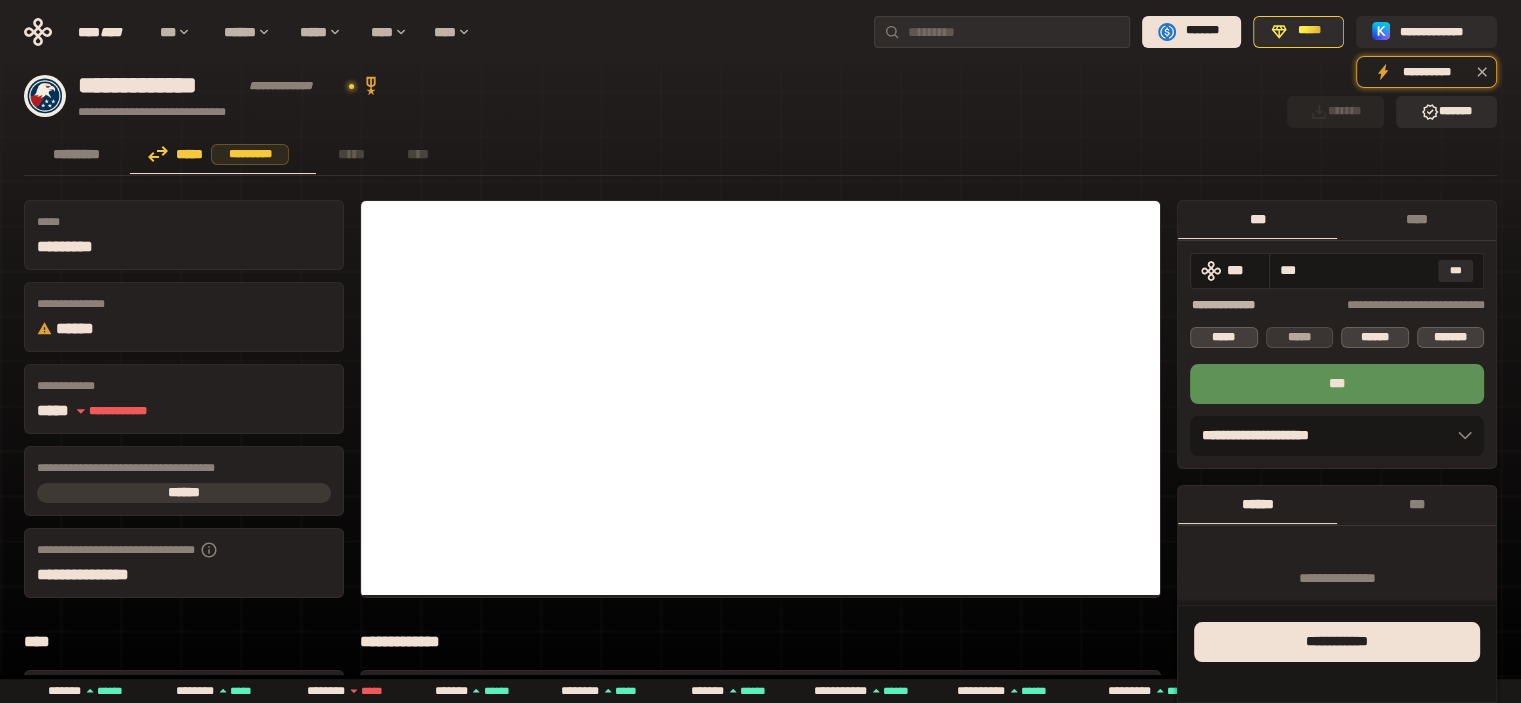 type on "**" 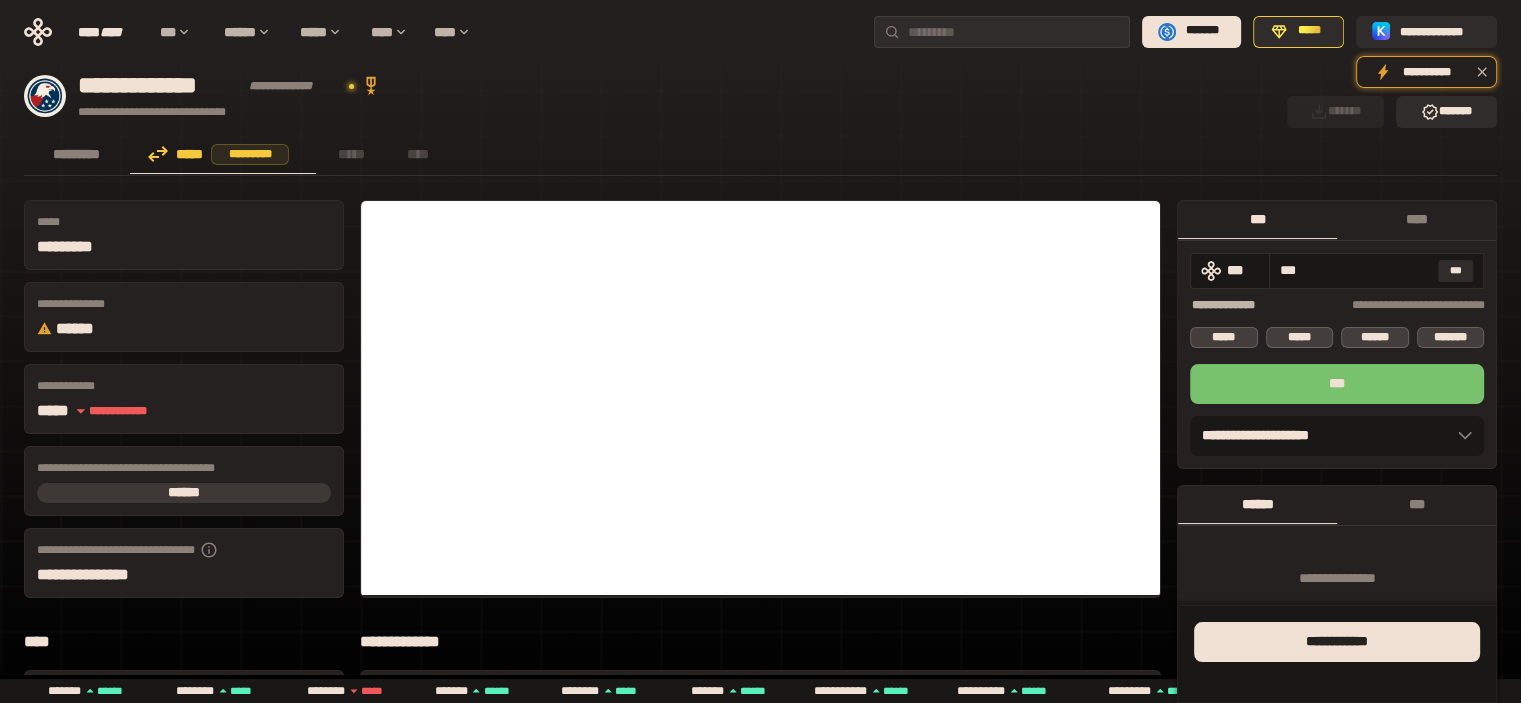 type on "***" 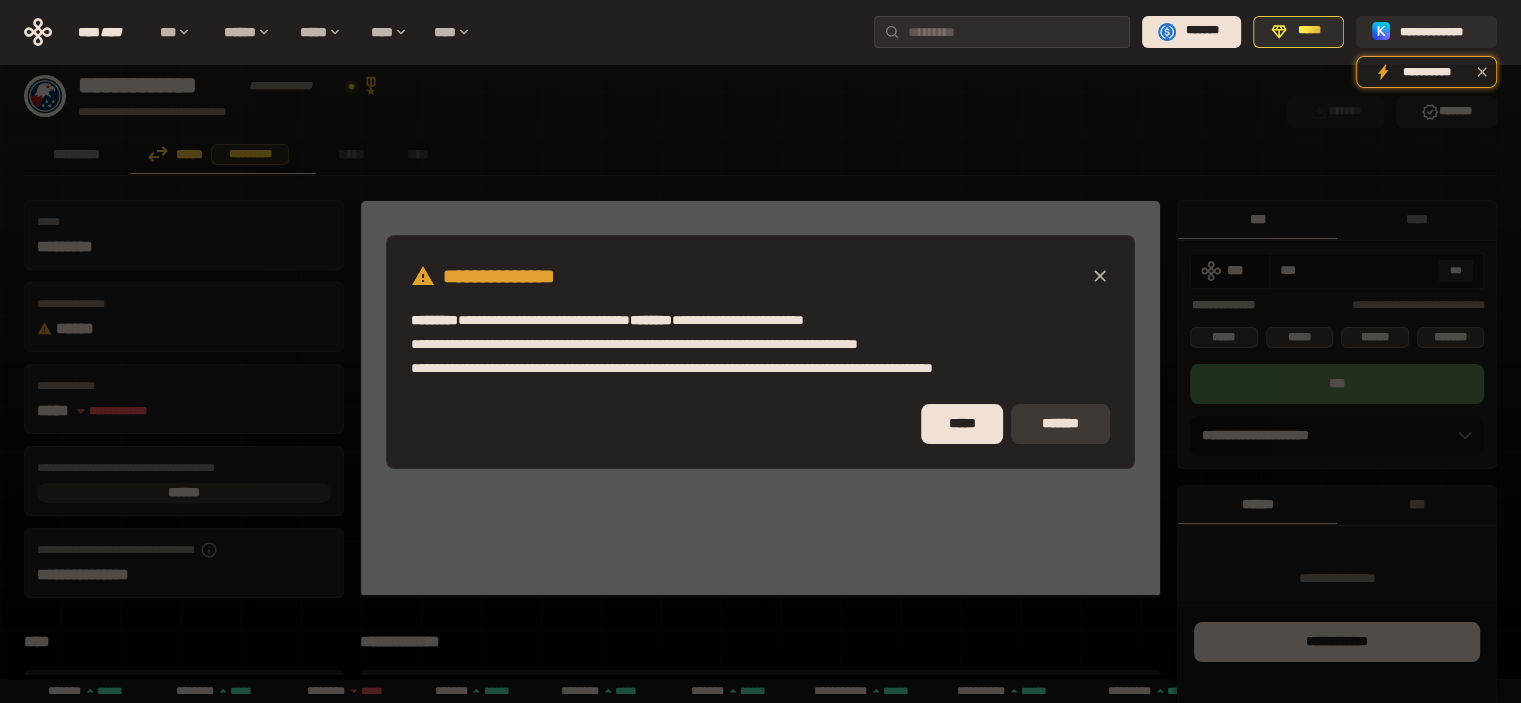 click on "*******" at bounding box center [1060, 424] 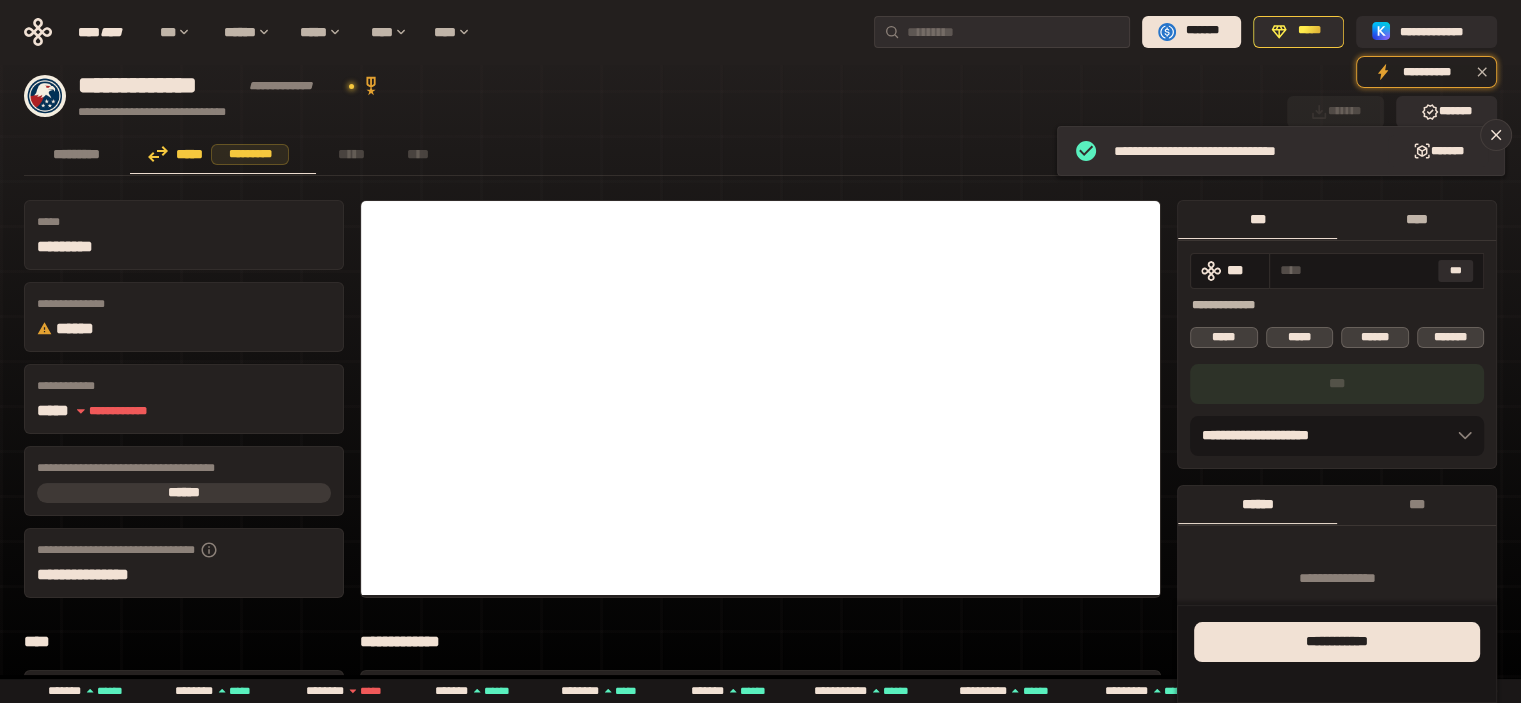 click on "****" at bounding box center (1416, 219) 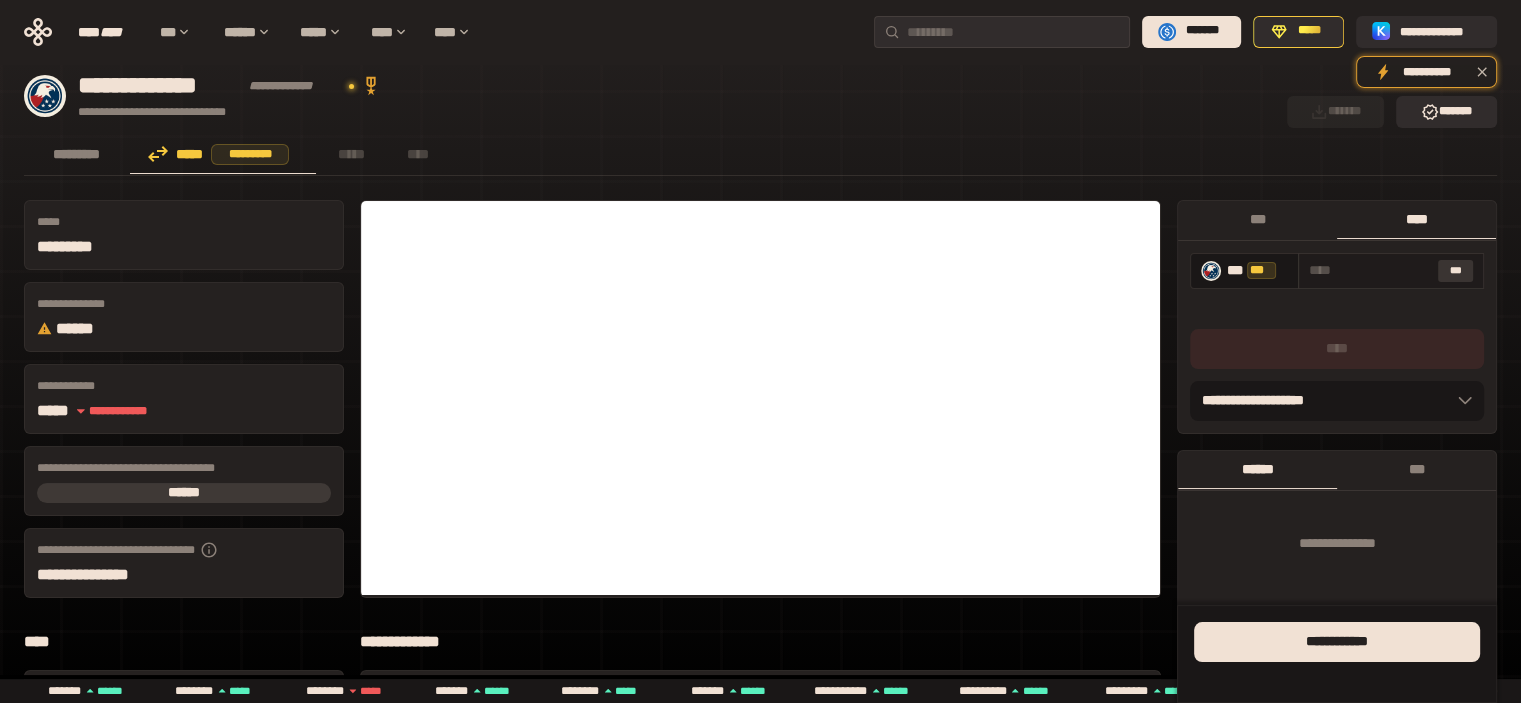 click on "***" at bounding box center (1456, 271) 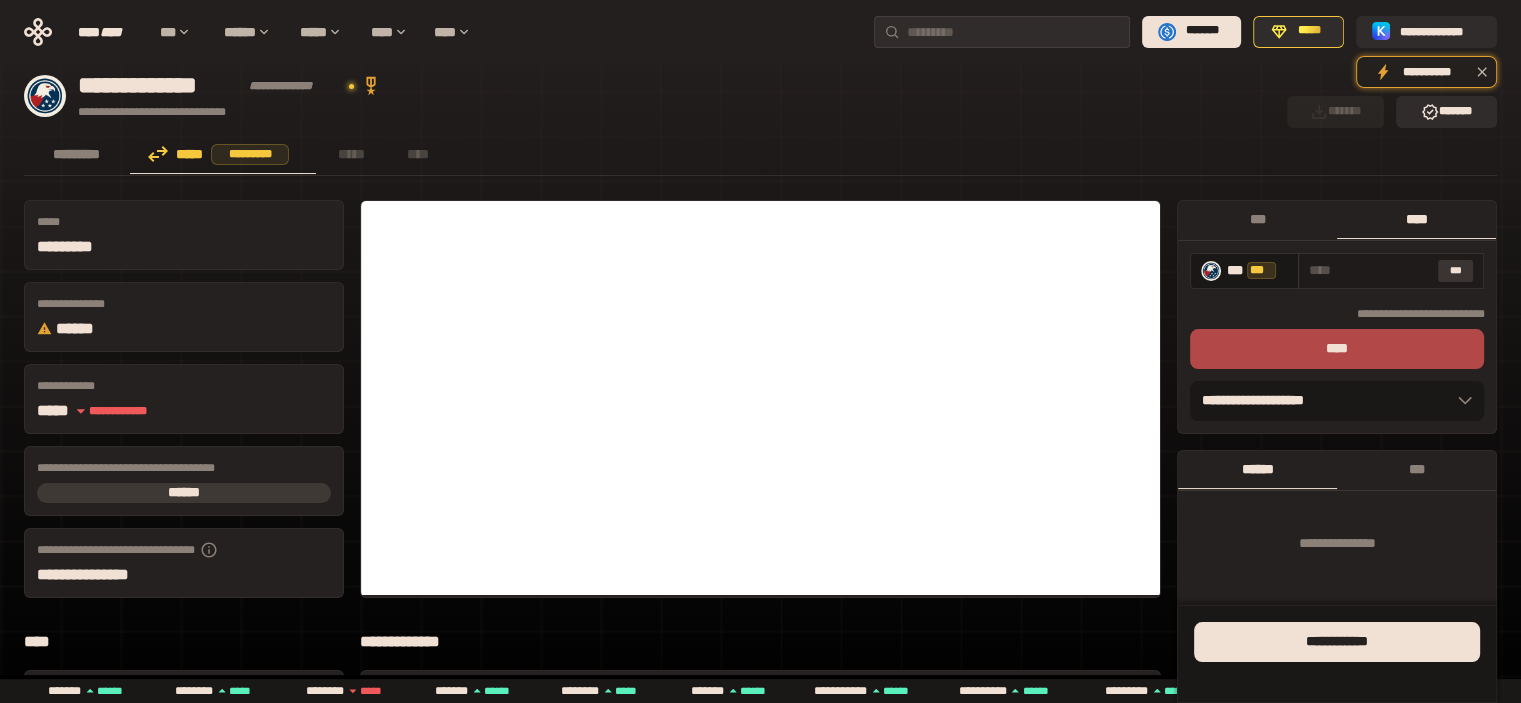 click on "***" at bounding box center [1456, 271] 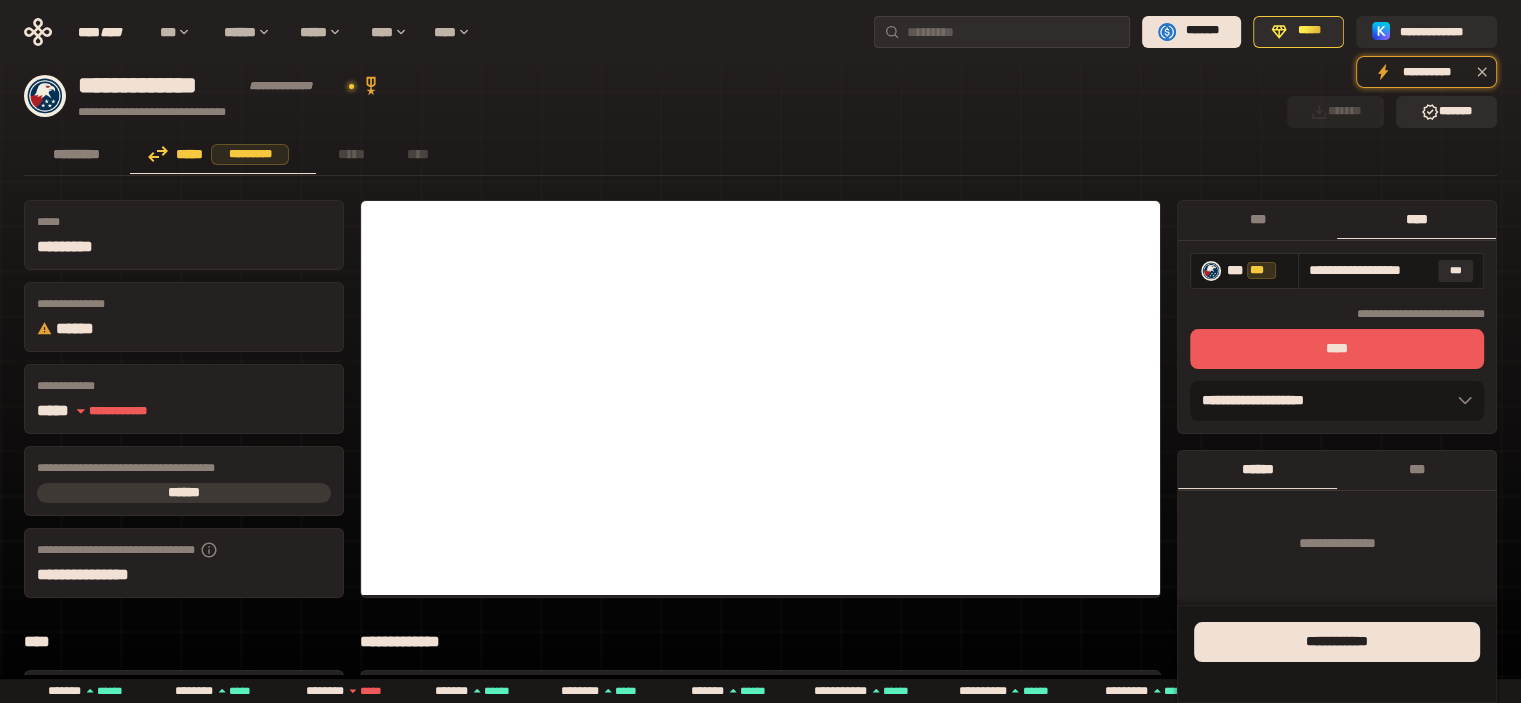click on "****" at bounding box center (1337, 349) 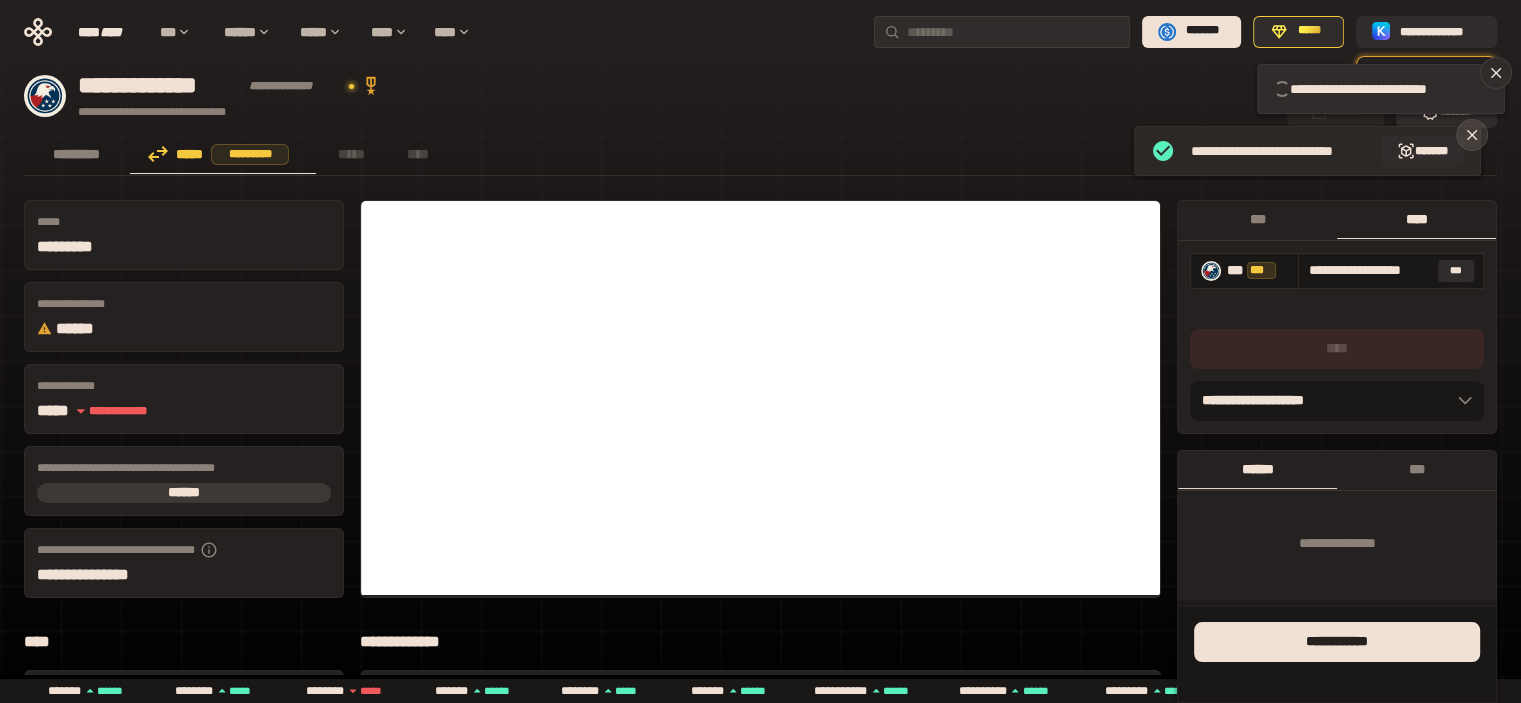 type 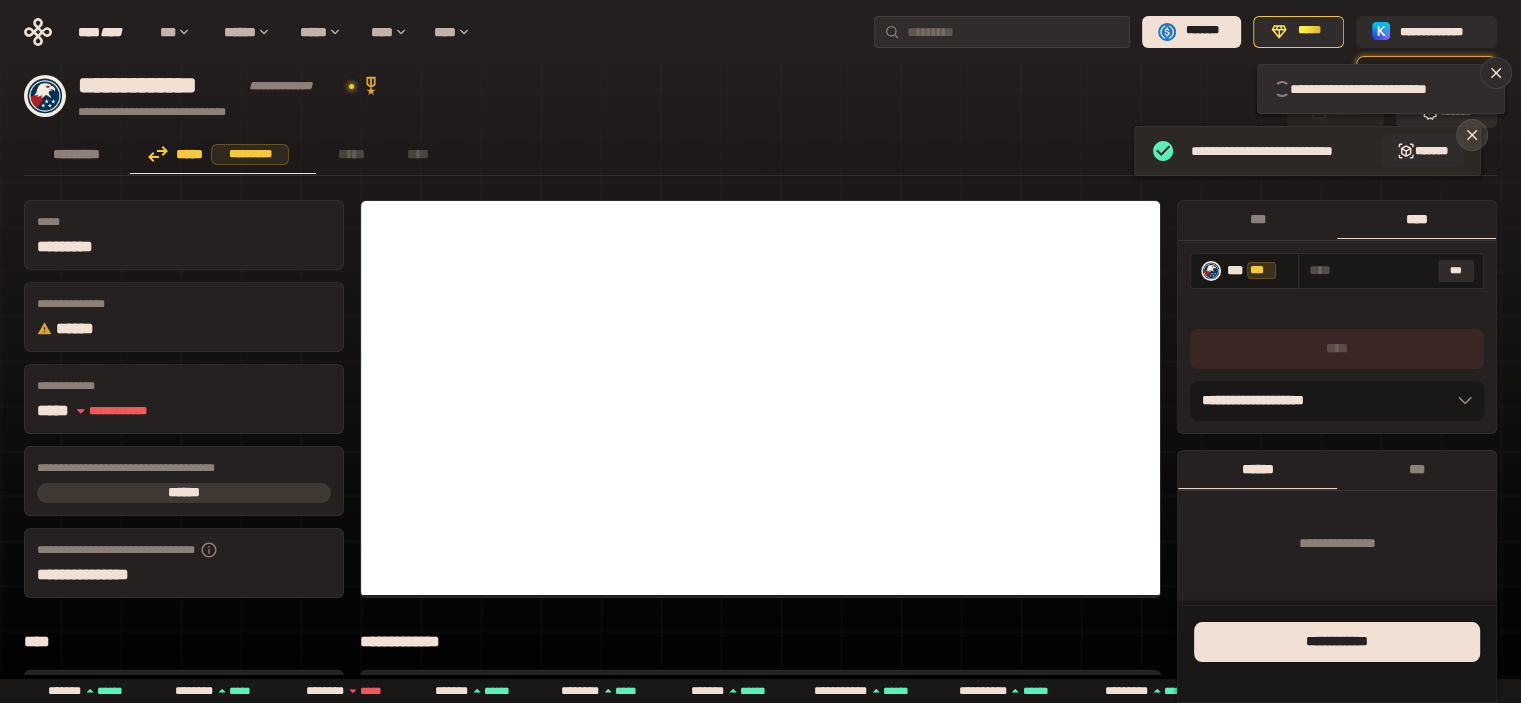 click 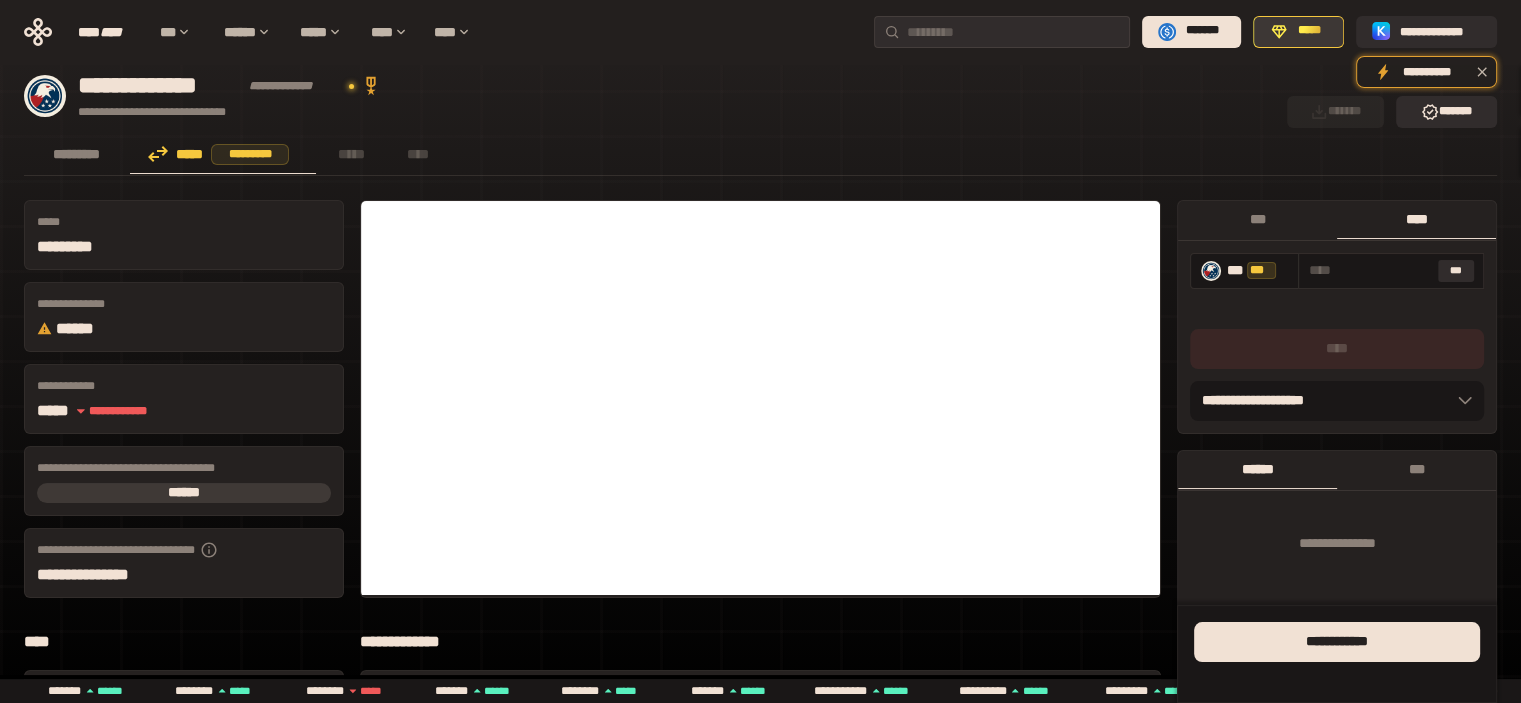 click 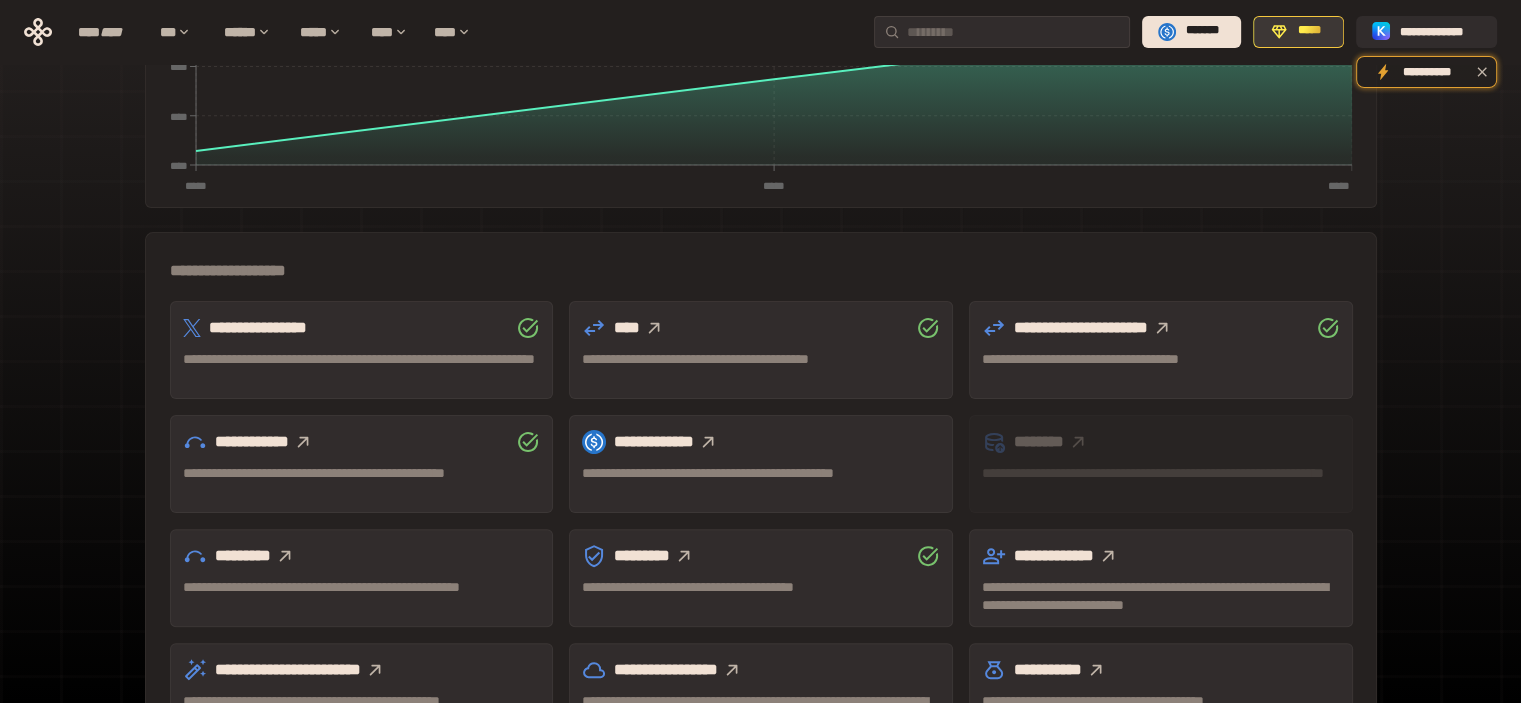 scroll, scrollTop: 501, scrollLeft: 0, axis: vertical 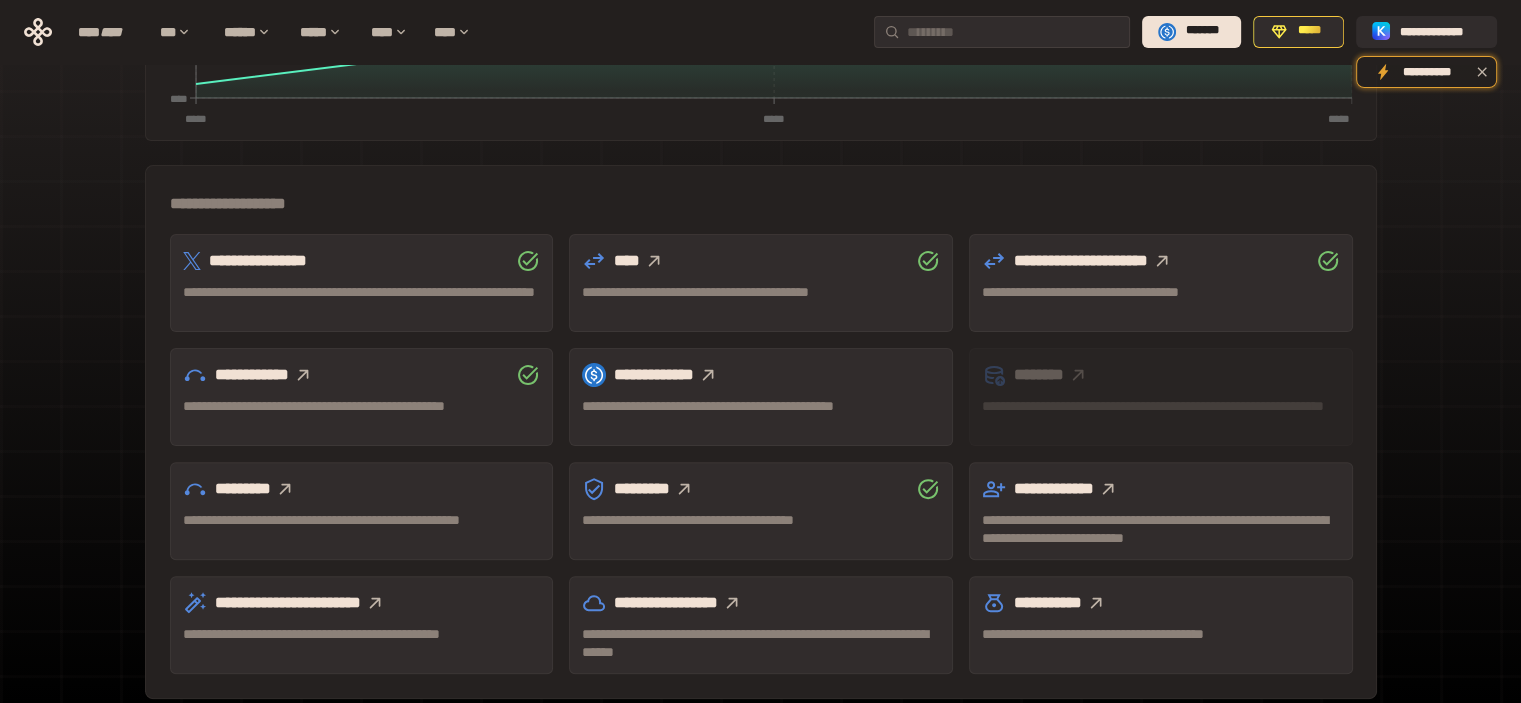 click 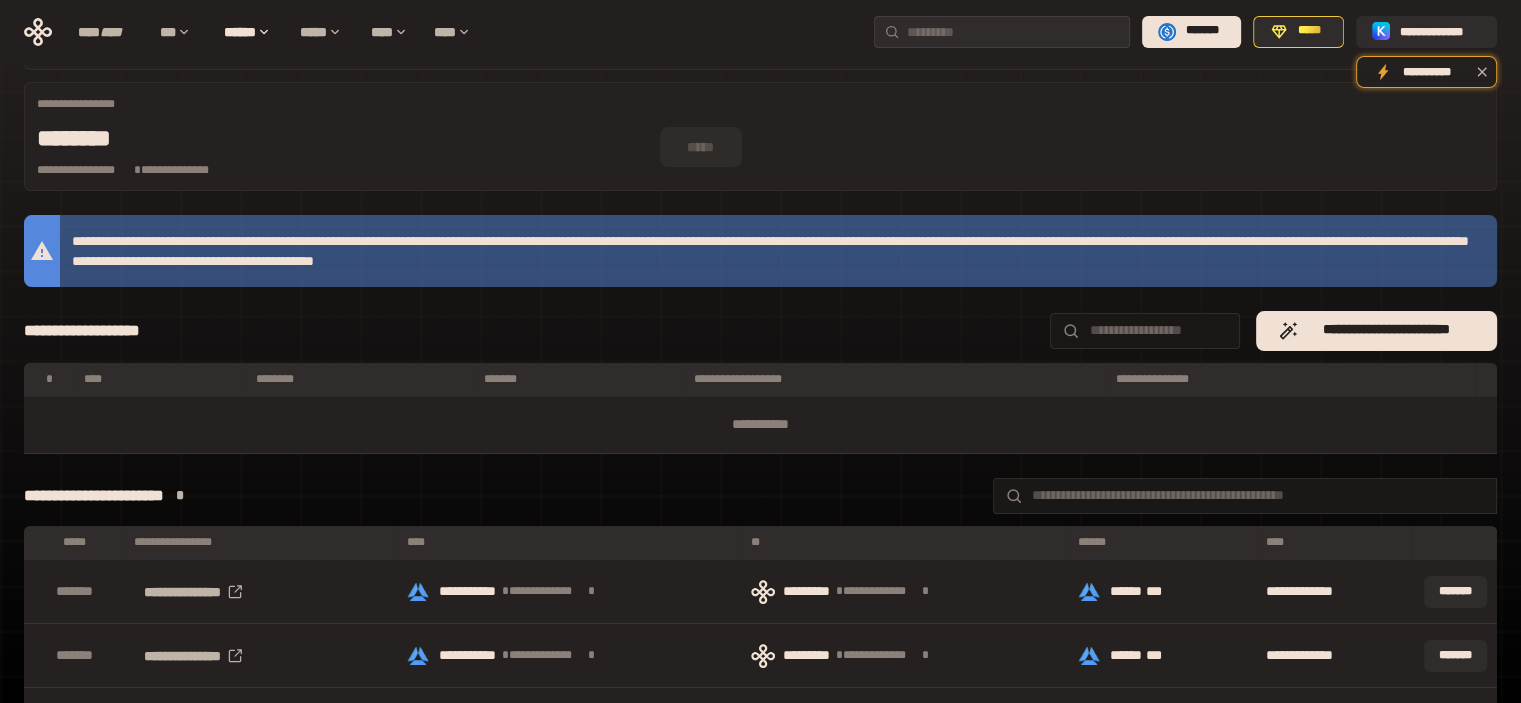 scroll, scrollTop: 0, scrollLeft: 0, axis: both 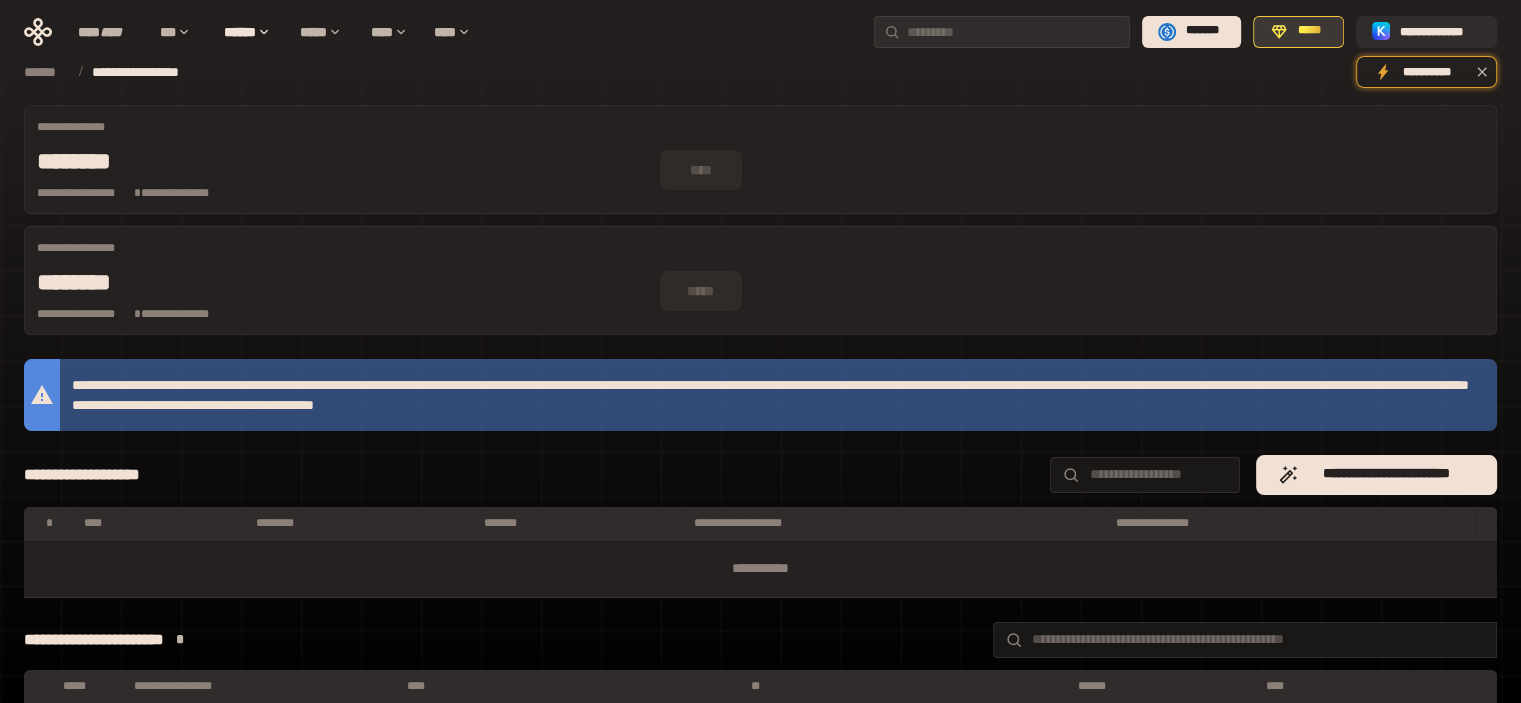 click on "*****" at bounding box center [1309, 31] 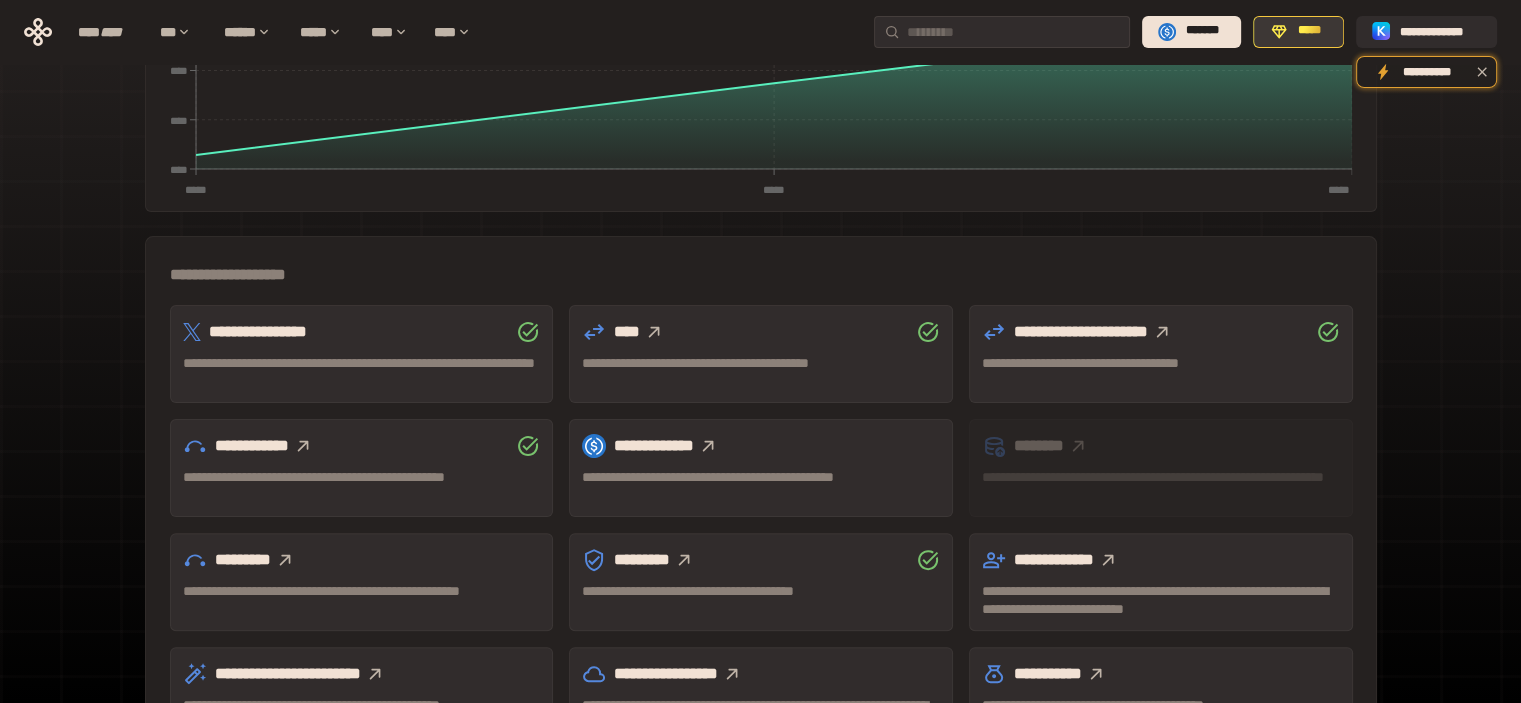 scroll, scrollTop: 405, scrollLeft: 0, axis: vertical 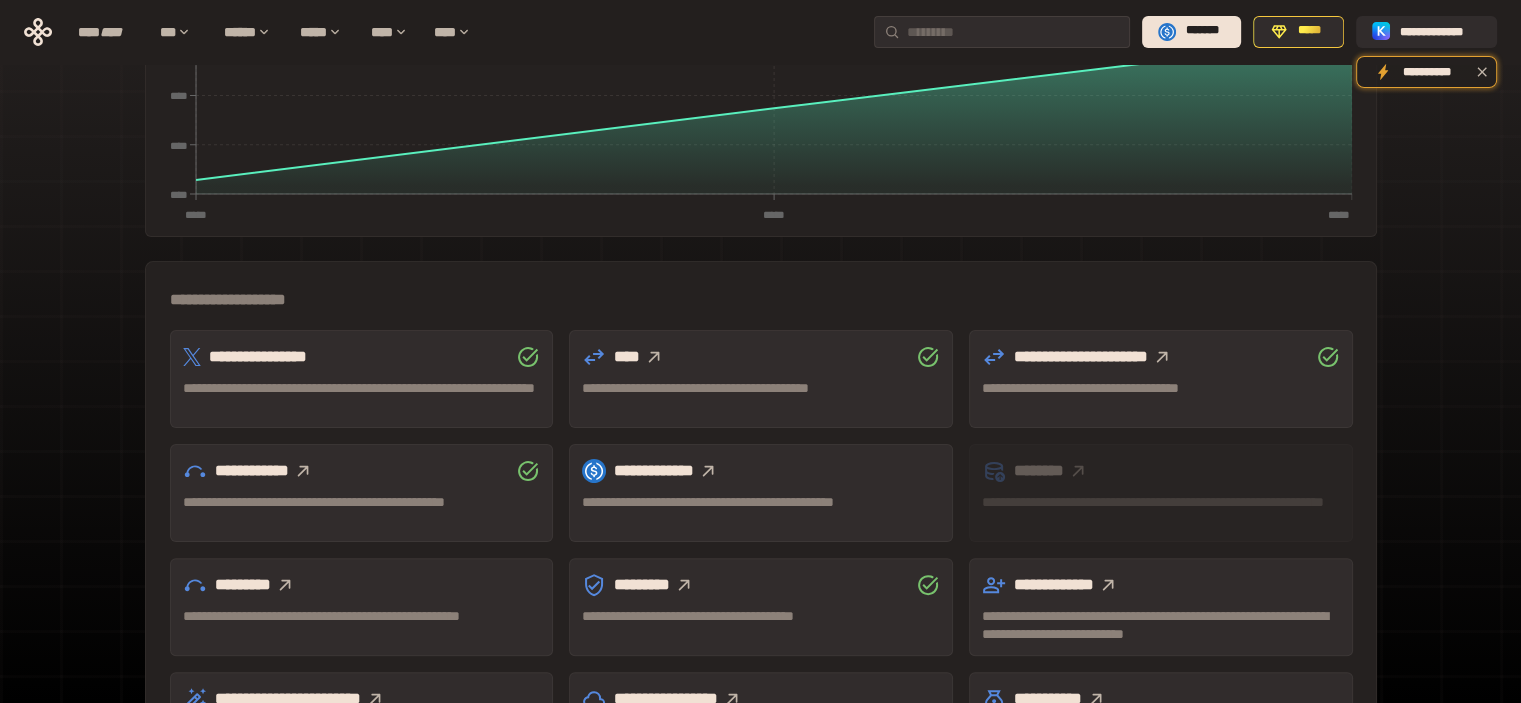 click 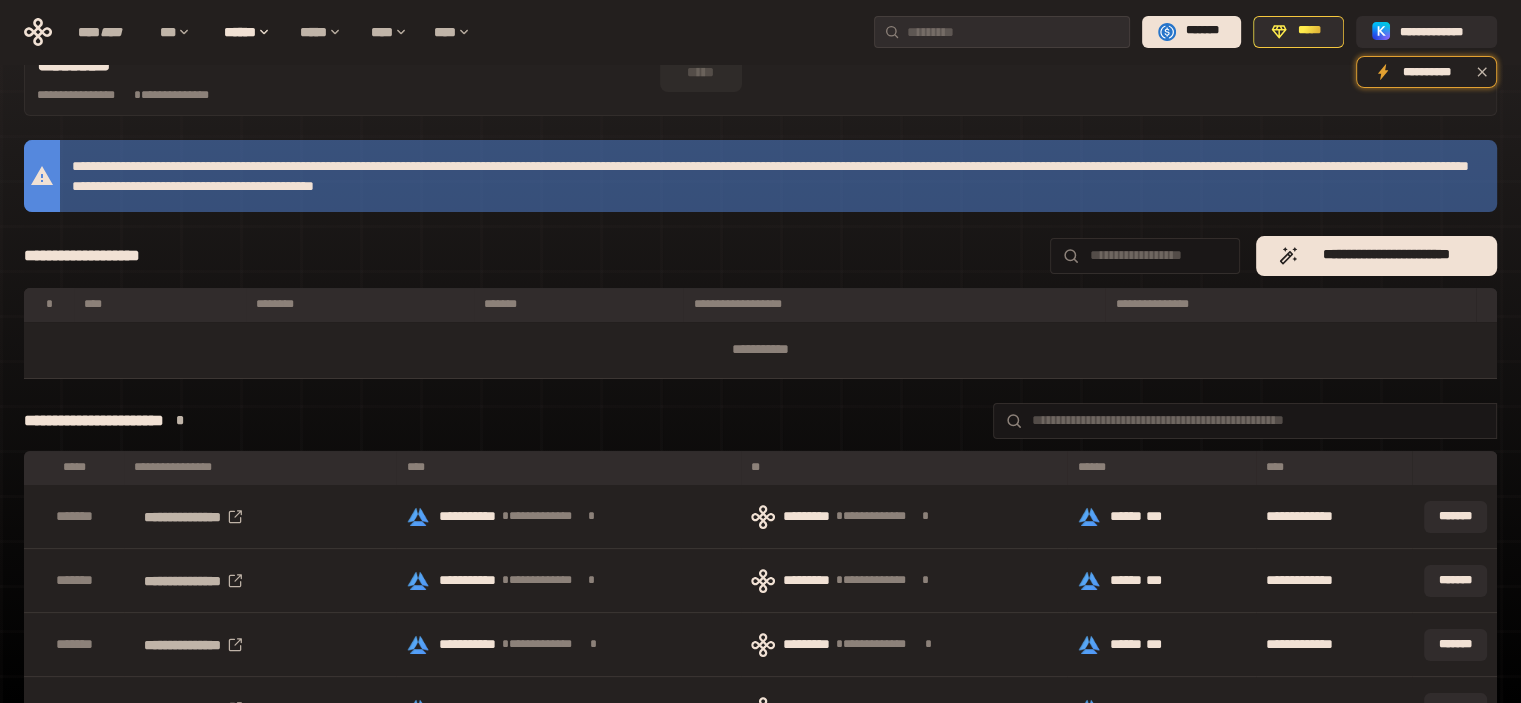 scroll, scrollTop: 220, scrollLeft: 0, axis: vertical 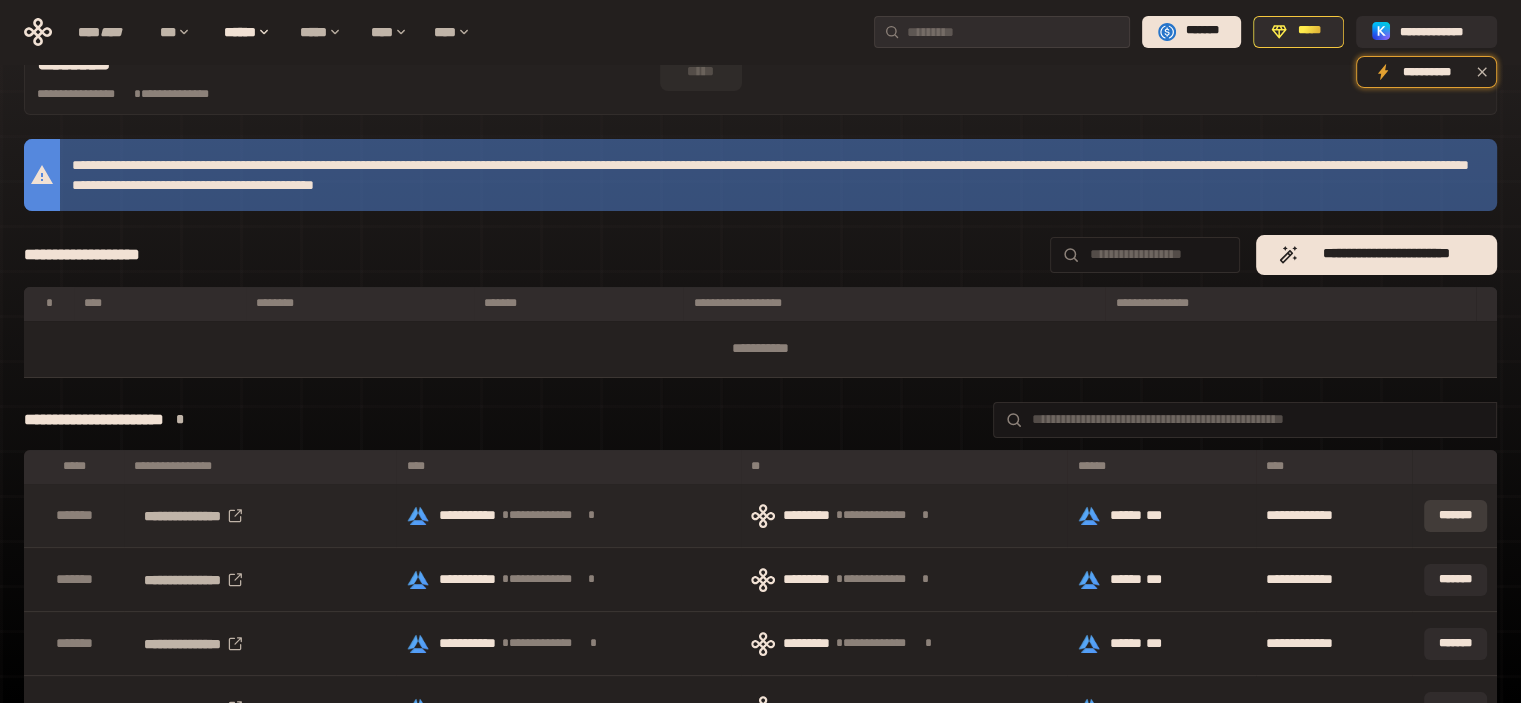 click on "*******" at bounding box center [1455, 516] 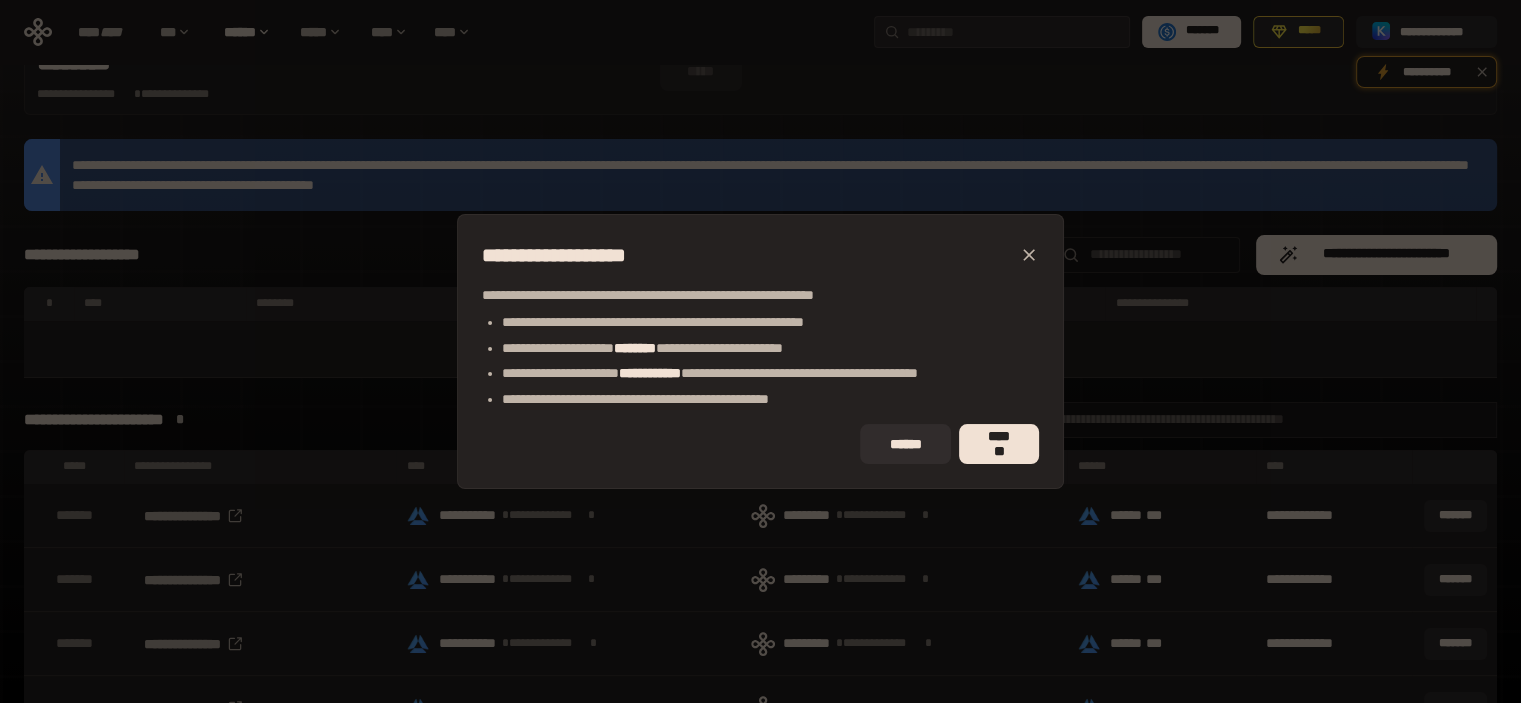 click 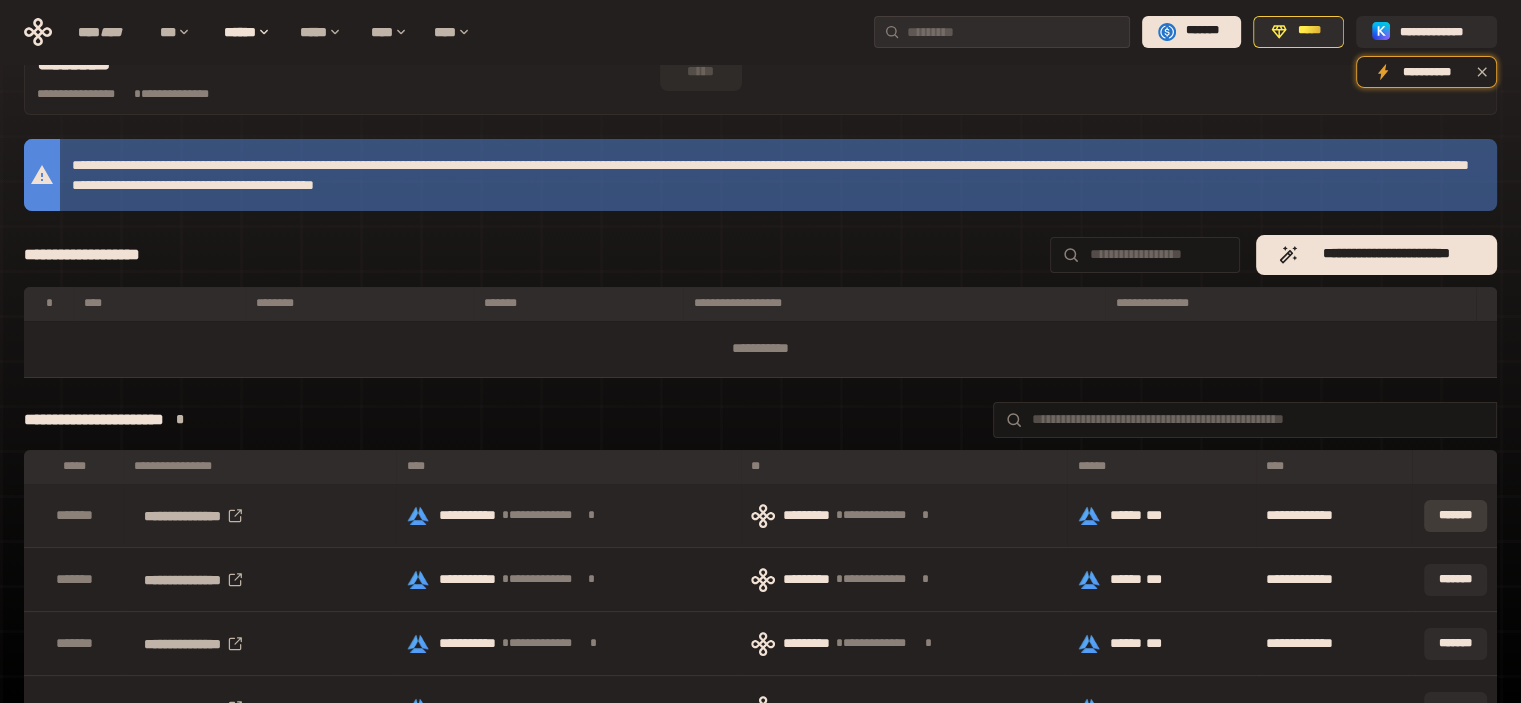 click on "*******" at bounding box center (1455, 516) 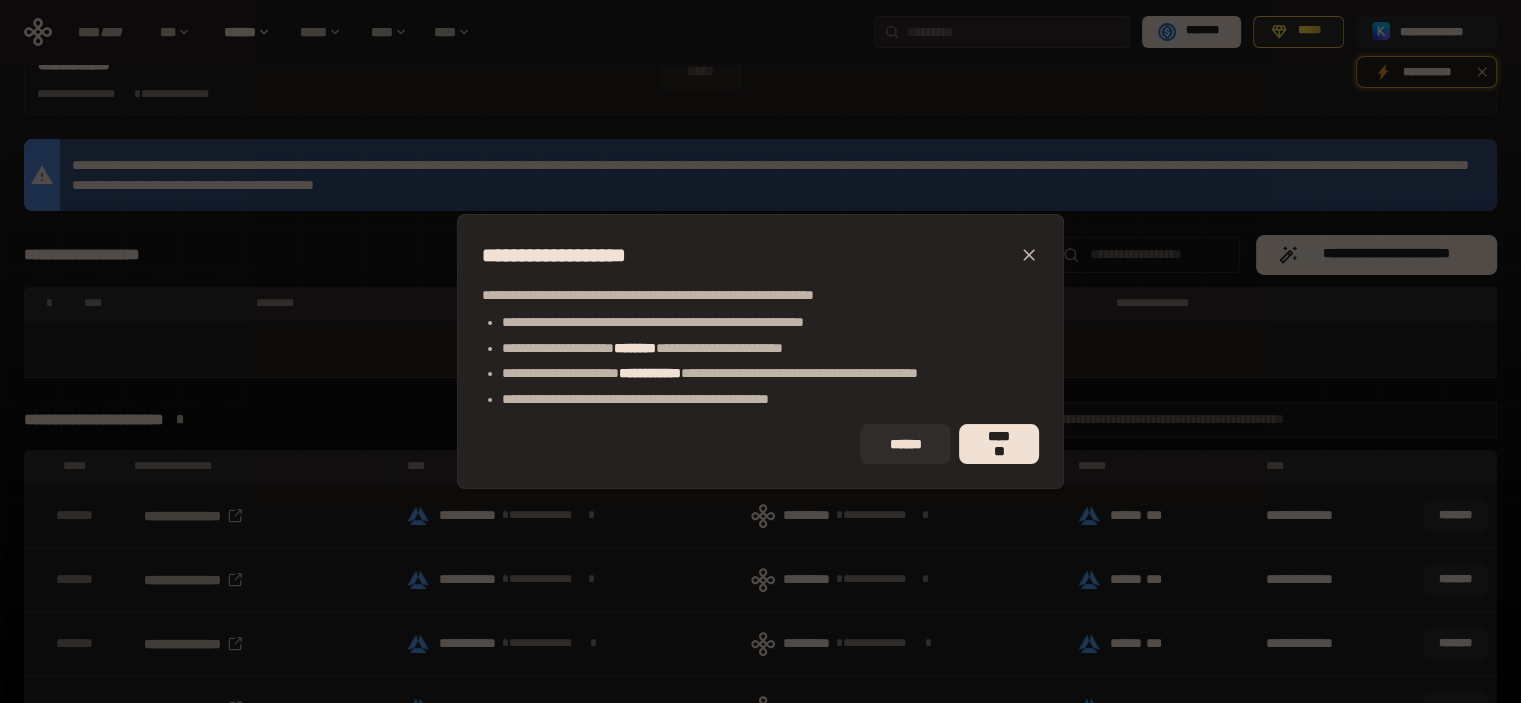 click 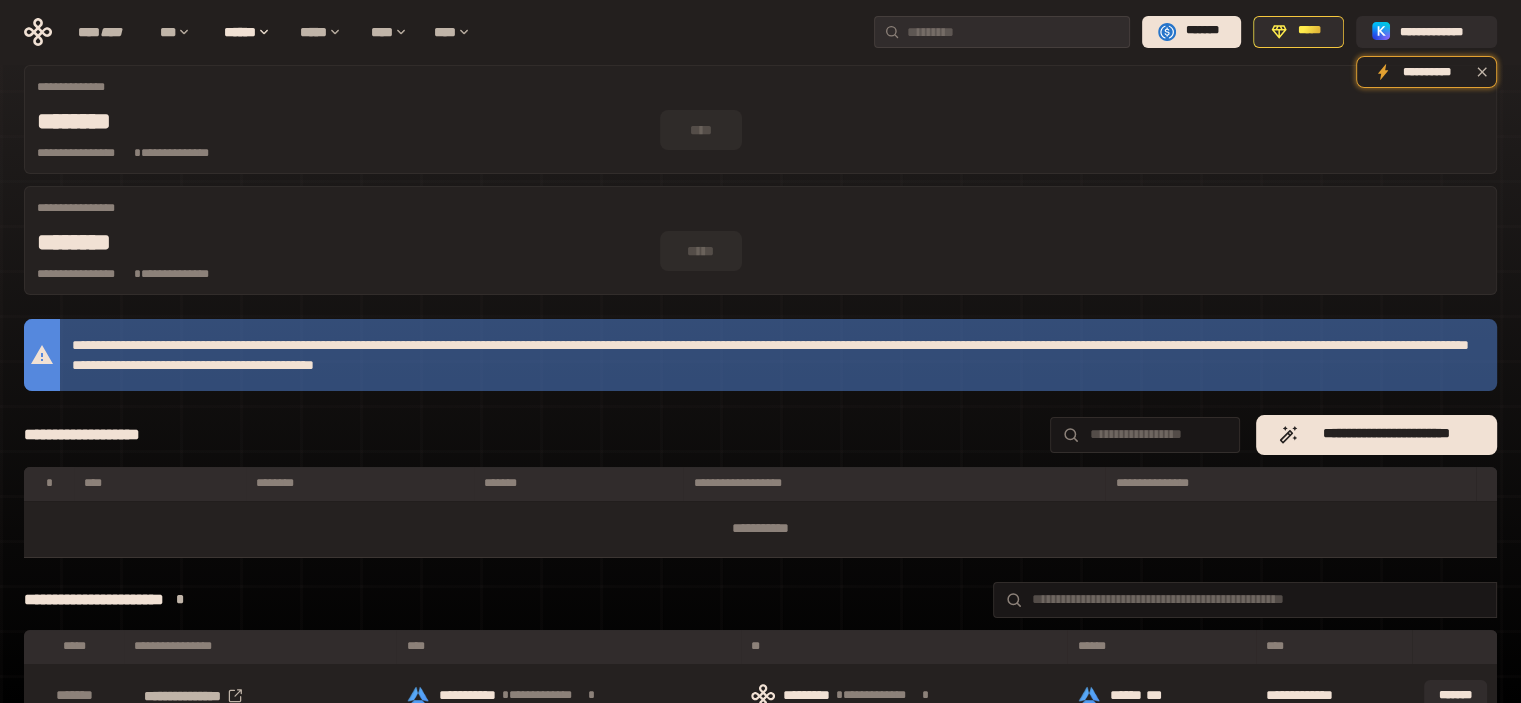 scroll, scrollTop: 0, scrollLeft: 0, axis: both 